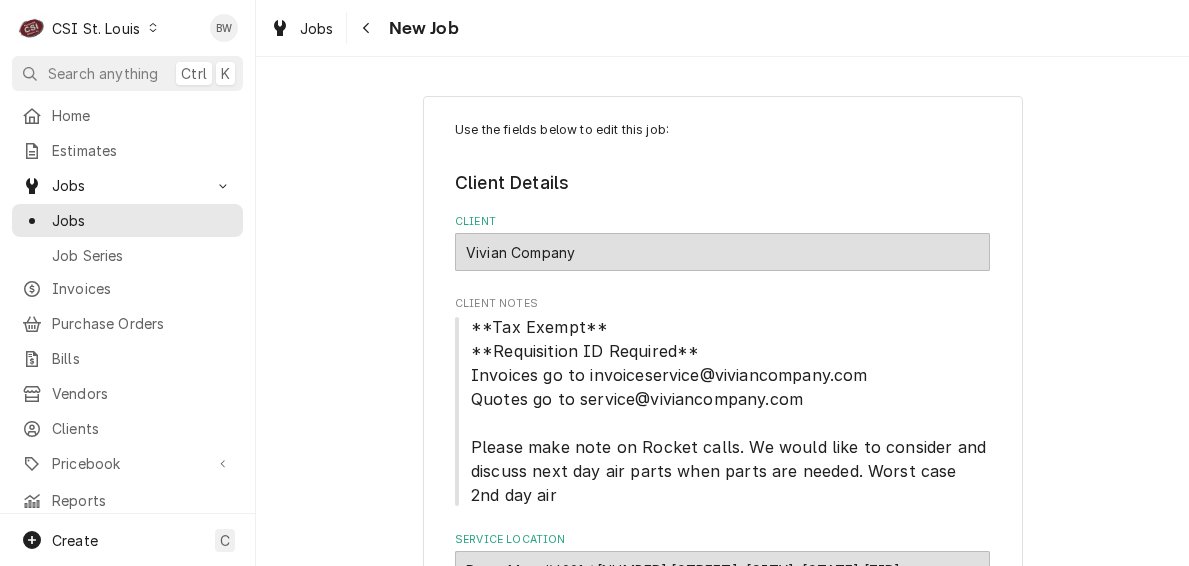 scroll, scrollTop: 0, scrollLeft: 0, axis: both 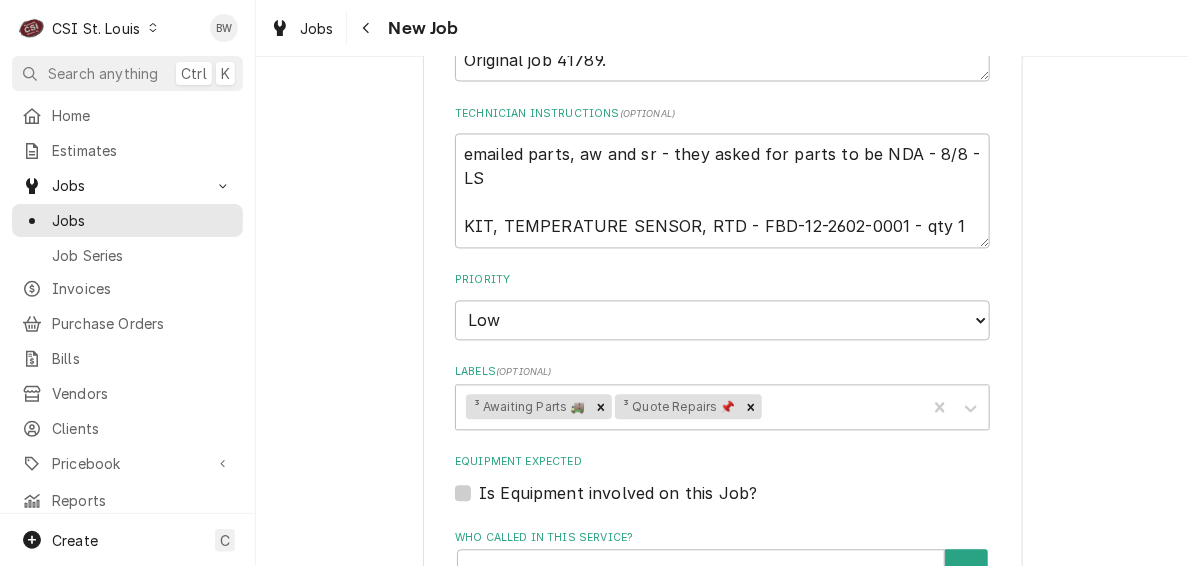 click on "Use the fields below to edit this job: Client Details Client [FIRST] Company Client Notes **Tax Exempt**
**Requisition ID Required**
Invoices go to invoiceservice@[EXAMPLE.COM]
Quotes go to service@[EXAMPLE.COM]
Please make note on Rocket calls. We would like to consider and discuss next day air parts when parts are needed. Worst case 2nd day air Service Location Petro Mart #4221 / [NUMBER] [STREET], [CITY], [STATE] [ZIP] Job Details Job Source Direct (Phone/Email/etc.) Service Channel Corrigo Ecotrak Other Date Received 2025-08-08 Service Type Job | Service Call ¹ Service Type 🛠️ Job Type Reason For Call Quote to replace inlet temperature sensor on barrel 1, barrel 2 and barrel 4. ([PERSON] - 2 technicians)
PO 42450
Original job 41789. Technician Instructions  ( optional ) emailed parts, aw and sr - they asked for parts to be NDA - 8/8 - LS
KIT, TEMPERATURE SENSOR, RTD - FBD-12-2602-0001 - qty 1 Priority No Priority Urgent High Medium Low Labels  ( optional ) ³ Awaiting Parts 🚚  Contact )" at bounding box center [722, 130] 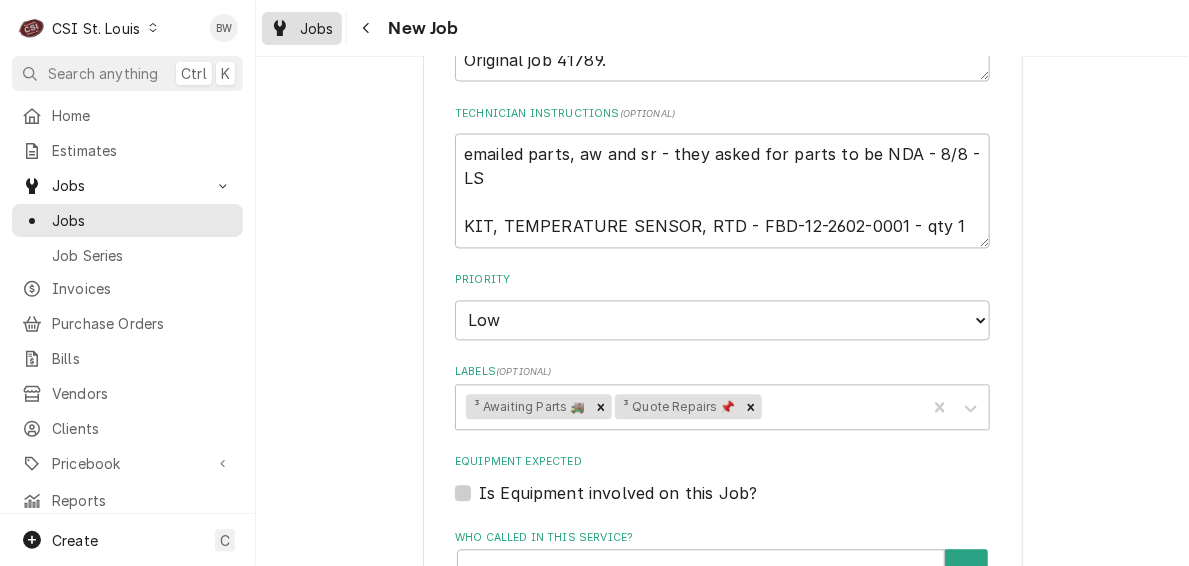 click on "Jobs" at bounding box center [302, 28] 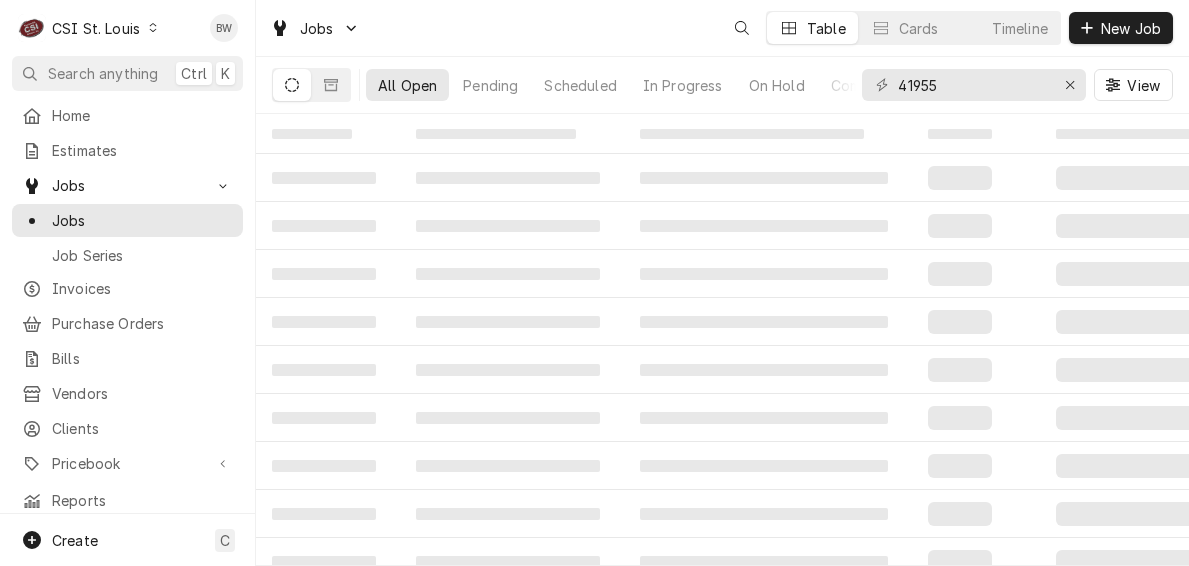 scroll, scrollTop: 0, scrollLeft: 0, axis: both 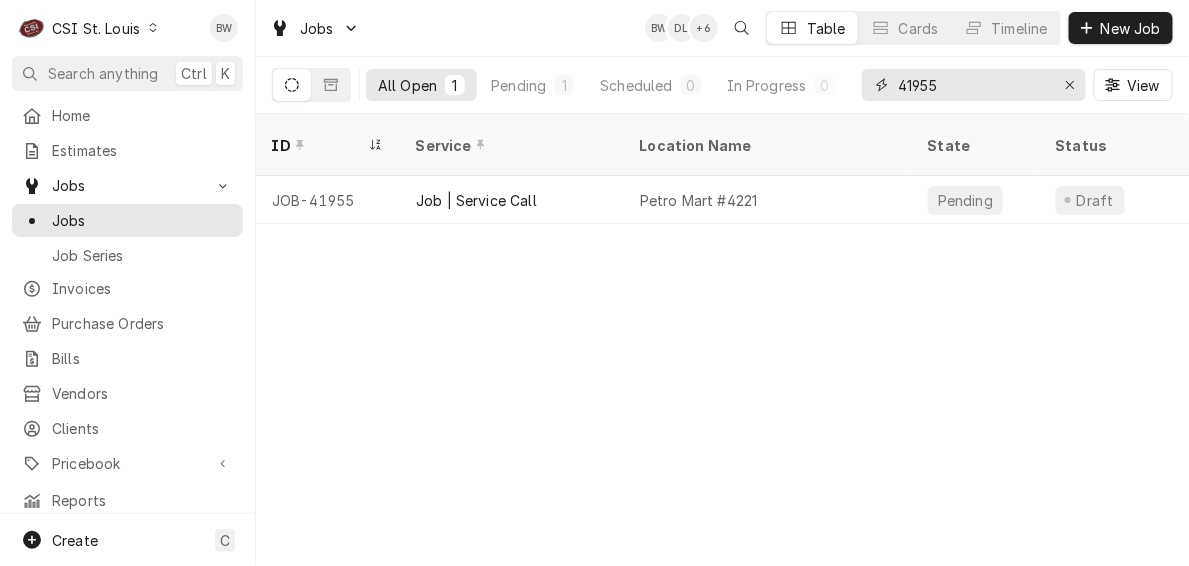 drag, startPoint x: 944, startPoint y: 82, endPoint x: 886, endPoint y: 81, distance: 58.00862 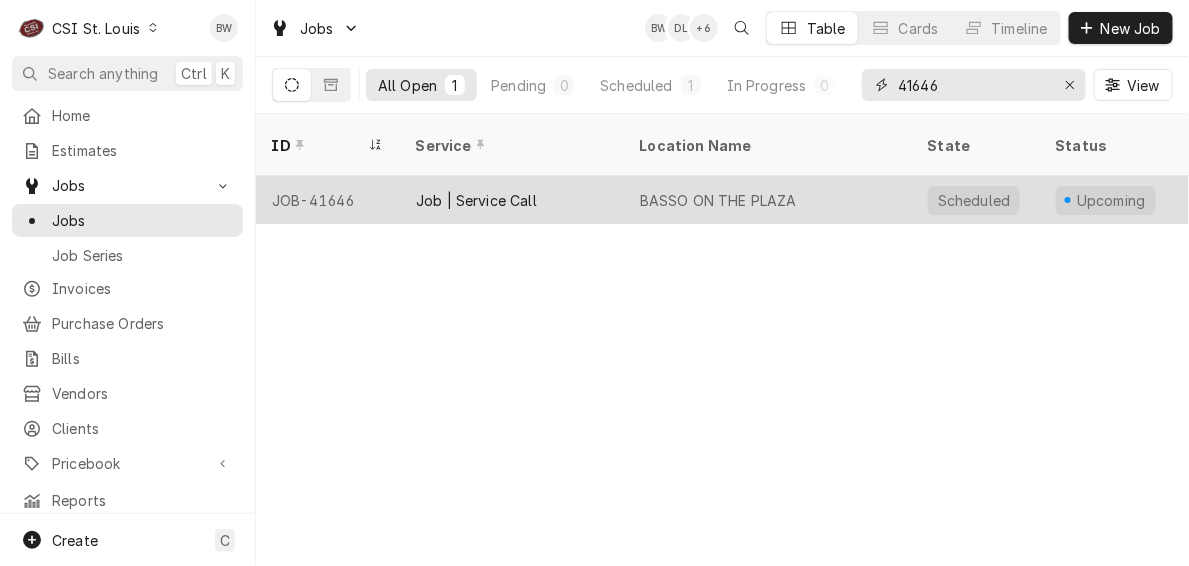 type on "41646" 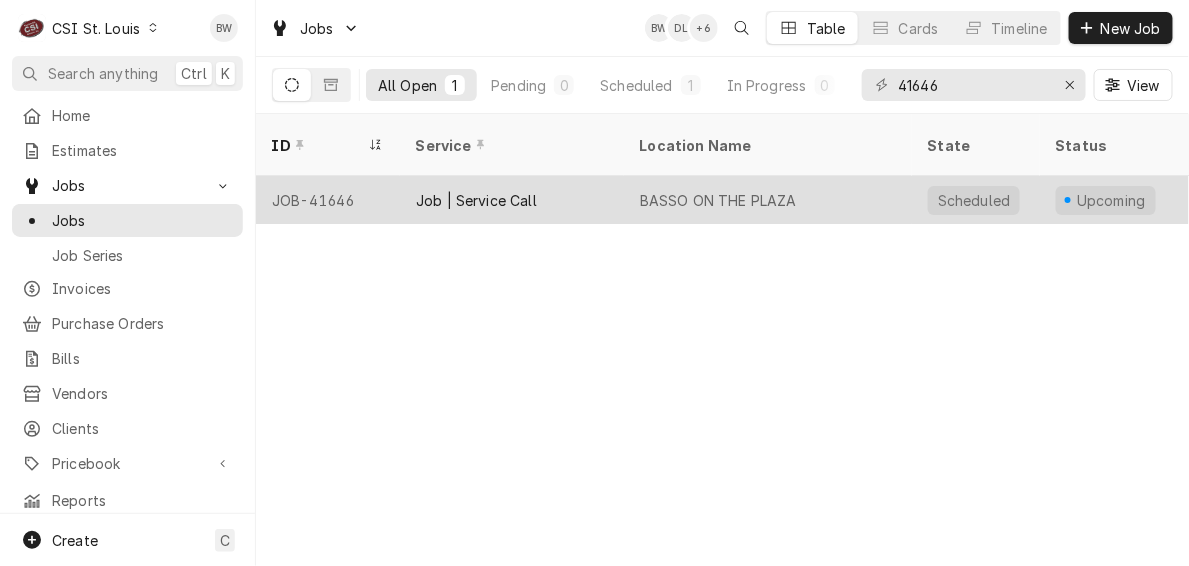 click on "JOB-41646" at bounding box center (328, 200) 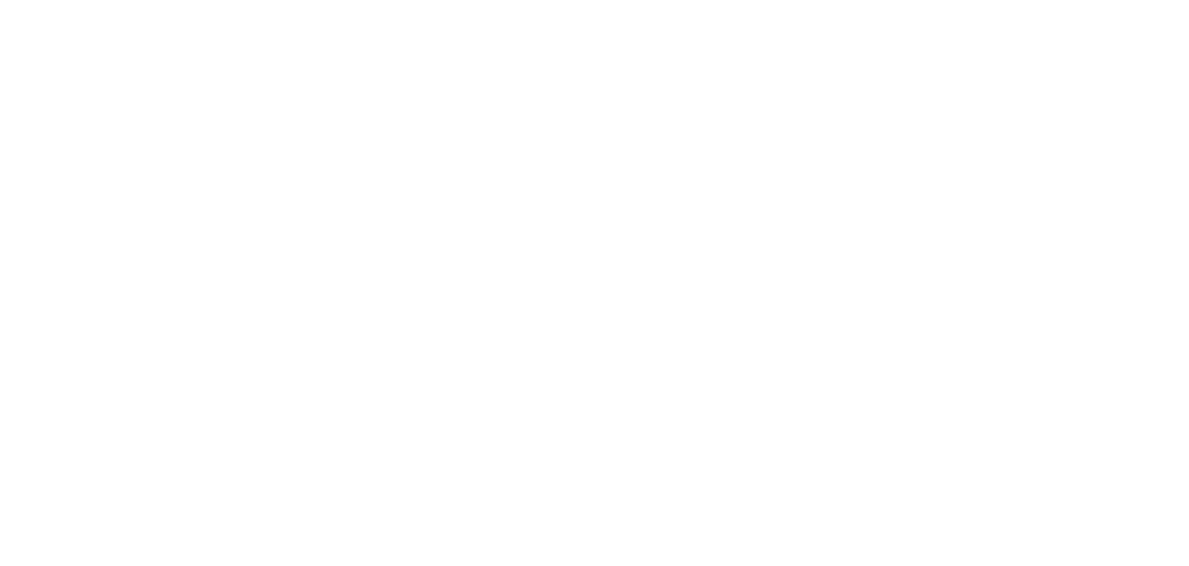 scroll, scrollTop: 0, scrollLeft: 0, axis: both 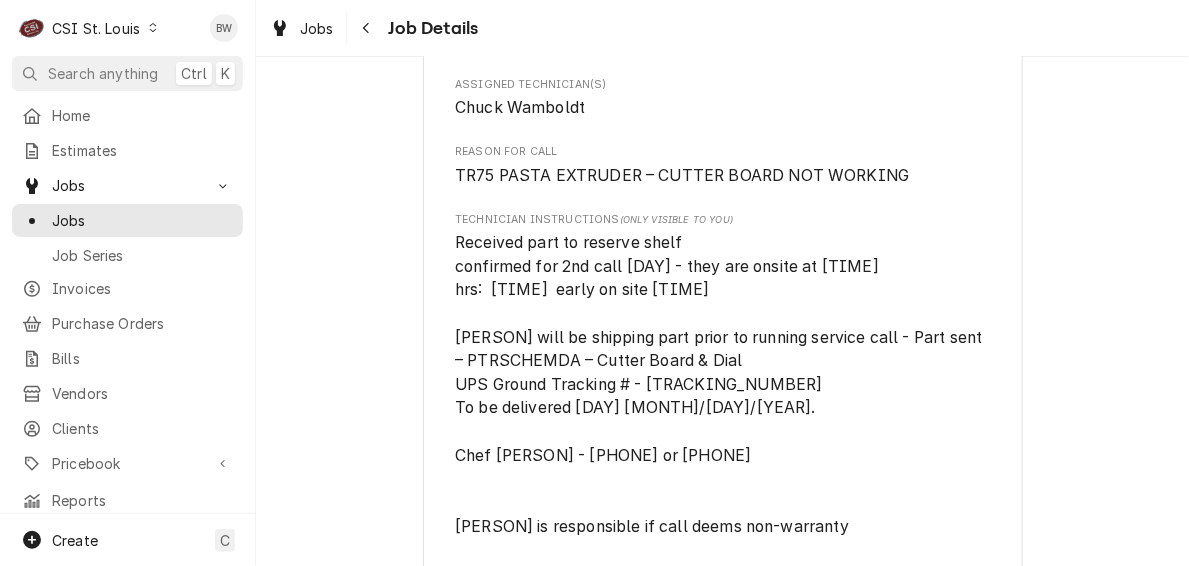 click on "Received part to reserve shelf
confirmed for 2nd call [DAY] - they are onsite at [TIME]
hrs:  [TIME]  early on site [TIME]
[PERSON] will be shipping part prior to running service call - Part sent – PTRSCHEMDA – Cutter Board & Dial
UPS Ground Tracking # - [TRACKING_NUMBER]
To be delivered [DAY] [MONTH]/[DAY]/[YEAR].
Chef [PERSON] - [PHONE] or [PHONE]
[PERSON] is responsible if call deems non-warranty" at bounding box center [721, 385] 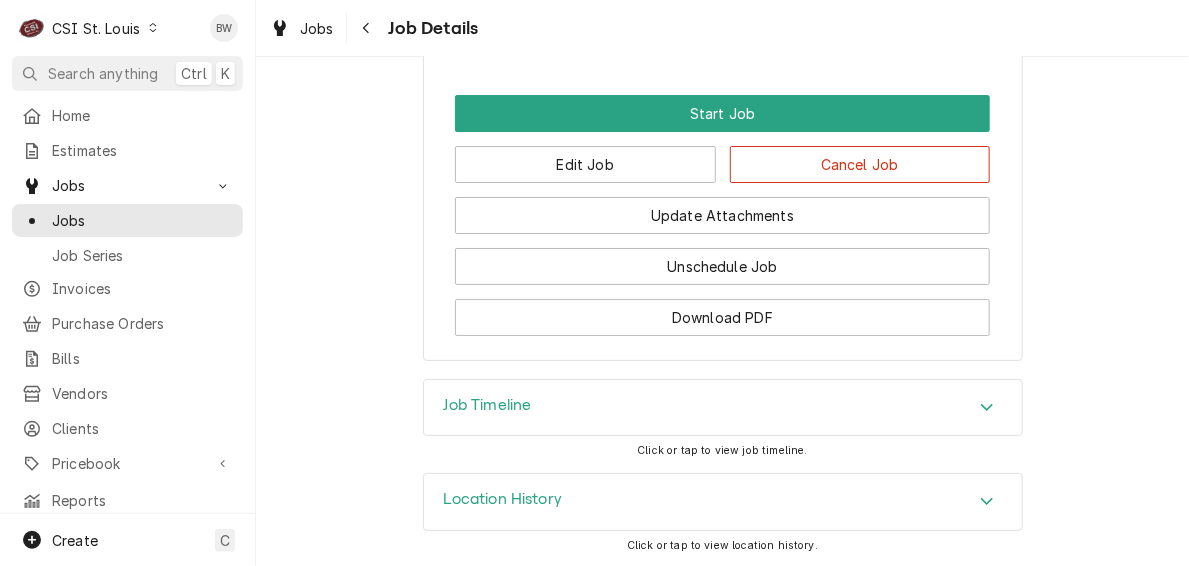 scroll, scrollTop: 2088, scrollLeft: 0, axis: vertical 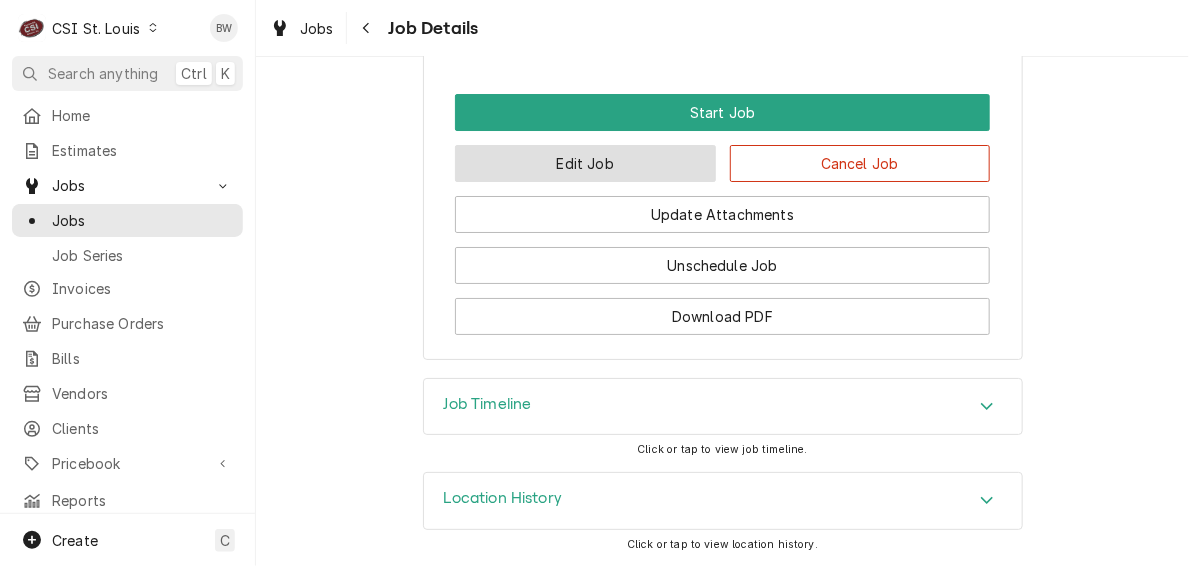 click on "Edit Job" at bounding box center [585, 163] 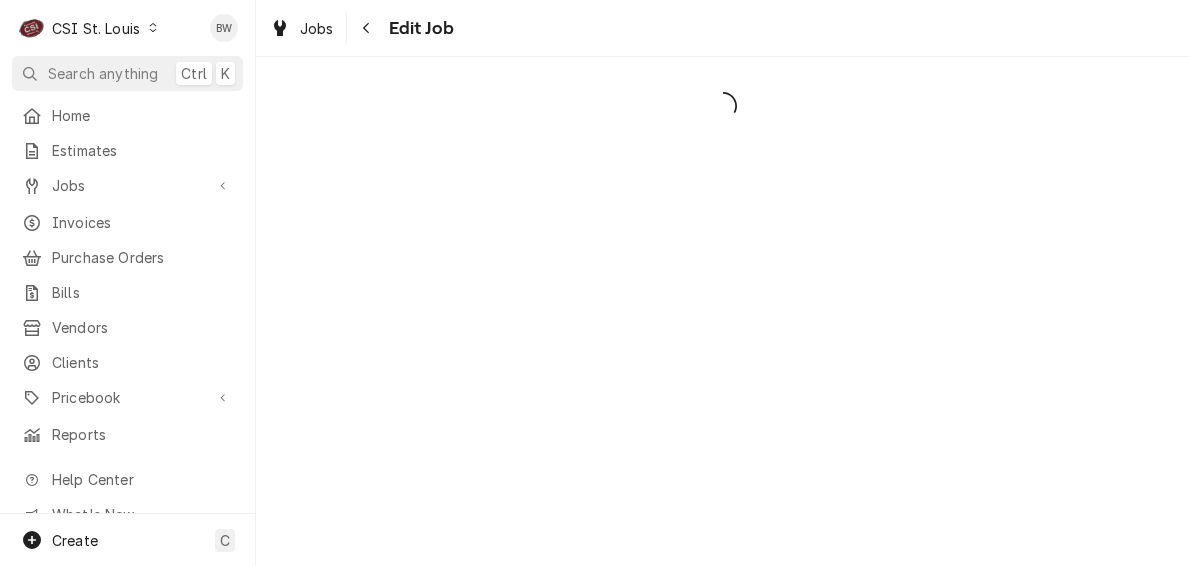 scroll, scrollTop: 0, scrollLeft: 0, axis: both 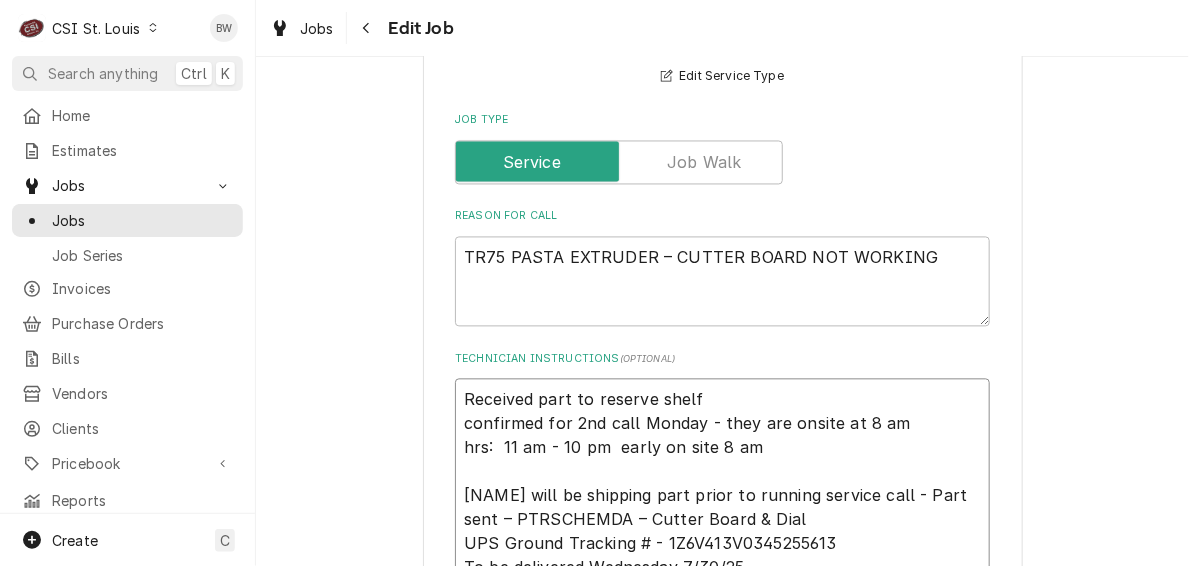click on "Received part to reserve shelf
confirmed for 2nd call Monday - they are onsite at 8 am
hrs:  11 am - 10 pm  early on site 8 am
Rosito will be shipping part prior to running service call - Part sent – PTRSCHEMDA – Cutter Board & Dial
UPS Ground Tracking # - 1Z6V413V0345255613
To be delivered Wednesday 7/30/25.
Chef Dan - 618 920-3171 or 314 683-2338
Rosito is responsible if call deems non-warranty" at bounding box center [722, 544] 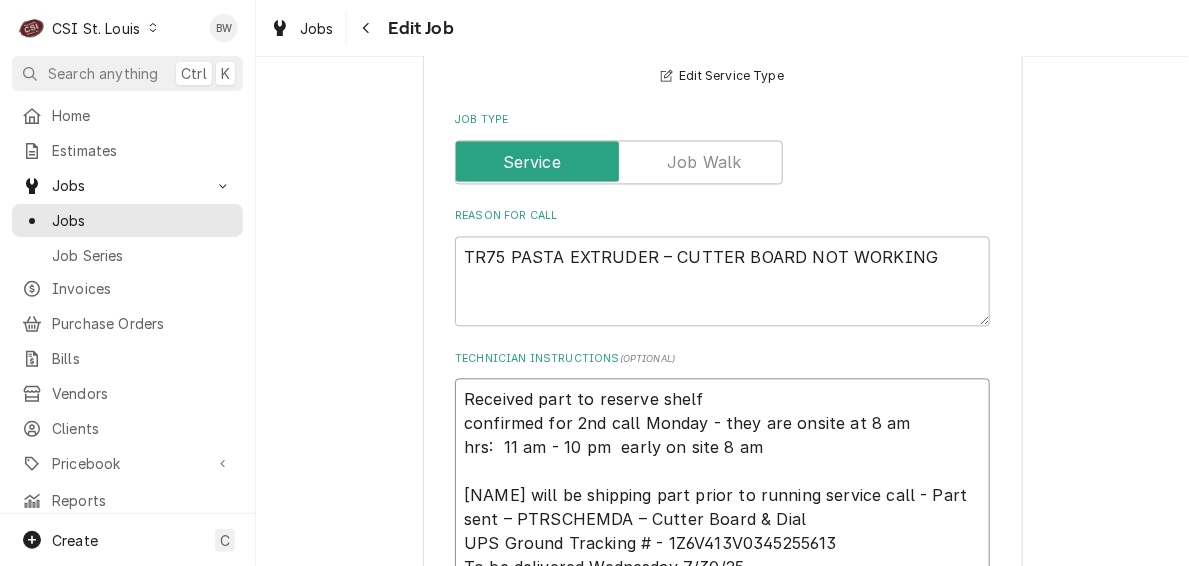 type on "x" 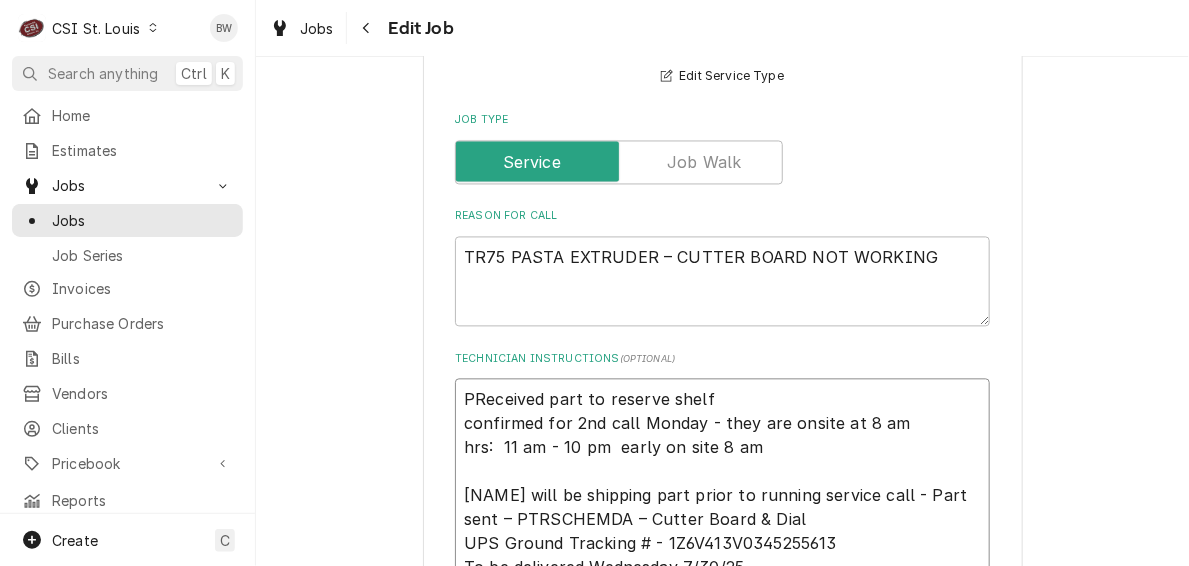 type on "x" 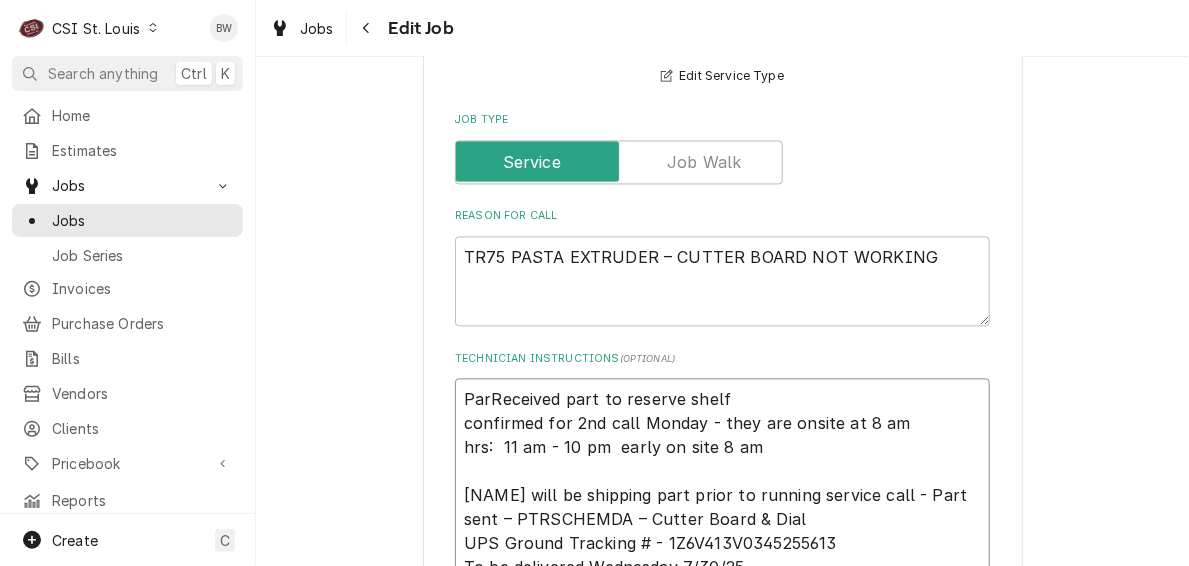type on "x" 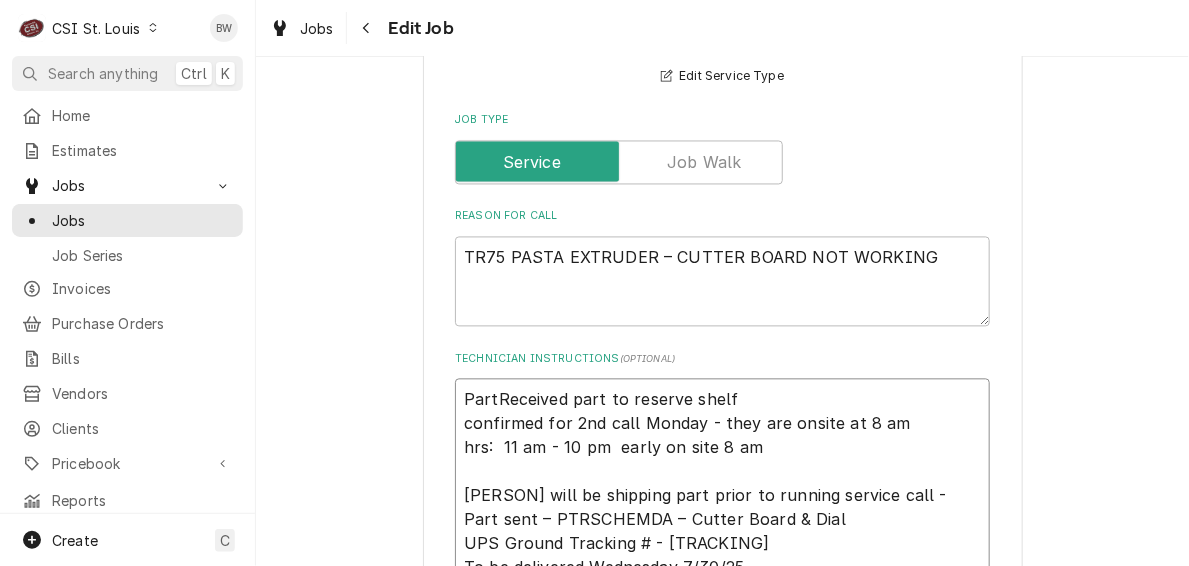 type on "x" 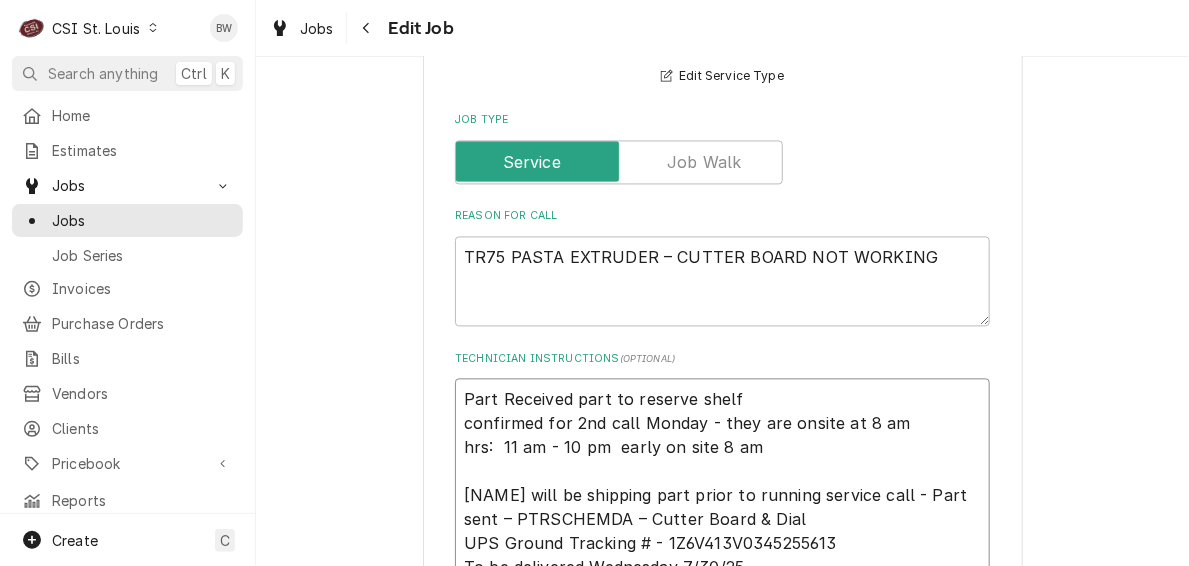 type on "x" 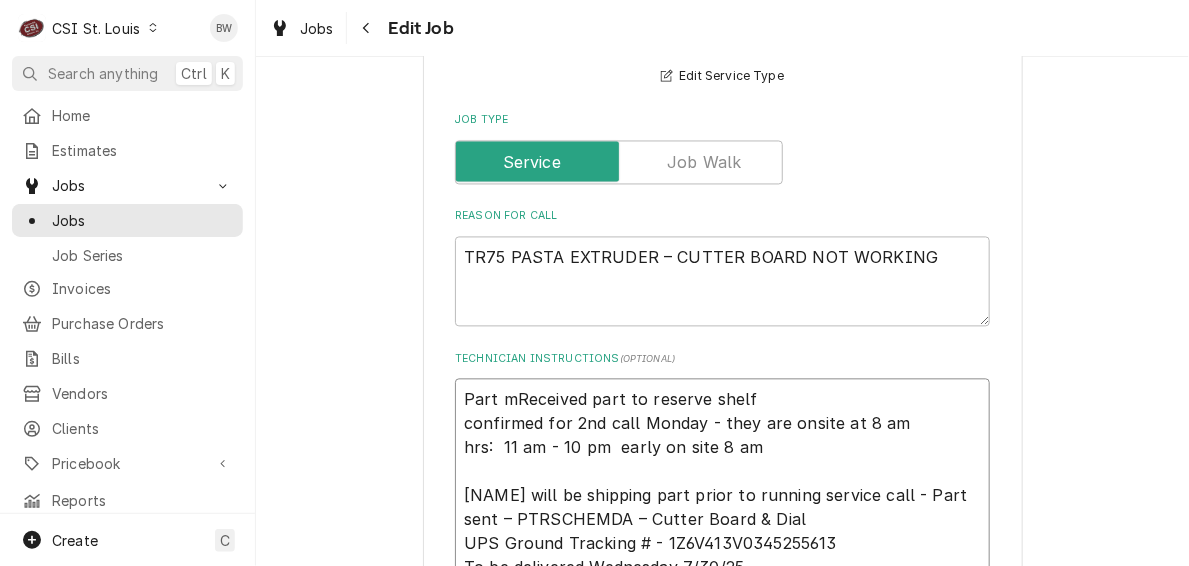type on "x" 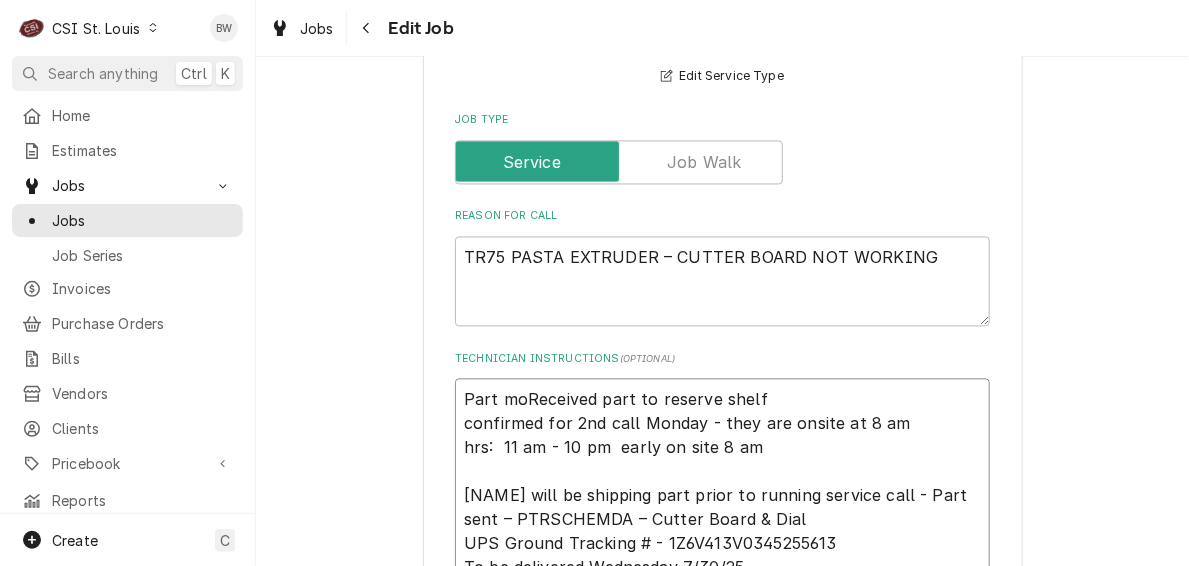 type on "x" 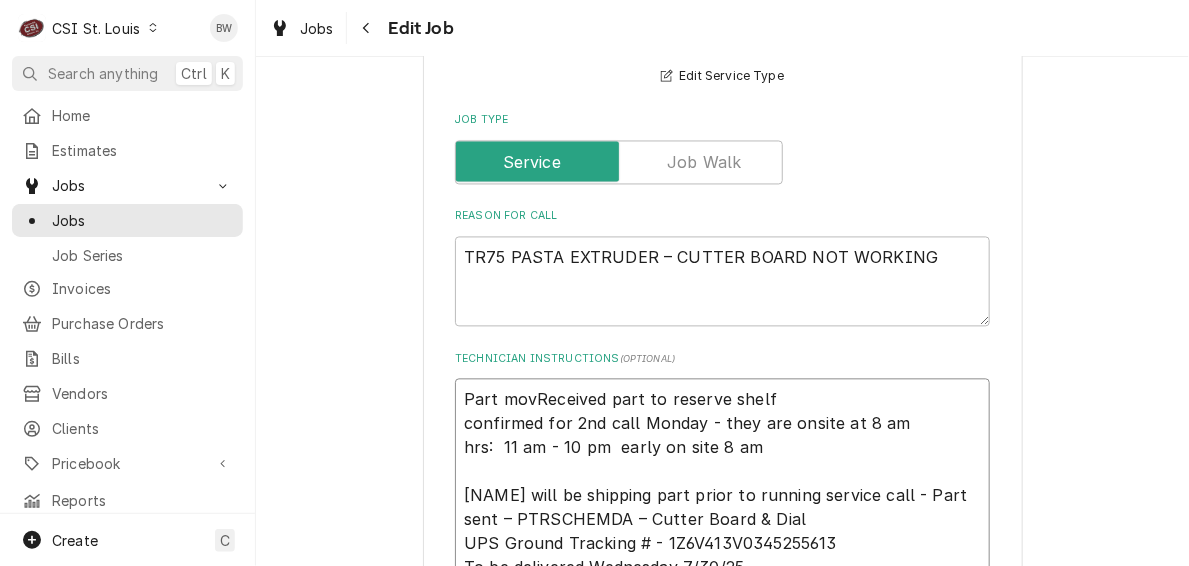 type on "x" 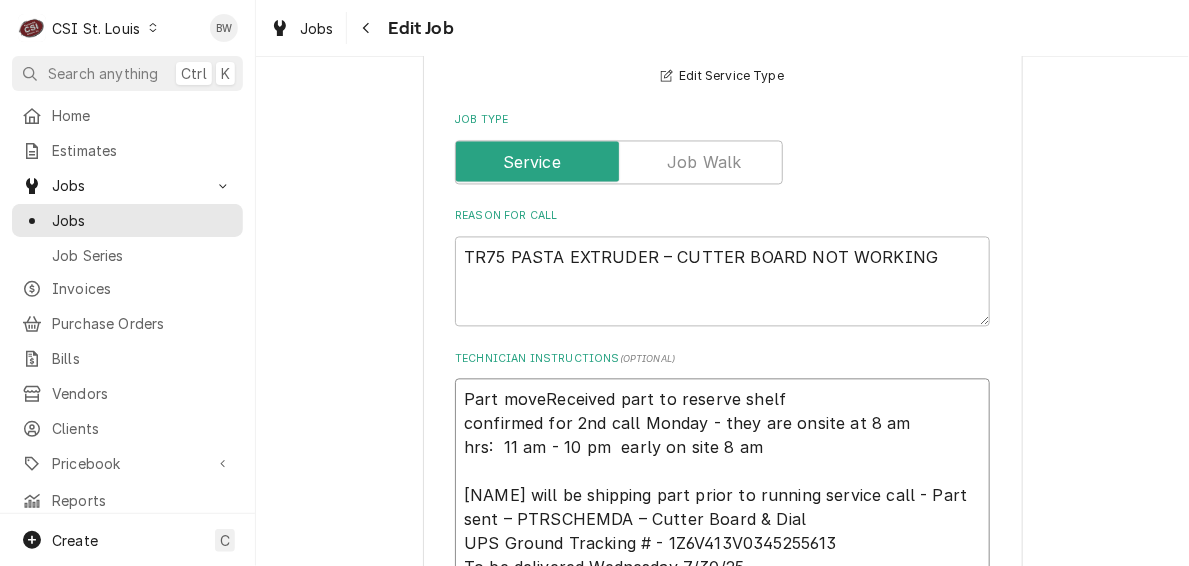 type on "Part movedReceived part to reserve shelf
confirmed for 2nd call Monday - they are onsite at 8 am
hrs:  11 am - 10 pm  early on site 8 am
Rosito will be shipping part prior to running service call - Part sent – PTRSCHEMDA – Cutter Board & Dial
UPS Ground Tracking # - 1Z6V413V0345255613
To be delivered Wednesday 7/30/25.
Chef Dan - 618 920-3171 or 314 683-2338
Rosito is responsible if call deems non-warranty" 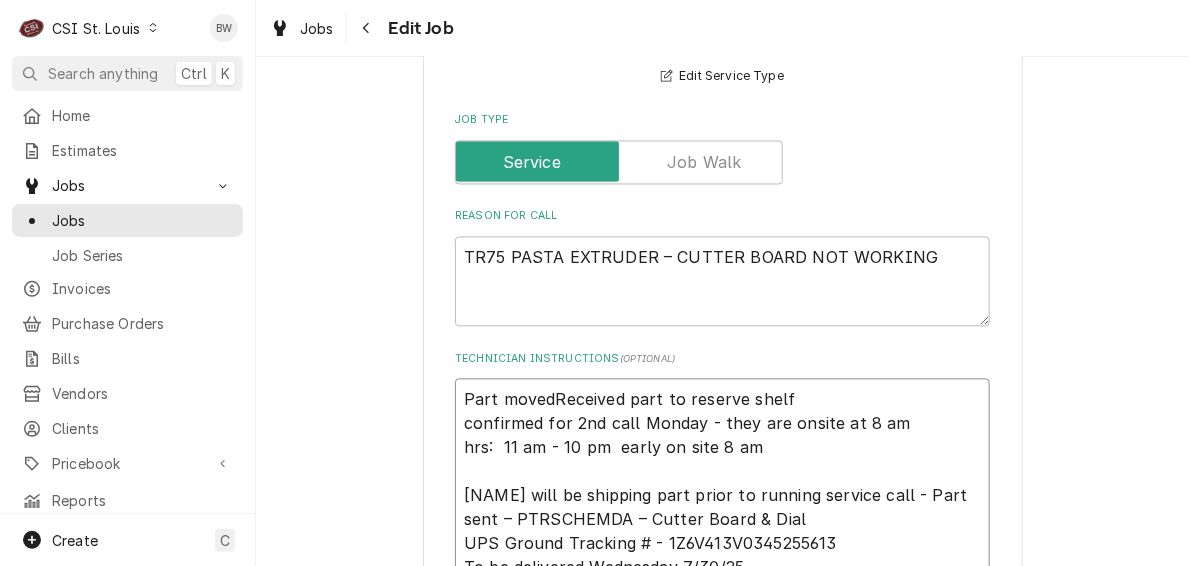 type on "x" 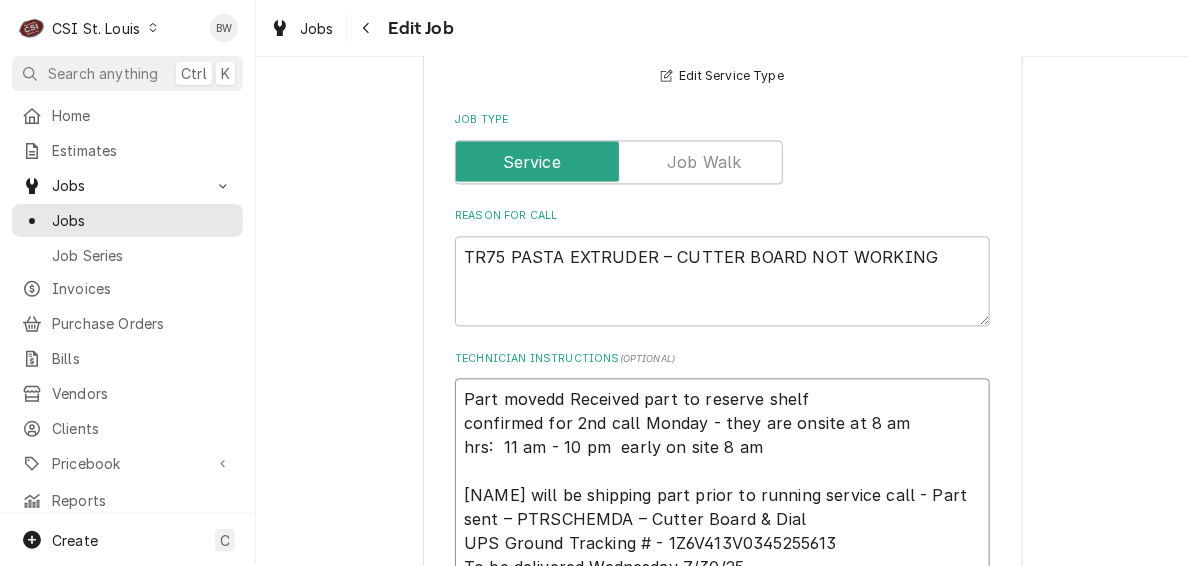 type on "x" 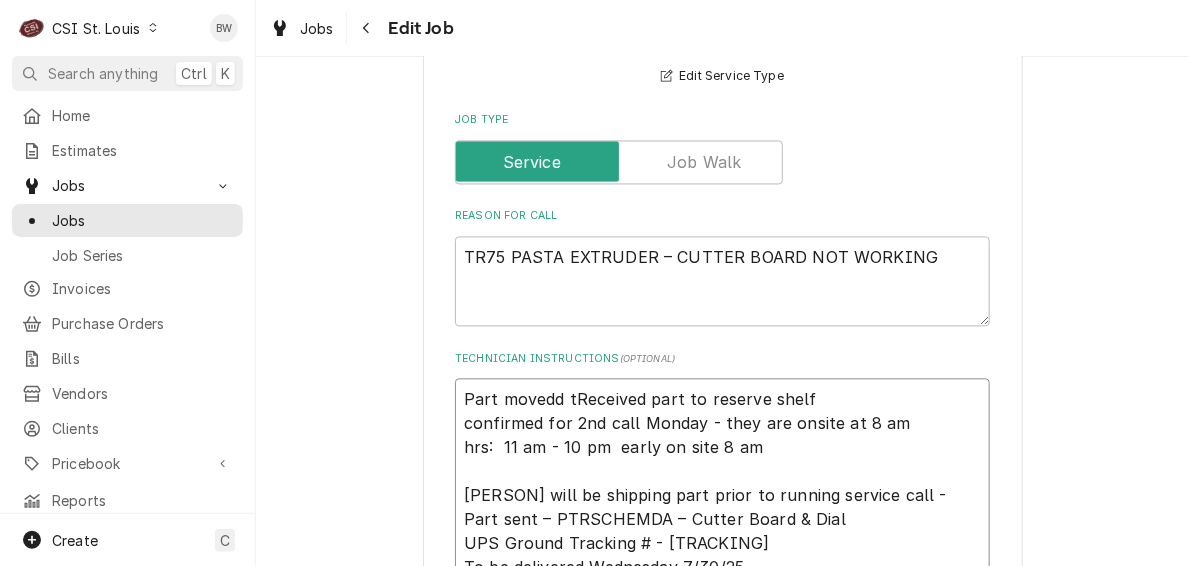 type on "x" 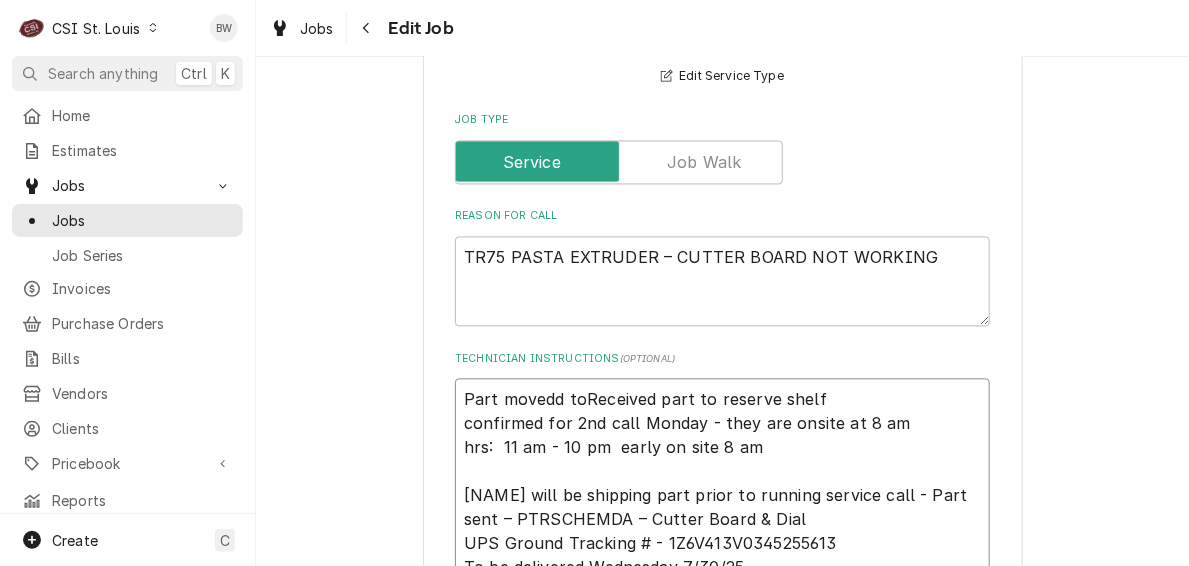 type on "x" 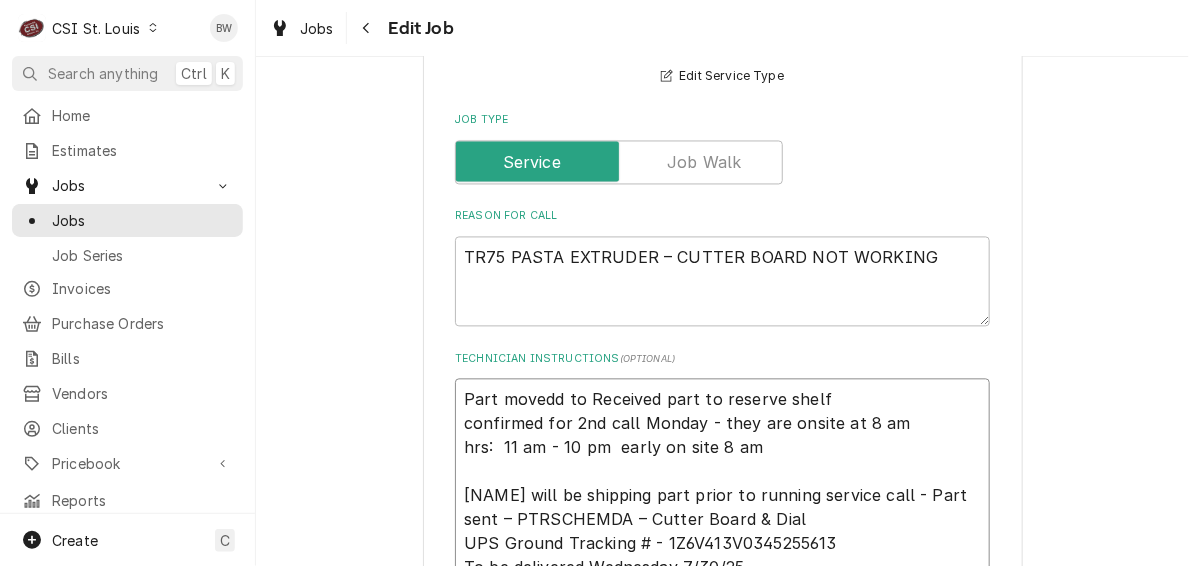 type on "x" 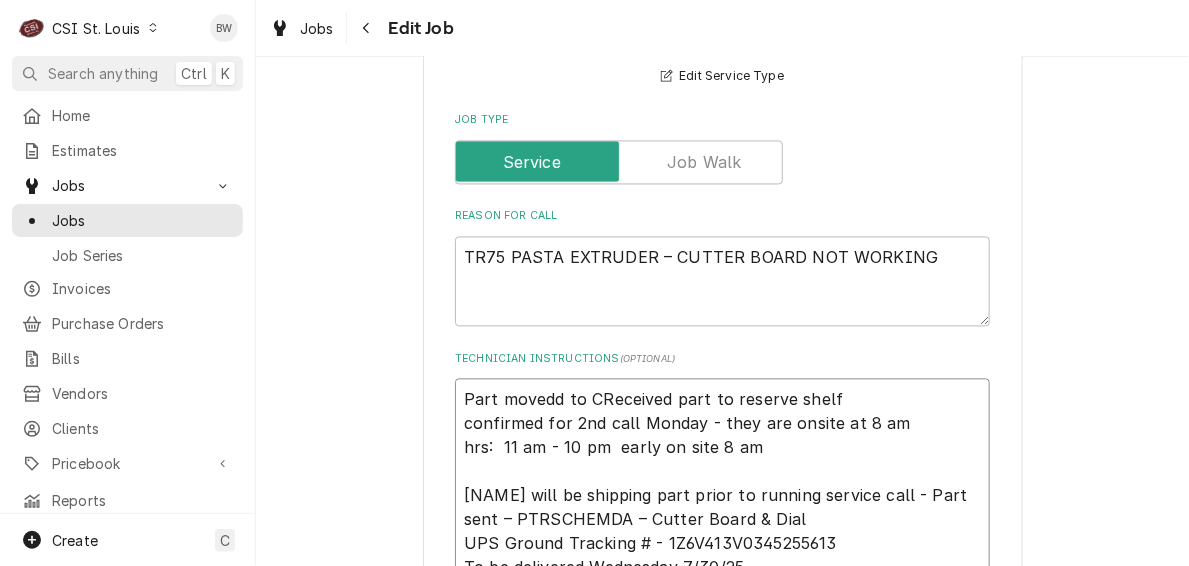 type on "x" 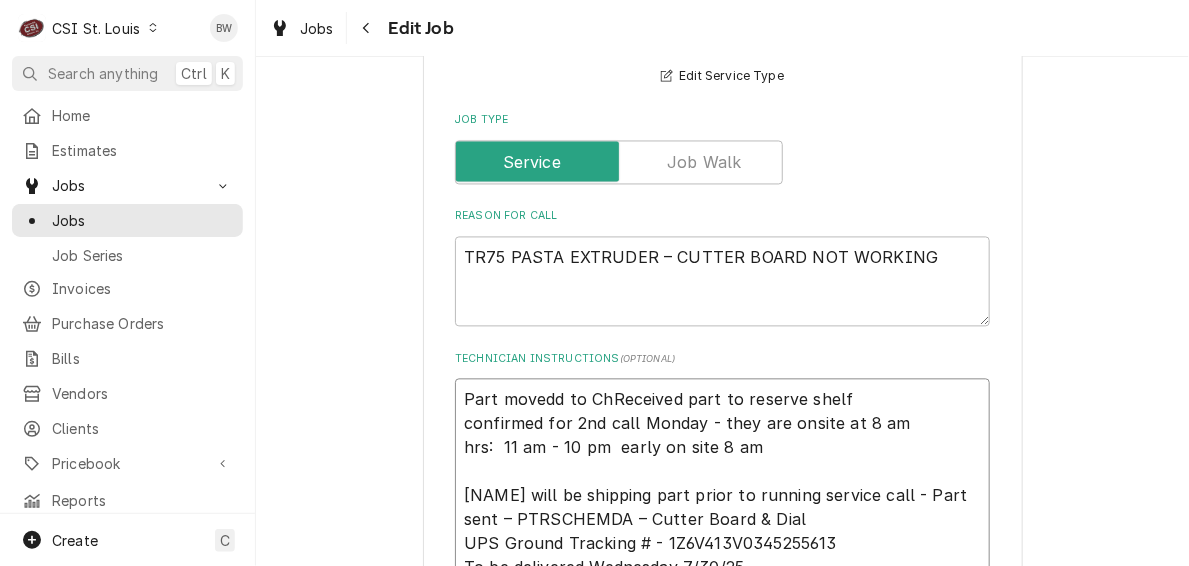 type on "x" 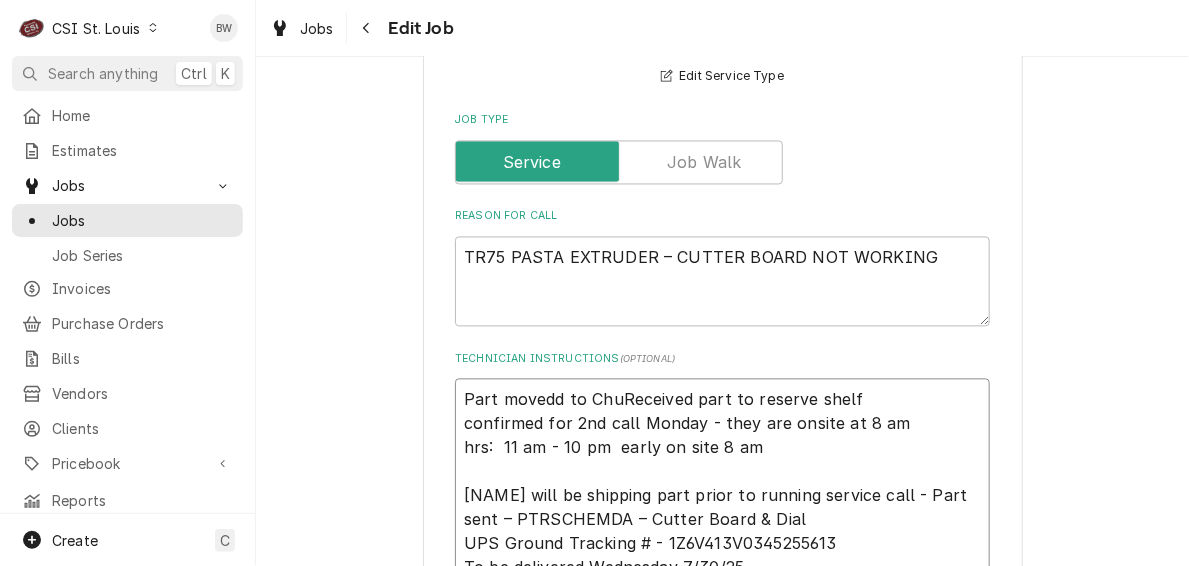 type on "x" 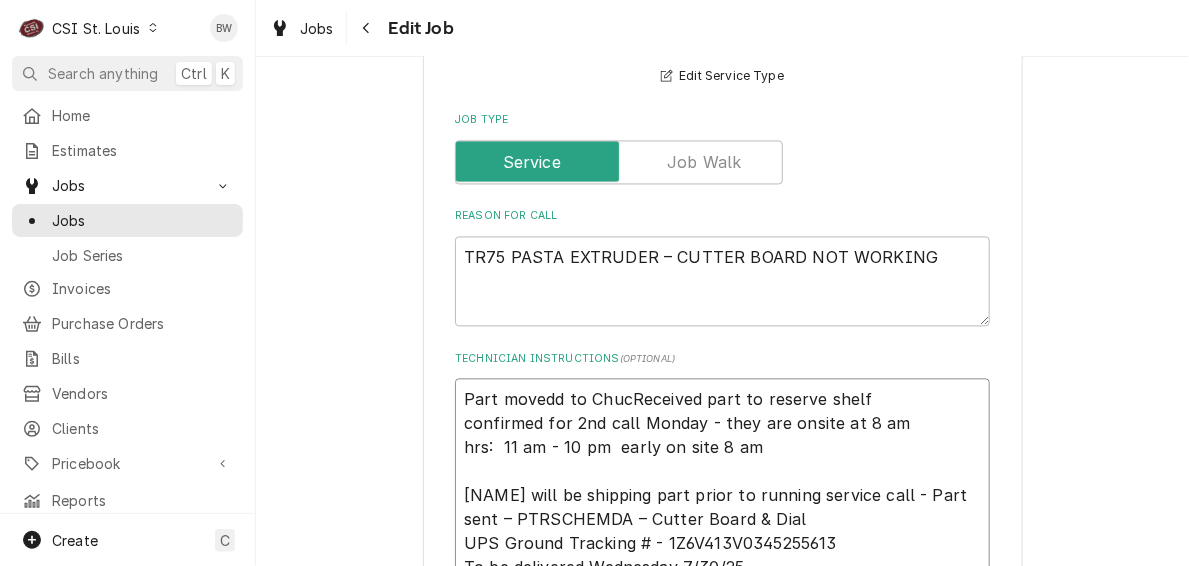 type on "Part movedd to ChuckReceived part to reserve shelf
confirmed for 2nd call Monday - they are onsite at 8 am
hrs:  11 am - 10 pm  early on site 8 am
Rosito will be shipping part prior to running service call - Part sent – PTRSCHEMDA – Cutter Board & Dial
UPS Ground Tracking # - 1Z6V413V0345255613
To be delivered Wednesday 7/30/25.
Chef Dan - 618 920-3171 or 314 683-2338
Rosito is responsible if call deems non-warranty" 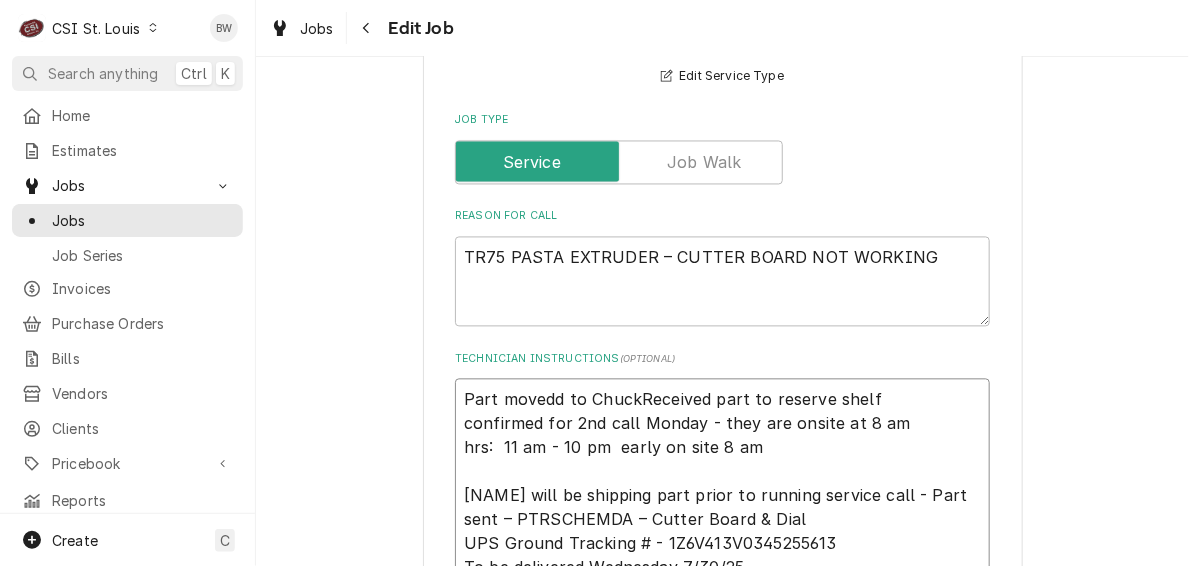 type on "x" 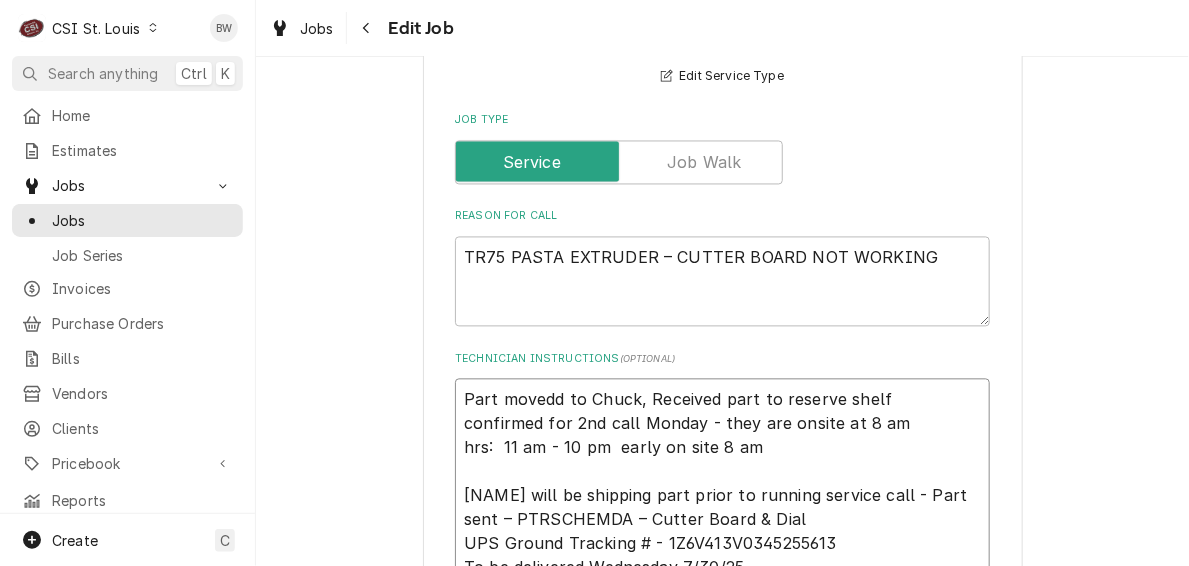 type on "x" 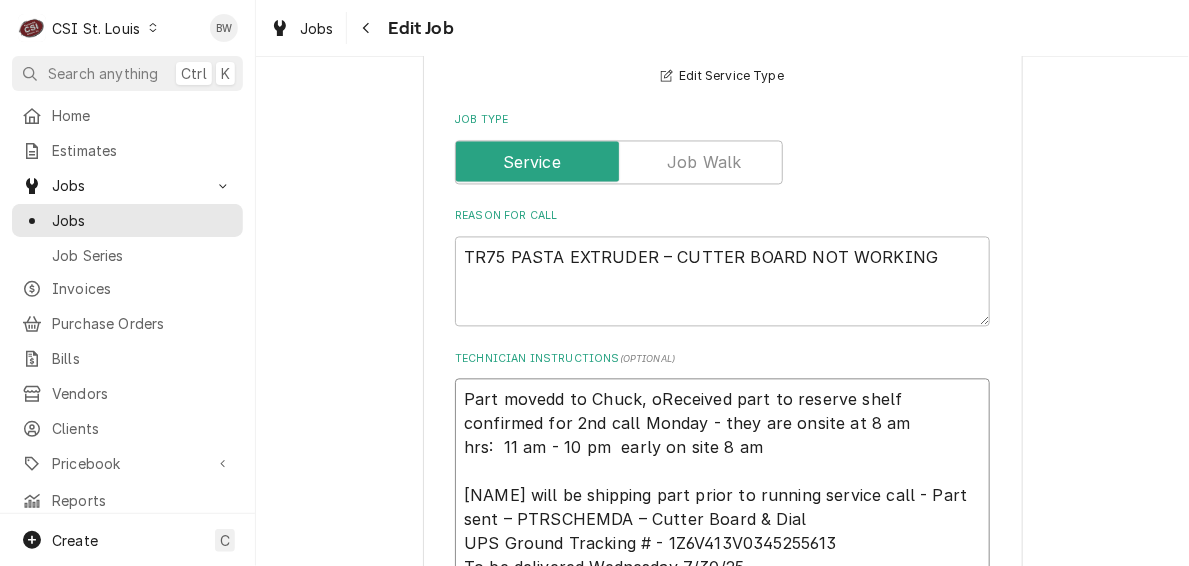 type on "x" 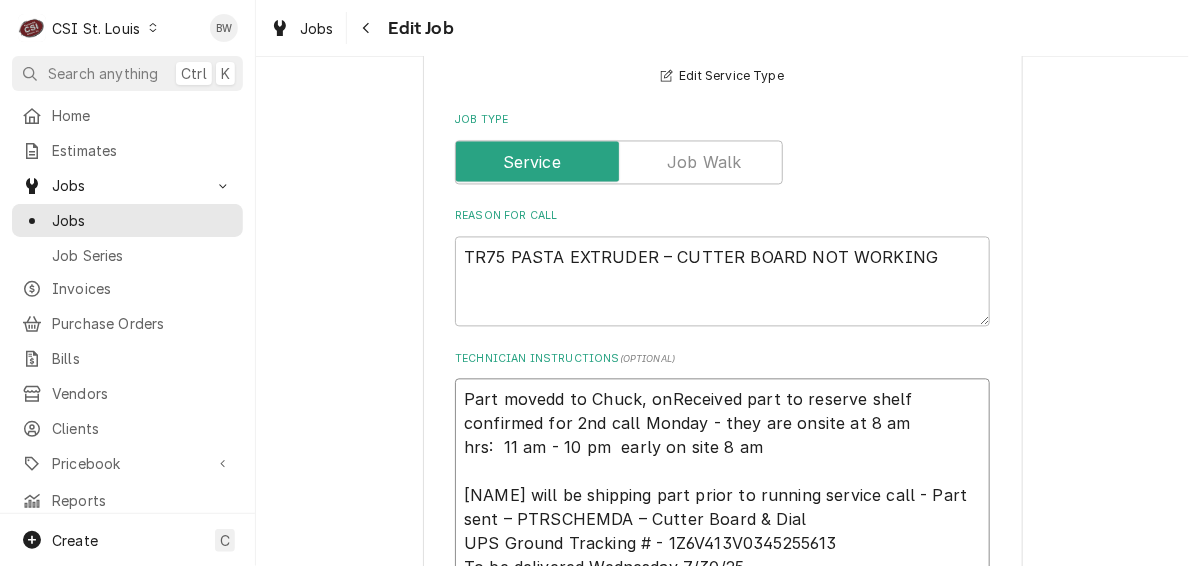 type on "x" 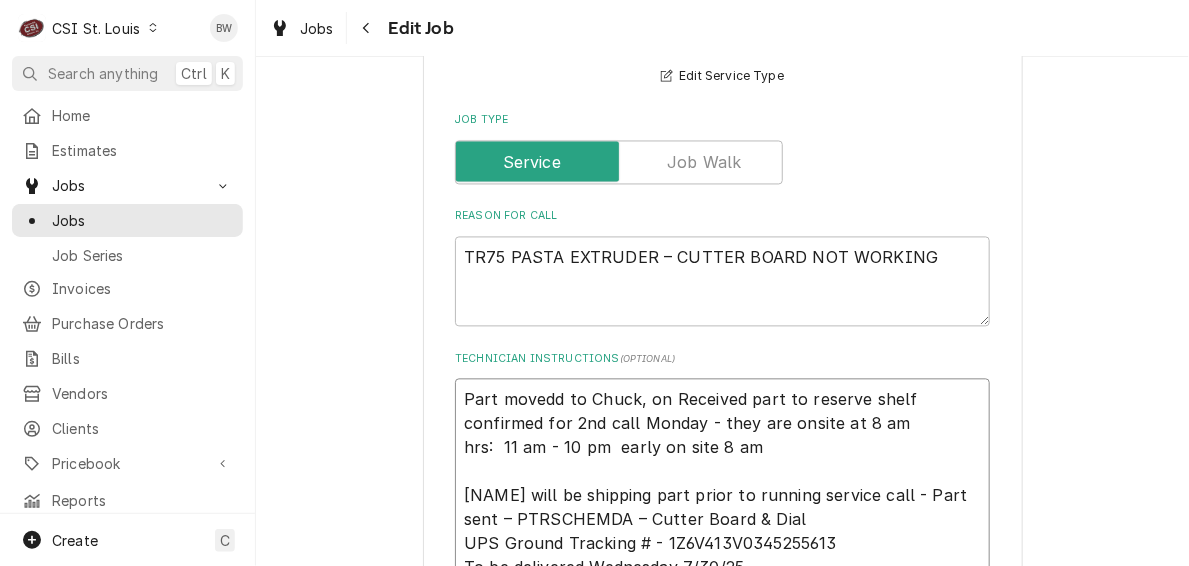 type on "x" 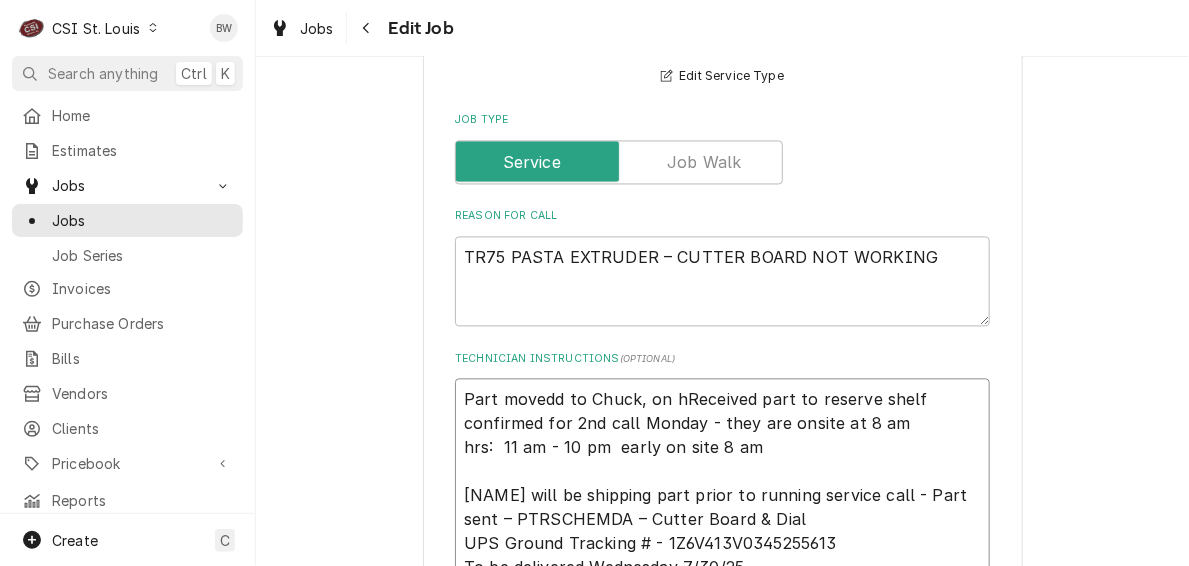 type on "x" 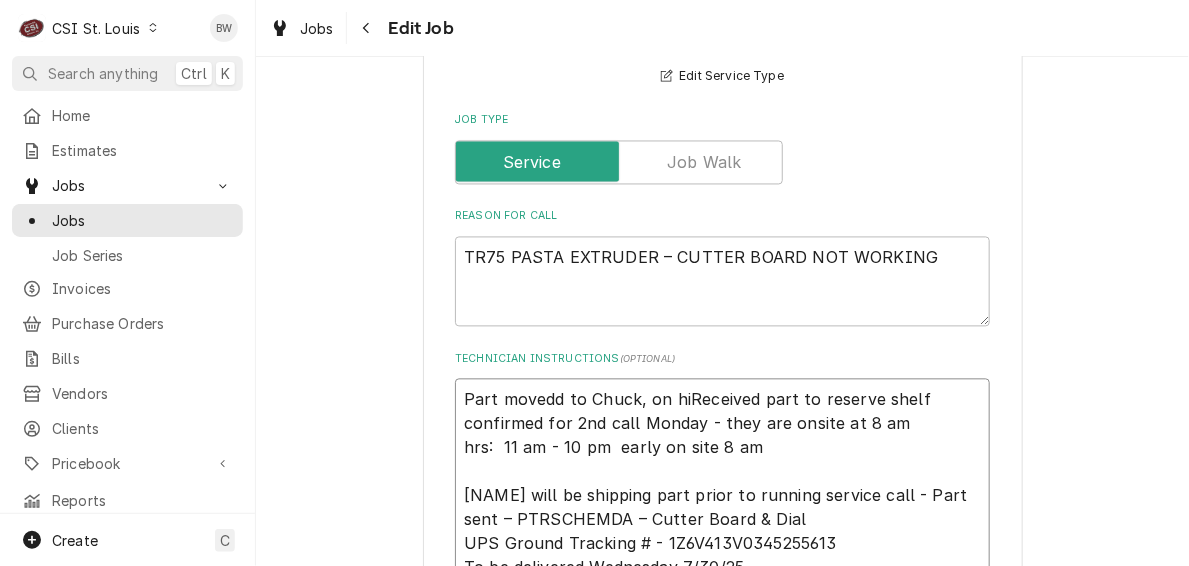 type on "x" 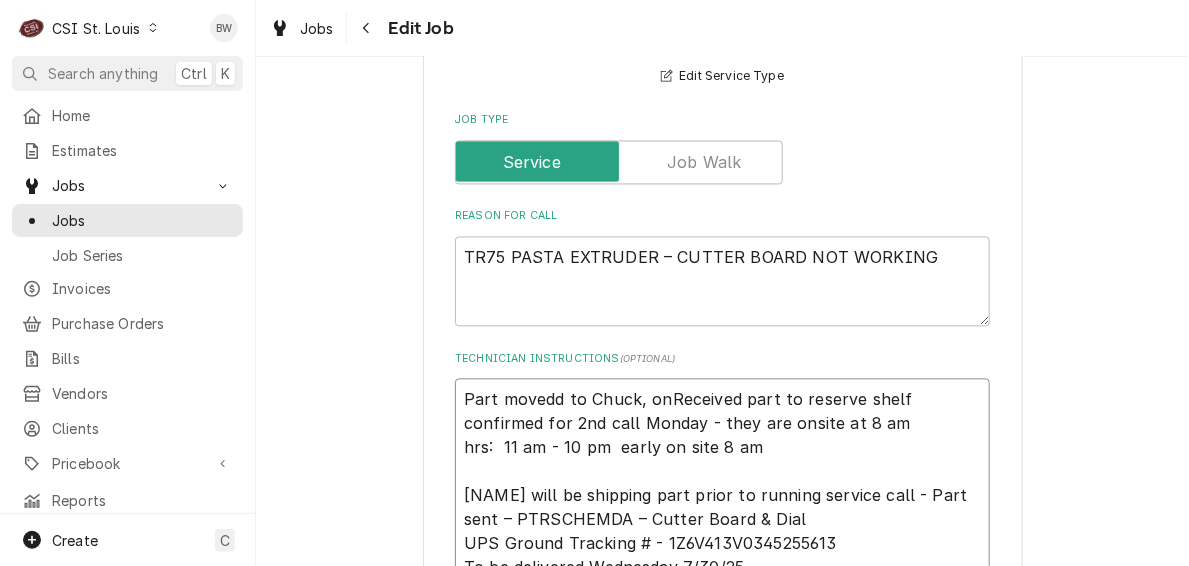 type on "Part movedd to Chuck, on his Received part to reserve shelf
confirmed for 2nd call Monday - they are onsite at 8 am
hrs:  11 am - 10 pm  early on site 8 am
Rosito will be shipping part prior to running service call - Part sent – PTRSCHEMDA – Cutter Board & Dial
UPS Ground Tracking # - 1Z6V413V0345255613
To be delivered Wednesday 7/30/25.
Chef Dan - 618 920-3171 or 314 683-2338
Rosito is responsible if call deems non-warranty" 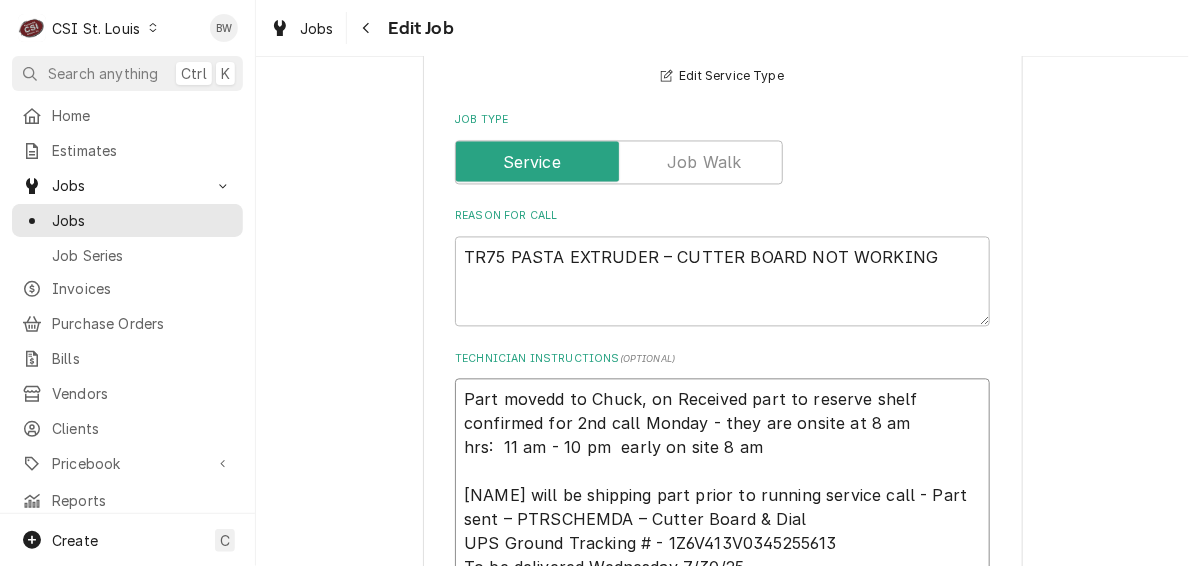 type on "x" 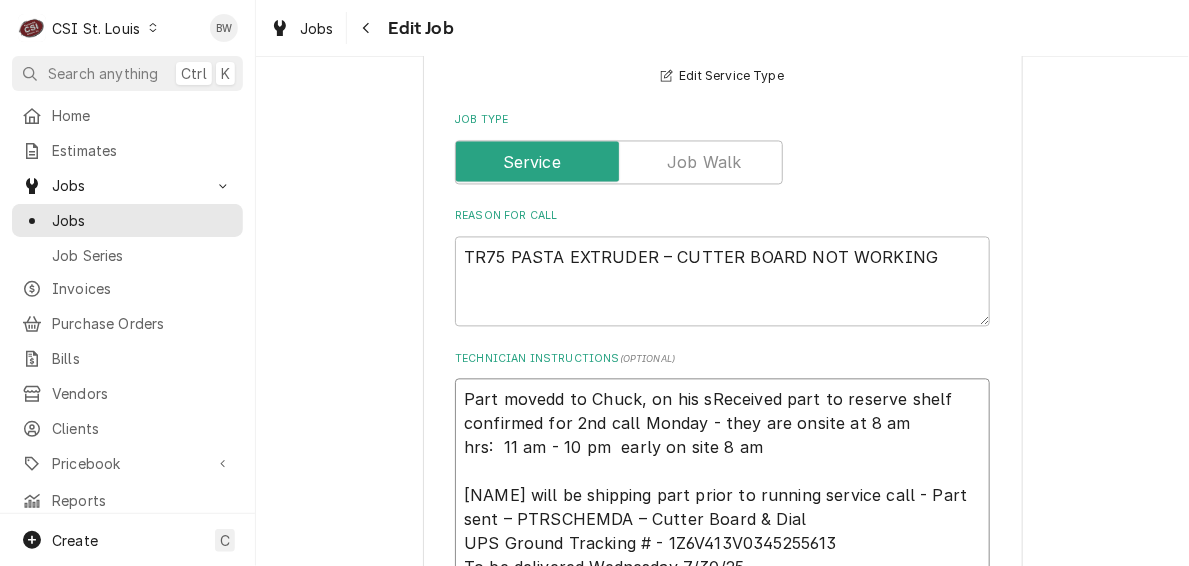 type on "x" 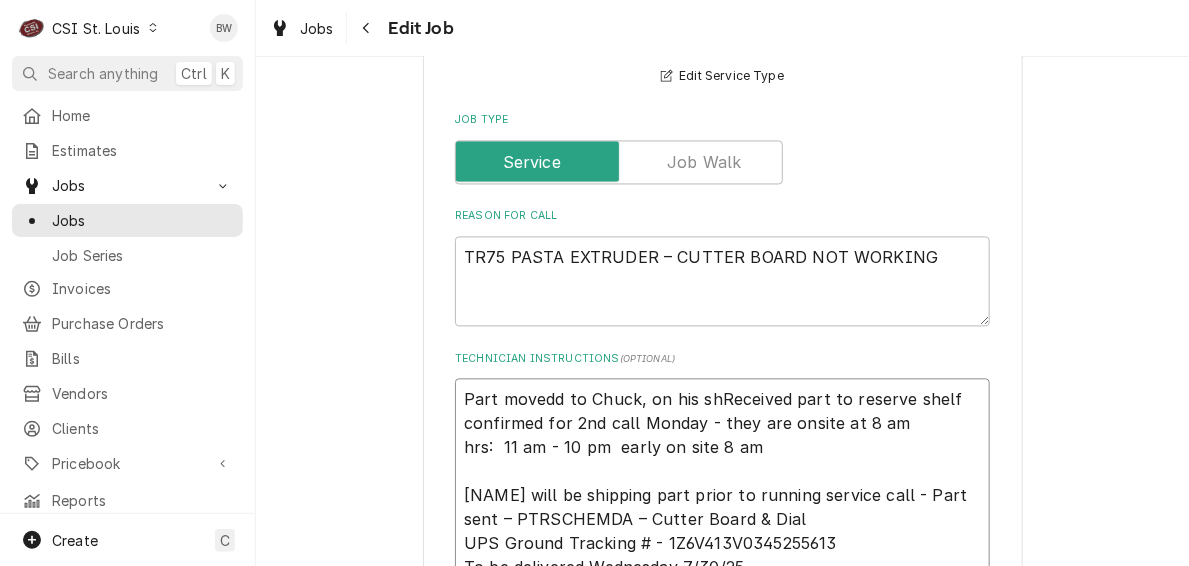 type on "x" 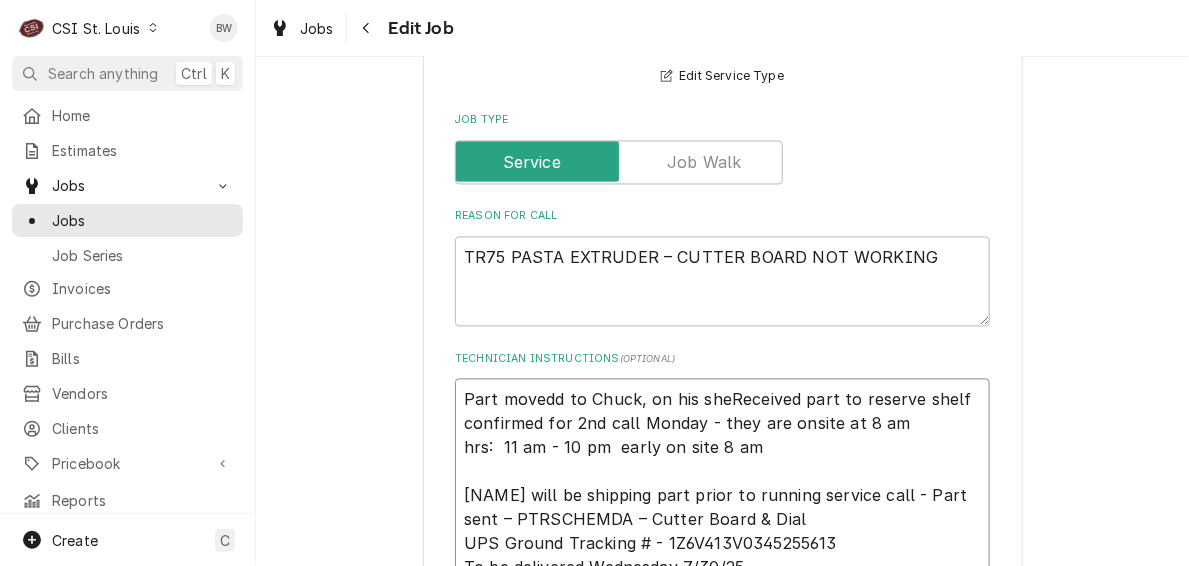 type on "x" 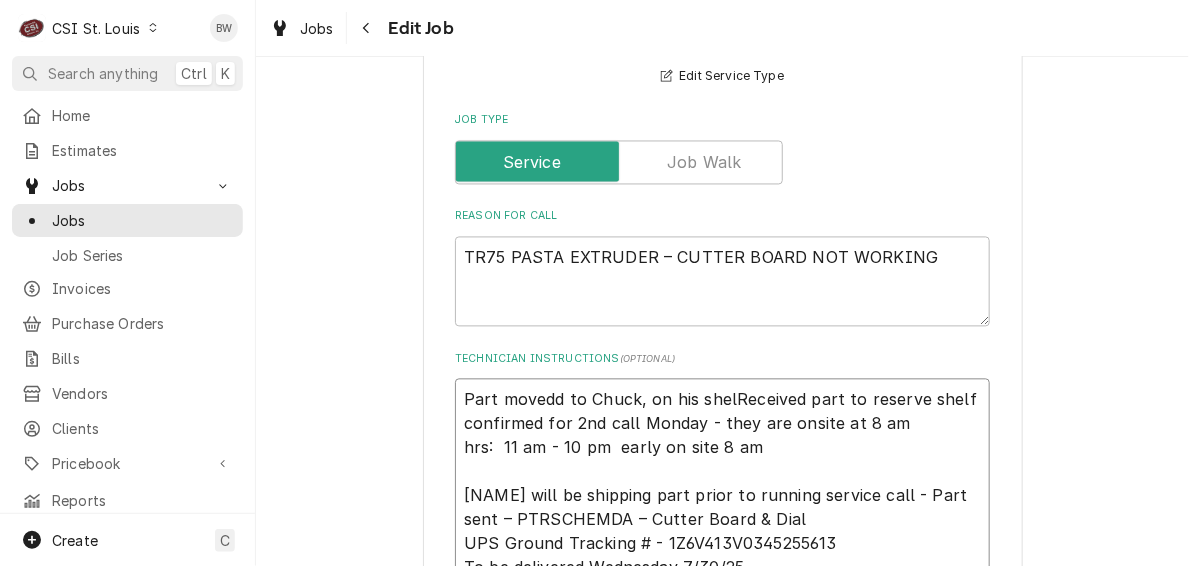 type on "x" 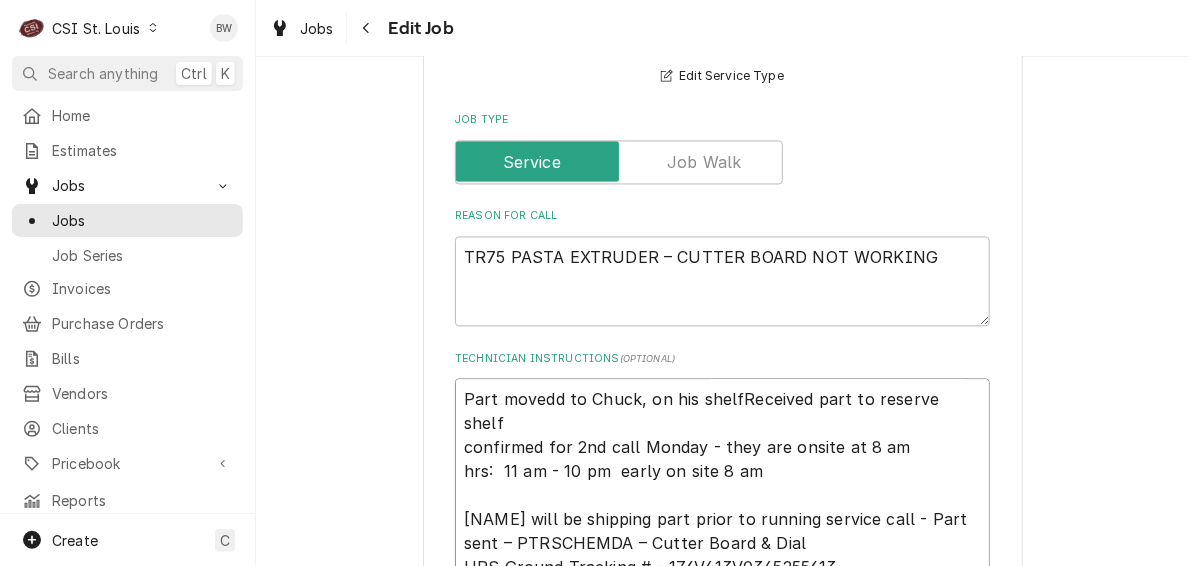 type on "x" 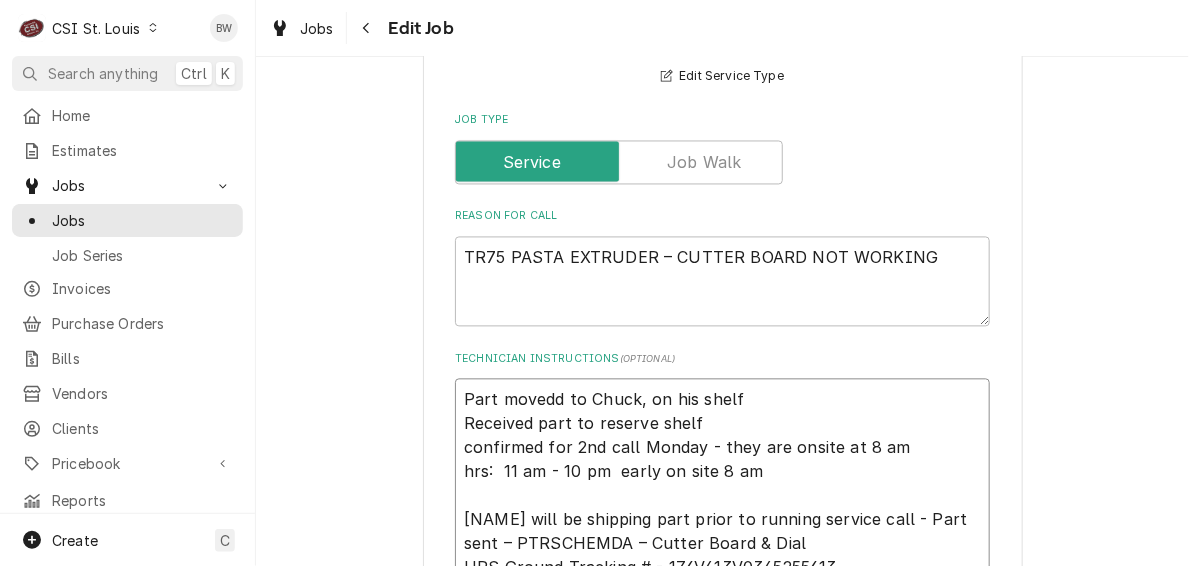 type on "x" 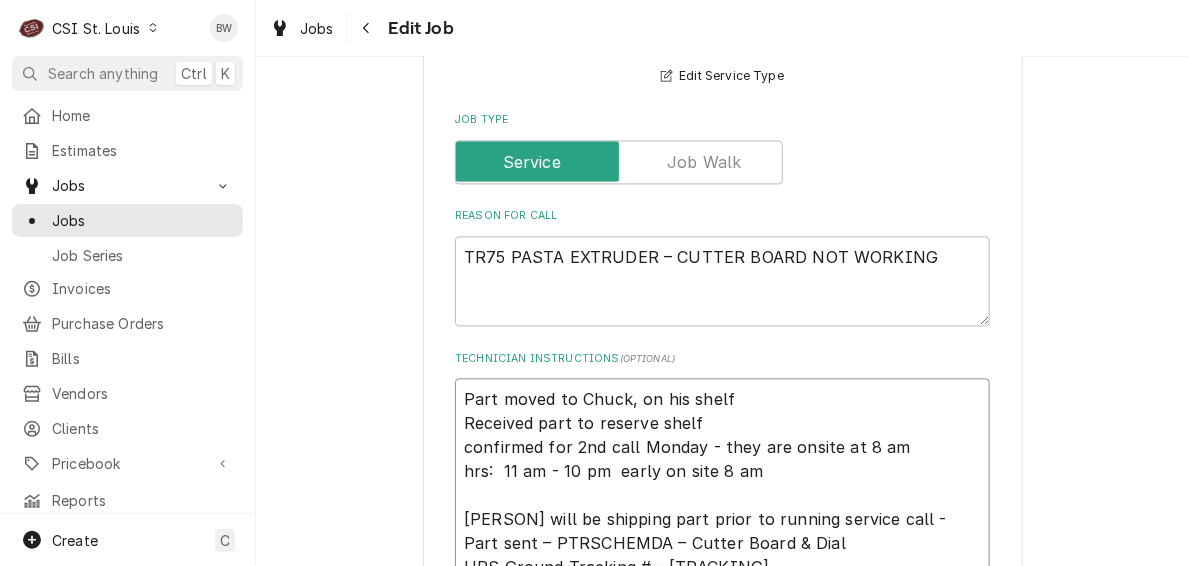 type on "x" 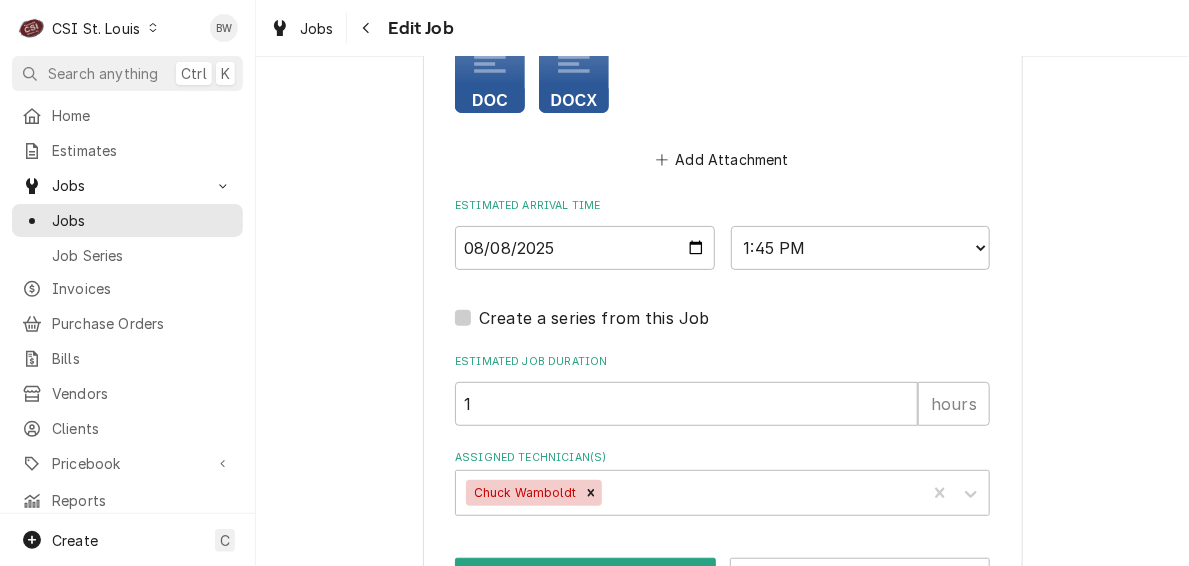 scroll, scrollTop: 2371, scrollLeft: 0, axis: vertical 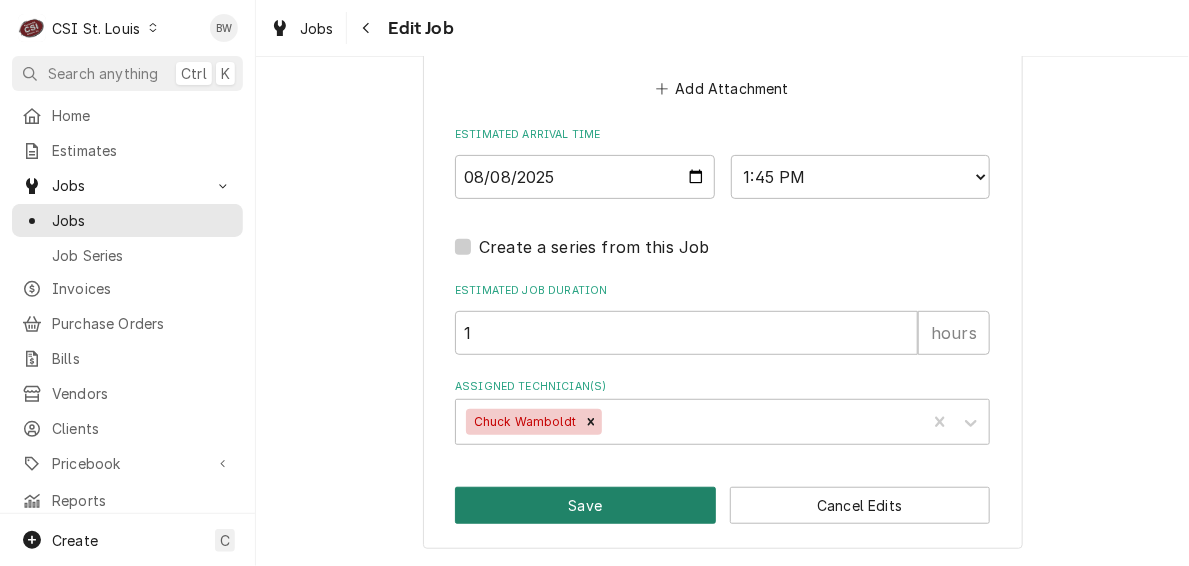 type on "Part moved to Chuck, on his shelf
Received part to reserve shelf
confirmed for 2nd call Monday - they are onsite at 8 am
hrs:  11 am - 10 pm  early on site 8 am
Rosito will be shipping part prior to running service call - Part sent – PTRSCHEMDA – Cutter Board & Dial
UPS Ground Tracking # - 1Z6V413V0345255613
To be delivered Wednesday 7/30/25.
Chef Dan - 618 920-3171 or 314 683-2338
Rosito is responsible if call deems non-warranty" 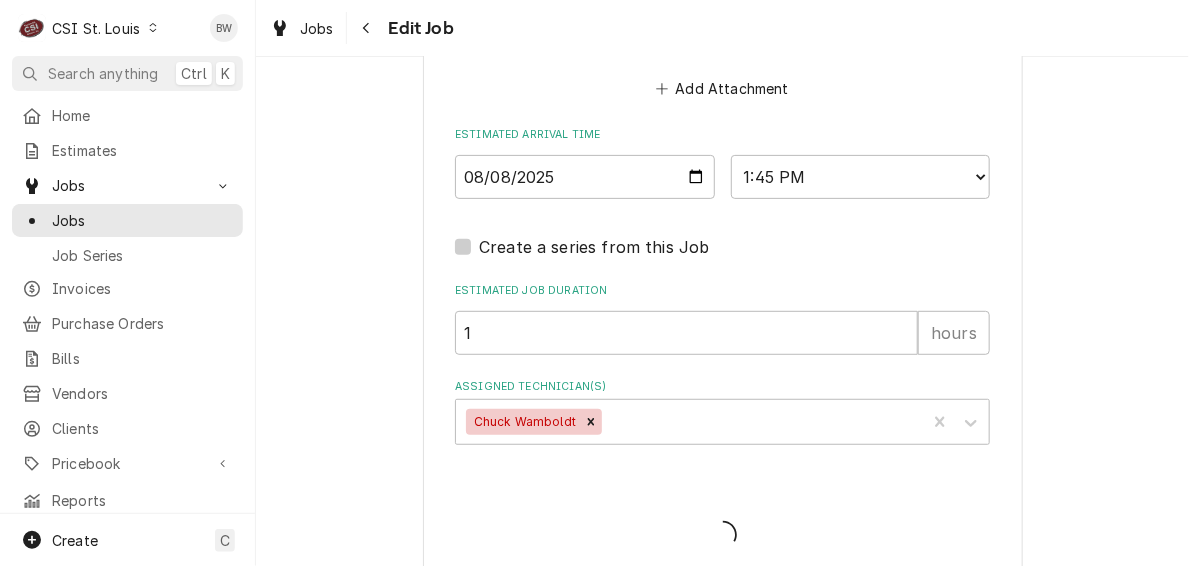 type on "x" 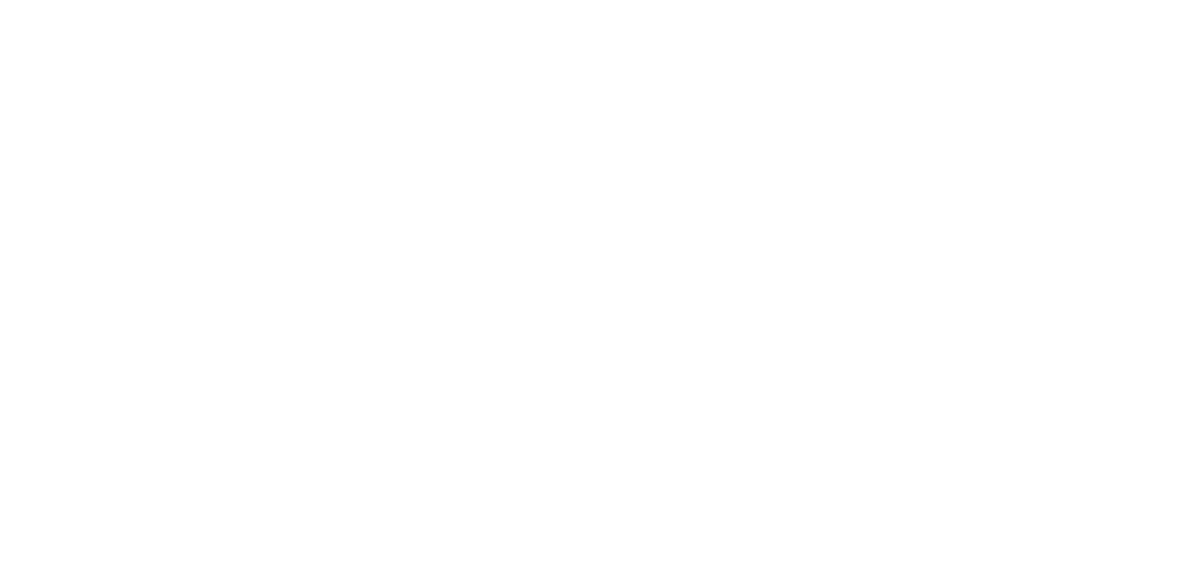 scroll, scrollTop: 0, scrollLeft: 0, axis: both 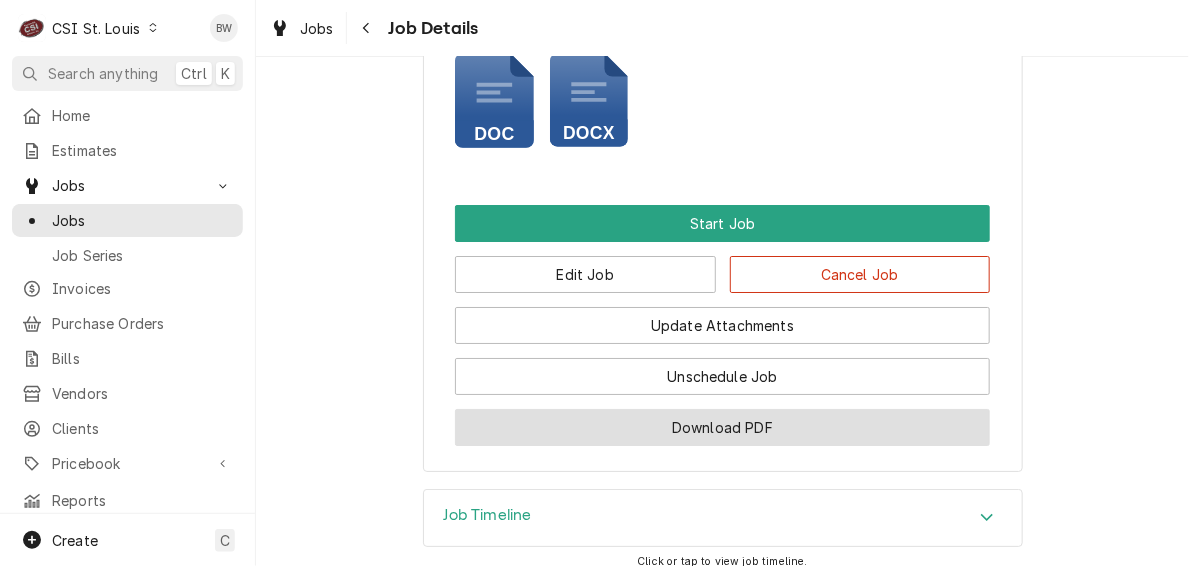 click on "Download PDF" at bounding box center (722, 427) 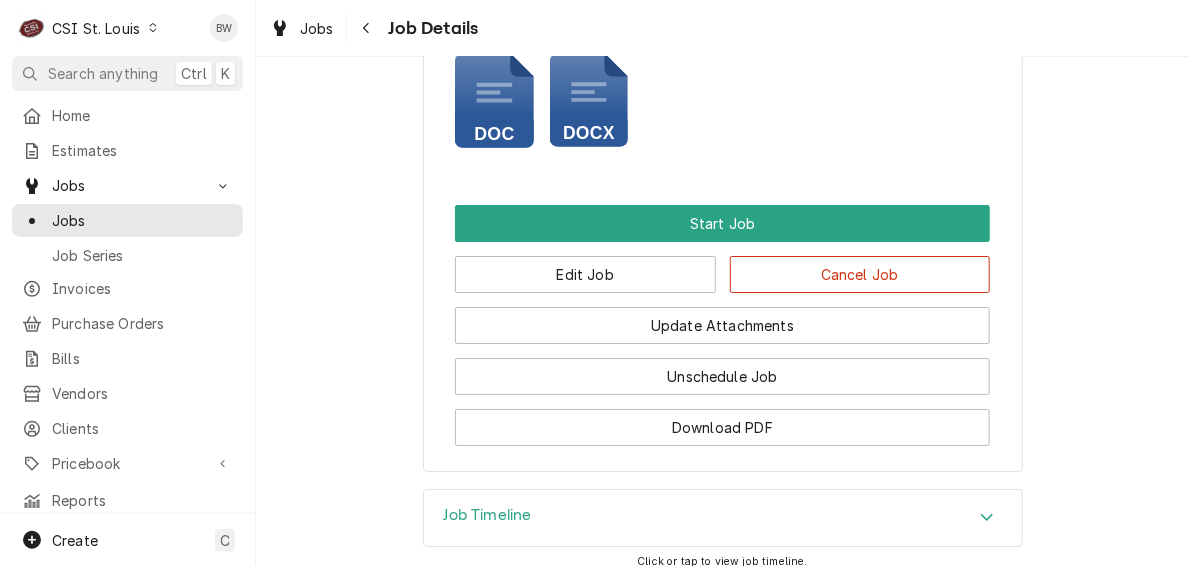 click at bounding box center (153, 28) 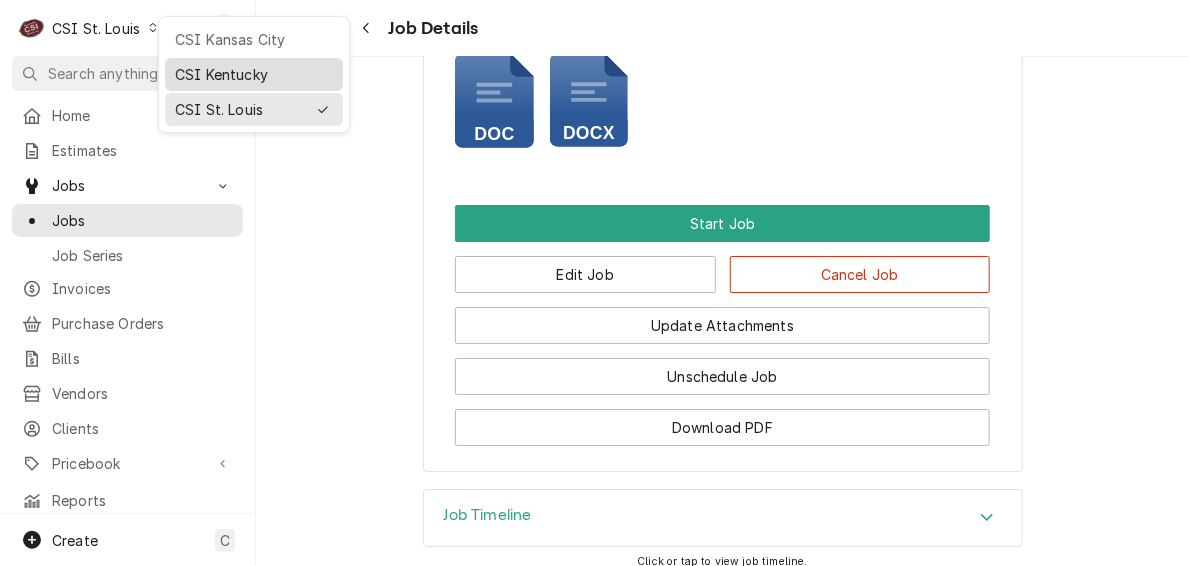 click on "CSI Kentucky" at bounding box center [254, 74] 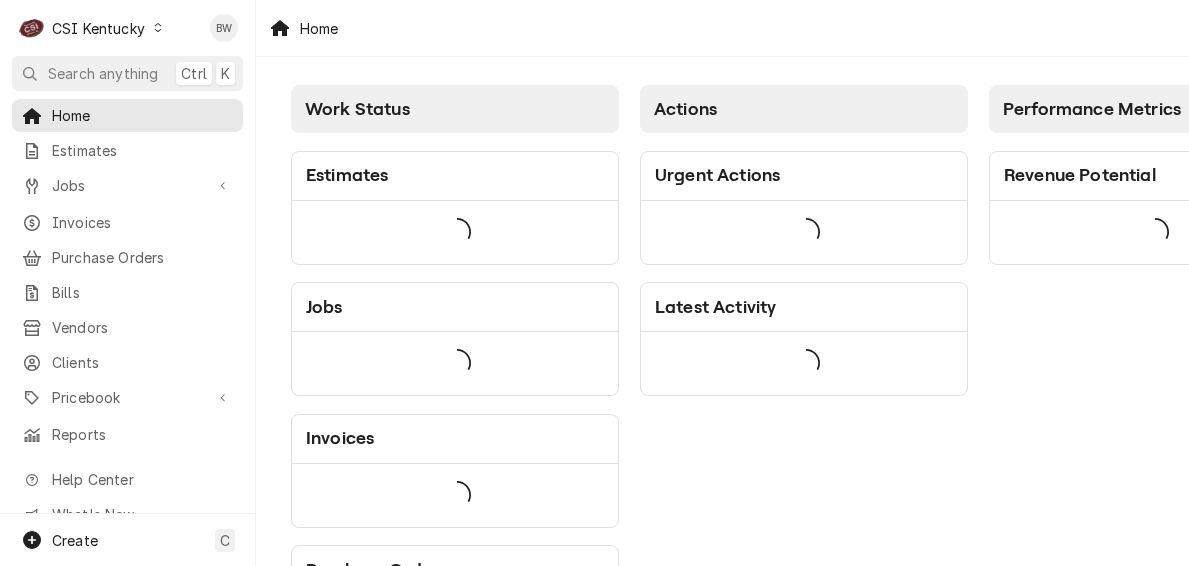scroll, scrollTop: 0, scrollLeft: 0, axis: both 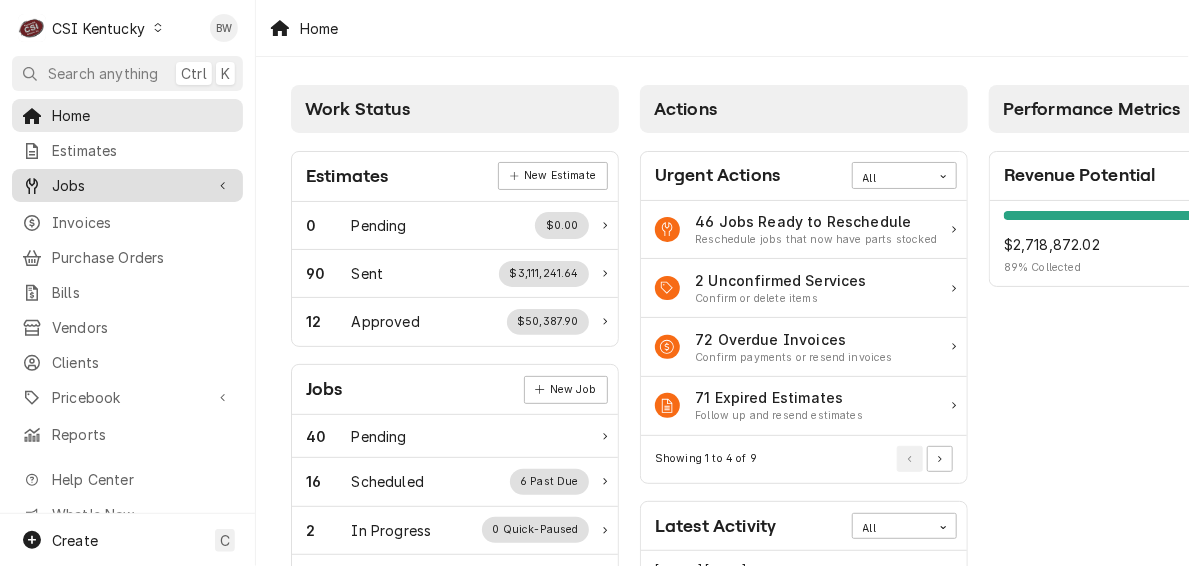 click on "Jobs" at bounding box center [127, 185] 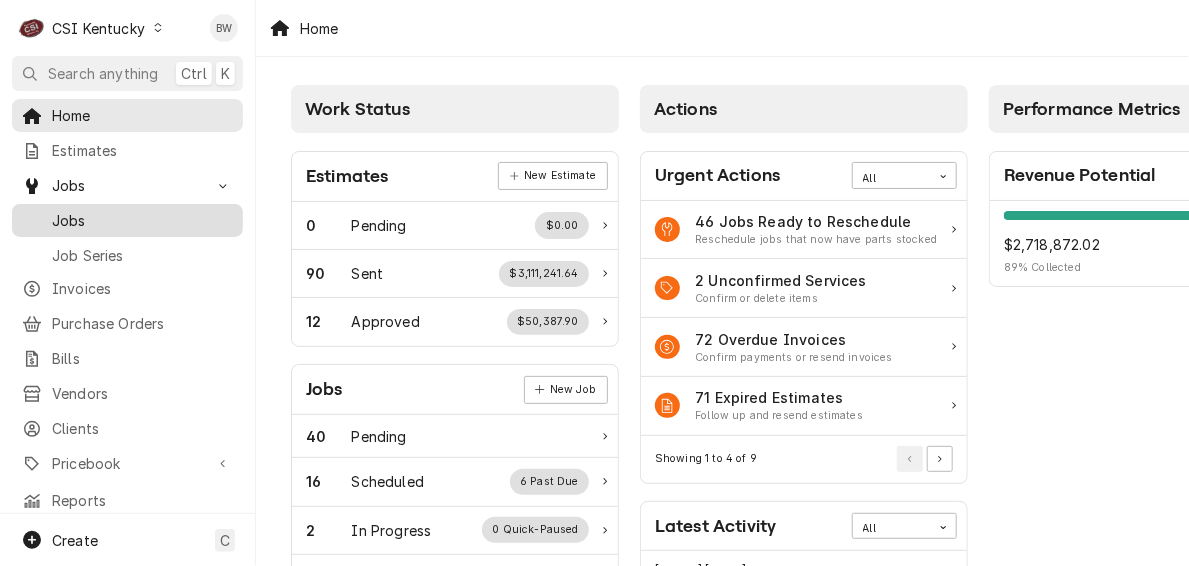 click on "Jobs" at bounding box center [142, 220] 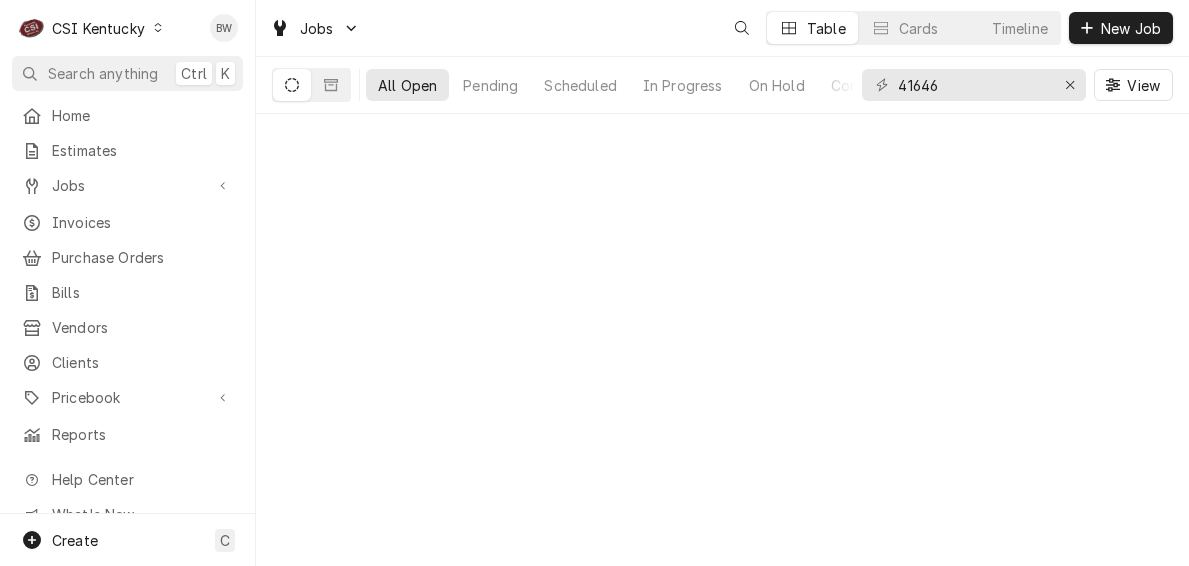scroll, scrollTop: 0, scrollLeft: 0, axis: both 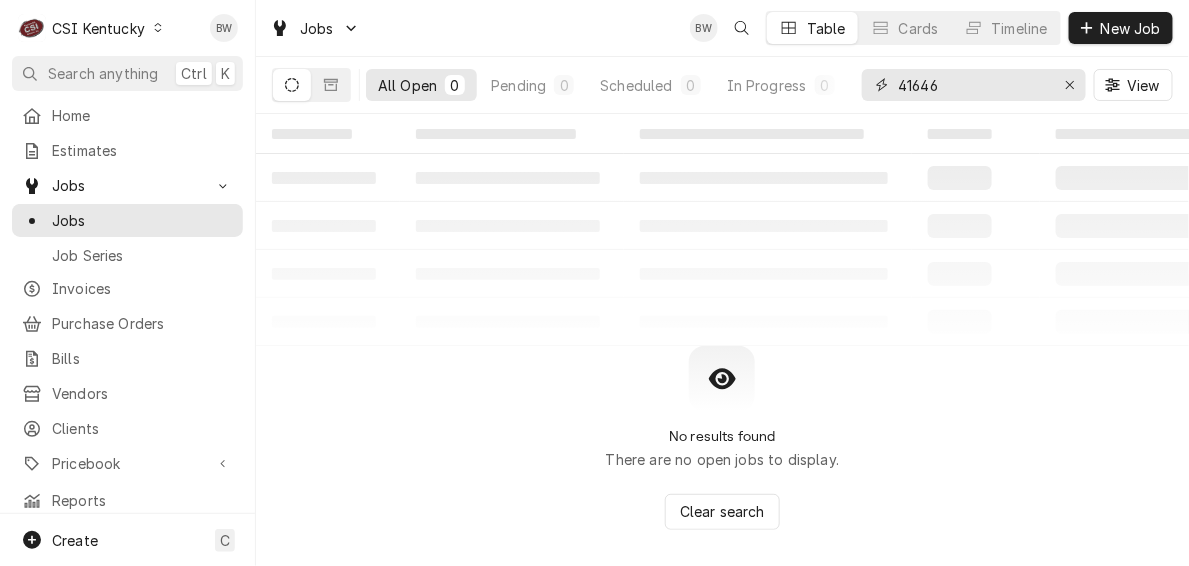 drag, startPoint x: 952, startPoint y: 86, endPoint x: 890, endPoint y: 90, distance: 62.1289 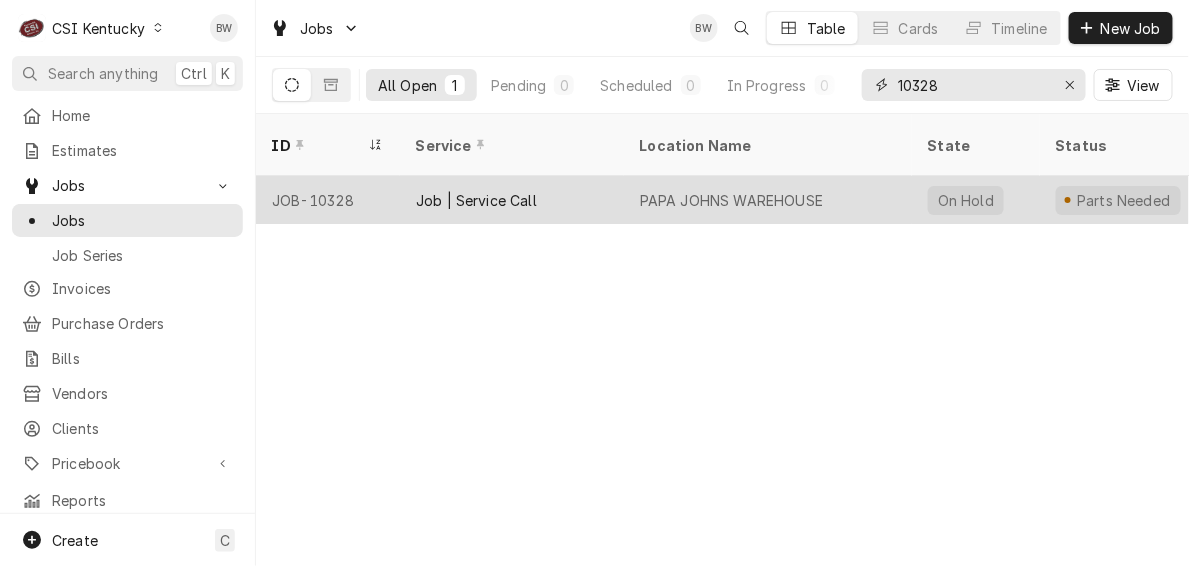 type on "10328" 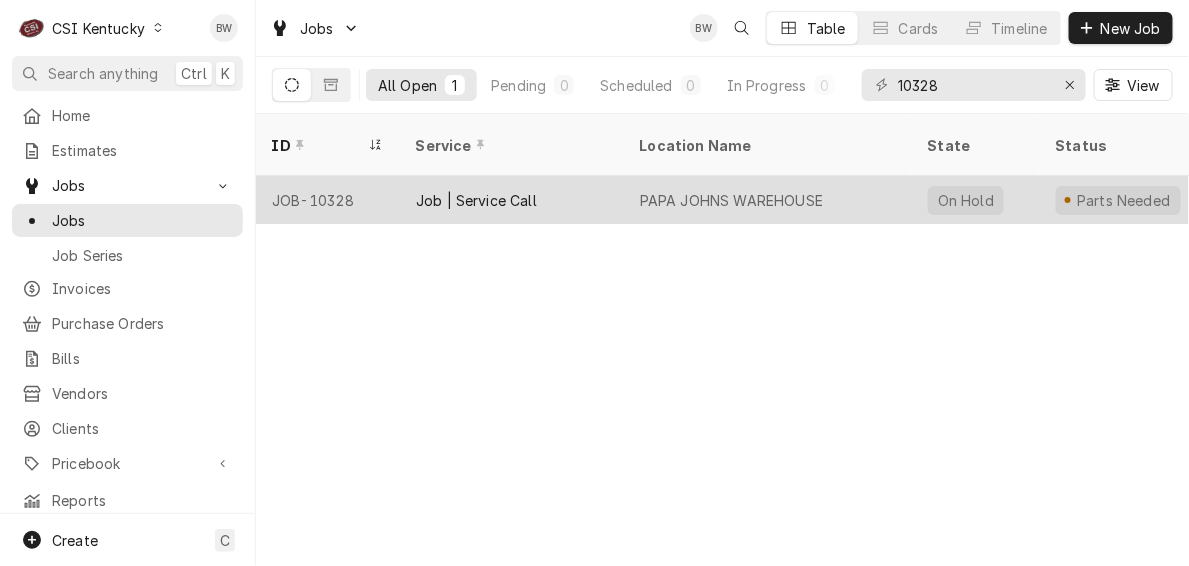 click on "JOB-10328" at bounding box center (328, 200) 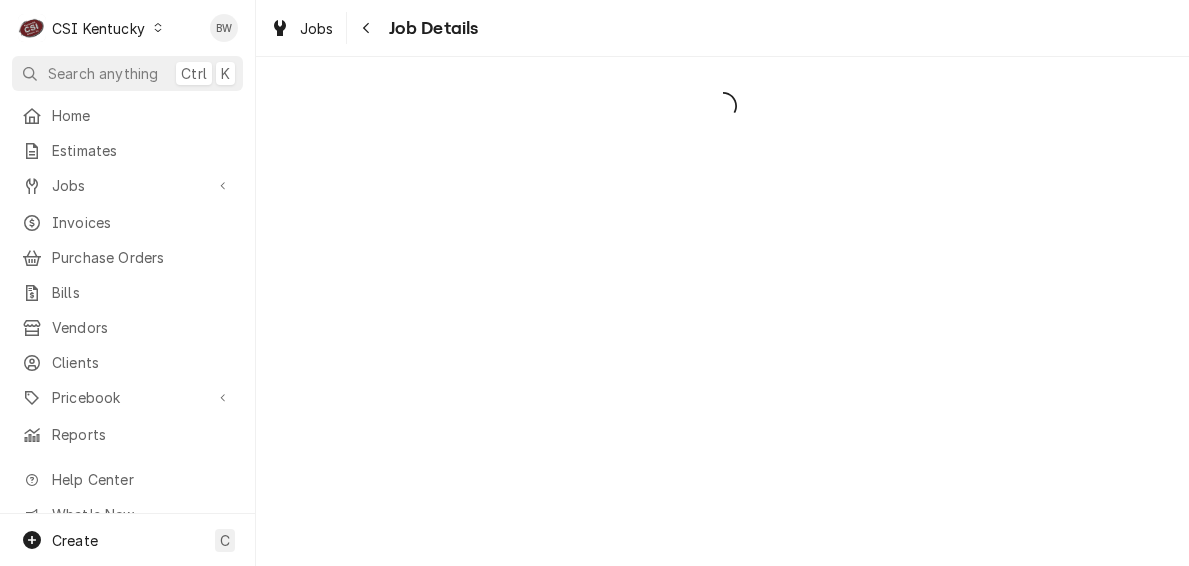 scroll, scrollTop: 0, scrollLeft: 0, axis: both 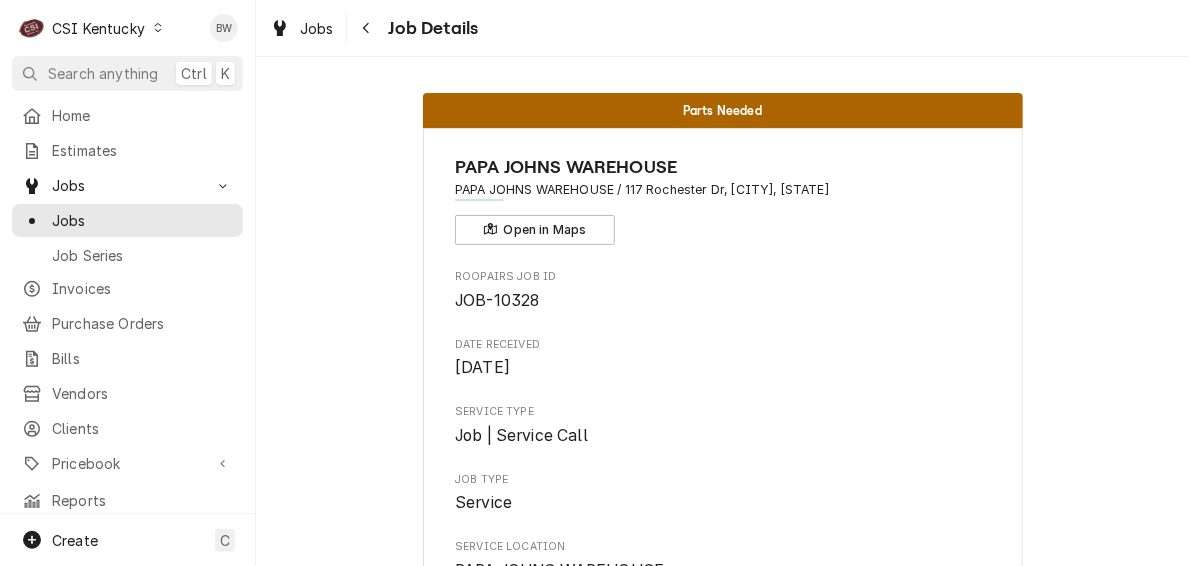 click on "Parts Needed PAPA JOHNS WAREHOUSE PAPA JOHNS WAREHOUSE / 117 Rochester Dr, Louisville, KY 40214 Open in Maps Roopairs Job ID JOB-10328 Date Received Jul 23, 2025 Service Type Job | Service Call Job Type Service Service Location PAPA JOHNS WAREHOUSE
117 Rochester Dr
Louisville, KY 40214 Service Location Notes  (Only Visible to You) COD Client Notes  (Only Visible to You) 3727 286 744 63019  EXP  8/27  CCV:  1907  CHARLES SINGER
BILLING:  5470 TURKEY LANE  LAS VEGAS NV  89131 Scheduled For Fri, Aug 8th, 2025 - 10:00 AM Started On Sun, Jul 27th, 2025 - 5:16 PM Service Summary To Date Short Description Job | Service Call Service Summary Lincoln
M#2424-GUN-0001
S#2402100100654
Installed spring, main oriface and burner. The bypass oriface was not in the LP conversion kit. Created a new dispatch to order and charge Lincoln.
Hot surface ignitor was broken and Charles approved ordering one.
Parts order
Ground shipping
Lincoln part #
369552
Hot Surface Ignitor Kit, 9003267/90
Qty-1
L$215.95
Matt Show  more   2h" at bounding box center [722, 1574] 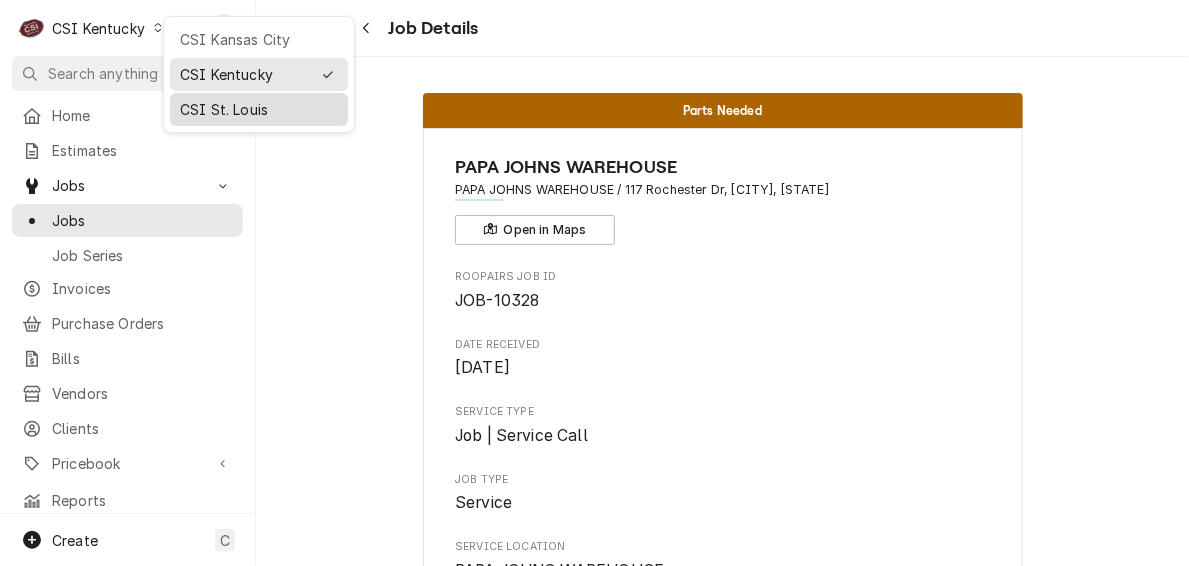 click on "CSI St. Louis" at bounding box center [259, 109] 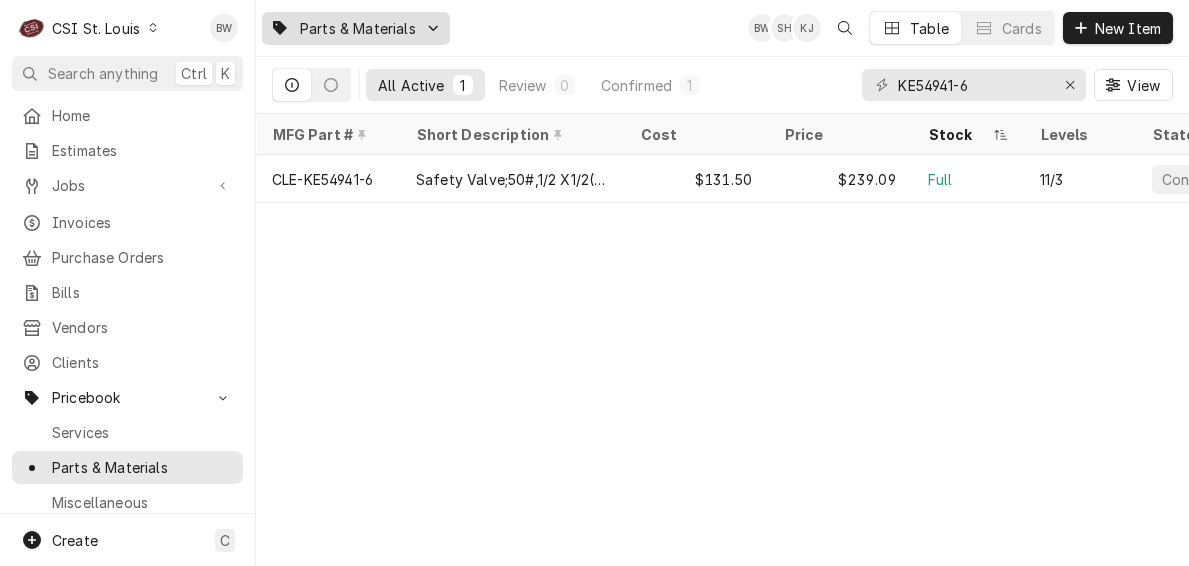scroll, scrollTop: 0, scrollLeft: 0, axis: both 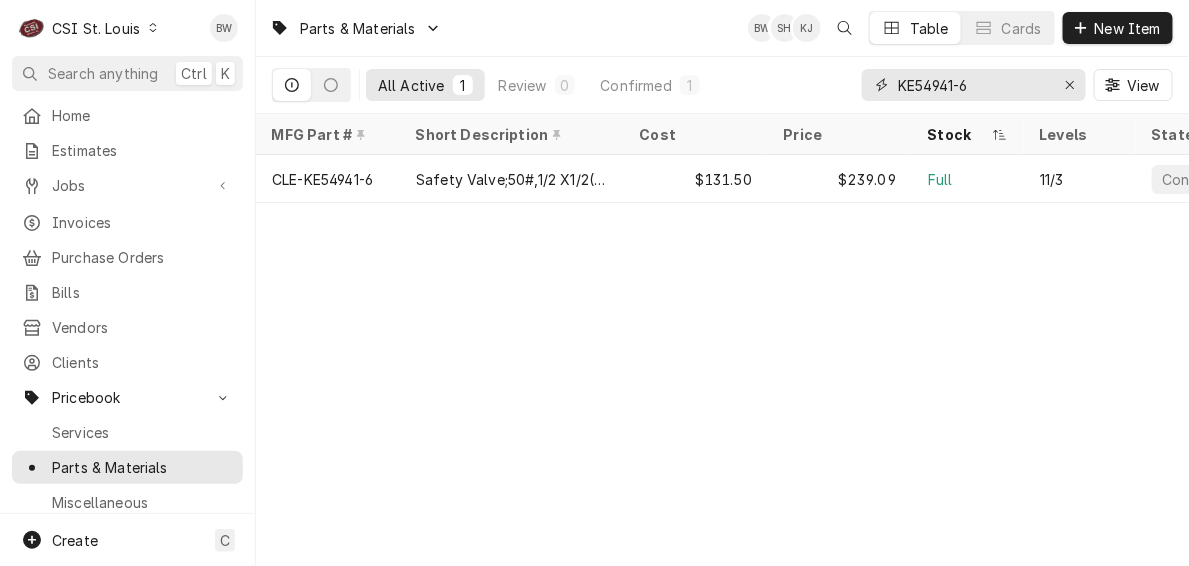 drag, startPoint x: 975, startPoint y: 83, endPoint x: 862, endPoint y: 77, distance: 113.15918 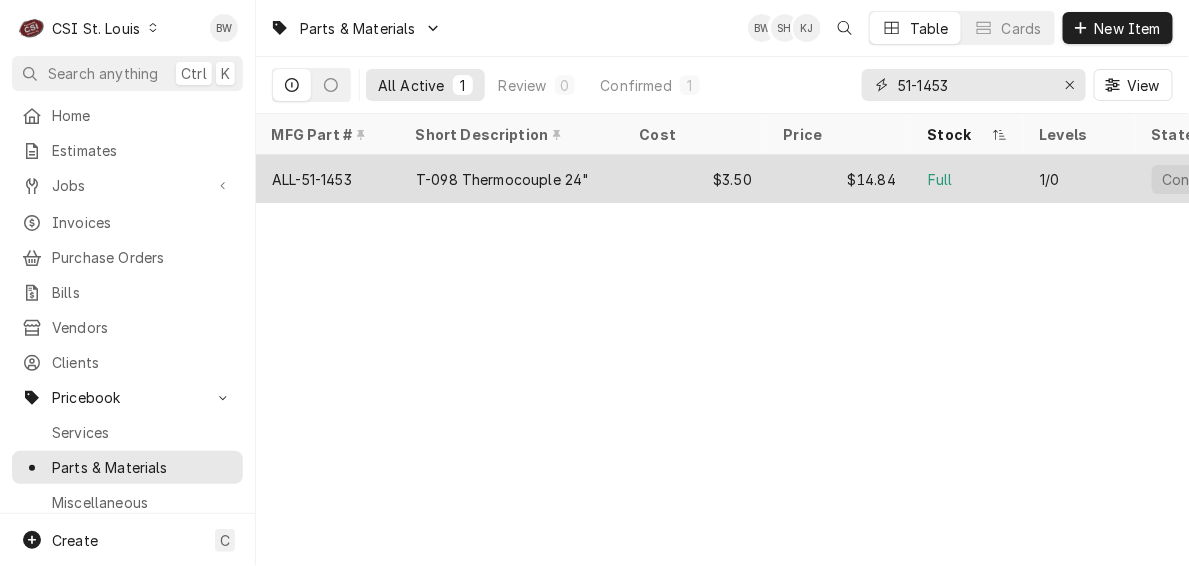 type on "51-1453" 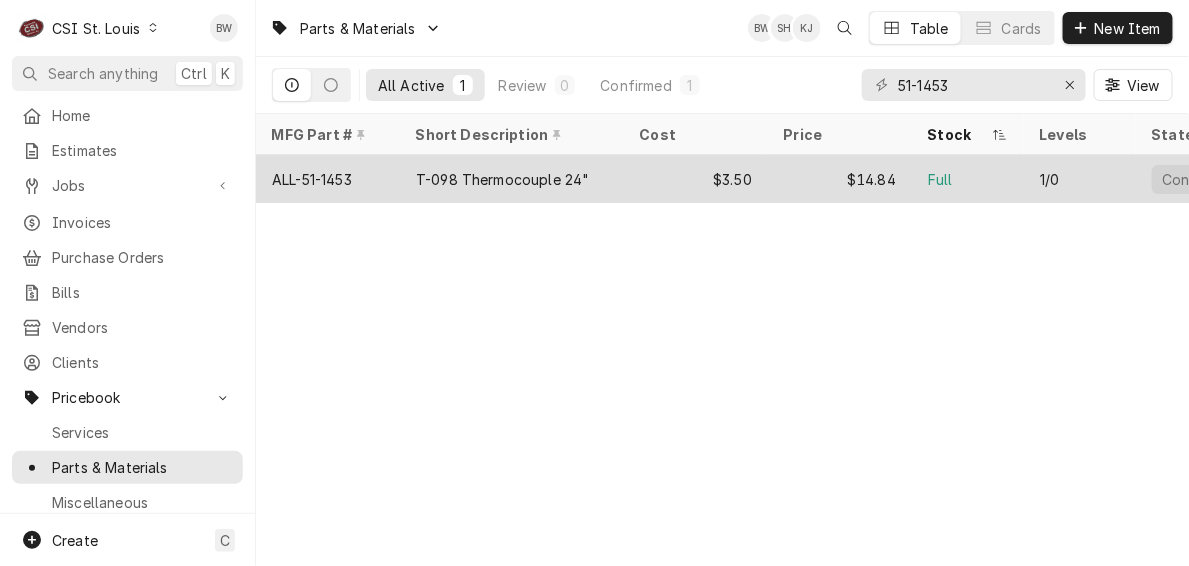 click on "ALL-51-1453" at bounding box center [312, 179] 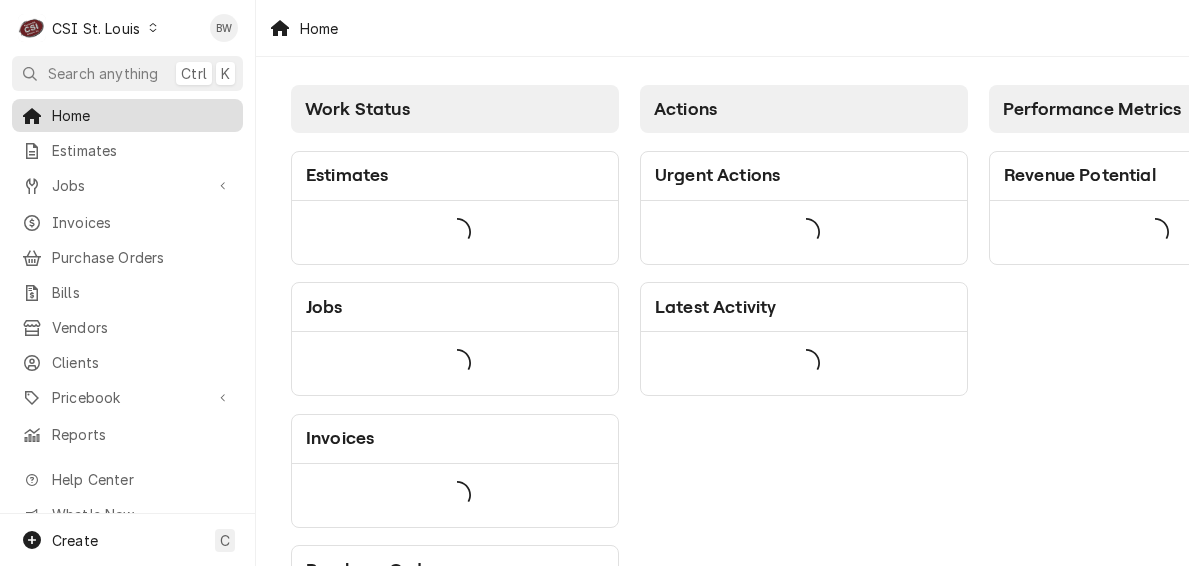 scroll, scrollTop: 0, scrollLeft: 0, axis: both 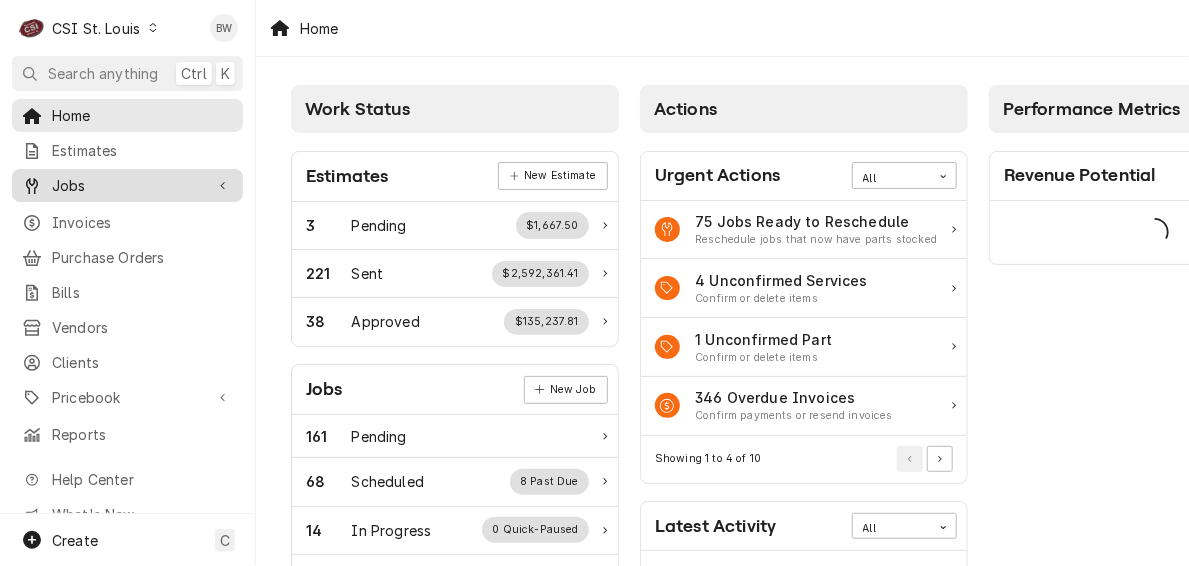 click on "Jobs" at bounding box center [127, 185] 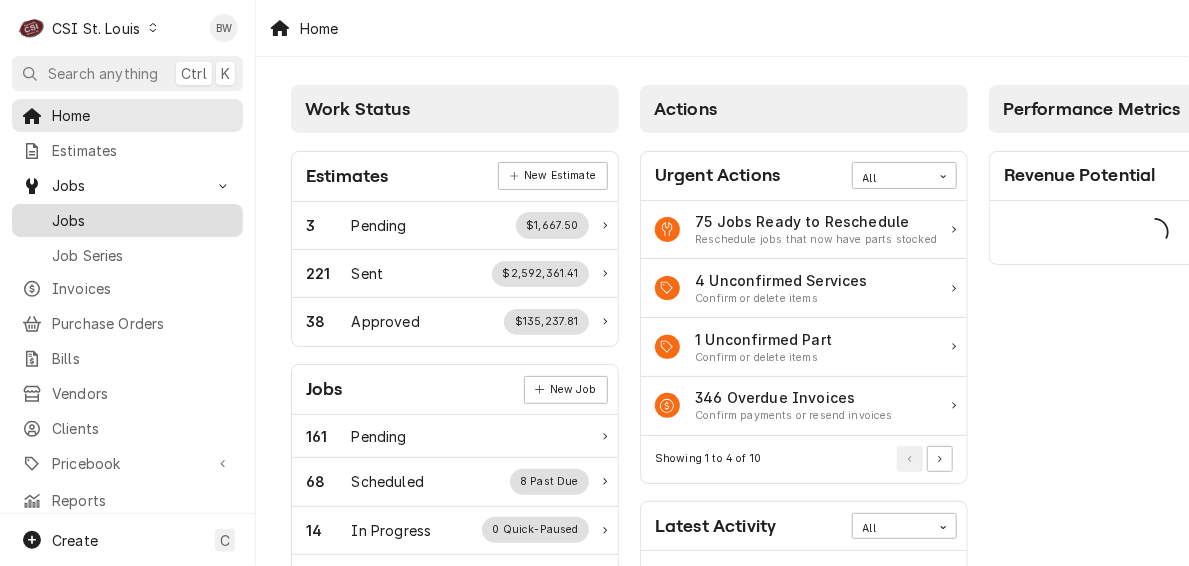 click on "Jobs" at bounding box center (142, 220) 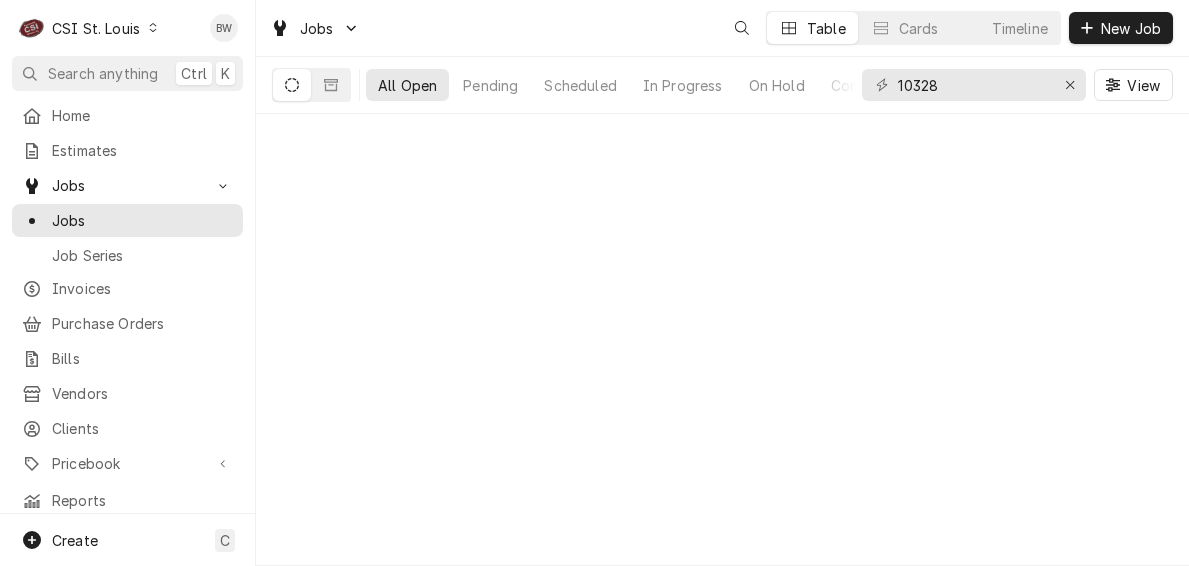 scroll, scrollTop: 0, scrollLeft: 0, axis: both 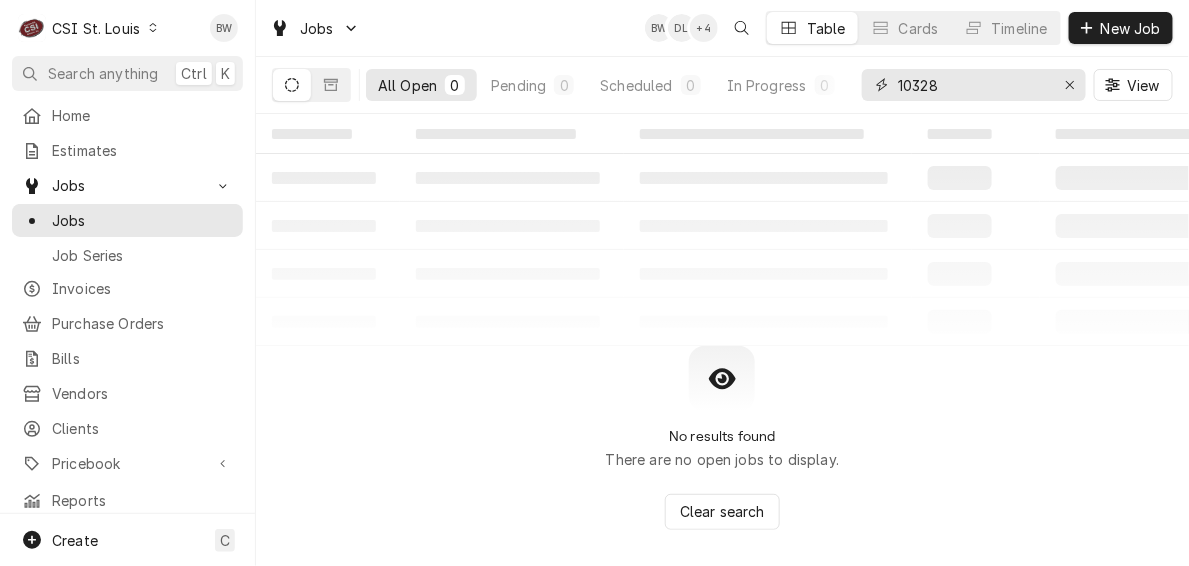 drag, startPoint x: 972, startPoint y: 83, endPoint x: 877, endPoint y: 91, distance: 95.33625 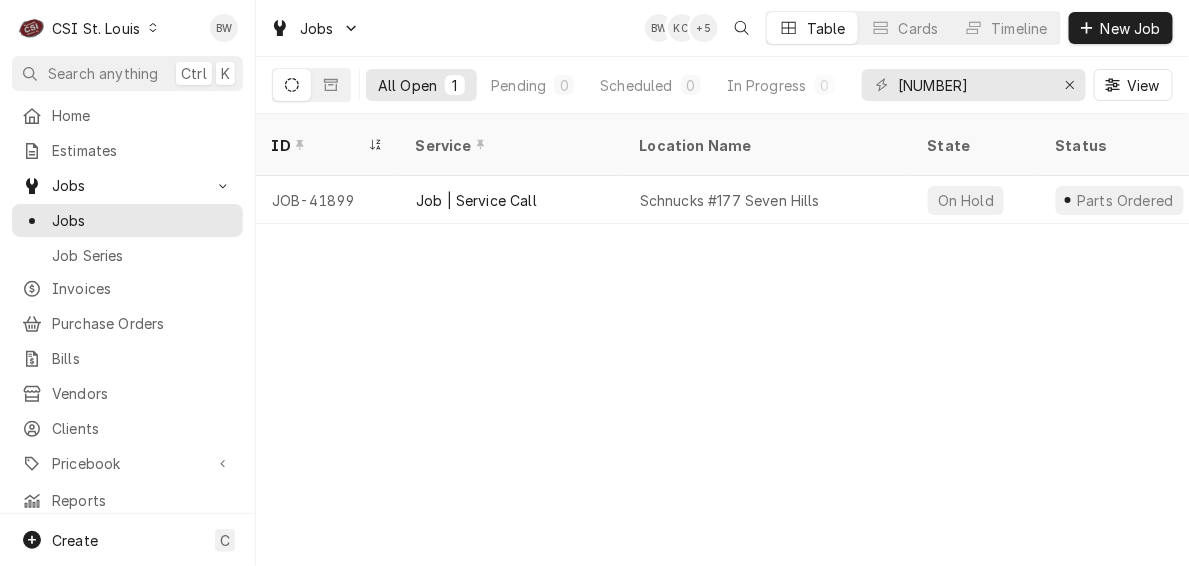 click on "ID Service Location Name State Status Labels Techs Date Received Client Location Address Scheduled For Last Modified JOB-41899 Job | Service Call Schnucks #177 Seven Hills On Hold Parts Ordered ² Cooking 🔥 KF Aug 6   SCHNUCKS-CORP-FAL 907 East Highway 50, Ofallon, IL 62269 Aug 8   • 10:00 AM Aug 8   Date — Time — Duration — Labels No labels Reason For Call Not mentioned" at bounding box center (722, 340) 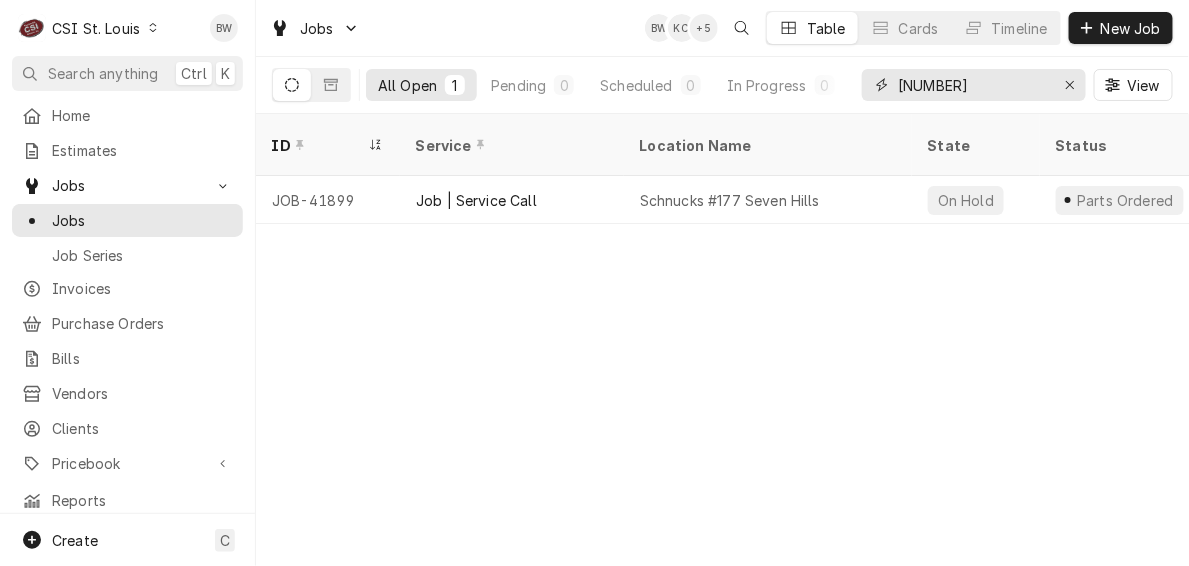 drag, startPoint x: 957, startPoint y: 87, endPoint x: 890, endPoint y: 87, distance: 67 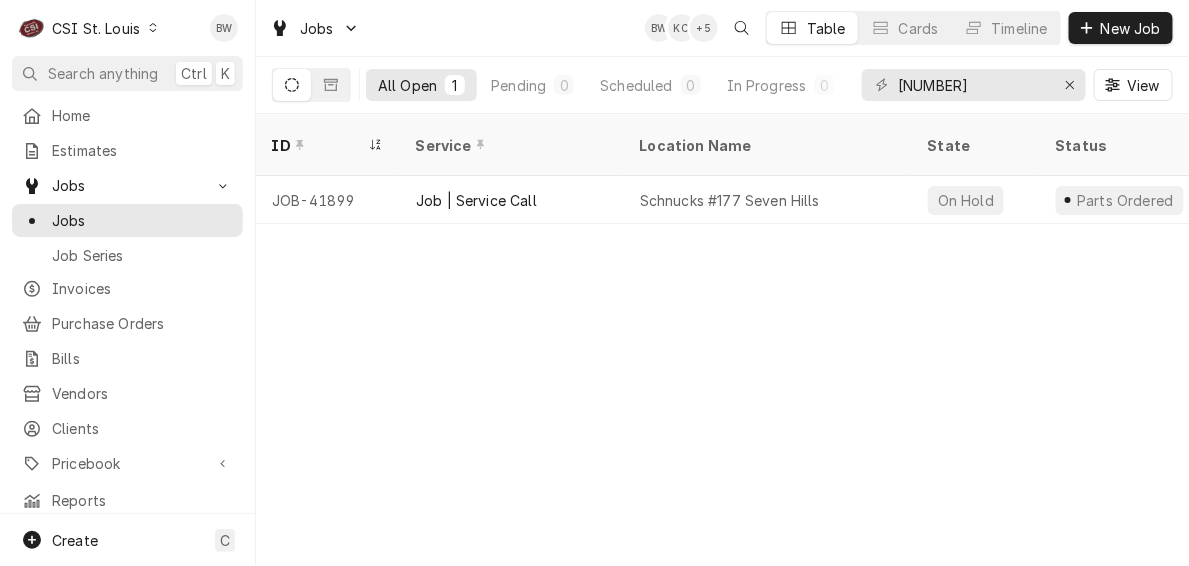 drag, startPoint x: 549, startPoint y: 258, endPoint x: 538, endPoint y: 256, distance: 11.18034 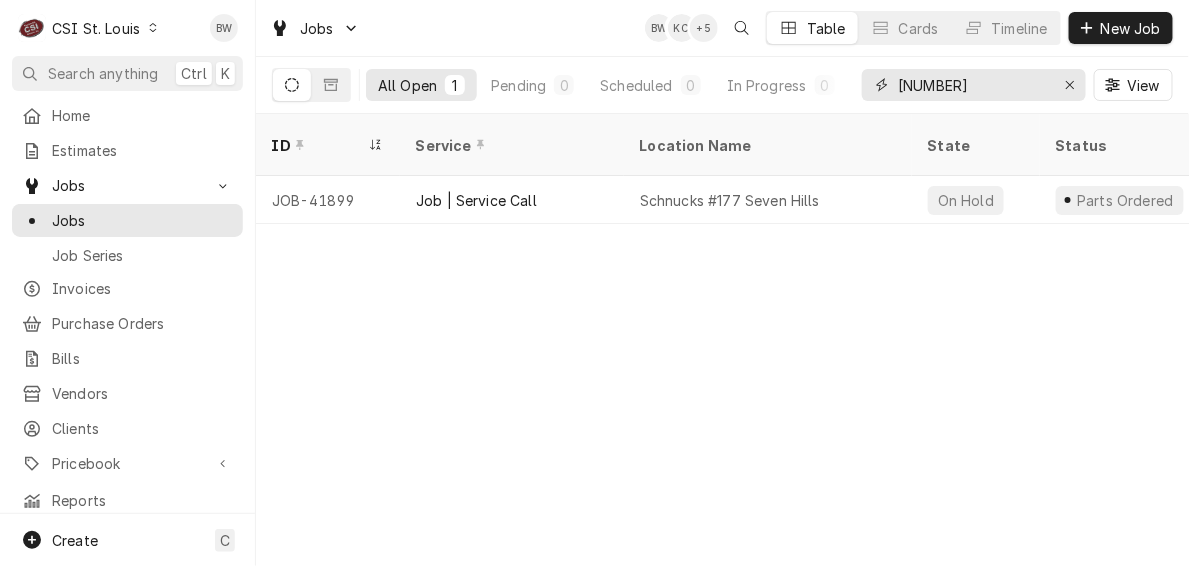 drag, startPoint x: 954, startPoint y: 88, endPoint x: 876, endPoint y: 87, distance: 78.00641 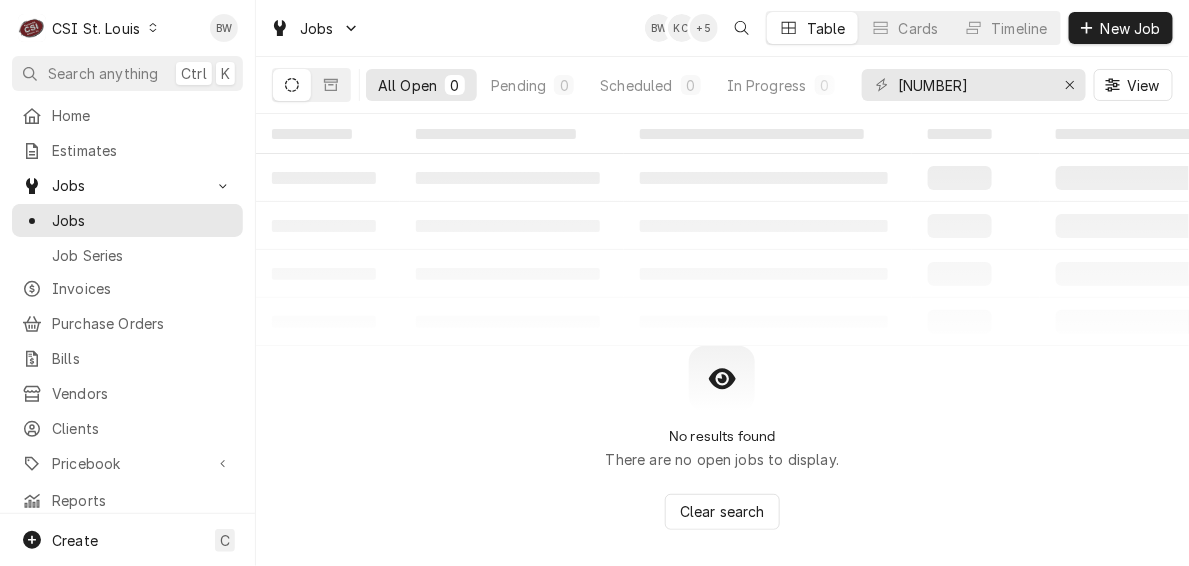 click on "‌ ‌ ‌ ‌ ‌ ‌ ‌ ‌ ‌ ‌ ‌ ‌ ‌ ‌ ‌ ‌ ‌ ‌ ‌ ‌ ‌ ‌ ‌ ‌ ‌ ‌ ‌ ‌ ‌ ‌ ‌ ‌ ‌ ‌ ‌ ‌ ‌ ‌ ‌ ‌ ‌ ‌ ‌ ‌ ‌ ‌ ‌ ‌ ‌ ‌ ‌ ‌ ‌ ‌ ‌ ‌ ‌ ‌ ‌ ‌" at bounding box center (722, 230) 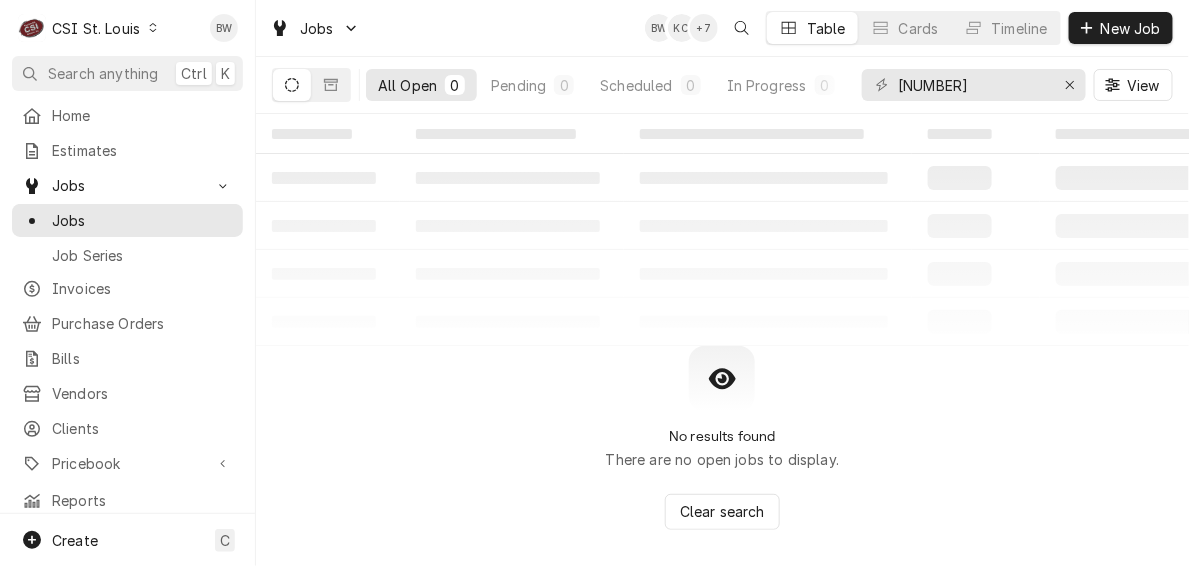 click on "‌ ‌ ‌ ‌ ‌ ‌ ‌ ‌ ‌ ‌ ‌ ‌ ‌ ‌ ‌ ‌ ‌ ‌ ‌ ‌ ‌ ‌ ‌ ‌ ‌ ‌ ‌ ‌ ‌ ‌ ‌ ‌ ‌ ‌ ‌ ‌ ‌ ‌ ‌ ‌ ‌ ‌ ‌ ‌ ‌ ‌ ‌ ‌ ‌ ‌ ‌ ‌ ‌ ‌ ‌ ‌ ‌ ‌ ‌ ‌" at bounding box center [722, 230] 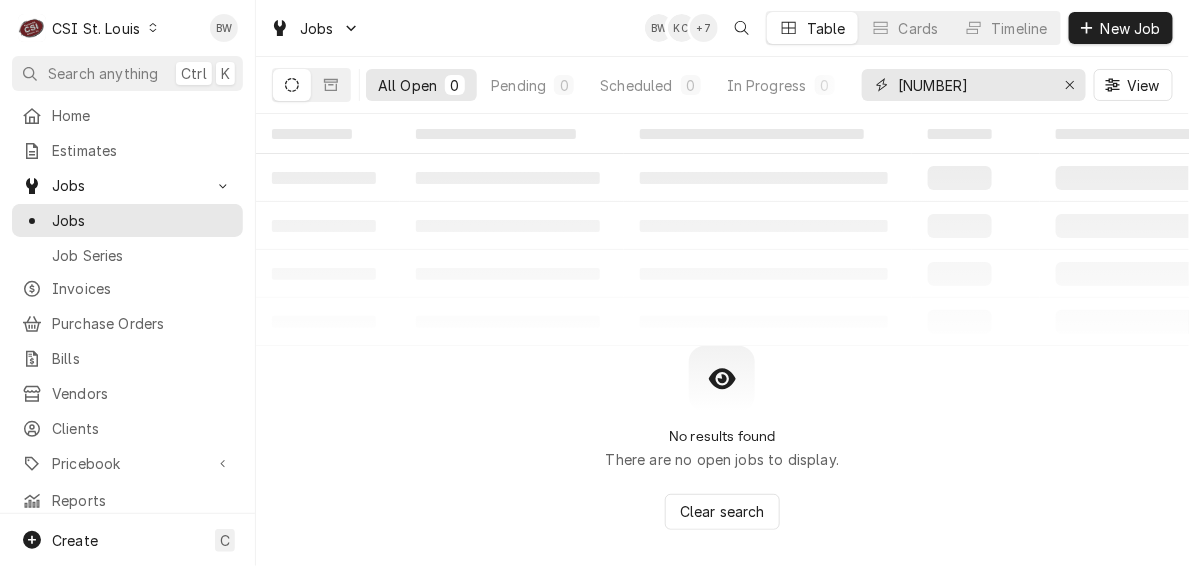 click on "51453" at bounding box center (973, 85) 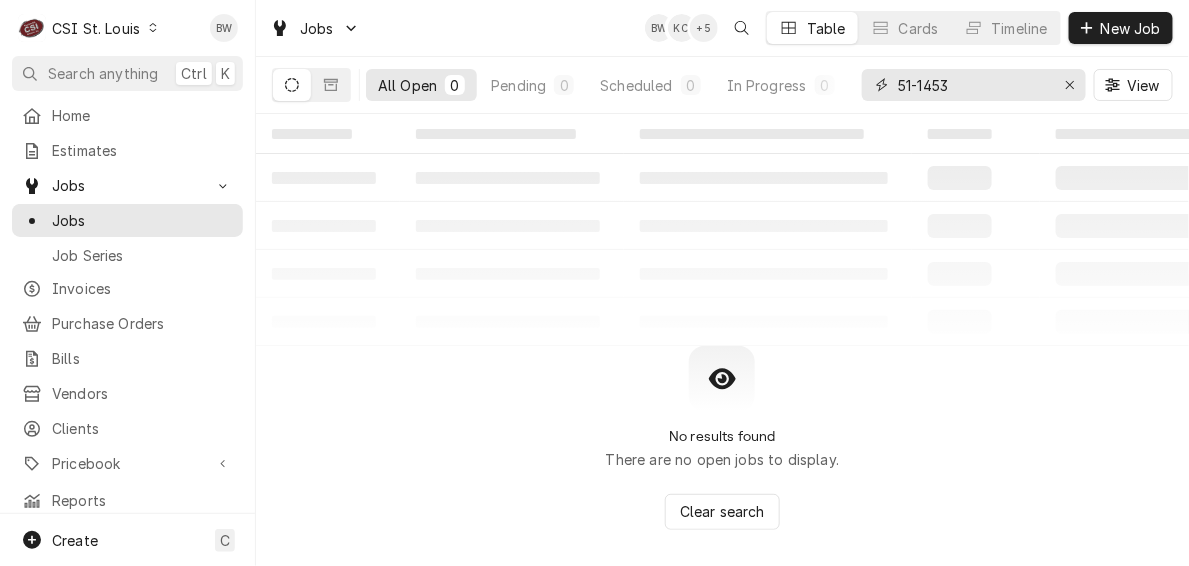 drag, startPoint x: 961, startPoint y: 80, endPoint x: 880, endPoint y: 81, distance: 81.00617 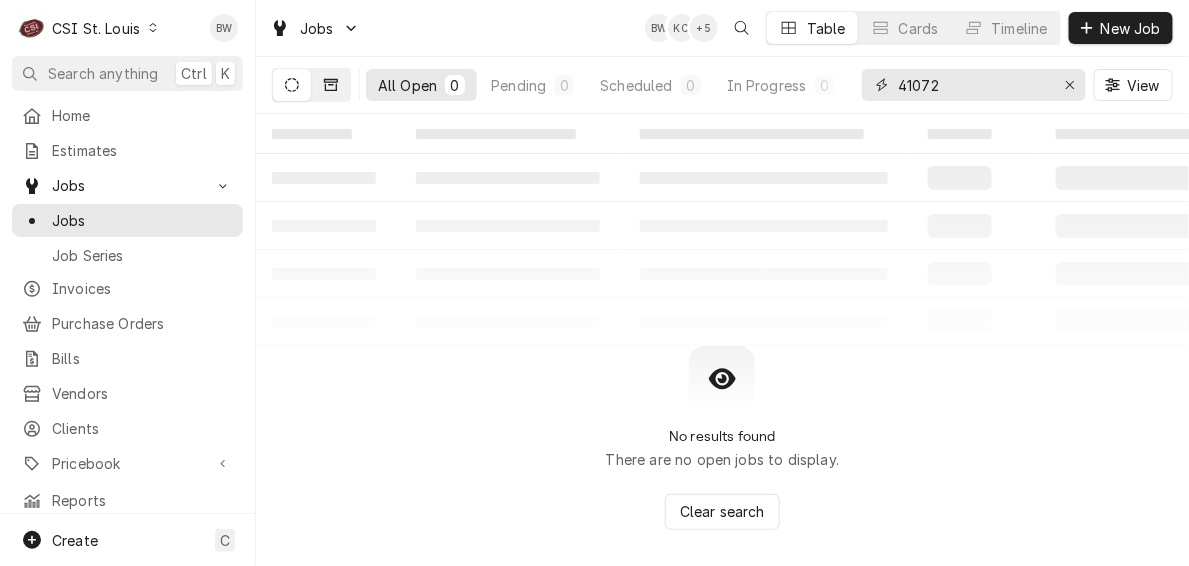 type on "41072" 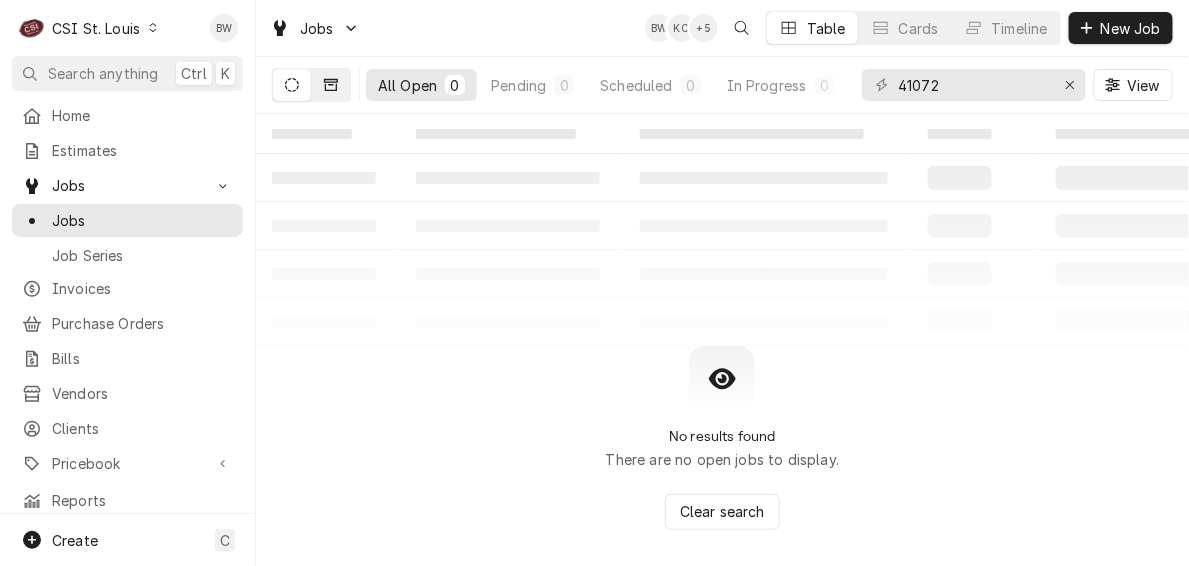 click at bounding box center (331, 85) 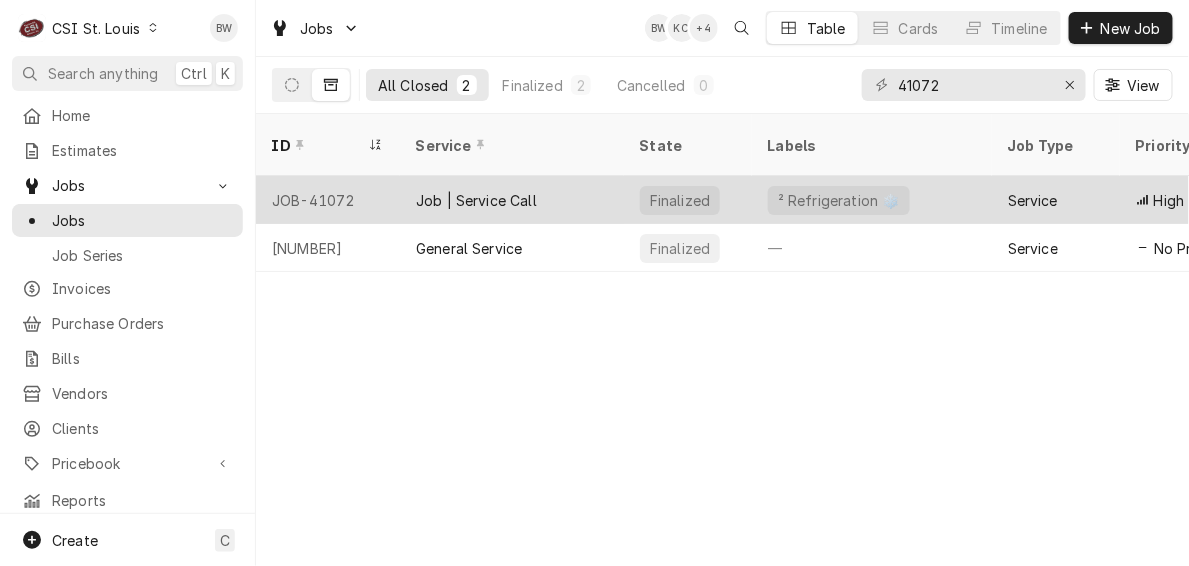 click on "JOB-41072" at bounding box center (328, 200) 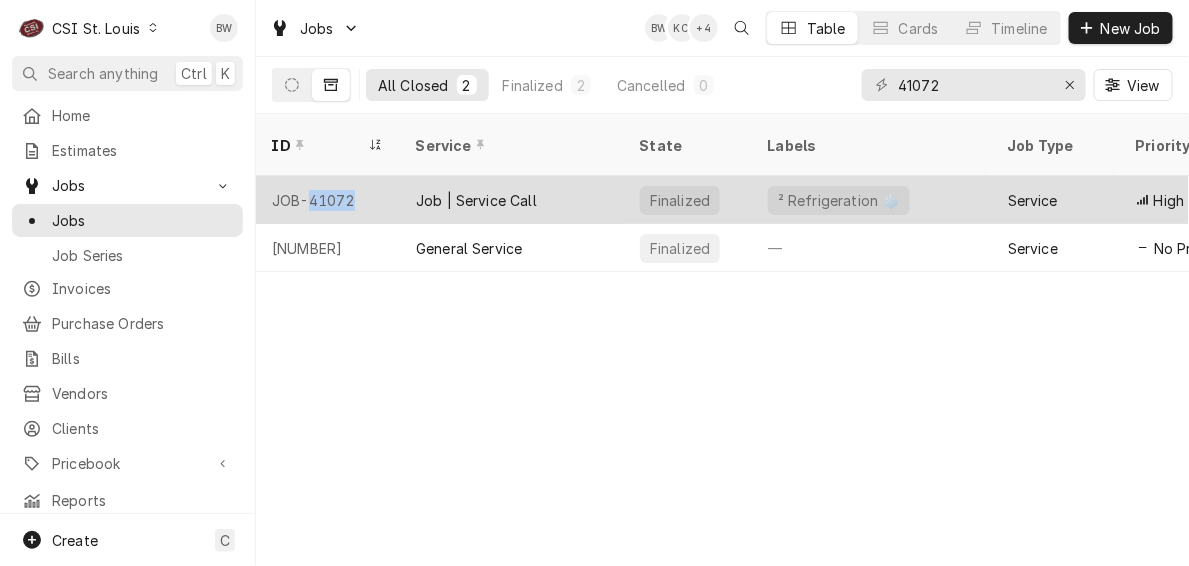 click on "JOB-41072" at bounding box center (328, 200) 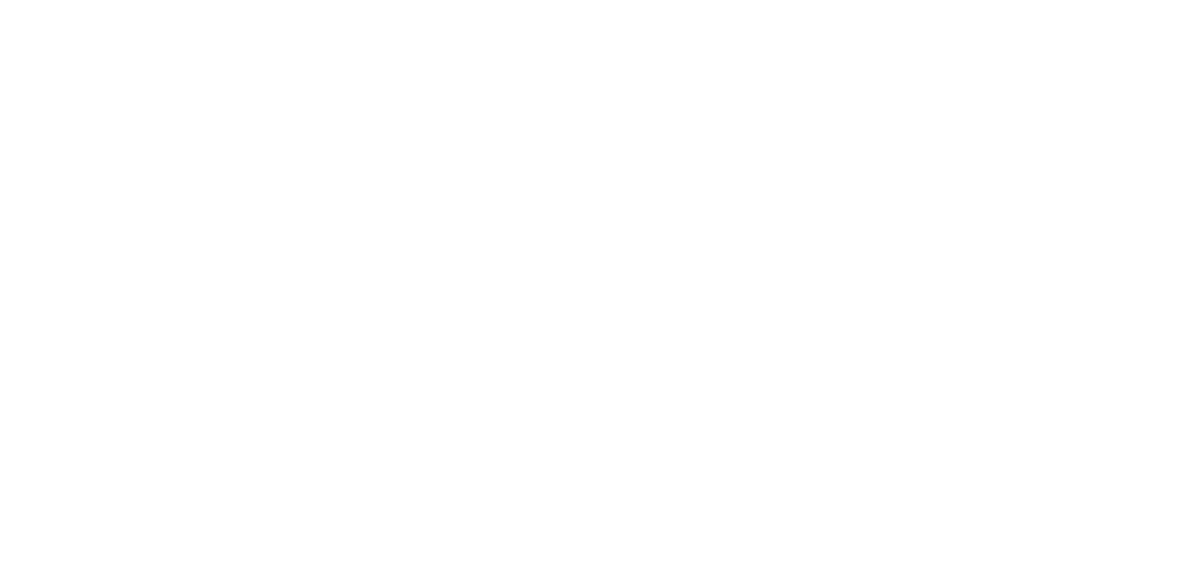 scroll, scrollTop: 0, scrollLeft: 0, axis: both 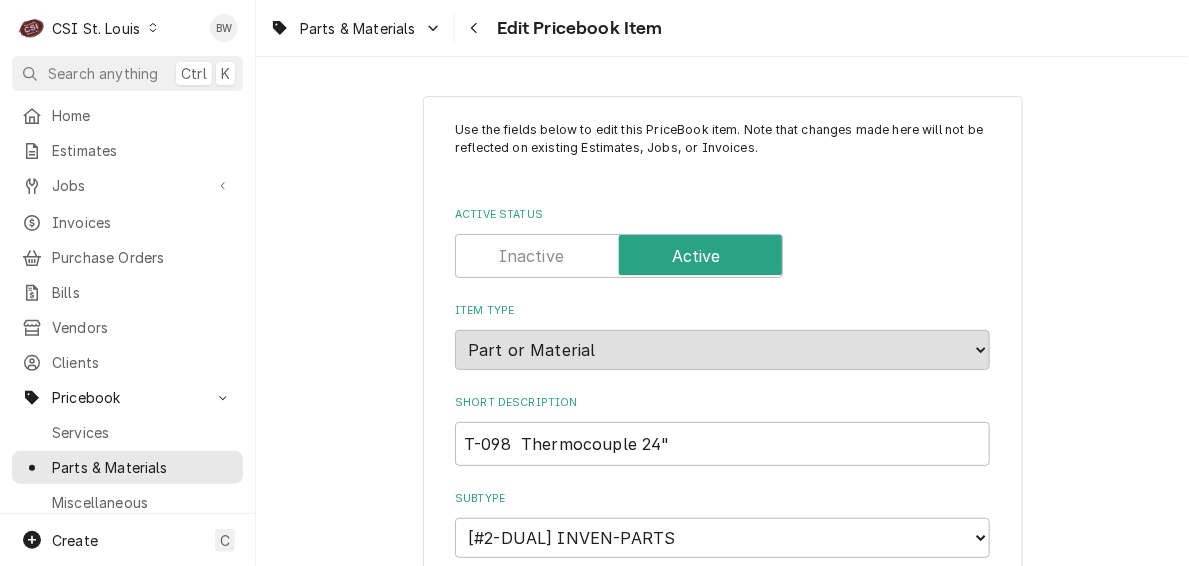click on "Parts & Materials   Edit Pricebook Item" at bounding box center [722, 28] 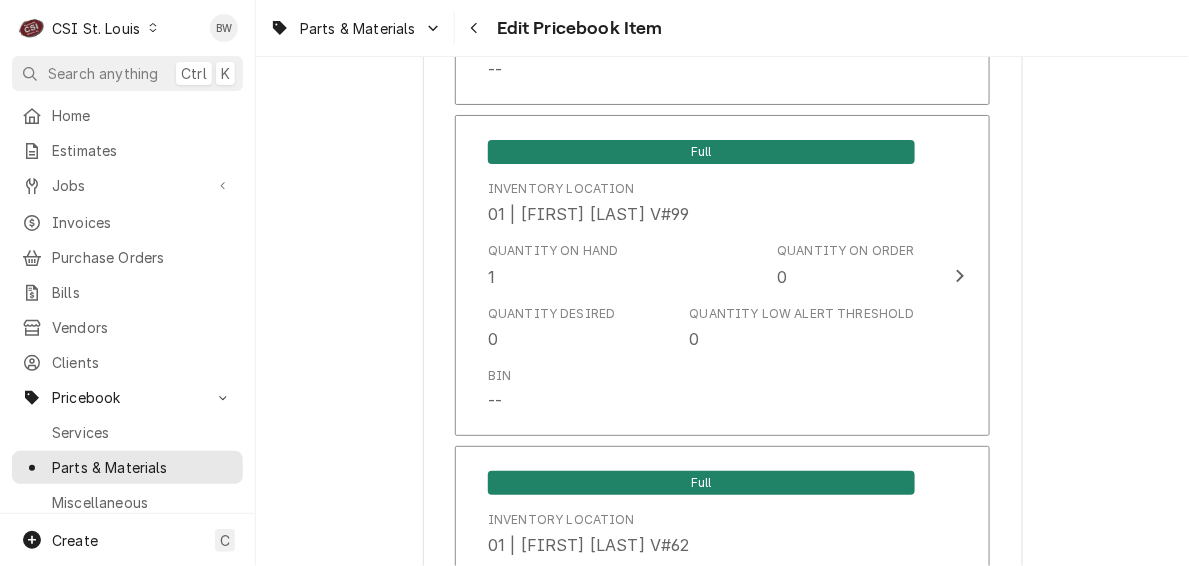 scroll, scrollTop: 6528, scrollLeft: 0, axis: vertical 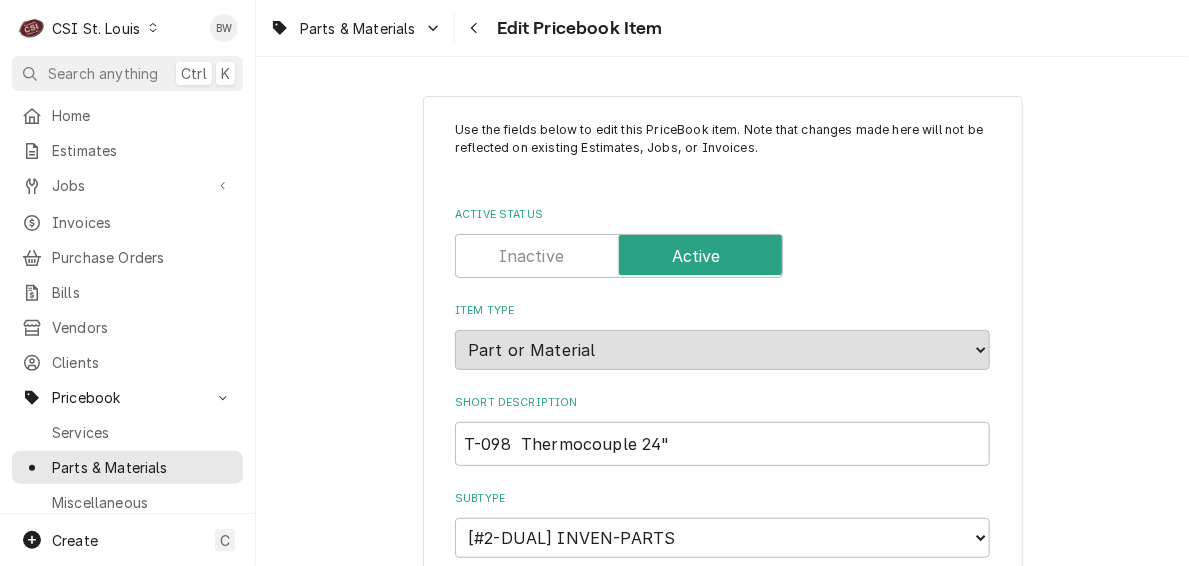 type on "x" 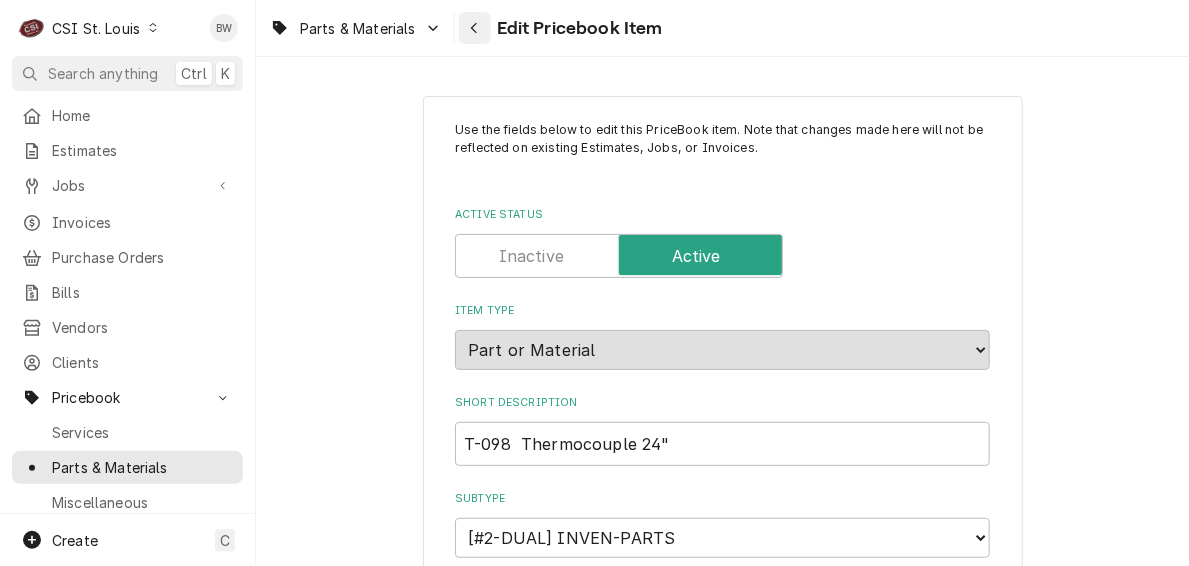 click 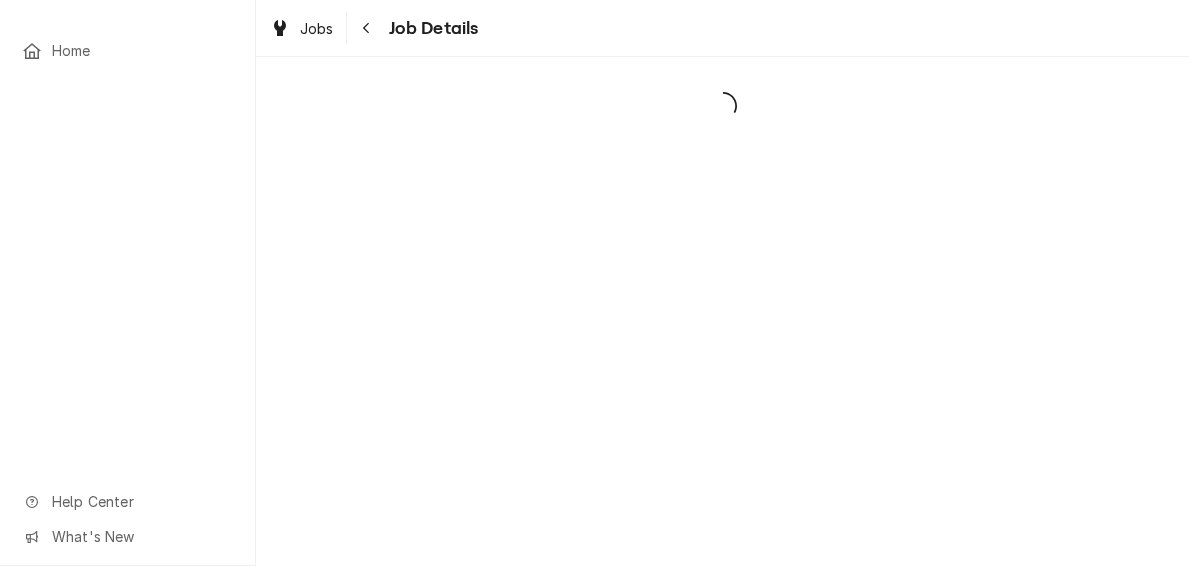 scroll, scrollTop: 0, scrollLeft: 0, axis: both 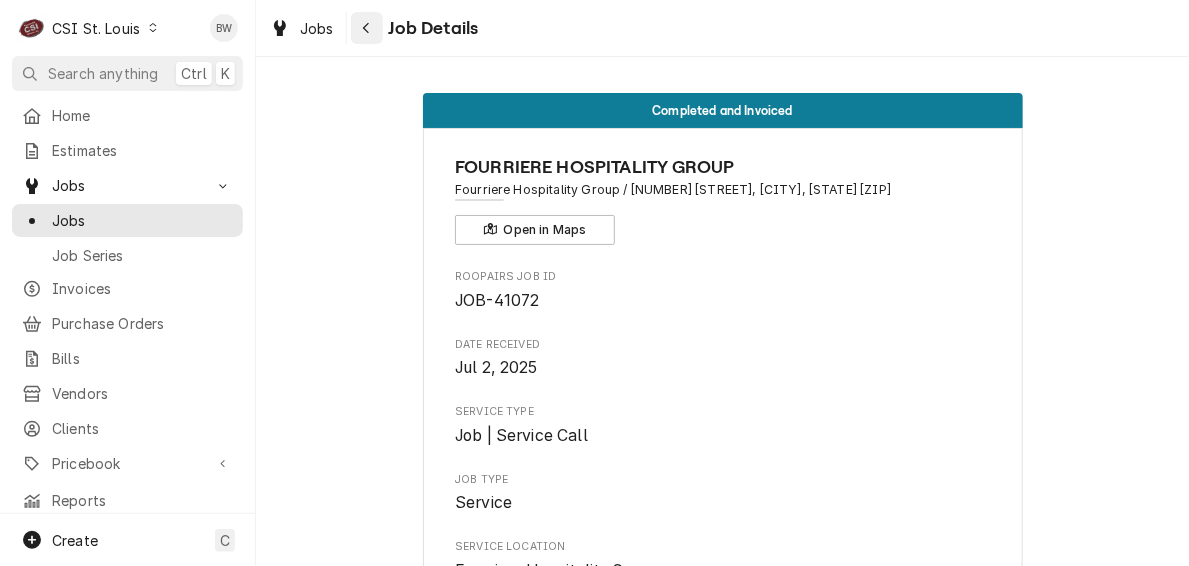 click at bounding box center (367, 28) 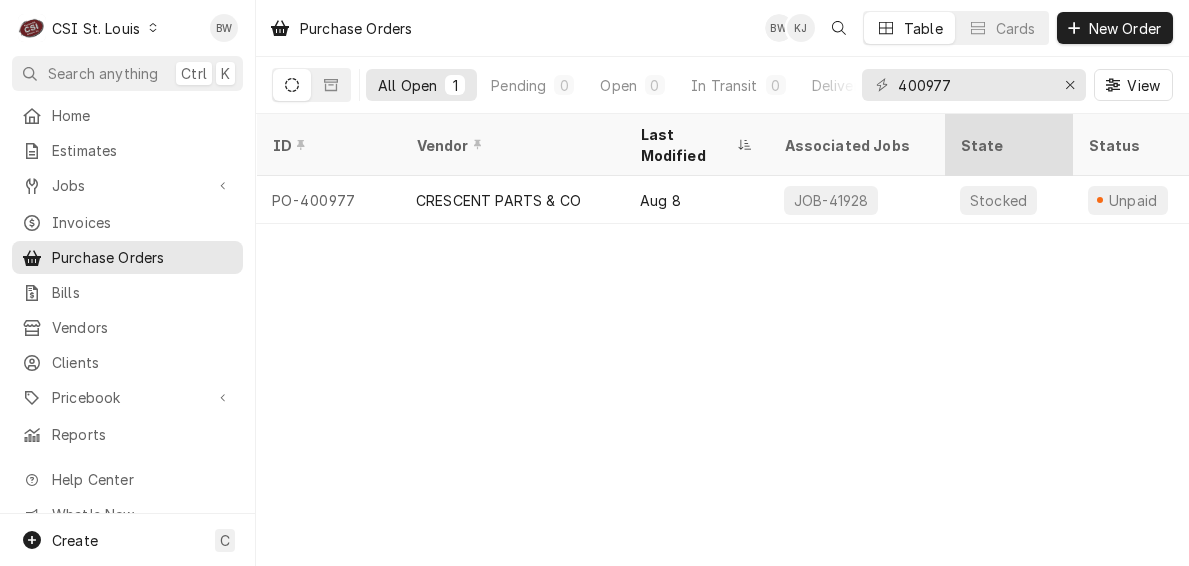 scroll, scrollTop: 0, scrollLeft: 0, axis: both 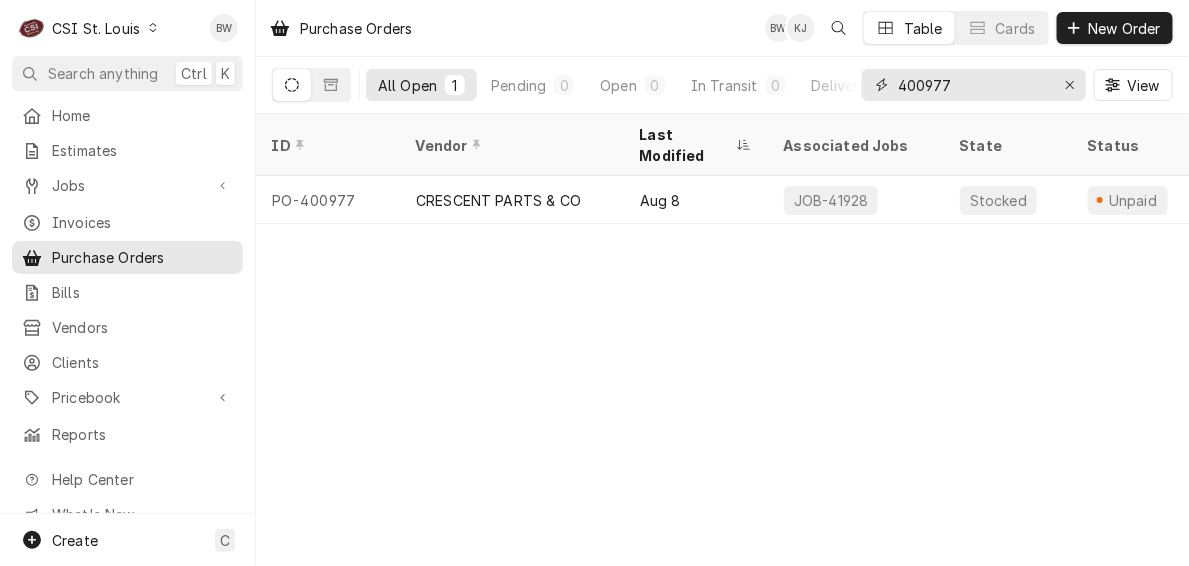 click on "400977" at bounding box center [973, 85] 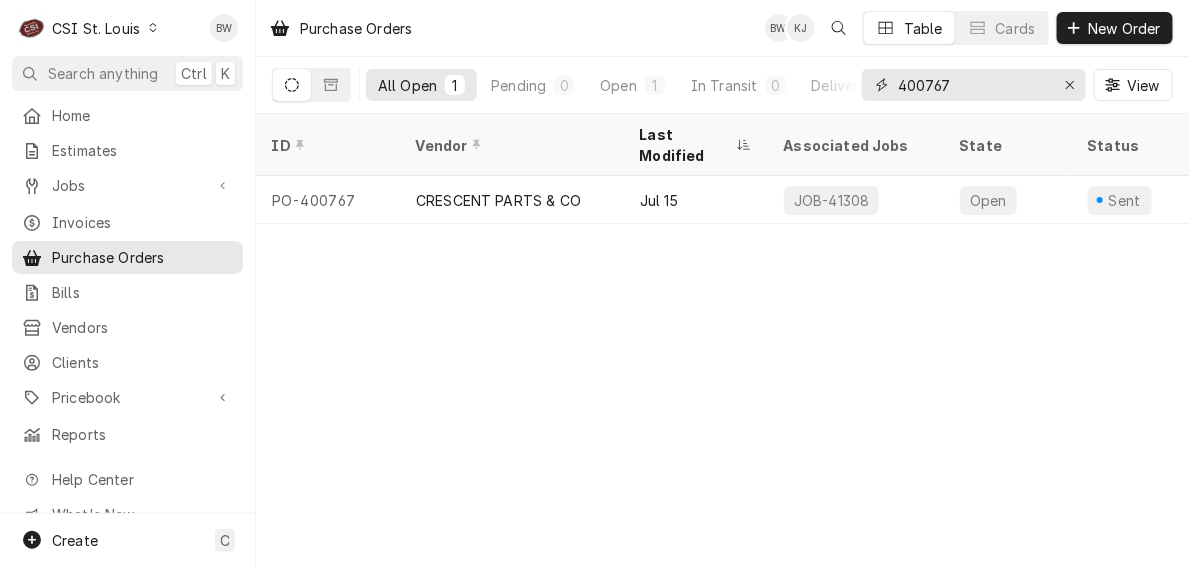 type on "400767" 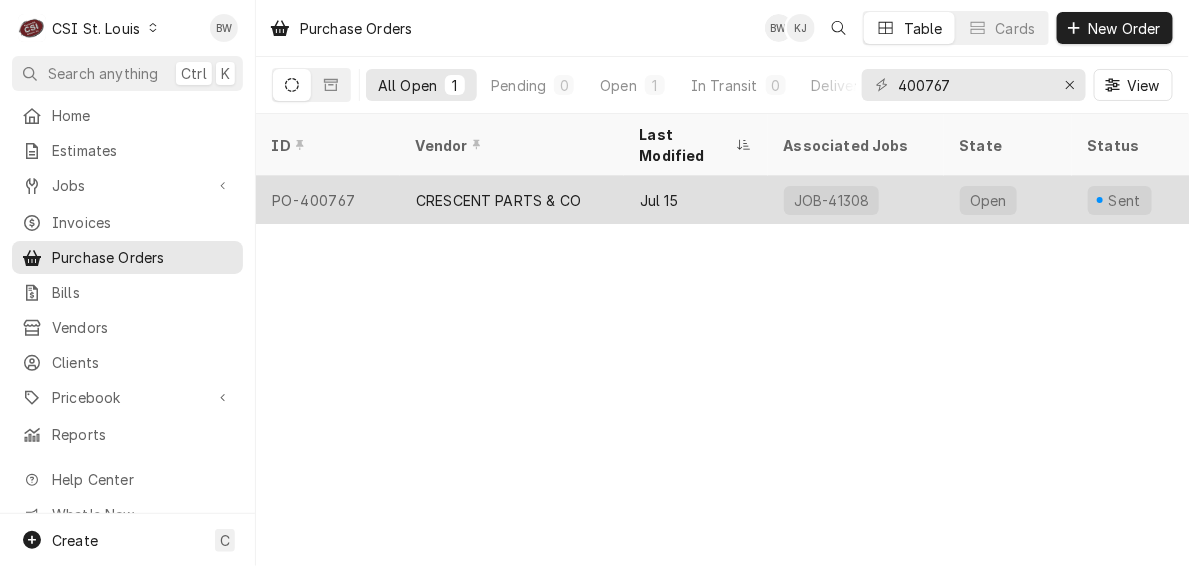click on "PO-400767" at bounding box center [328, 200] 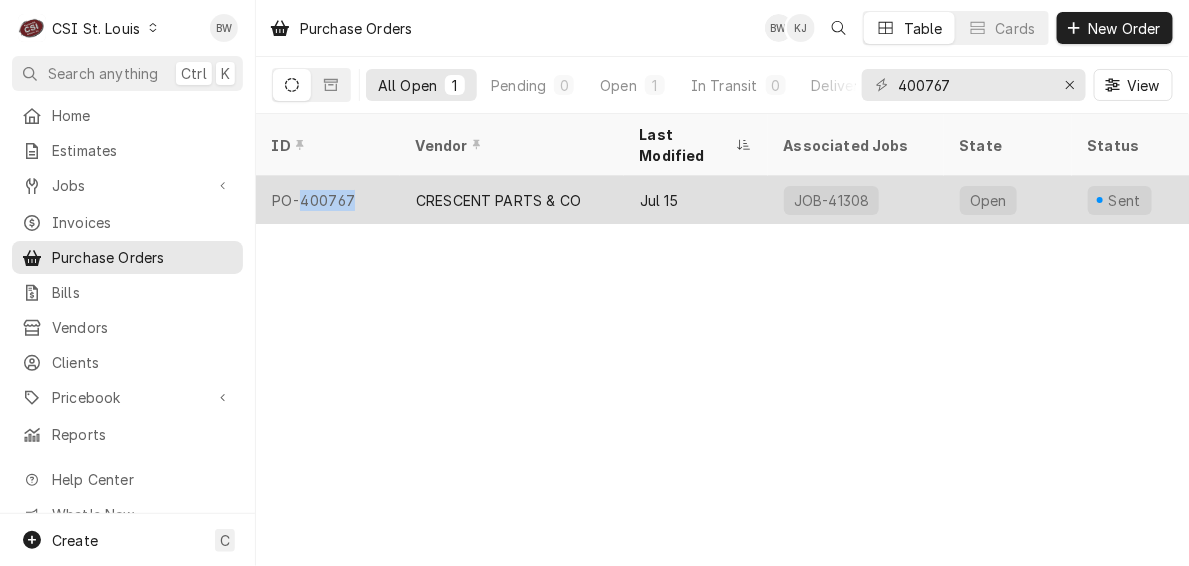 click on "PO-400767" at bounding box center (328, 200) 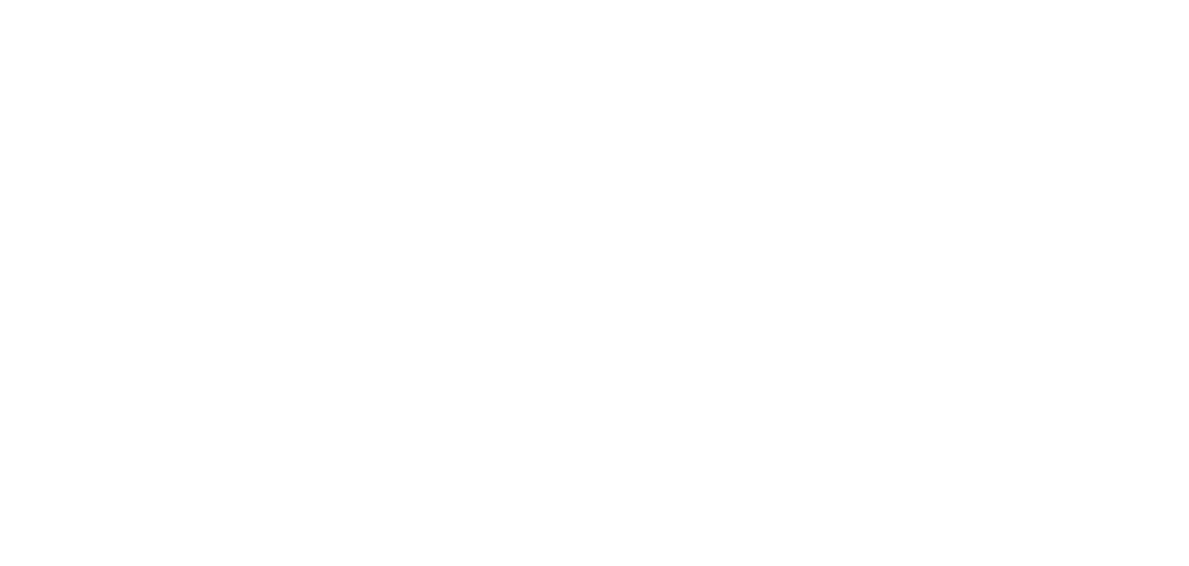 scroll, scrollTop: 0, scrollLeft: 0, axis: both 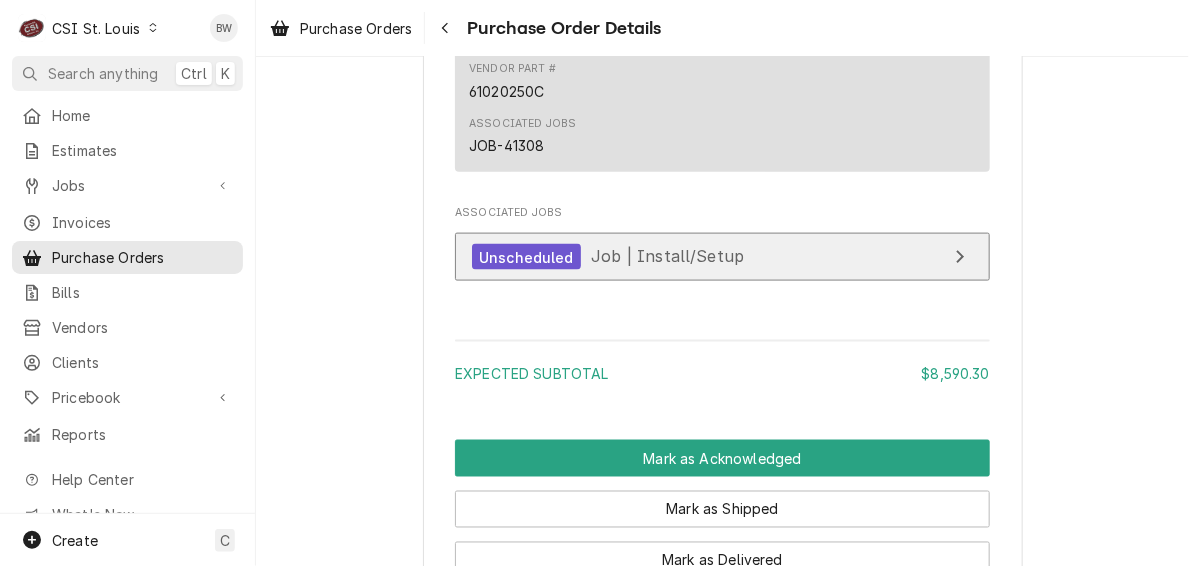 click on "Unscheduled" at bounding box center [526, 257] 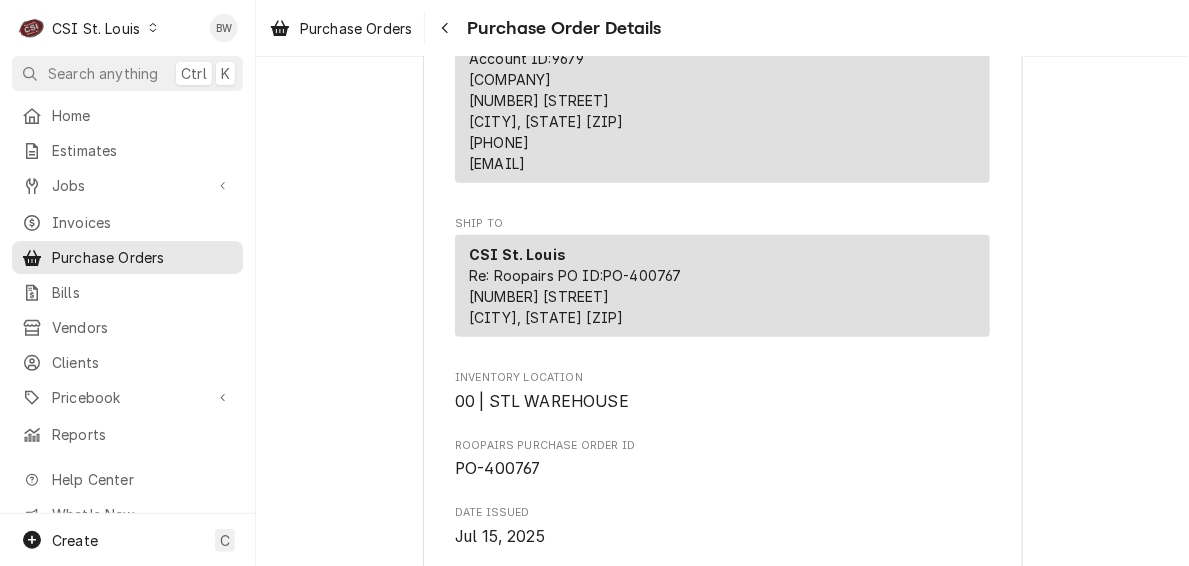 scroll, scrollTop: 0, scrollLeft: 0, axis: both 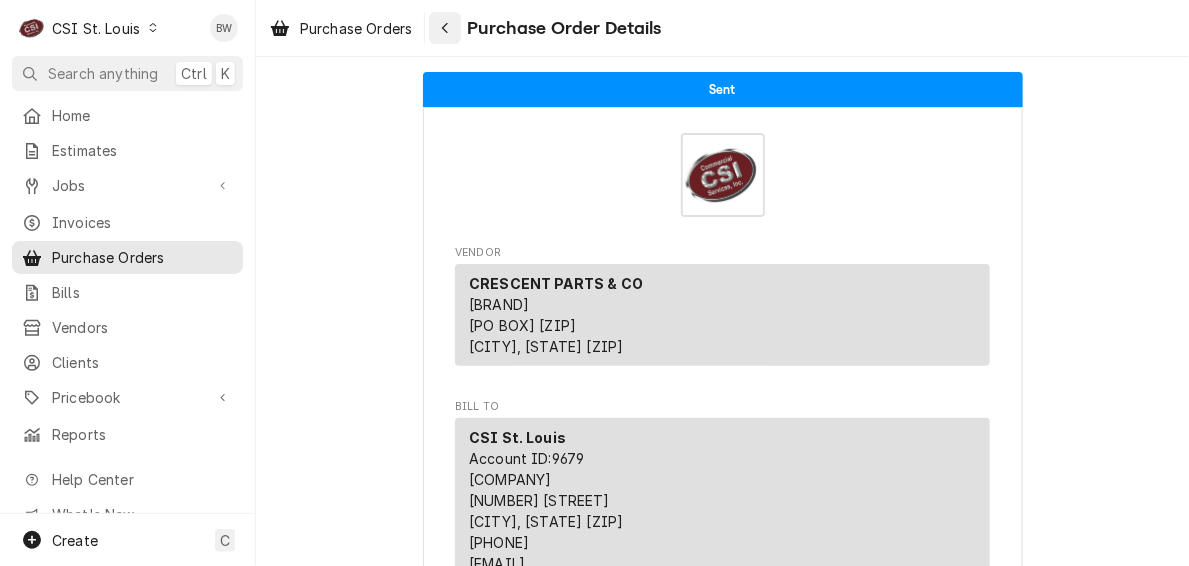 click 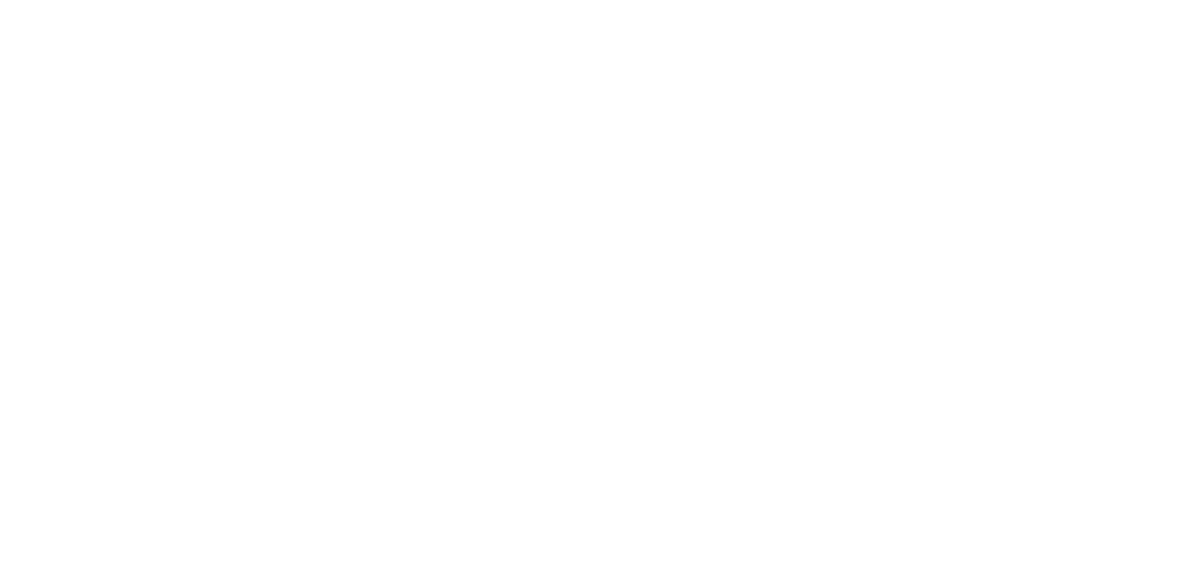scroll, scrollTop: 0, scrollLeft: 0, axis: both 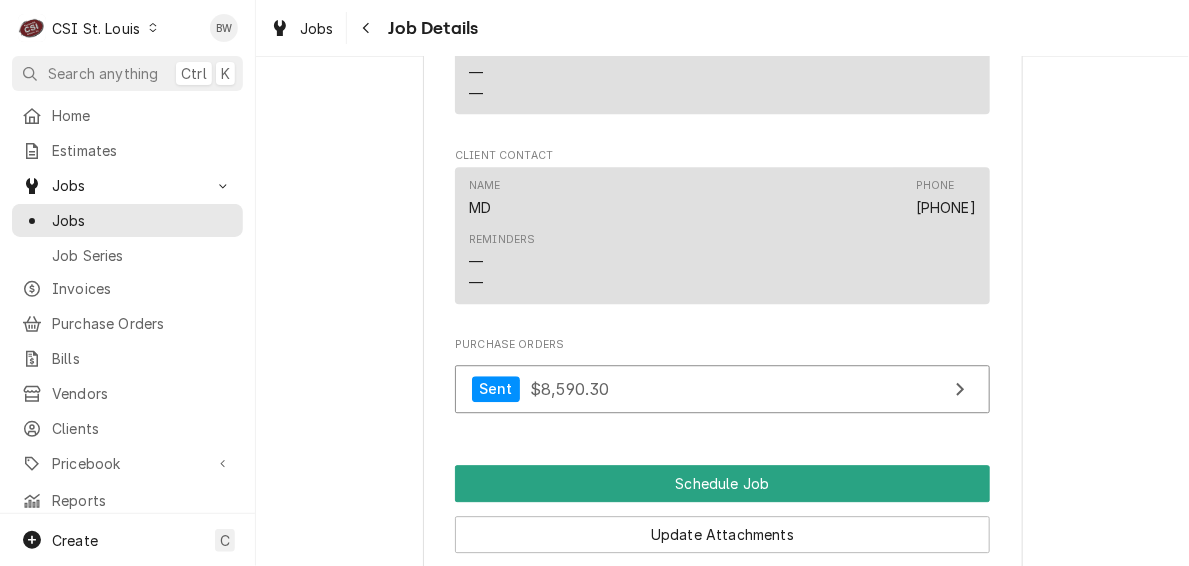 click on "Unscheduled FOURRIERE HOSPITALITY GROUP Fourriere Hospitality Group / 1147 St Louis Galleria St, Richmond Heights, MO 63117 Open in Maps Created From Estimate Jobbed $21,425.78 Roopairs Job ID JOB-41308 Date Received Jul 15, 2025 Service Type Job | Install/Setup Job Type Service Service Location Fourriere Hospitality Group
1147 St Louis Galleria St
Richmond Heights, MO 63117 Service Location Notes  (Only Visible to You) 2/25/2025 9:35:43 AM - KELSEY - HOLD FOR ACCOUNTING - EMAILED CREDIT APPLICATION TO MD Client Notes  (Only Visible to You) Mdonnell wants Erick H for his tech - all the time! Last Modified Fri, Aug 8th, 2025 - 1:01 PM Estimated Job Duration 80h Reason For Call quote
CRESCENT PO# 400767, ready in will call at Crescent 59th st Technician Instructions  (Only Visible to You) Mike to bring blue lift to location. Priority No Priority Labels  (Only Visible to You) ¹ Install ⚡️ ² Refrigeration ❄️ ³ Client Hold ⛔️ Location Contact Name Cellular Reminders — — Client Contact Name MD" at bounding box center [722, -338] 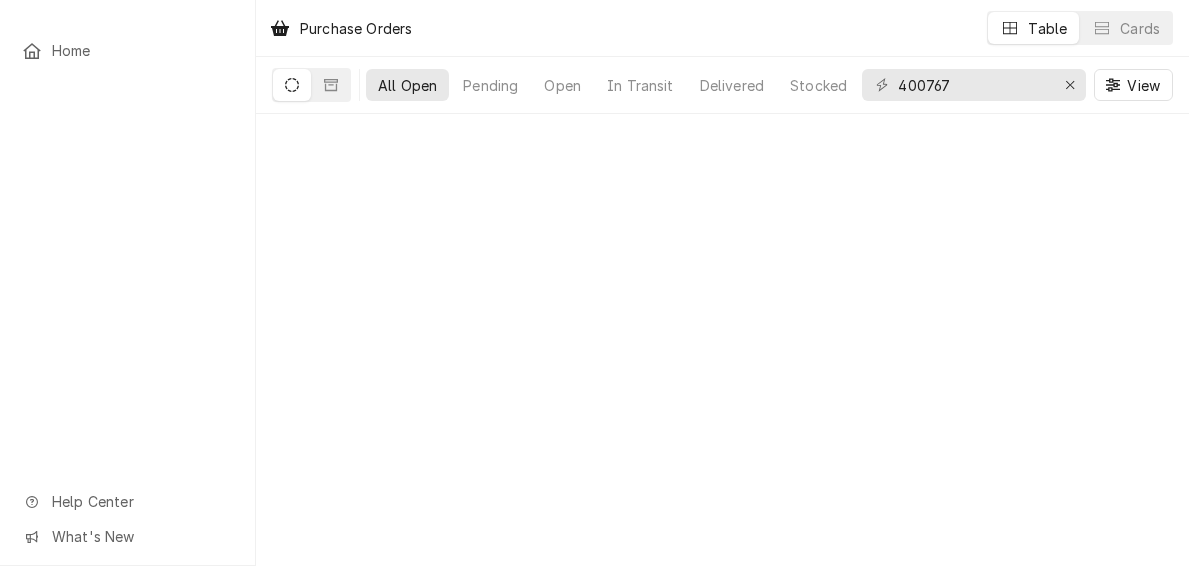 scroll, scrollTop: 0, scrollLeft: 0, axis: both 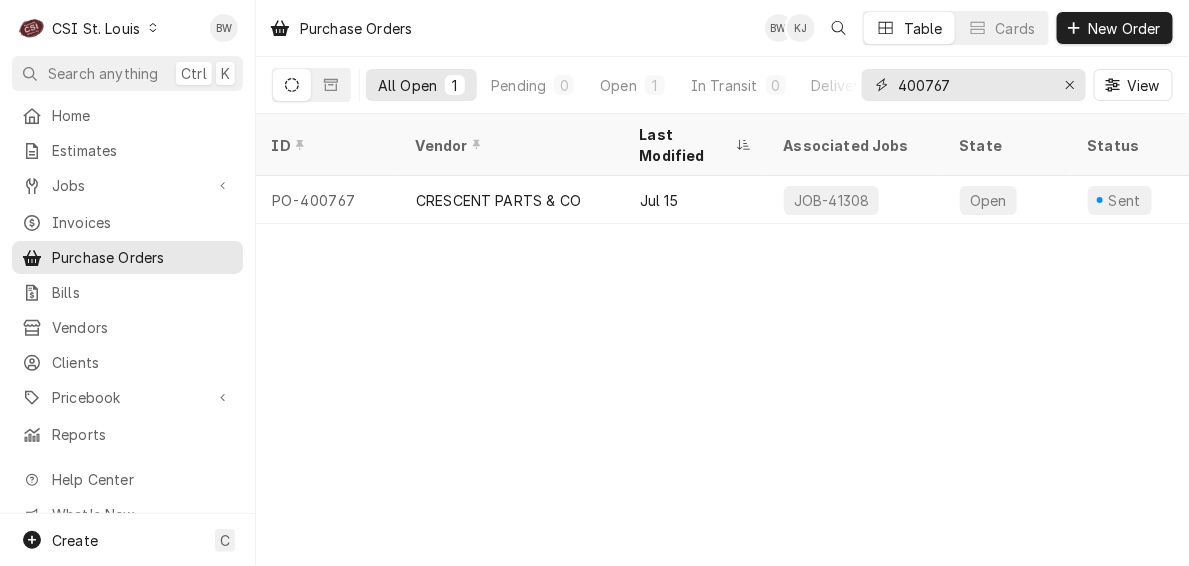 click on "400767" at bounding box center (973, 85) 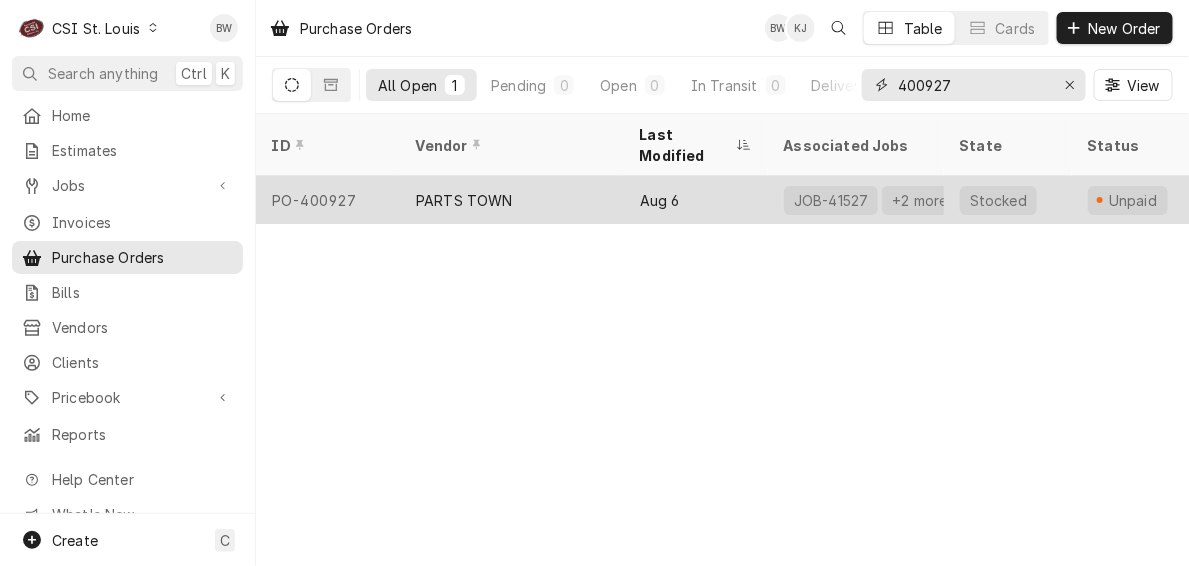 type on "400927" 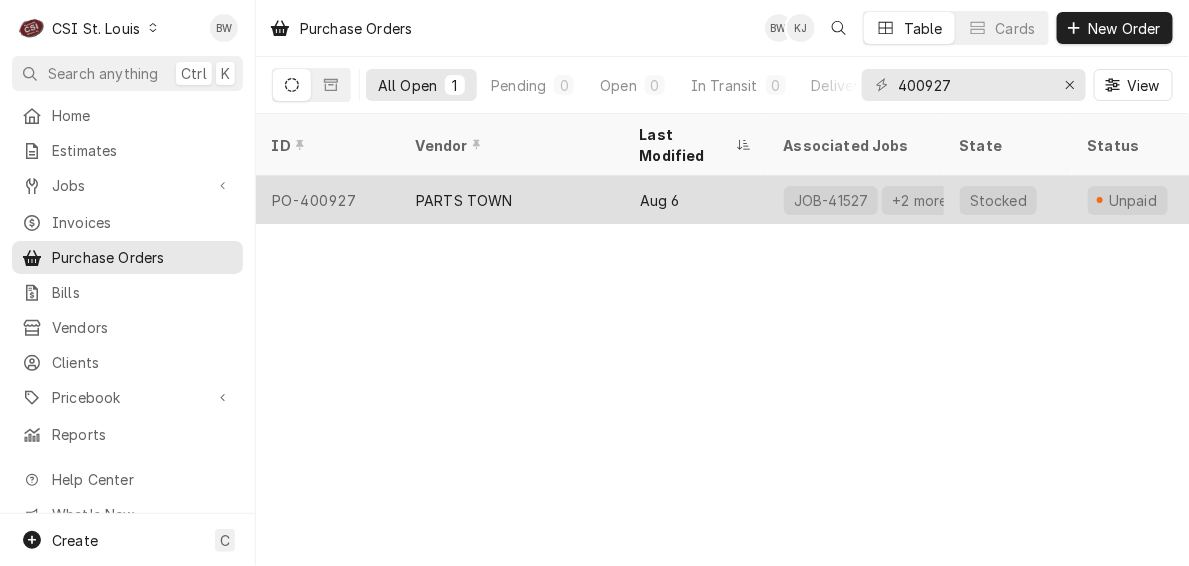 click on "PO-400927" at bounding box center (328, 200) 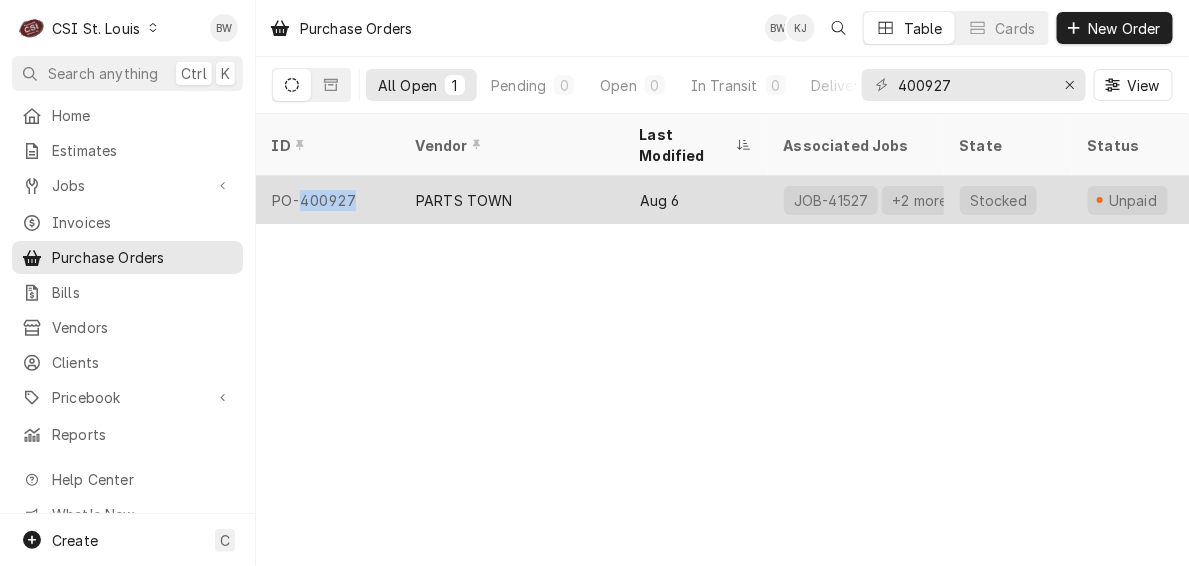 click on "PO-400927" at bounding box center (328, 200) 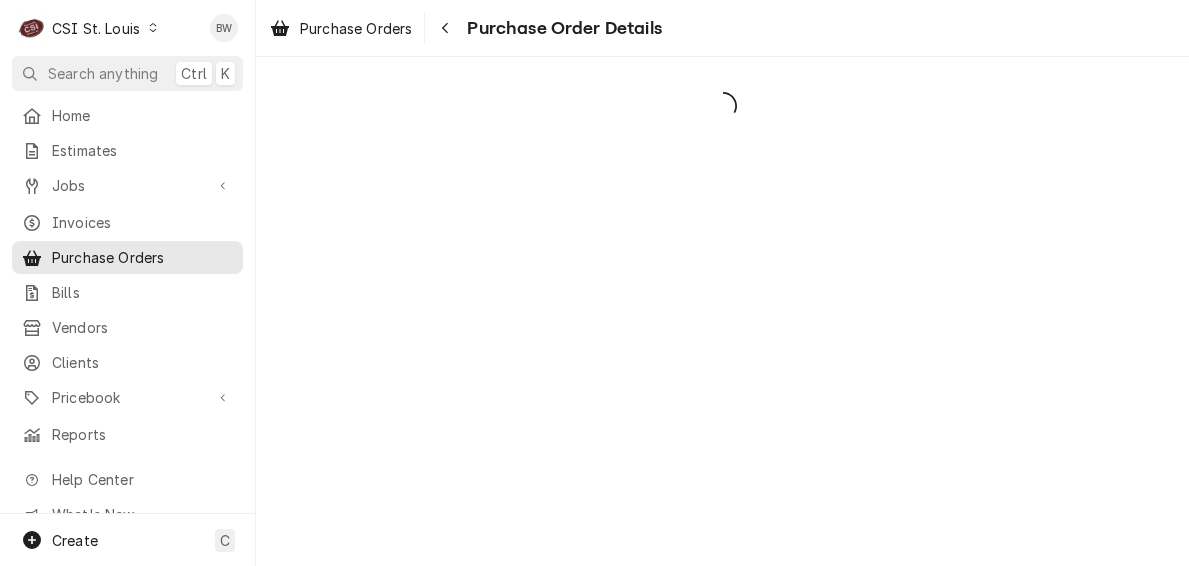 scroll, scrollTop: 0, scrollLeft: 0, axis: both 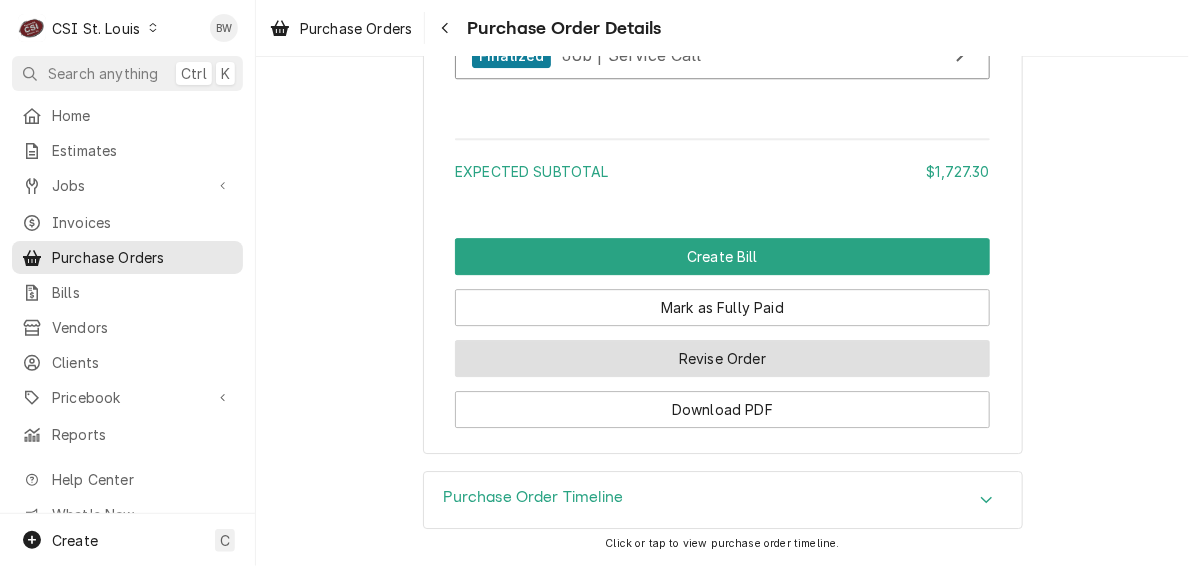 click on "Revise Order" at bounding box center (722, 358) 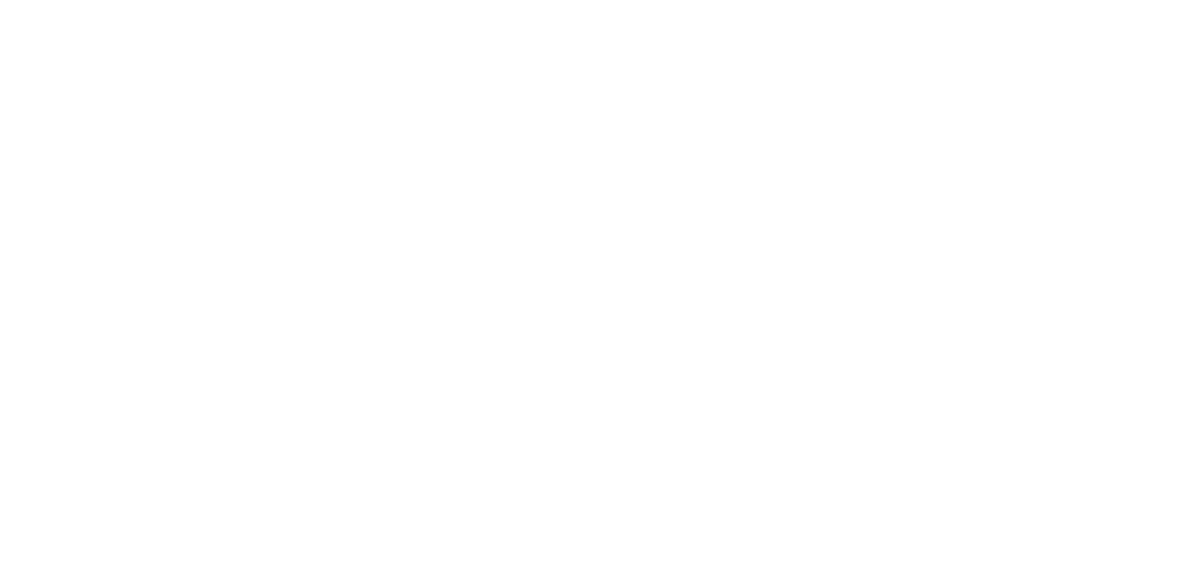 scroll, scrollTop: 0, scrollLeft: 0, axis: both 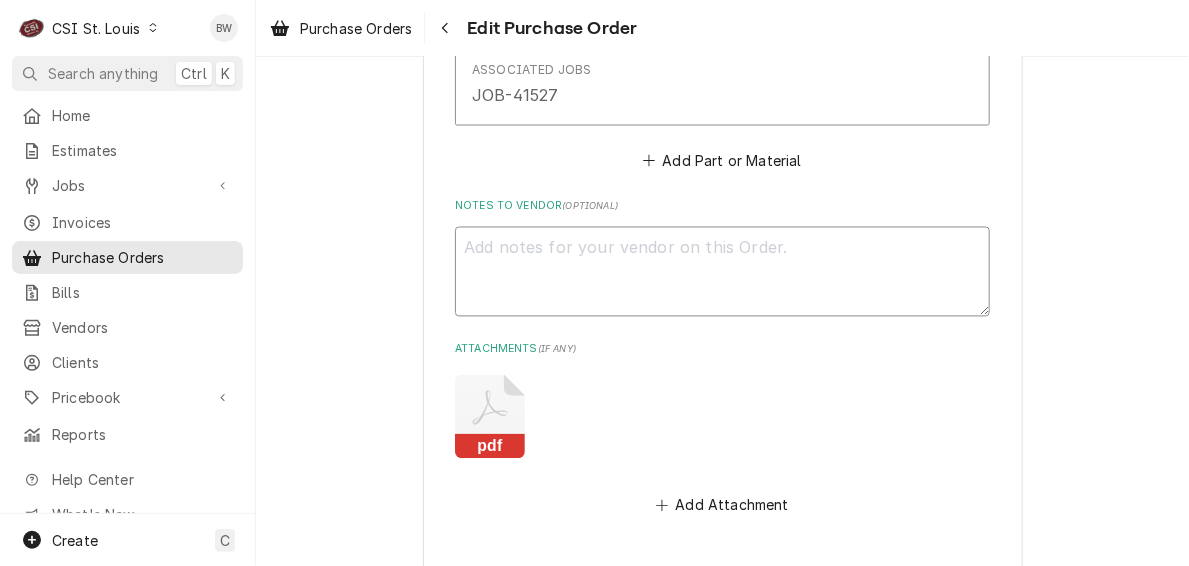 click on "Notes to Vendor  ( optional )" at bounding box center (722, 272) 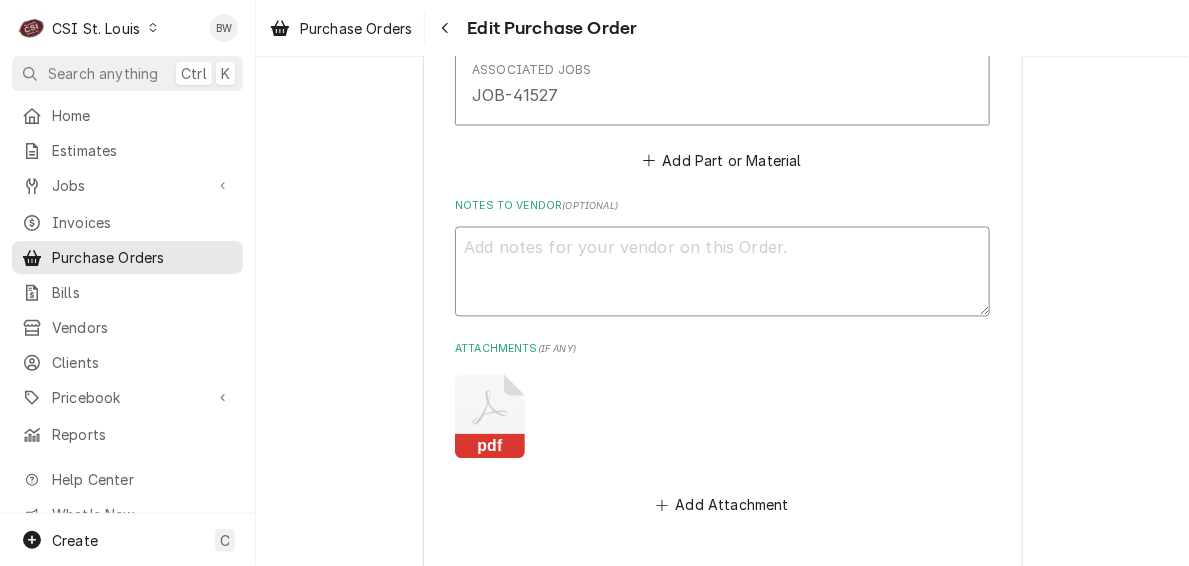 type on "x" 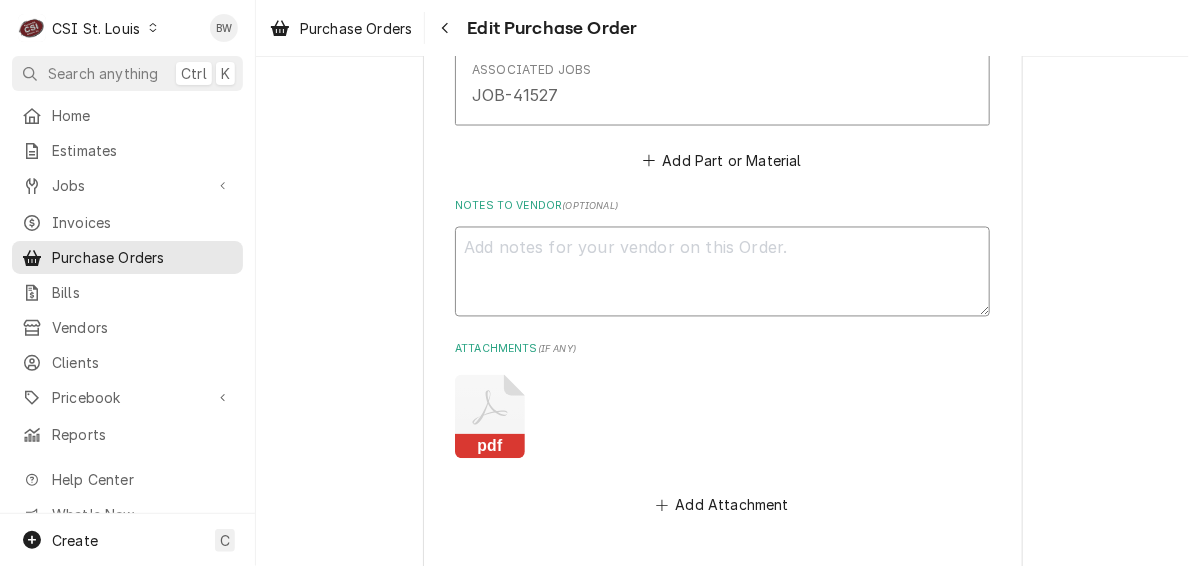 type on "V" 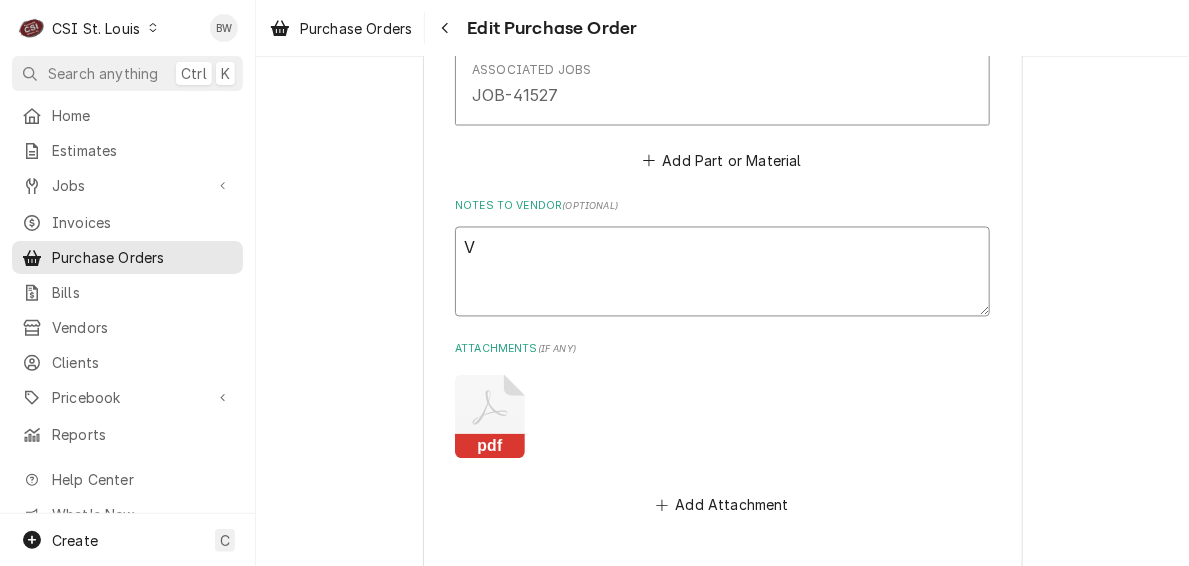 type on "x" 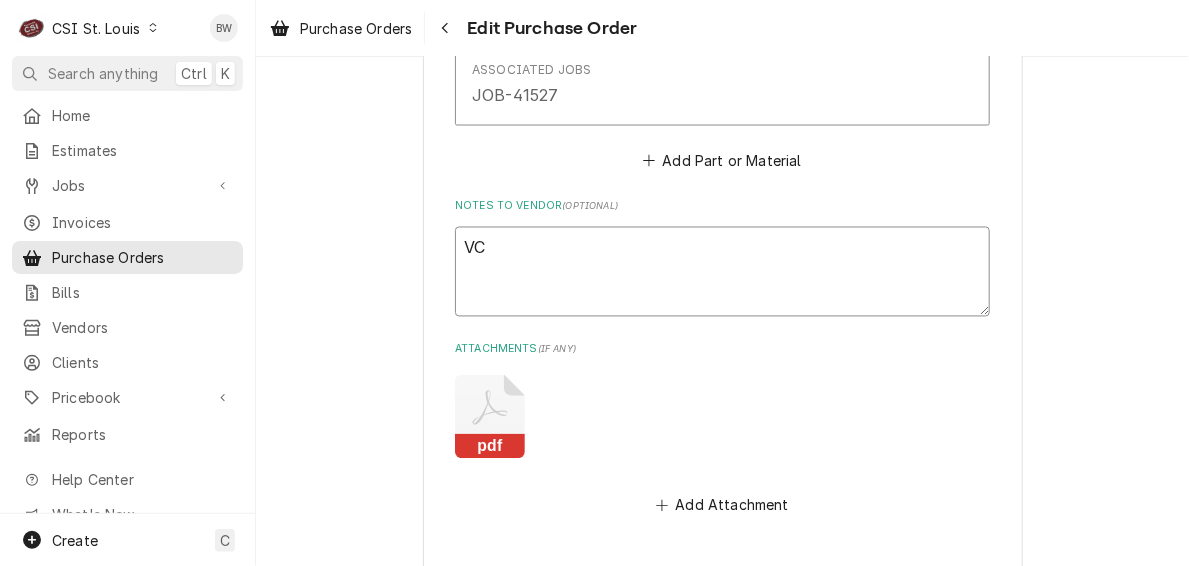 type on "x" 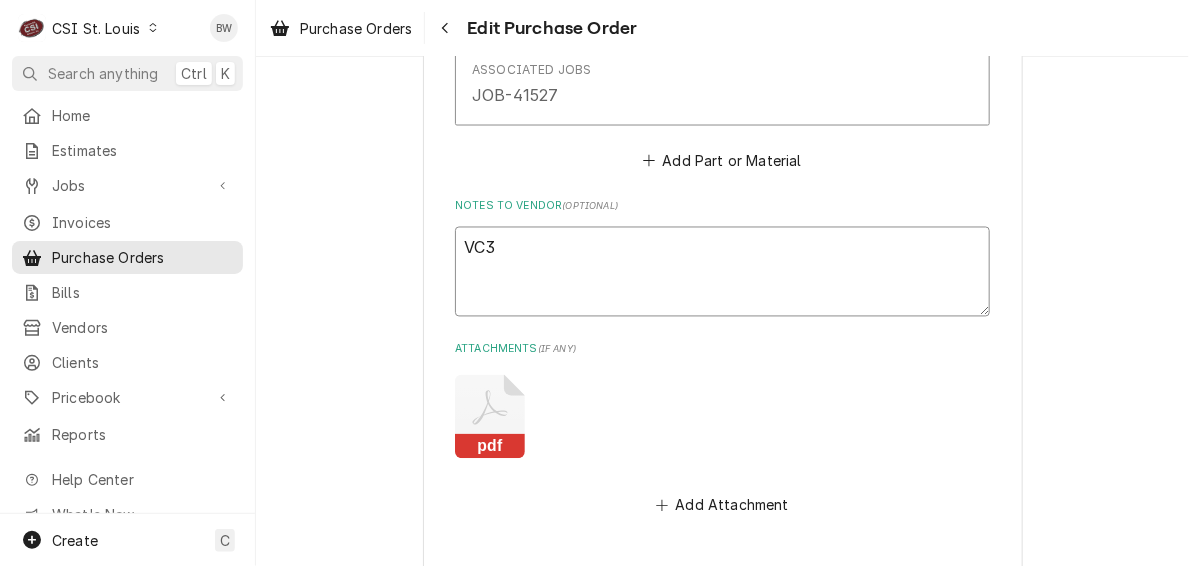 type on "x" 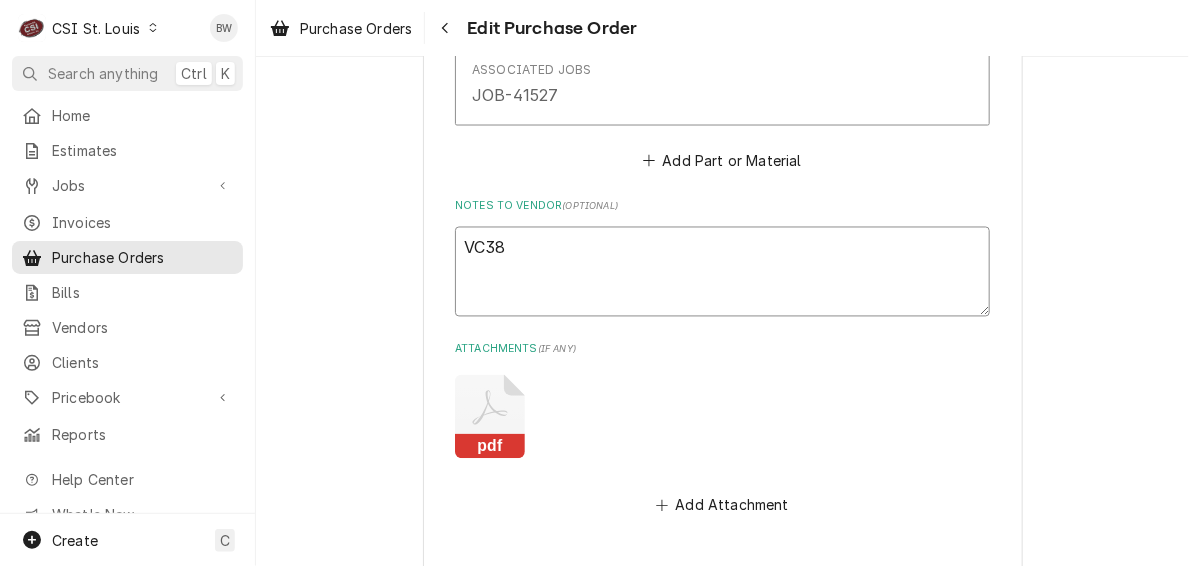 type on "x" 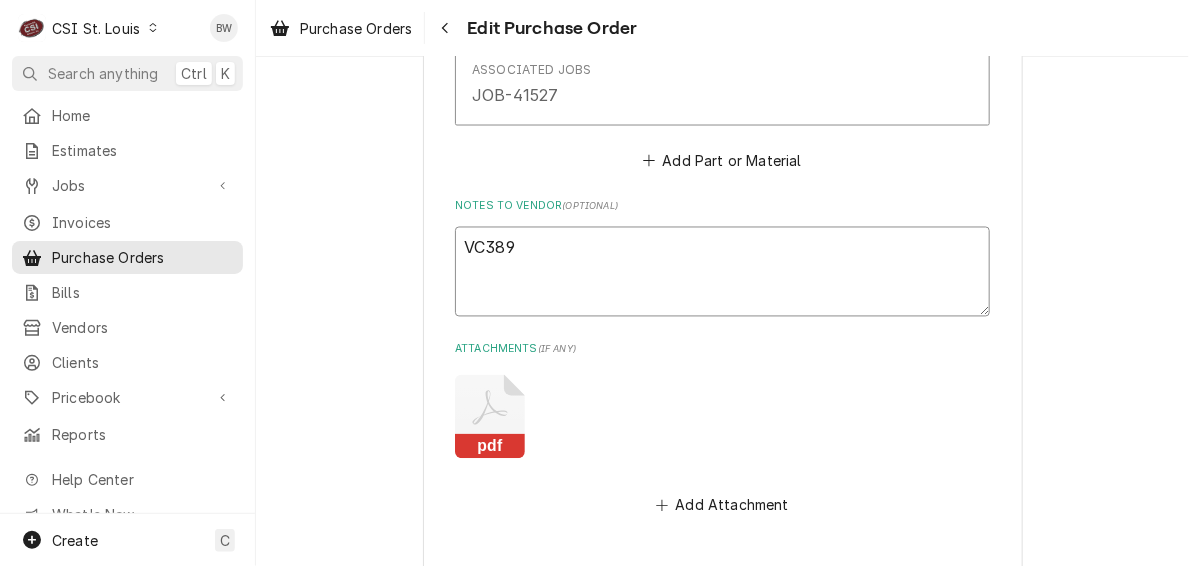 type on "x" 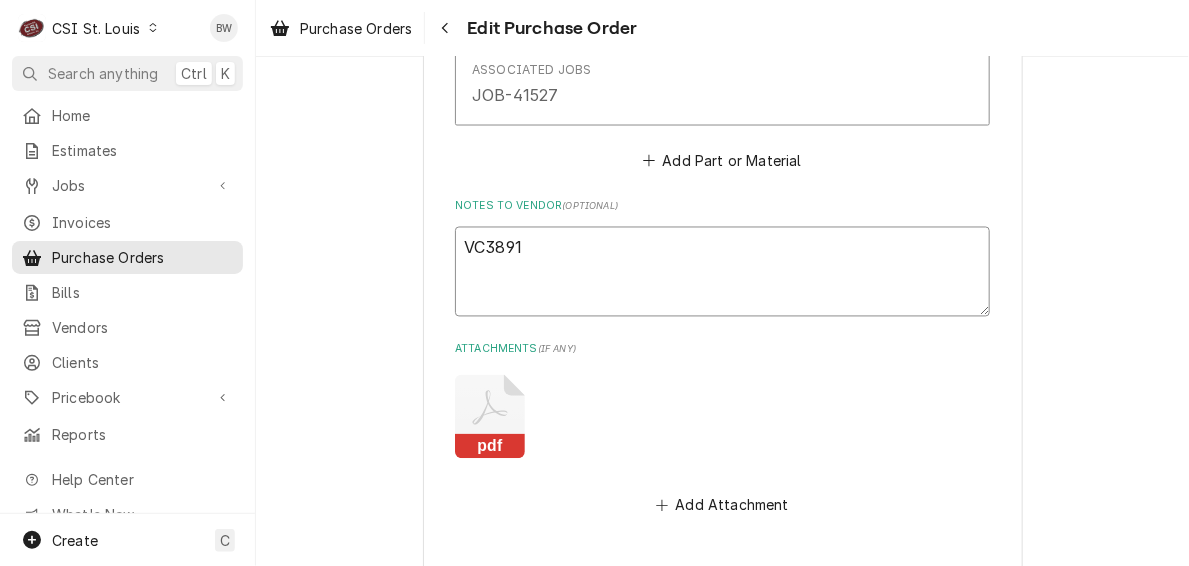 type on "x" 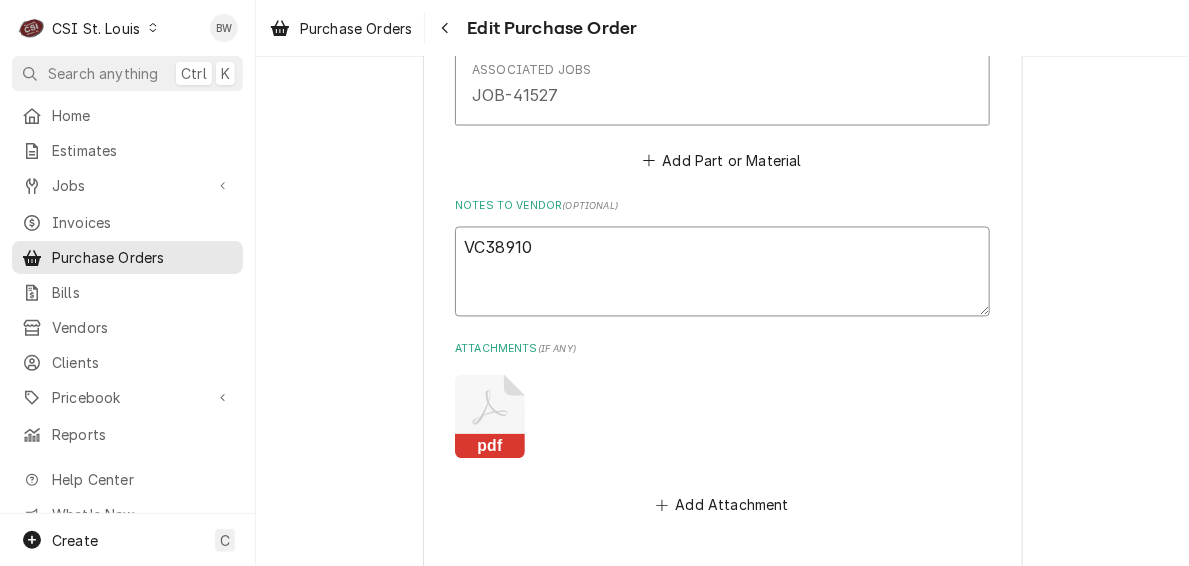 type on "x" 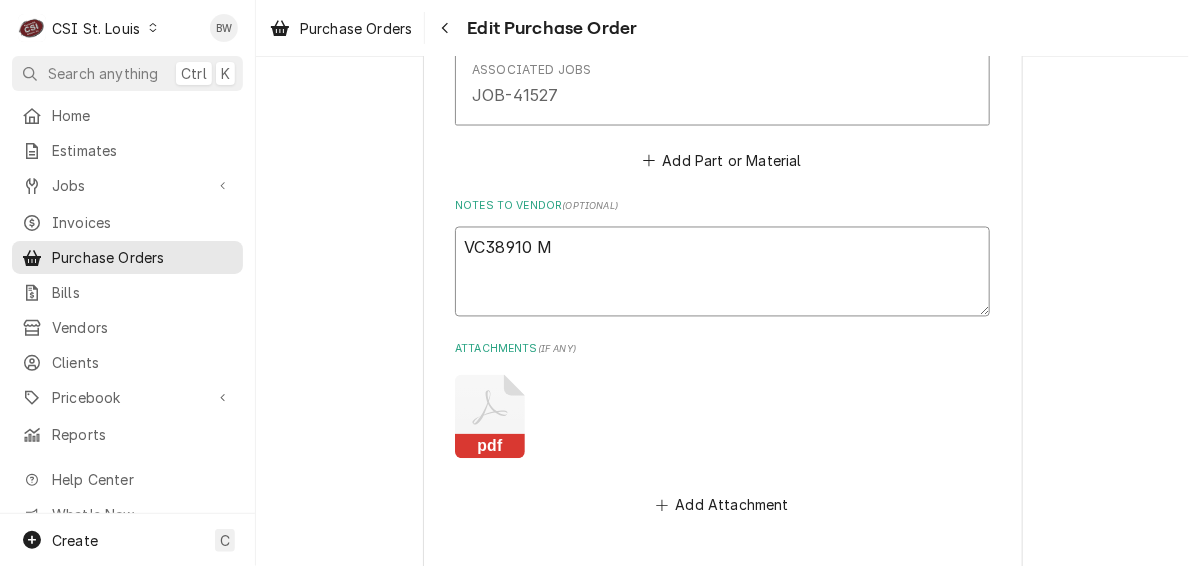 type on "x" 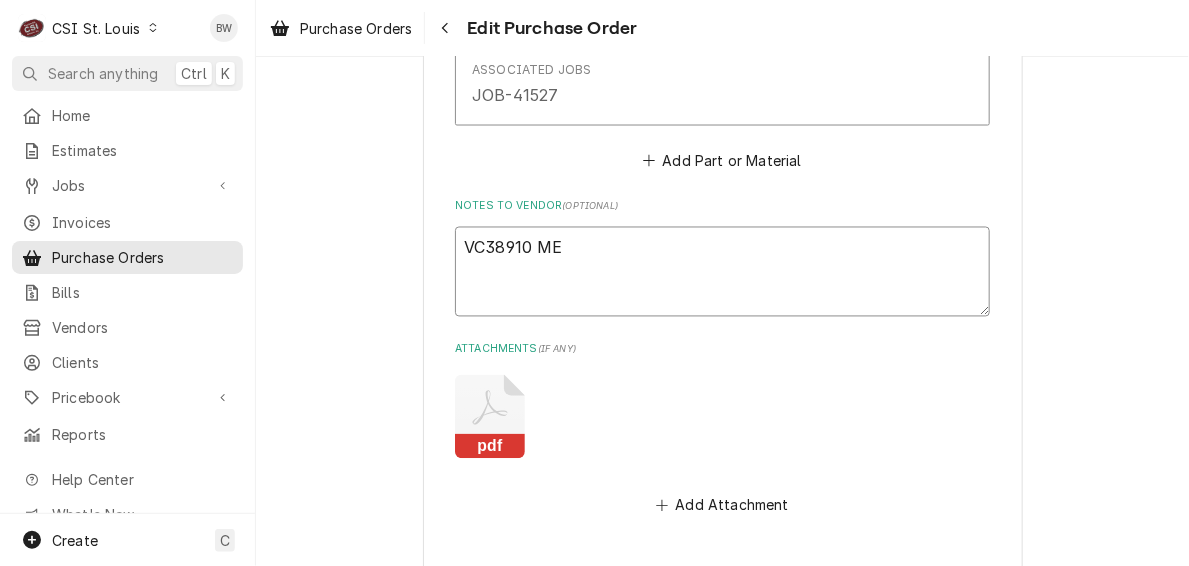 type on "x" 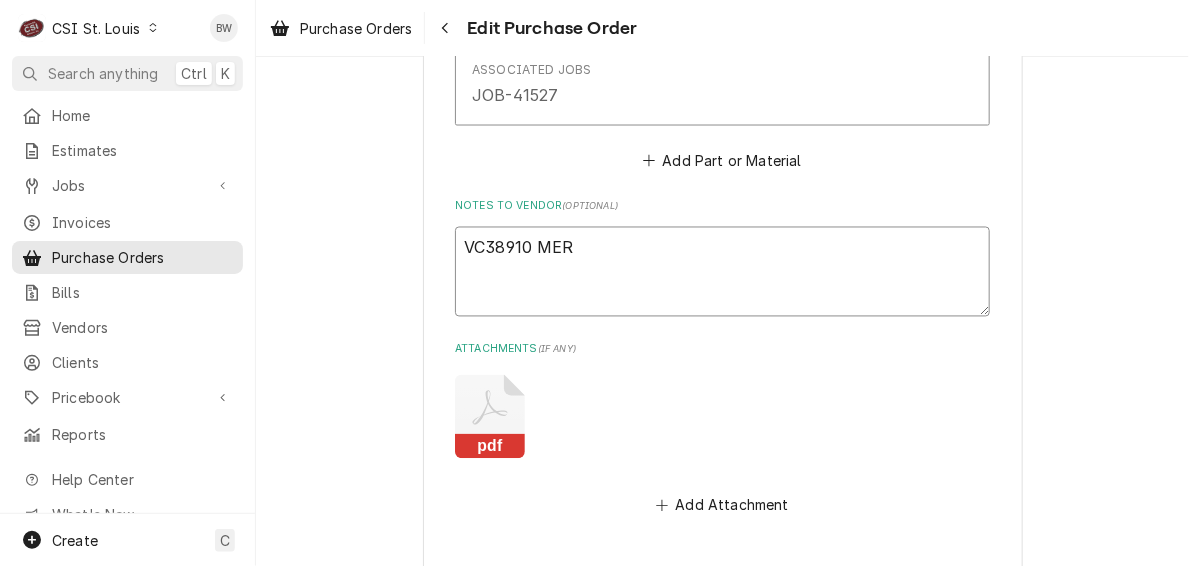 type on "x" 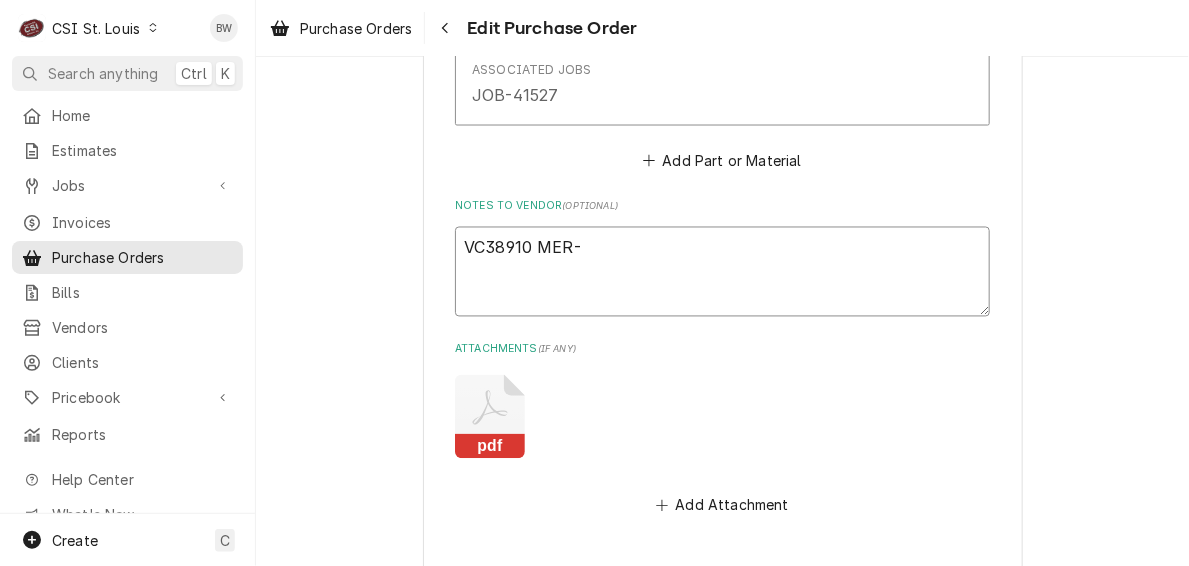 type on "VC38910 MER-P" 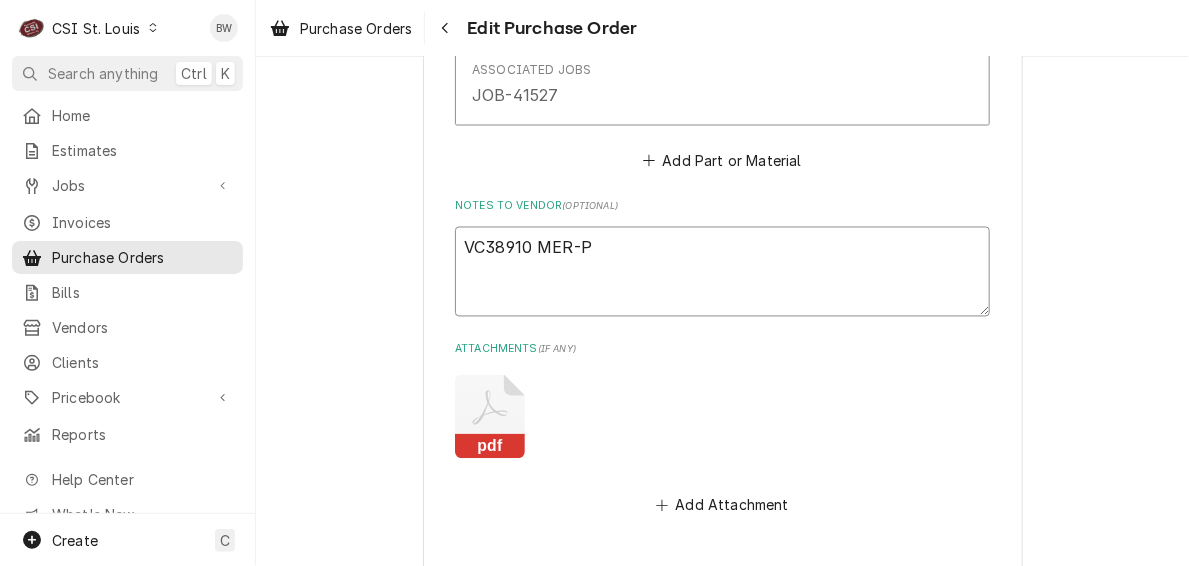 type on "x" 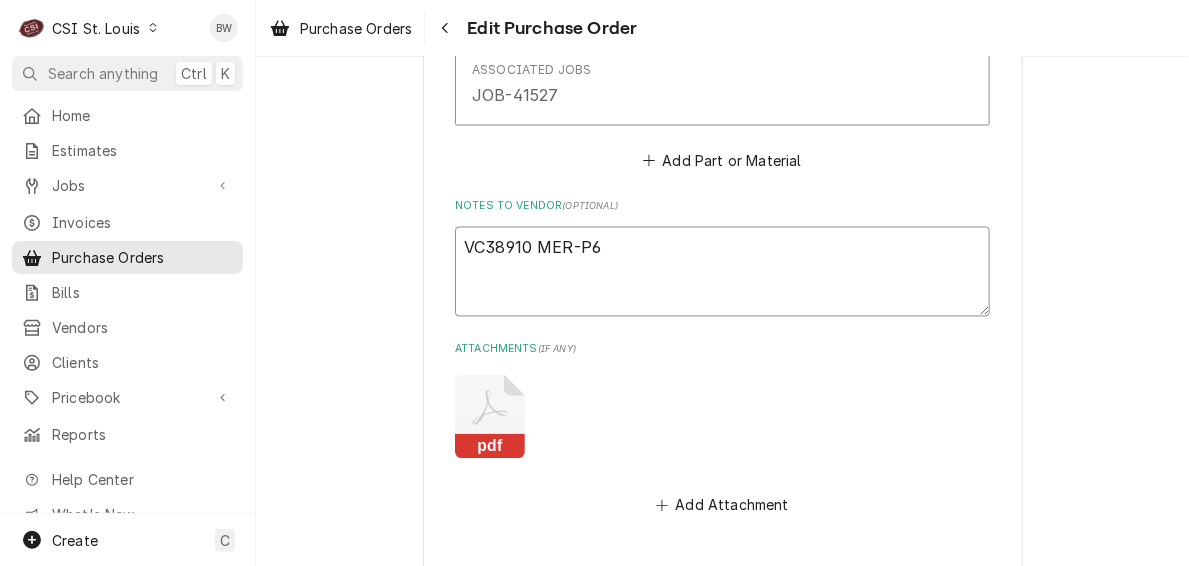 type on "x" 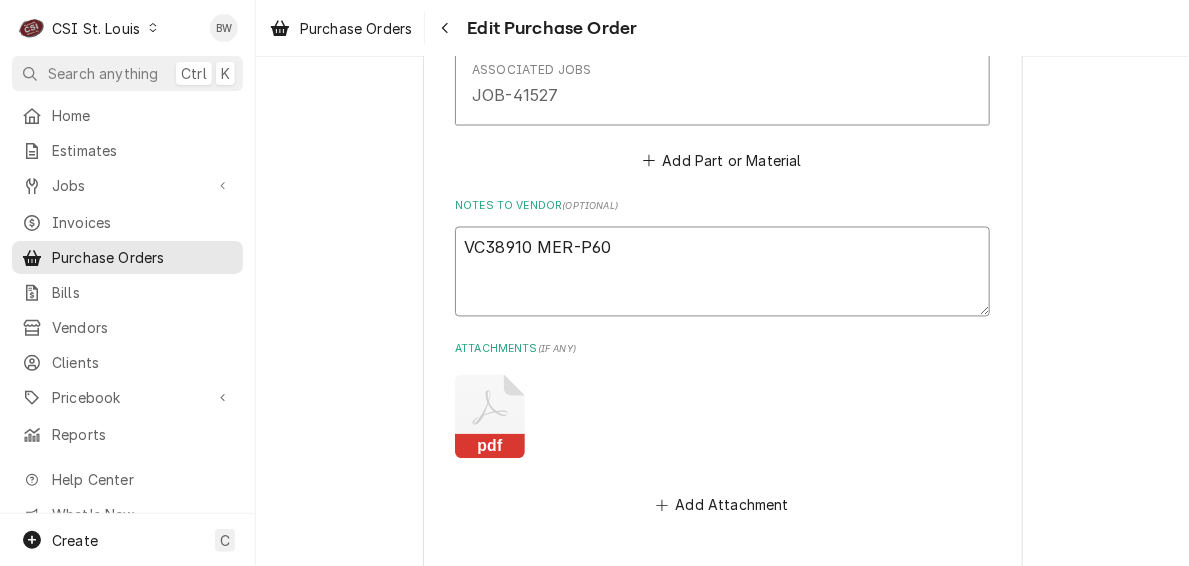 type on "x" 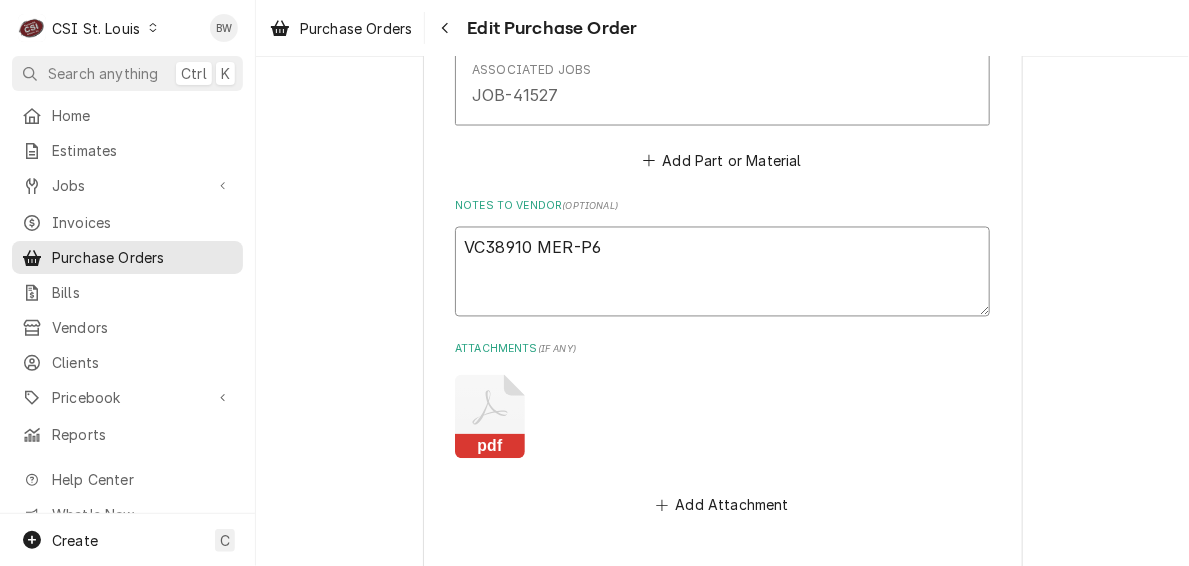 type on "x" 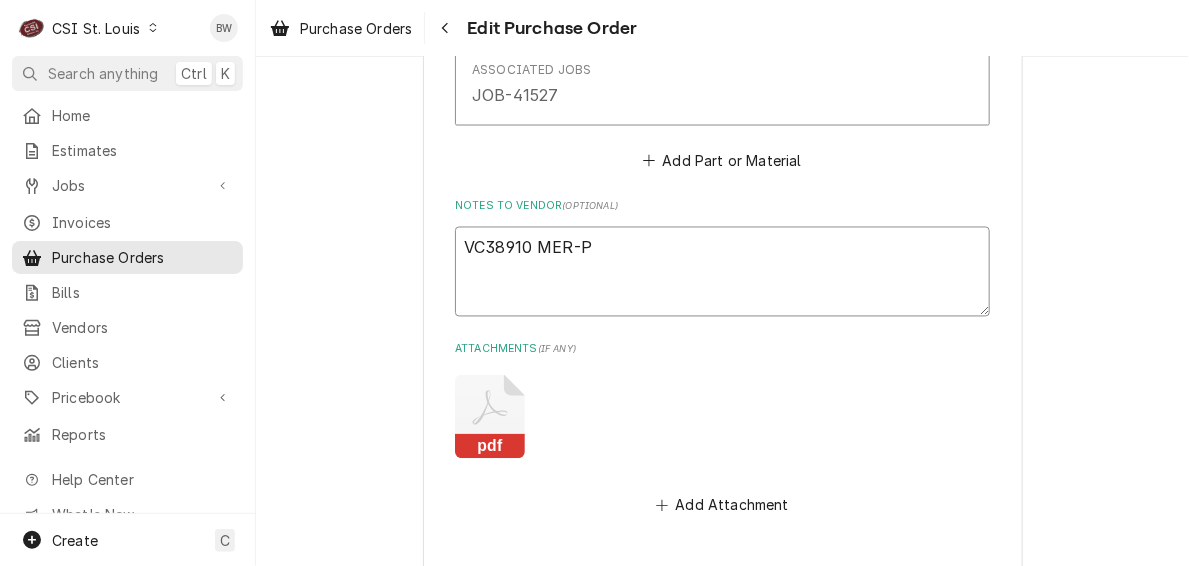 type on "x" 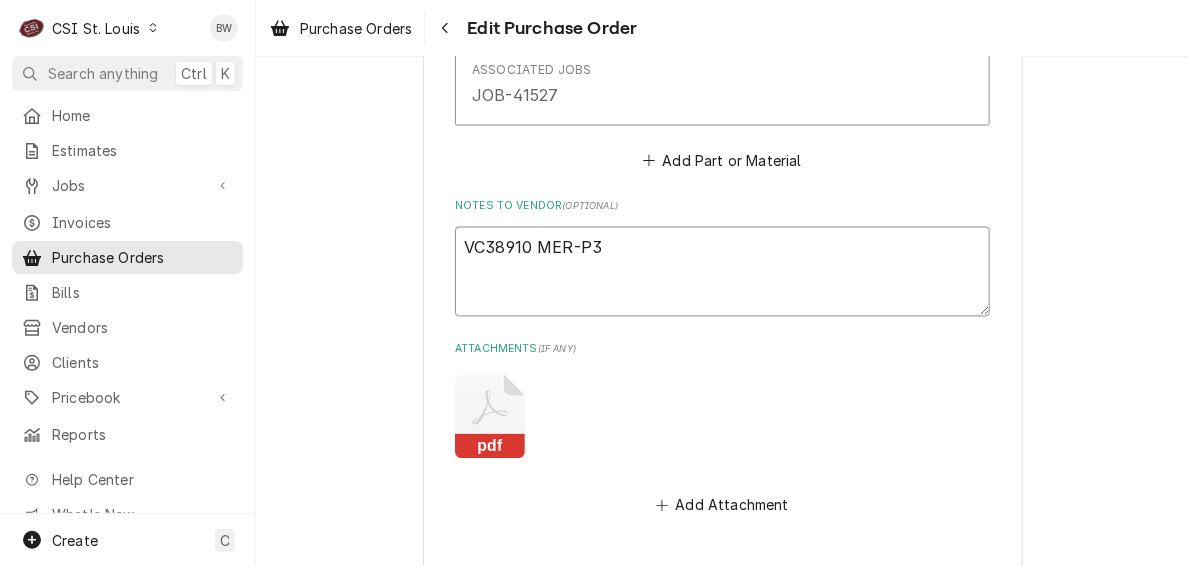 type on "x" 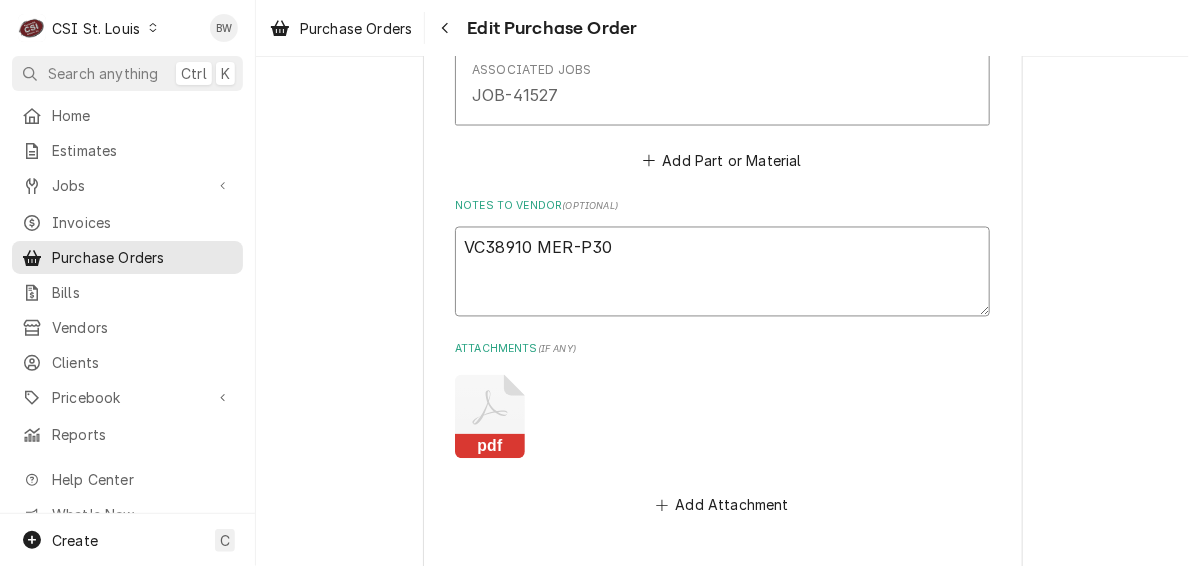type on "x" 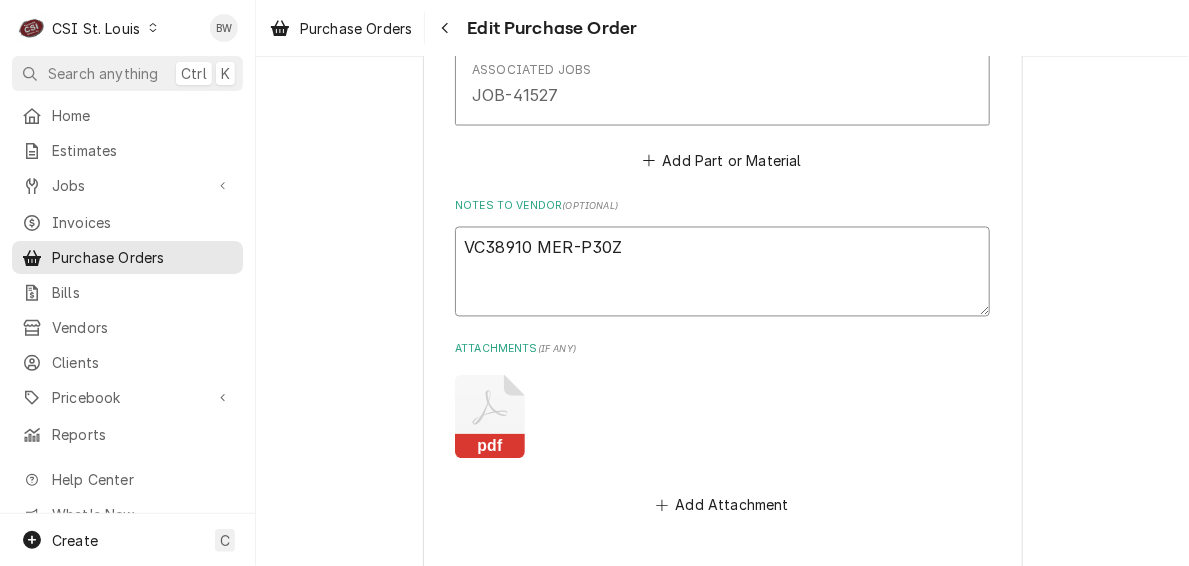 type on "x" 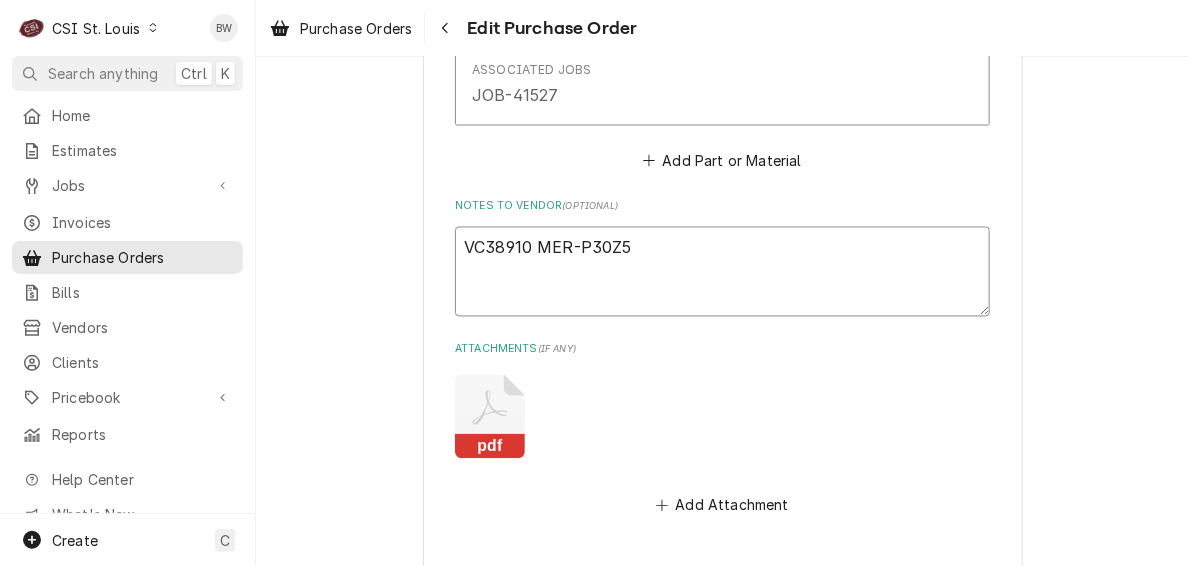 type on "x" 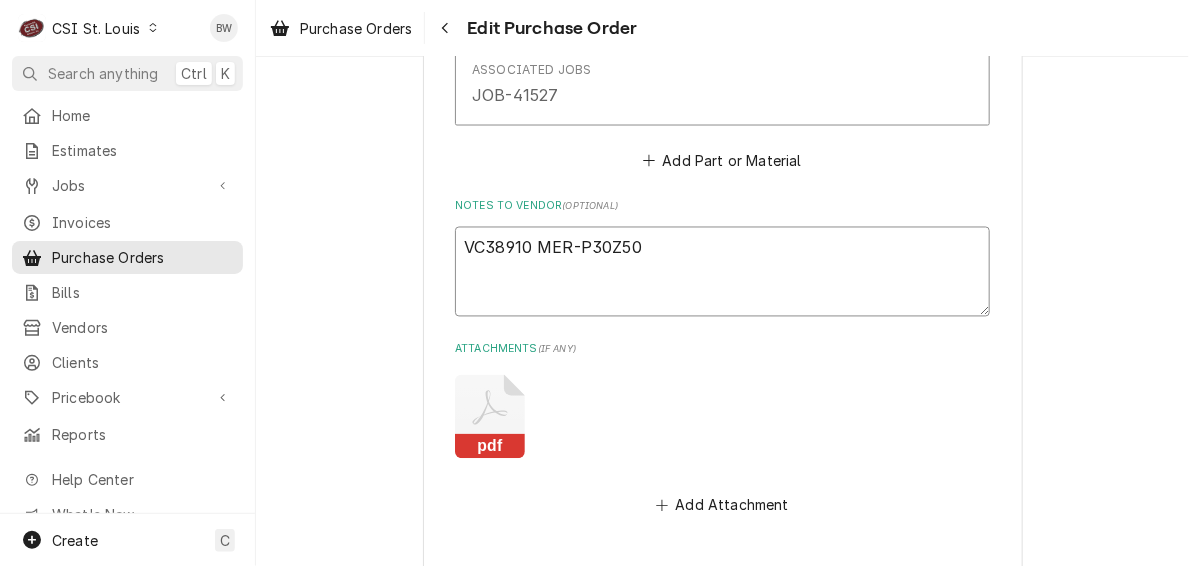 type on "x" 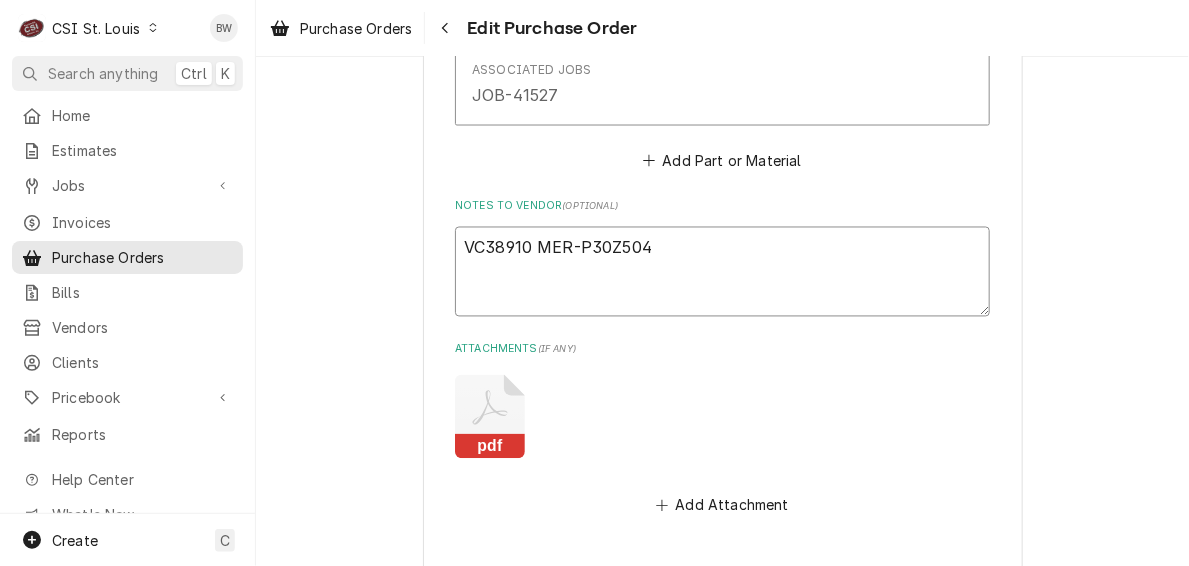 type on "x" 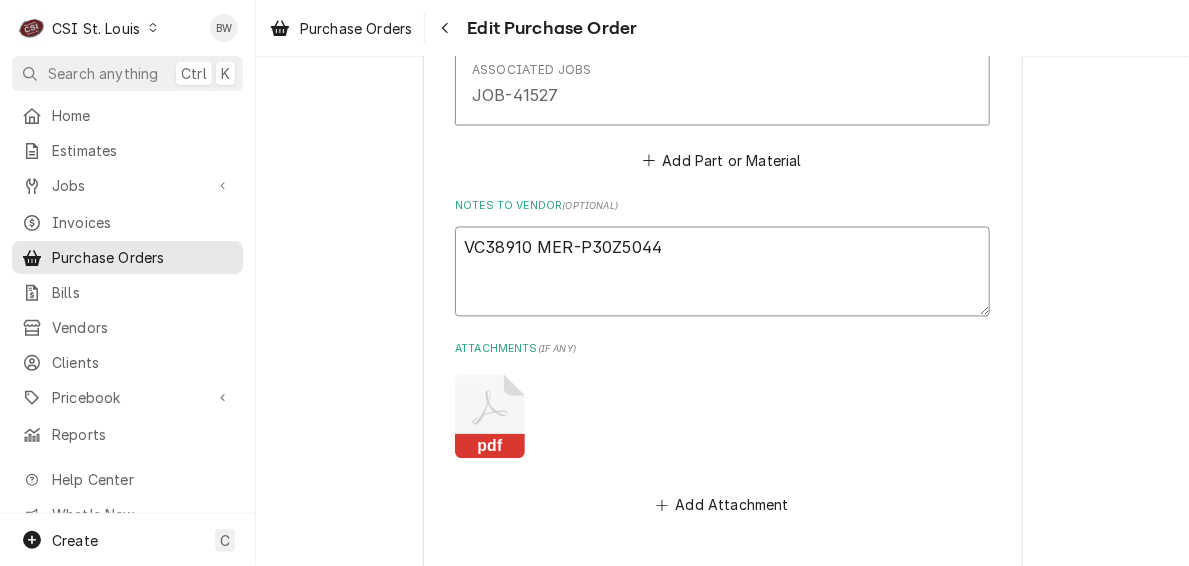 type on "x" 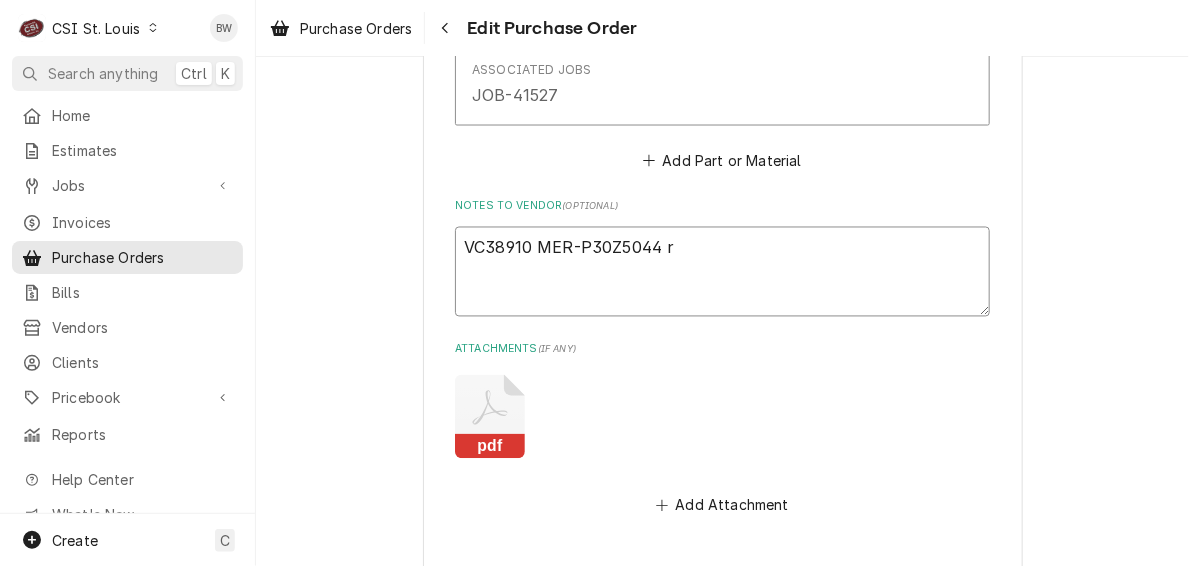 type on "VC38910 MER-P30Z5044 re" 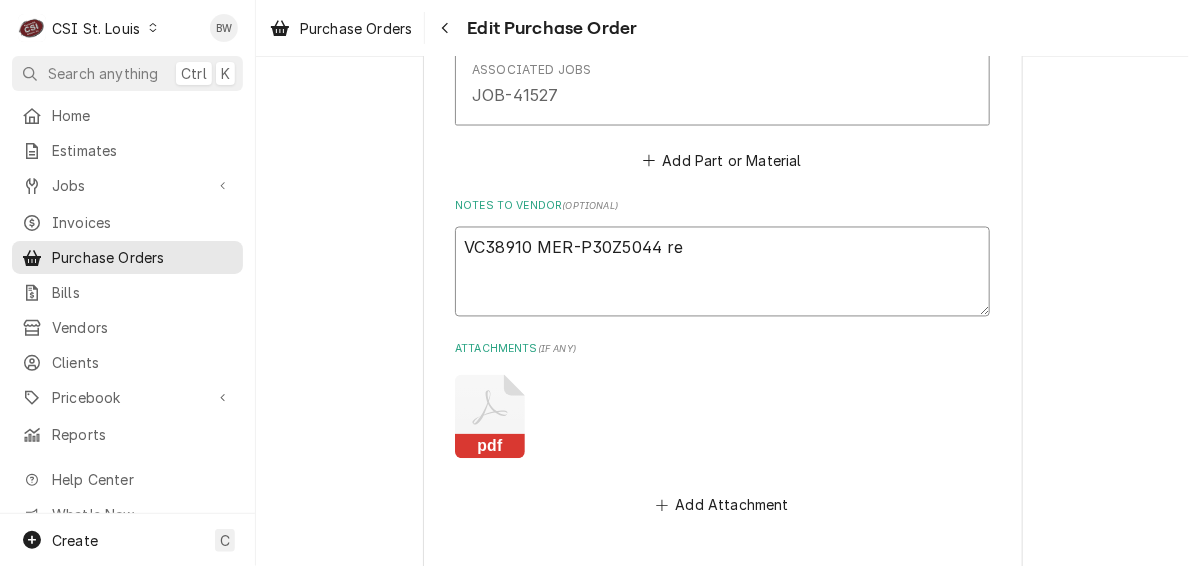type on "x" 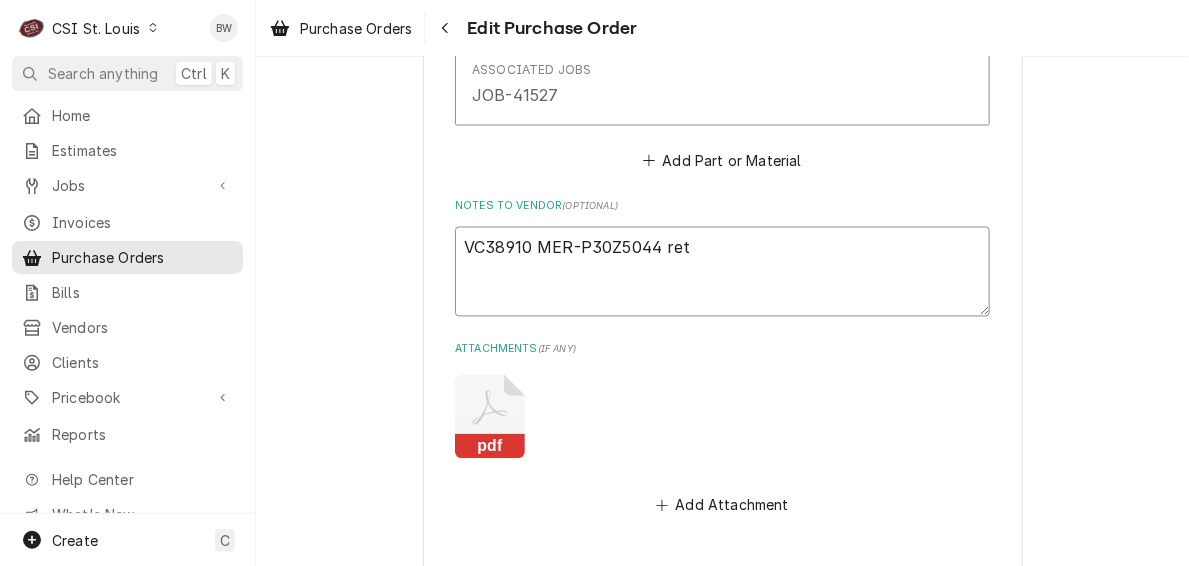 type on "x" 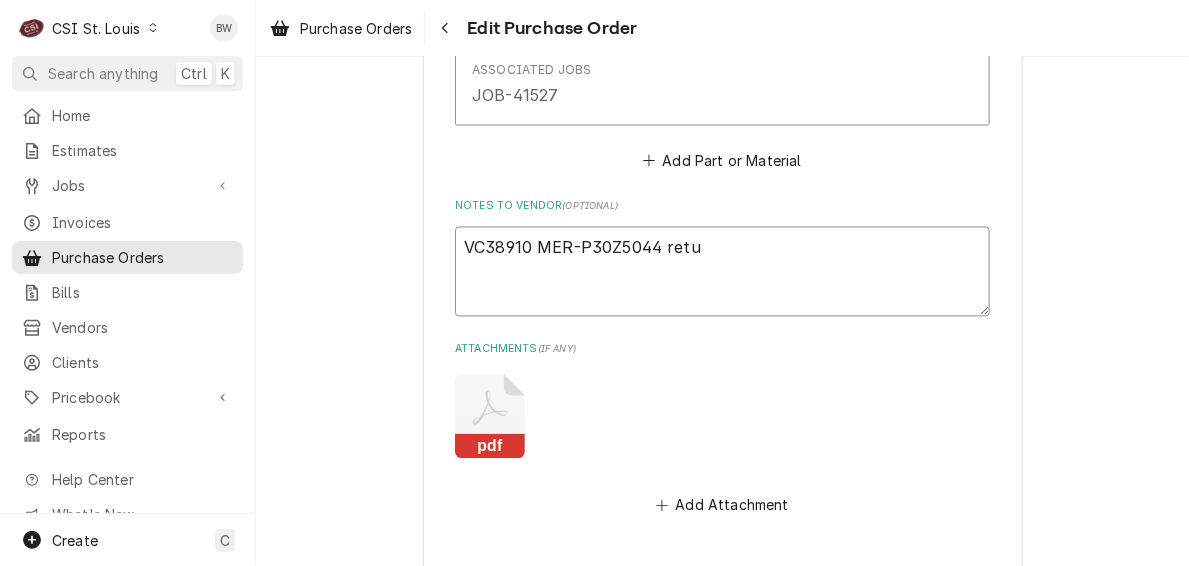 type on "VC38910 MER-P30Z5044 retur" 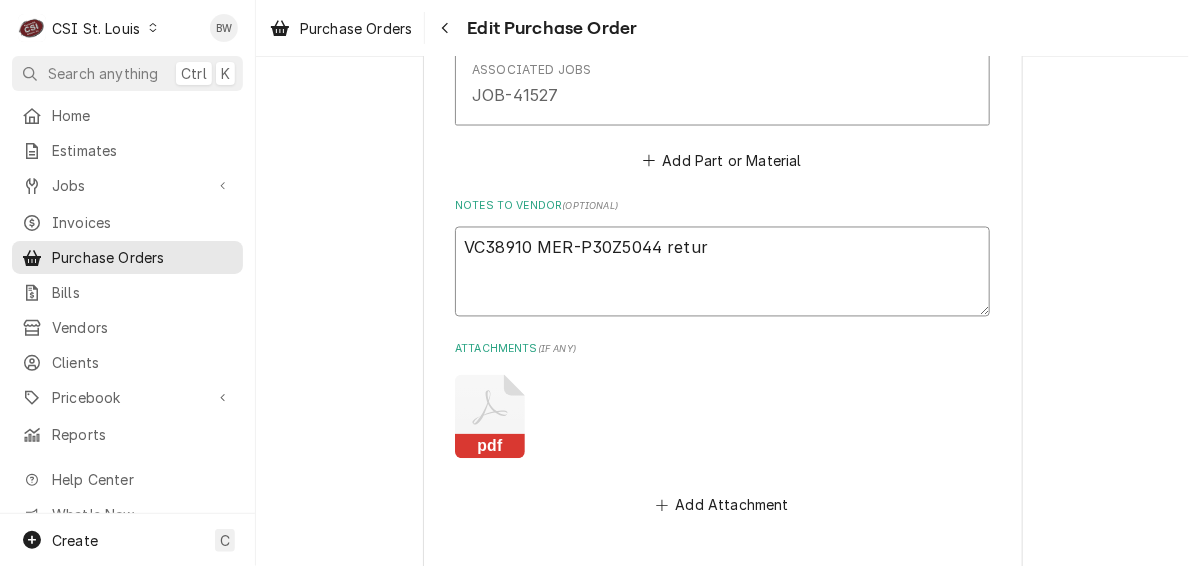 type on "x" 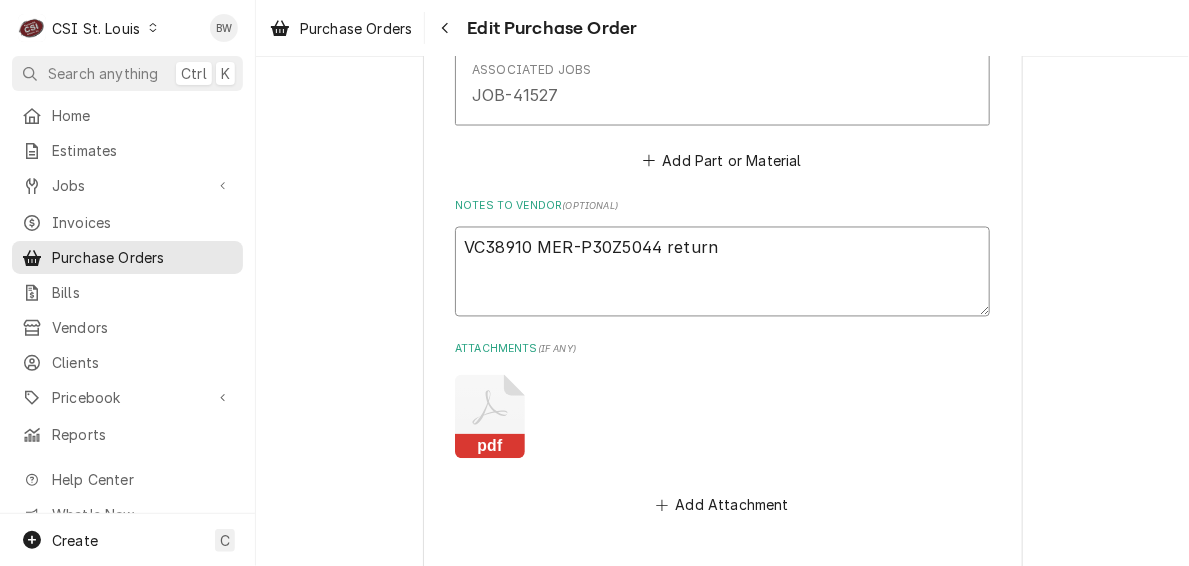 type on "x" 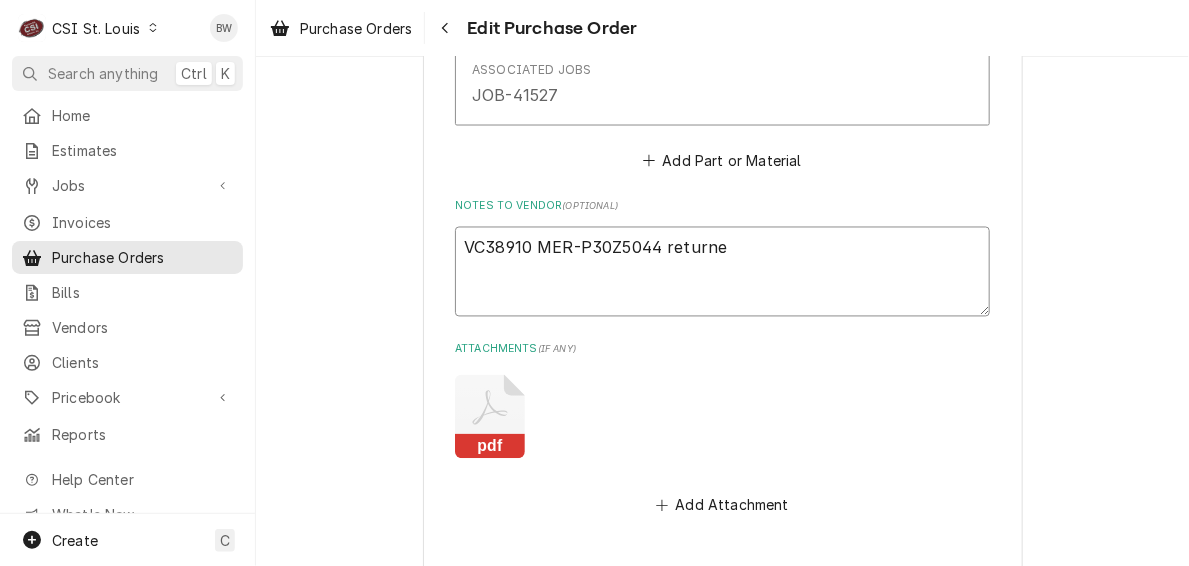 type on "x" 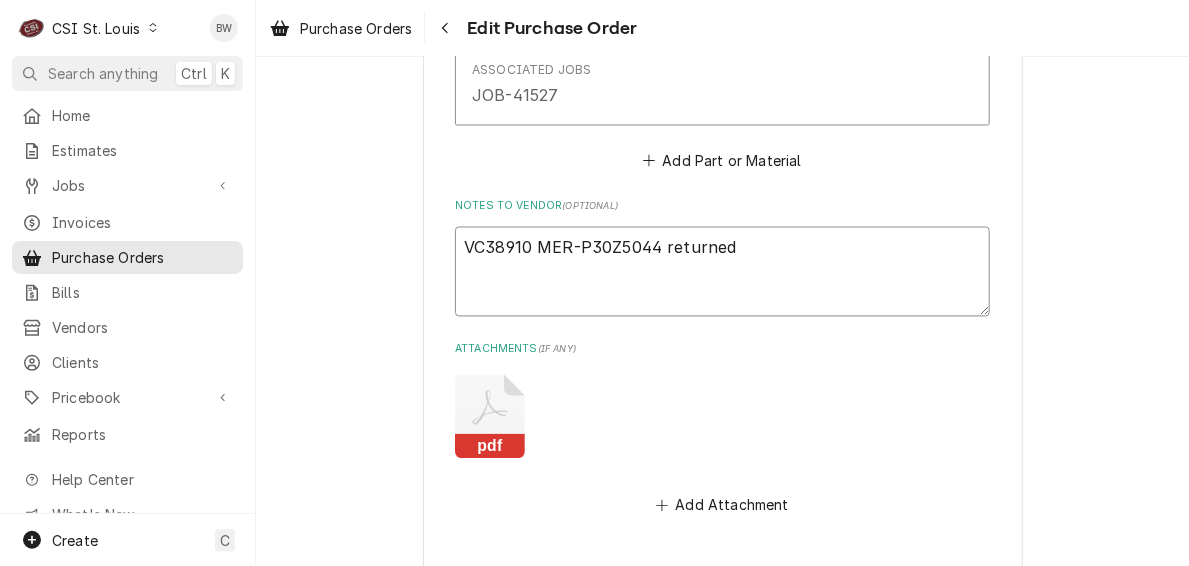 scroll, scrollTop: 3476, scrollLeft: 0, axis: vertical 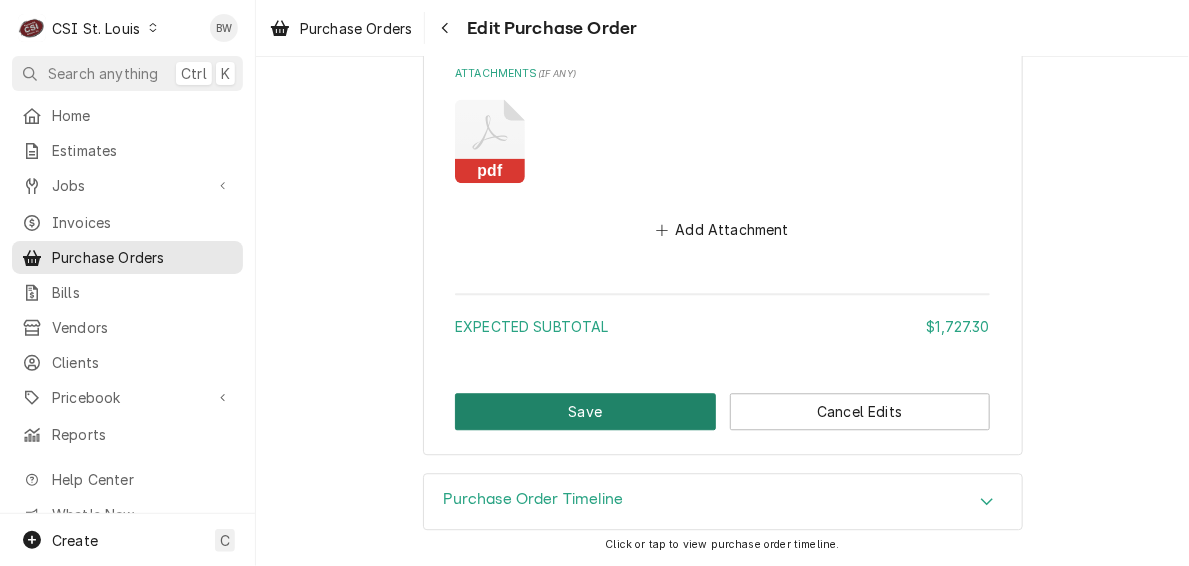 type on "VC38910 MER-P30Z5044 returned" 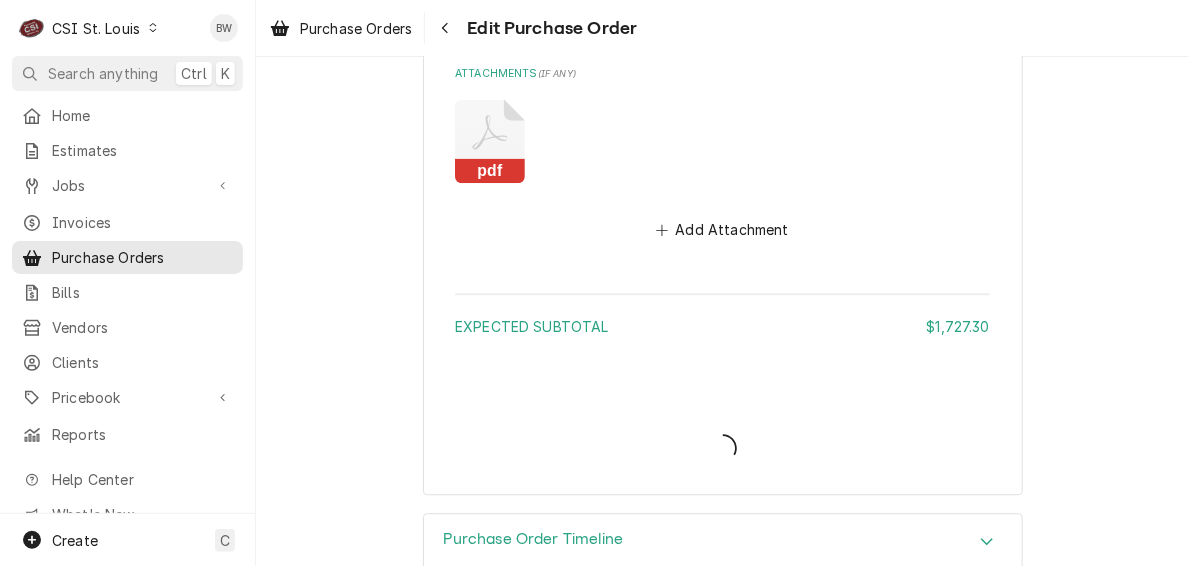 type on "x" 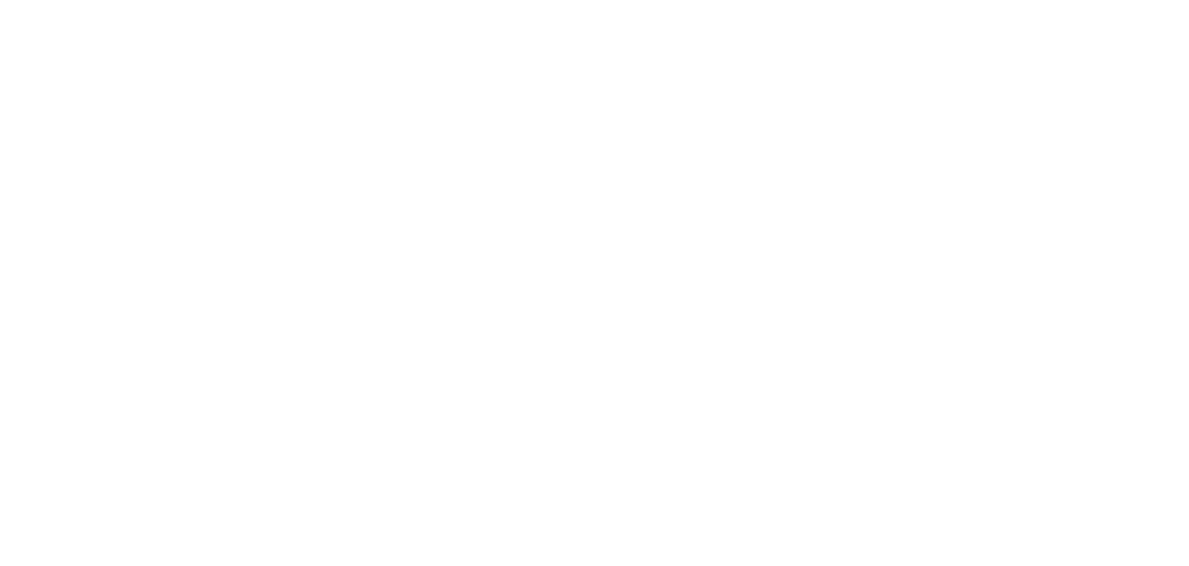 scroll, scrollTop: 0, scrollLeft: 0, axis: both 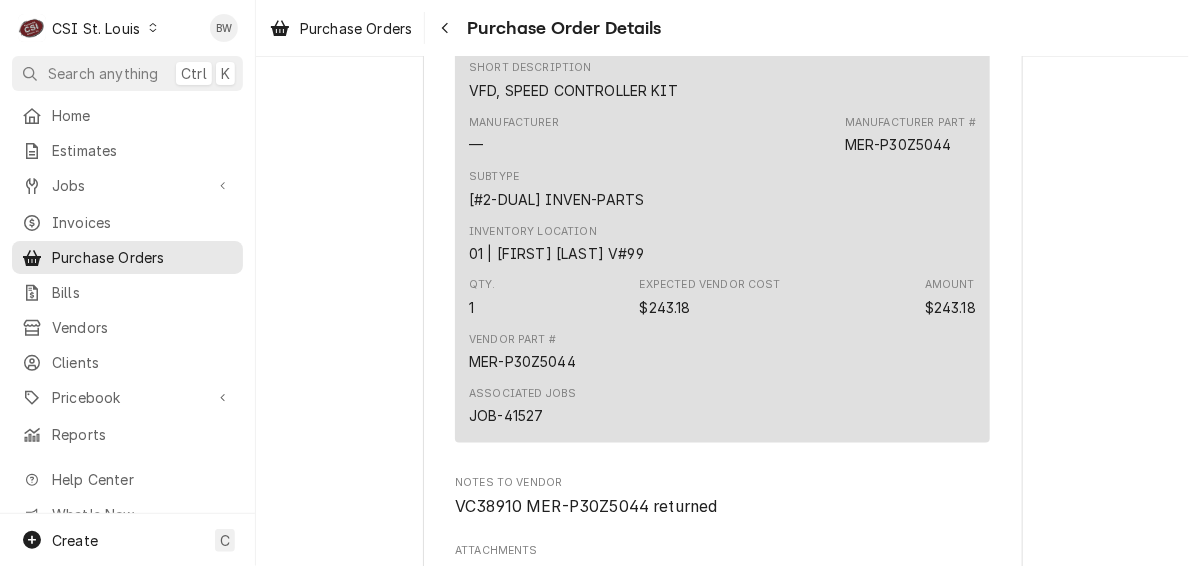 click on "Unpaid Vendor PARTS TOWN PARTS TOWN
[NUMBER] [STREET]
[CITY], [STATE] [ZIP] Bill To CSI St. Louis Account ID:  0100604510 CSI Commercial Services Inc
[NUMBER] [STREET]
[CITY], [STATE] [ZIP] ([PHONE]) [EMAIL] Ship To CSI St. Louis Re: Roopairs PO ID:  PO-400927 [NUMBER] [STREET]
[CITY], [STATE] [ZIP] Inventory Location 01 | [FIRST] [LAST] V#80 Qty. 1 Expected Vendor Cost $461.12 Amount $461.12 Vendor Part # TUR-HCT-4258 Associated Jobs JOB-41704 Short Description 1" at bounding box center (722, -872) 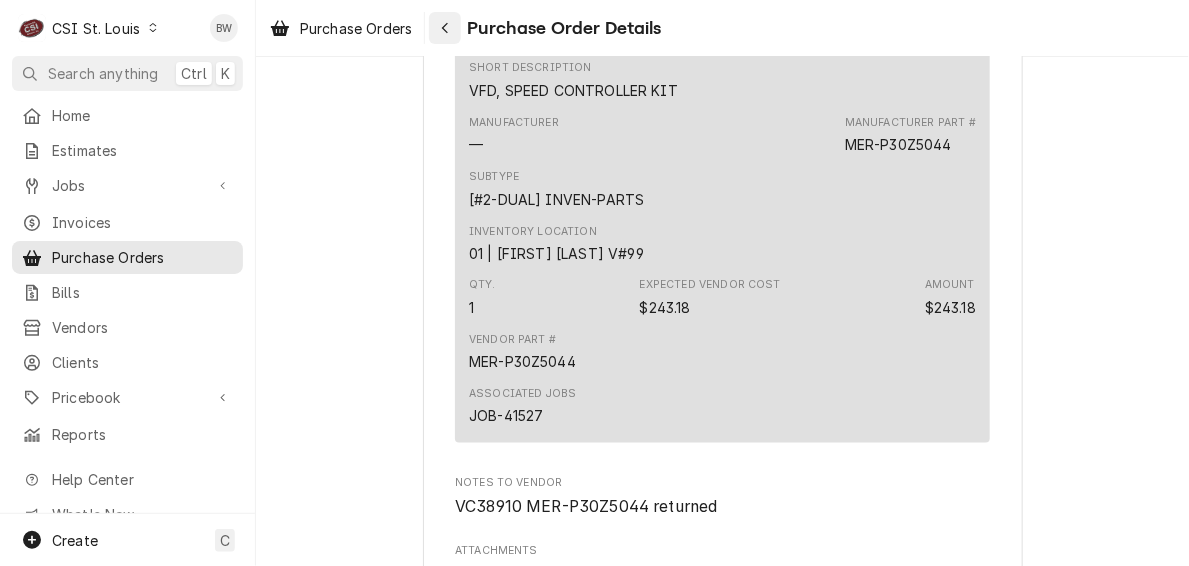 click at bounding box center [445, 28] 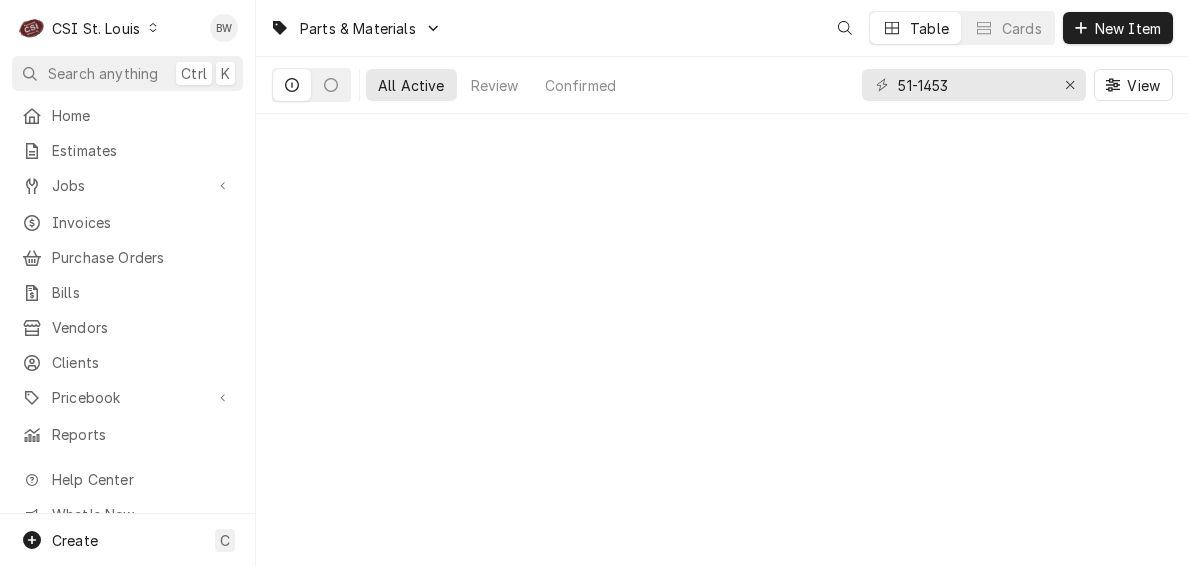scroll, scrollTop: 0, scrollLeft: 0, axis: both 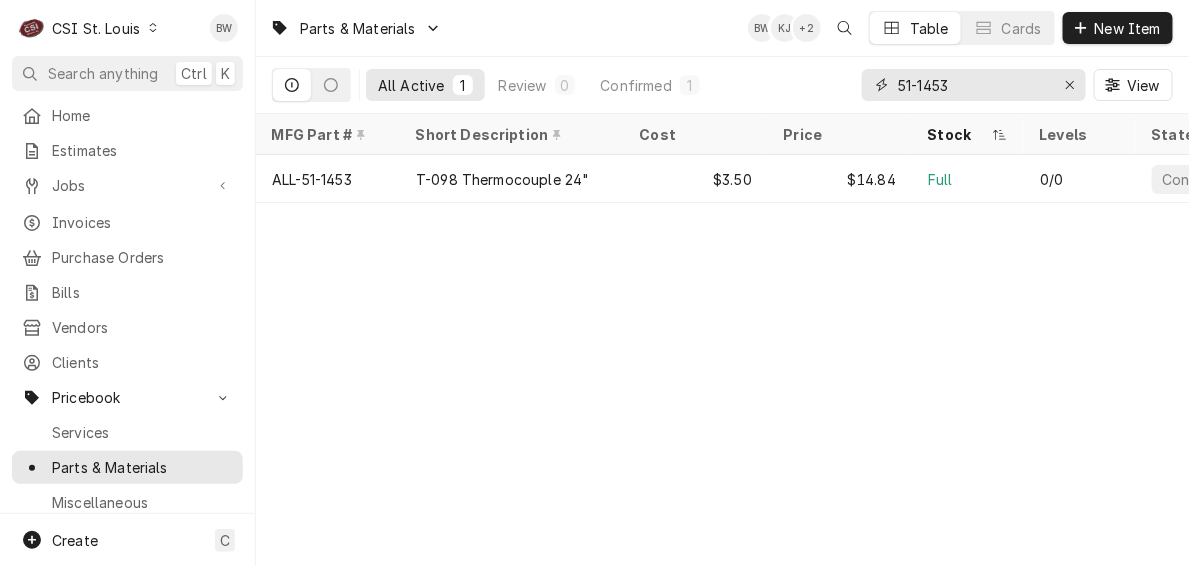 drag, startPoint x: 967, startPoint y: 85, endPoint x: 881, endPoint y: 84, distance: 86.00581 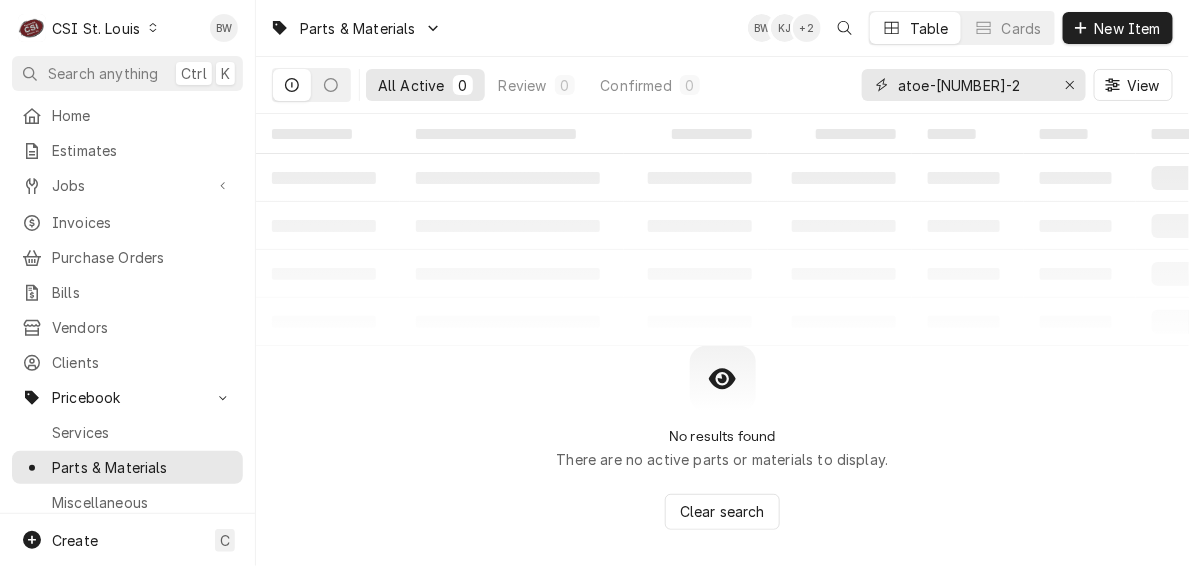 drag, startPoint x: 989, startPoint y: 84, endPoint x: 897, endPoint y: 80, distance: 92.086914 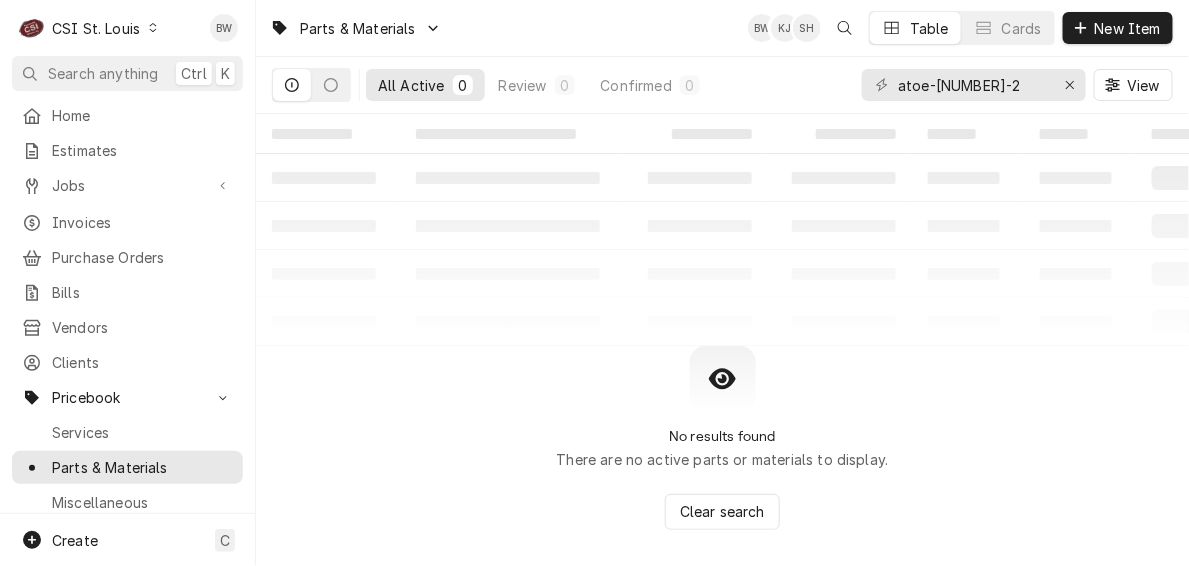 click on "‌ ‌ ‌ ‌ ‌ ‌ ‌ ‌ ‌ ‌ ‌ ‌ ‌ ‌ ‌ ‌ ‌ ‌ ‌ ‌ ‌ ‌ ‌ ‌ ‌ ‌ ‌ ‌ ‌ ‌ ‌ ‌ ‌ ‌ ‌ ‌ ‌ ‌ ‌ ‌ ‌ ‌ ‌ ‌ ‌ ‌ ‌ ‌ ‌ ‌ ‌ ‌ ‌ ‌ ‌" at bounding box center (722, 230) 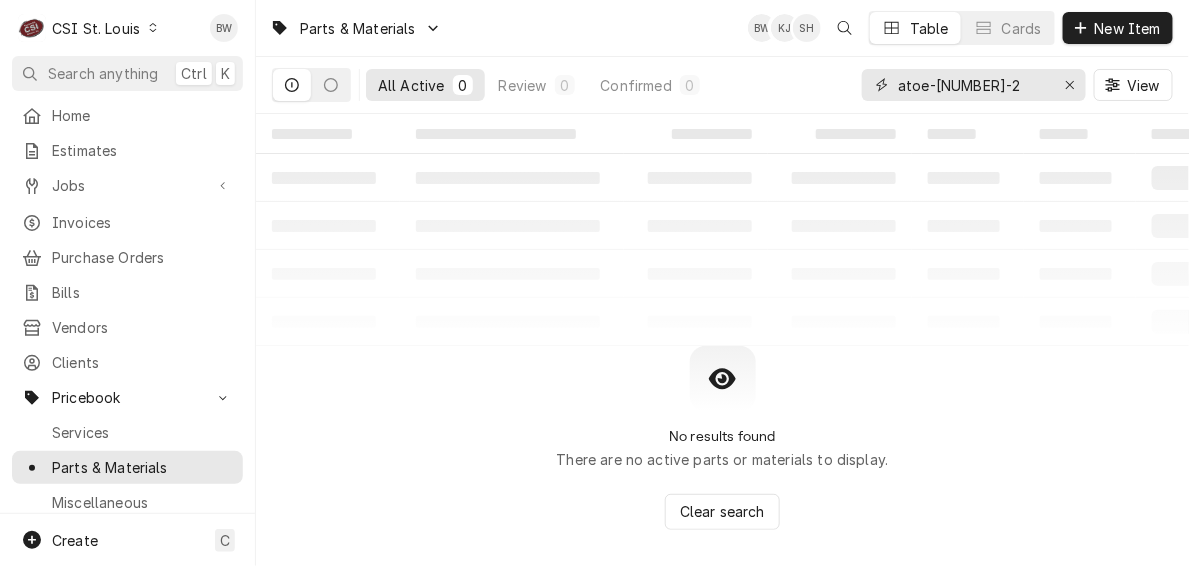 drag, startPoint x: 990, startPoint y: 85, endPoint x: 902, endPoint y: 84, distance: 88.005684 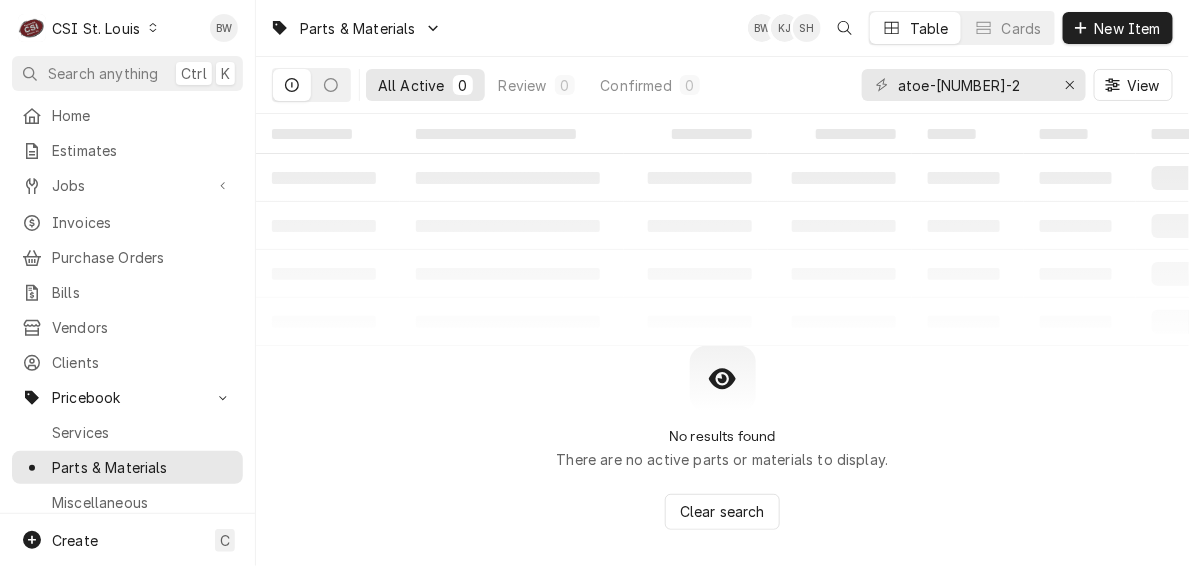 click on "Parts & Materials   BW KJ SH Table Cards New Item" at bounding box center [722, 28] 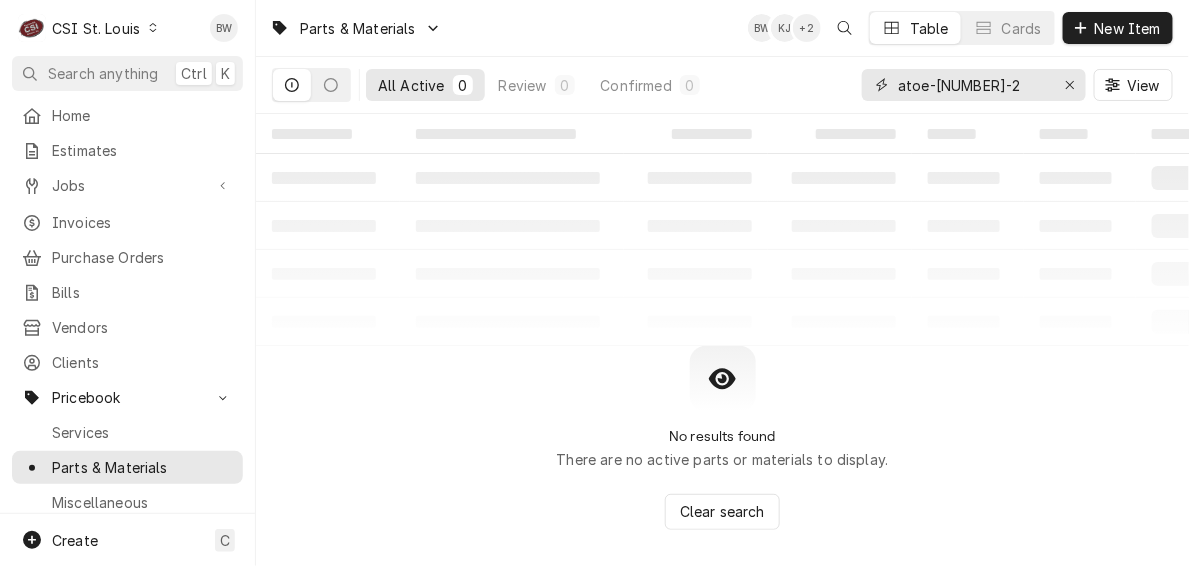 drag, startPoint x: 996, startPoint y: 90, endPoint x: 837, endPoint y: 90, distance: 159 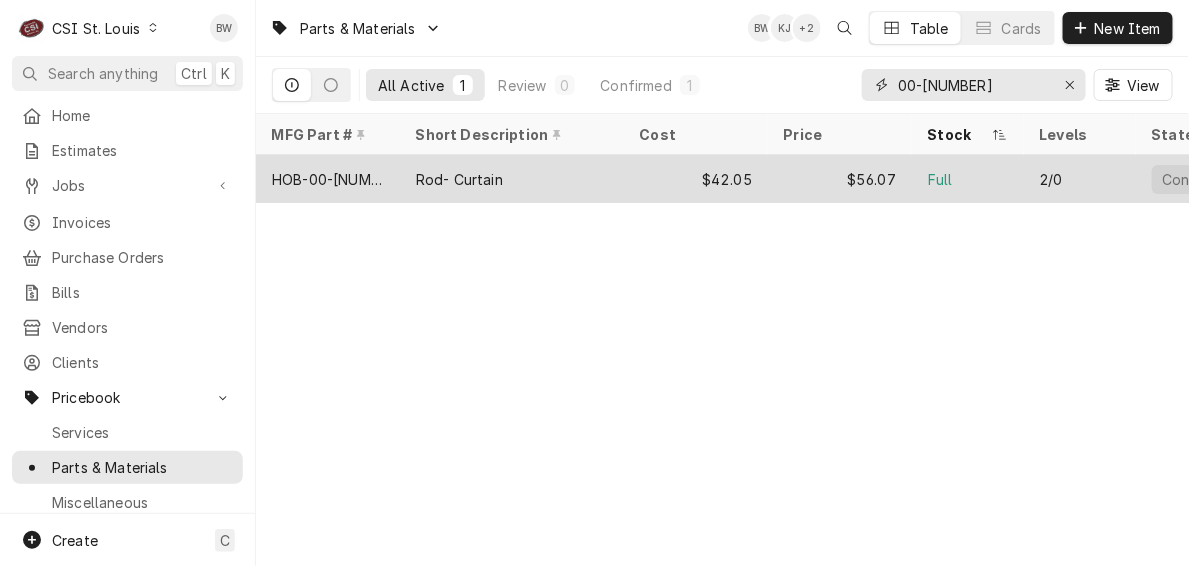 type on "00-919507" 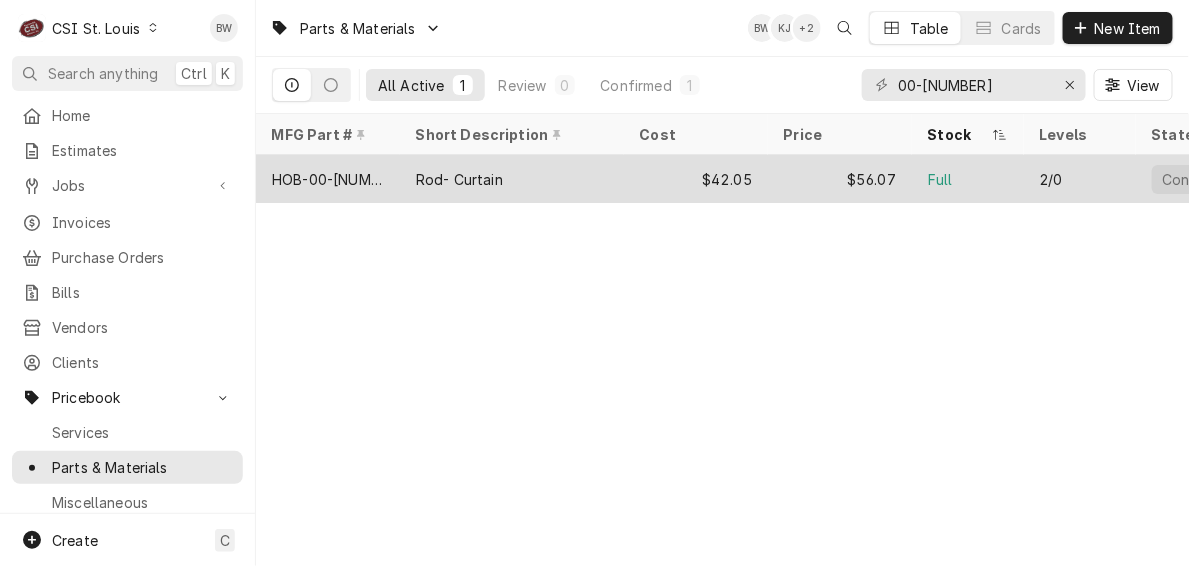 click on "HOB-00-919507" at bounding box center [328, 179] 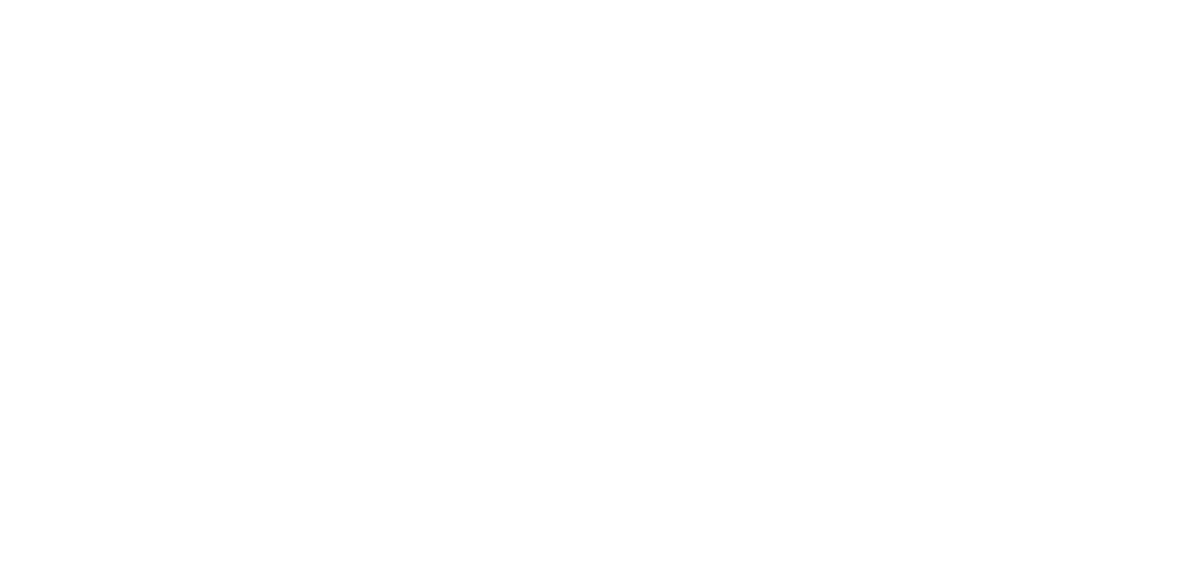 scroll, scrollTop: 0, scrollLeft: 0, axis: both 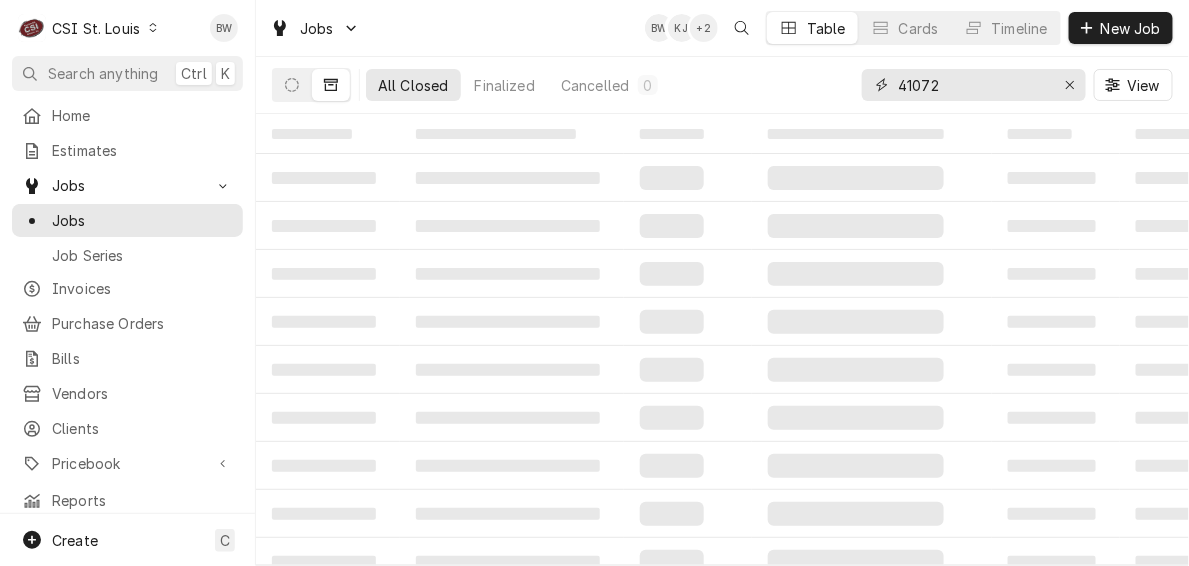 click on "41072" at bounding box center [973, 85] 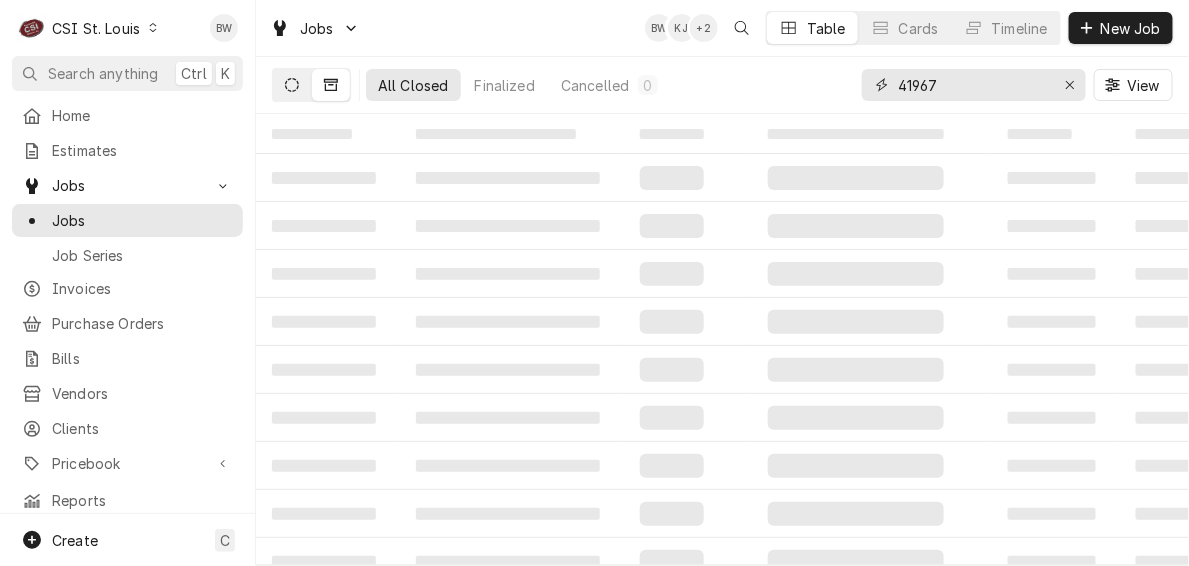 type on "41967" 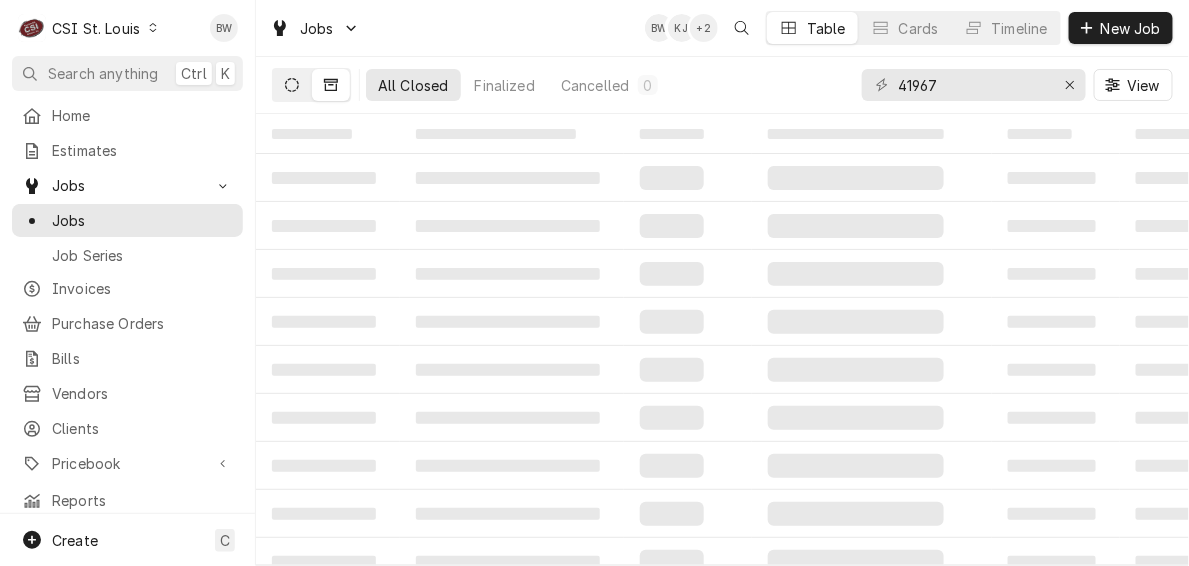 click 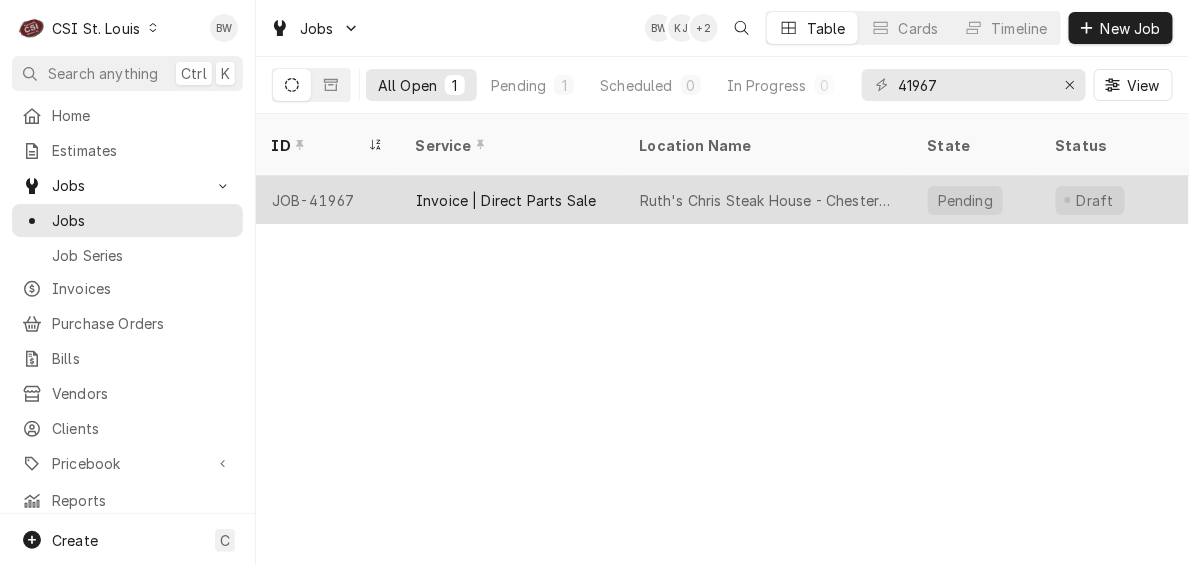 click on "JOB-41967" at bounding box center (328, 200) 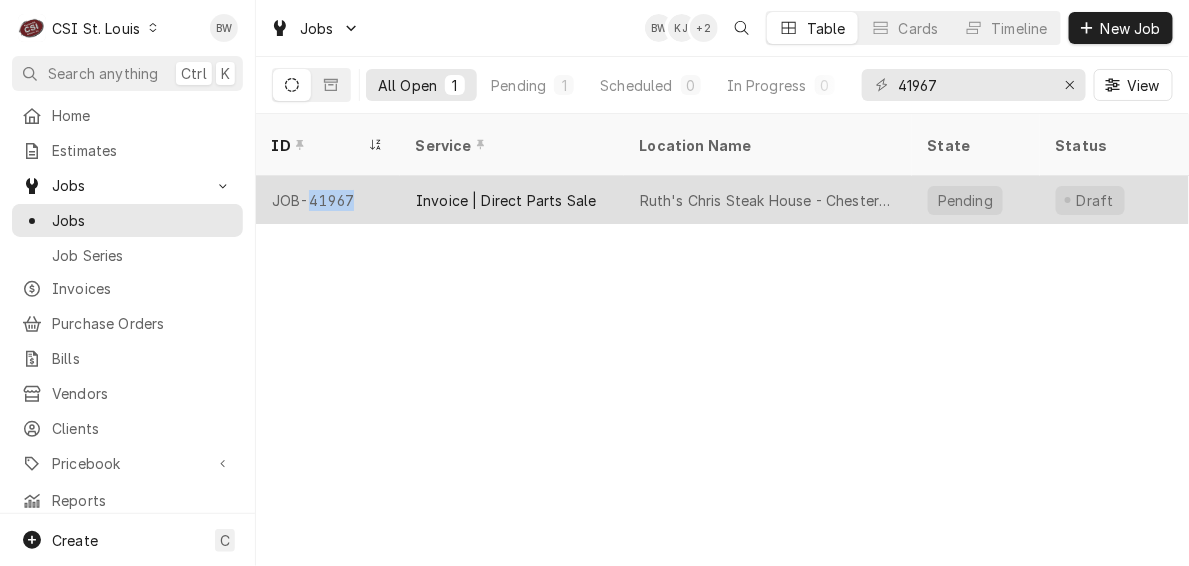 click on "JOB-41967" at bounding box center [328, 200] 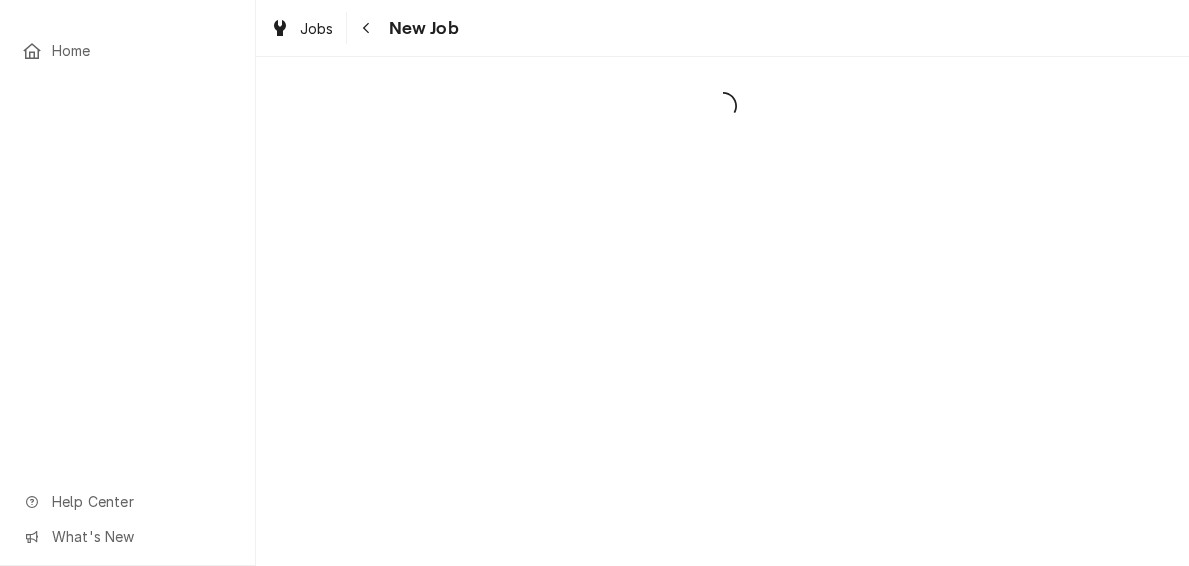 scroll, scrollTop: 0, scrollLeft: 0, axis: both 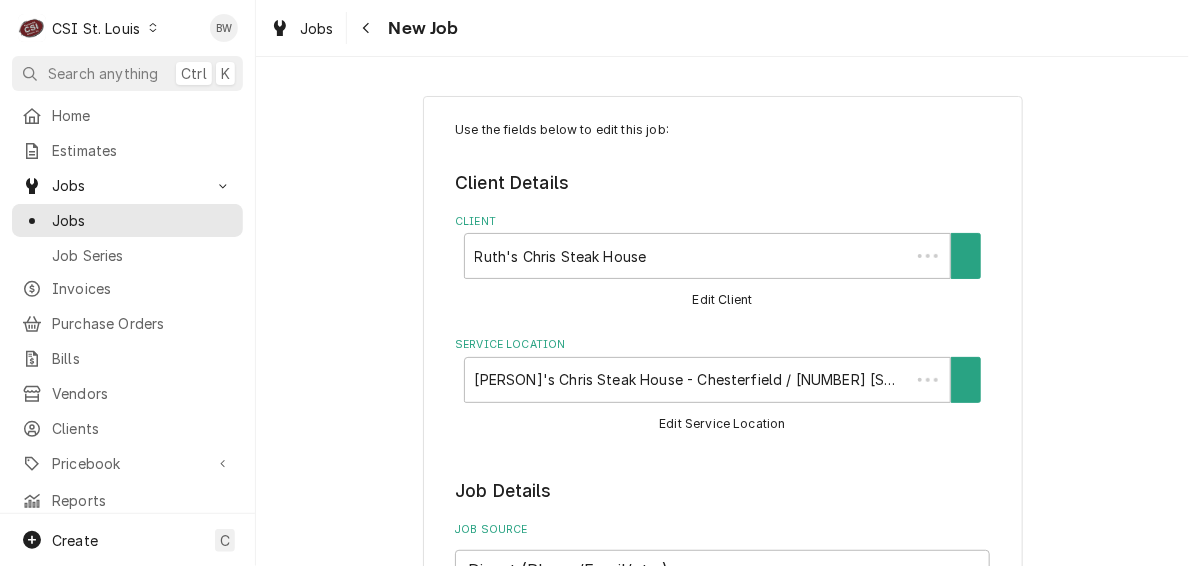 type on "x" 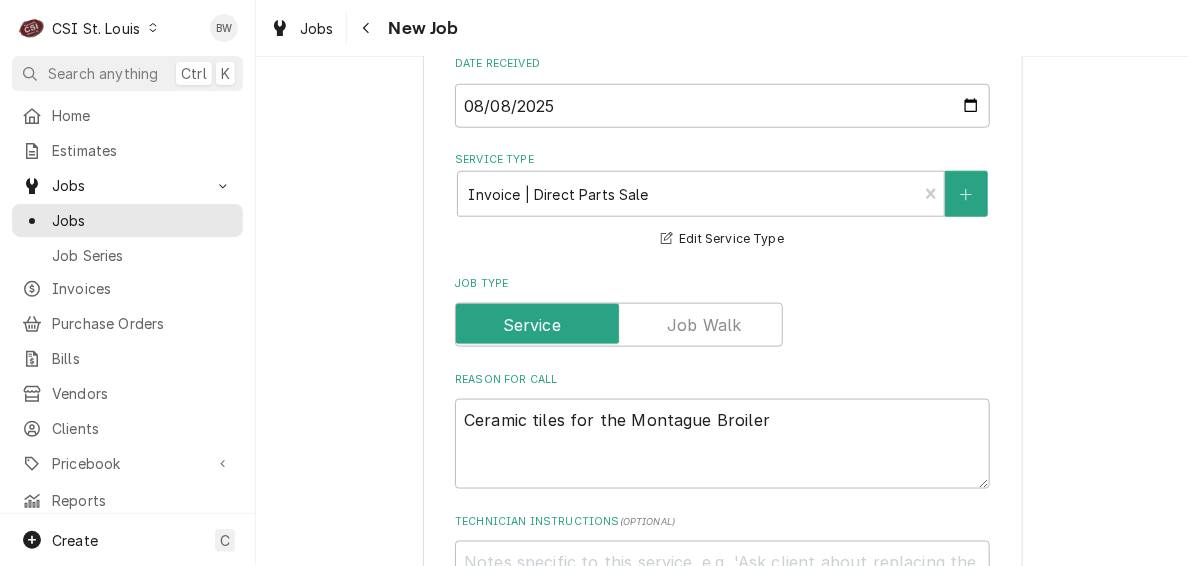 scroll, scrollTop: 558, scrollLeft: 0, axis: vertical 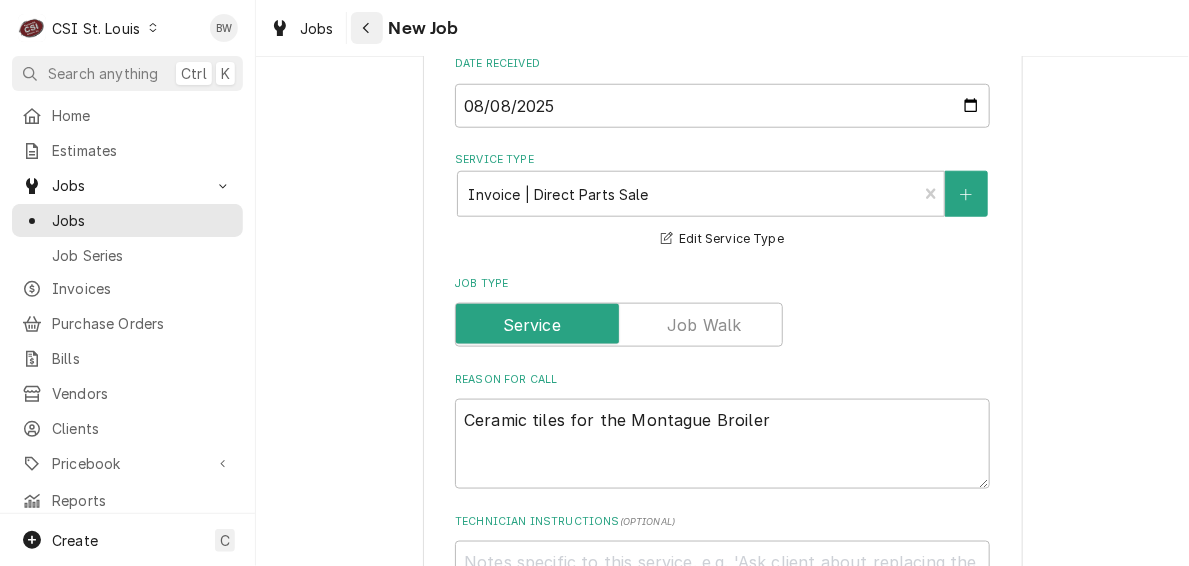 click at bounding box center (367, 28) 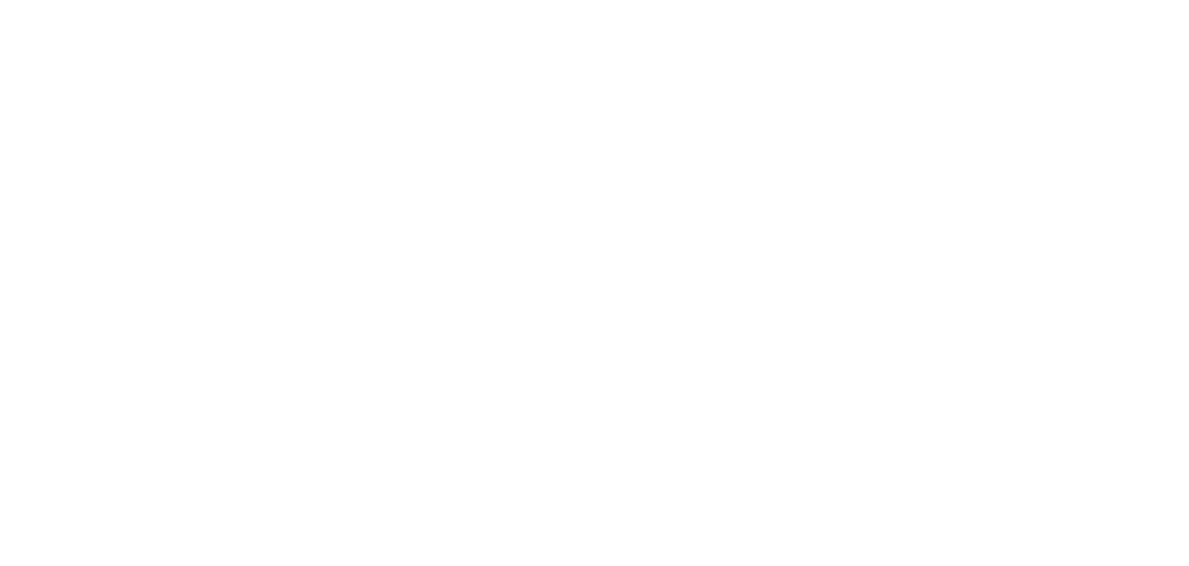 scroll, scrollTop: 0, scrollLeft: 0, axis: both 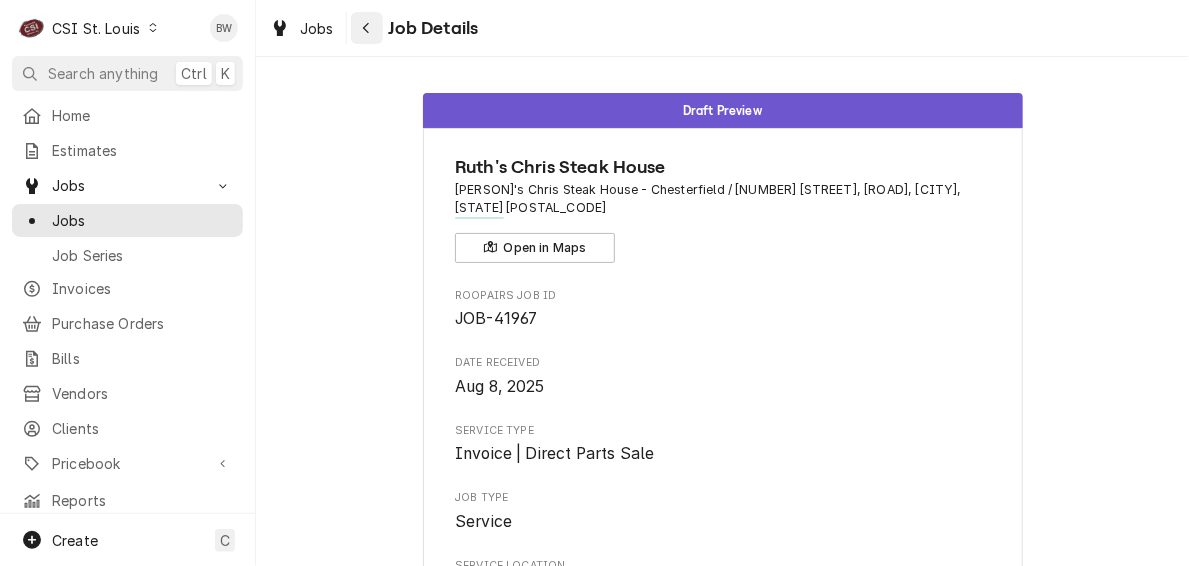 click 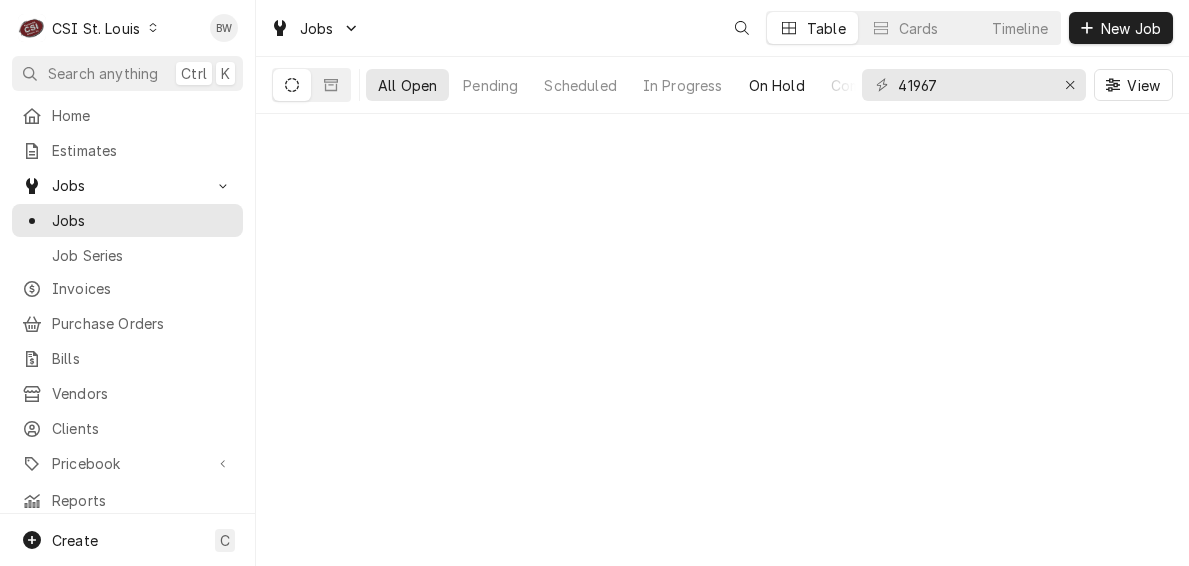 scroll, scrollTop: 0, scrollLeft: 0, axis: both 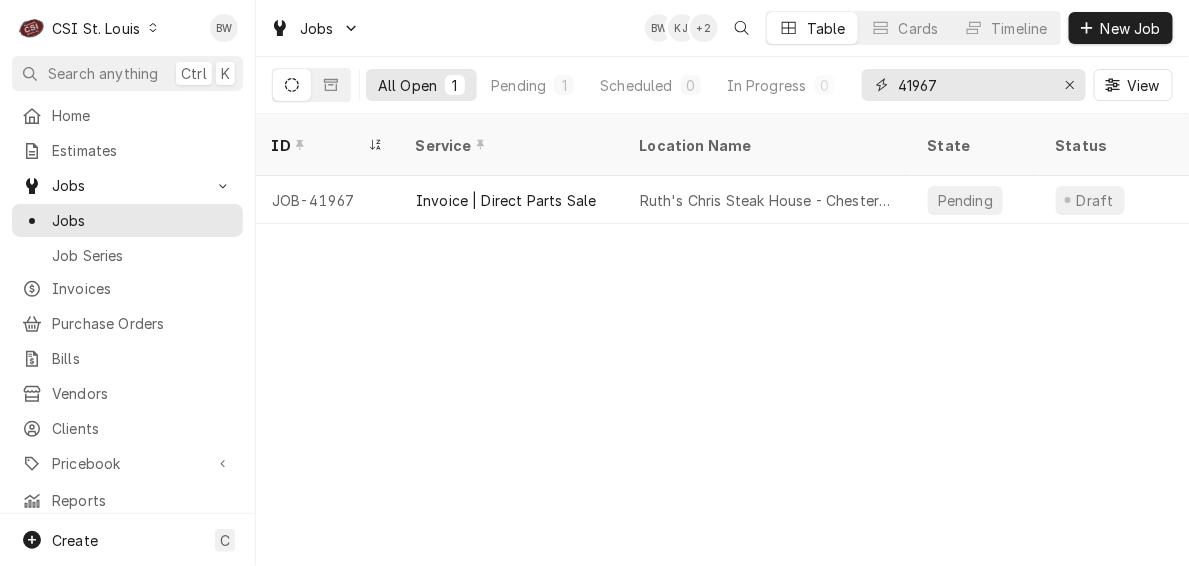 drag, startPoint x: 953, startPoint y: 86, endPoint x: 873, endPoint y: 76, distance: 80.622574 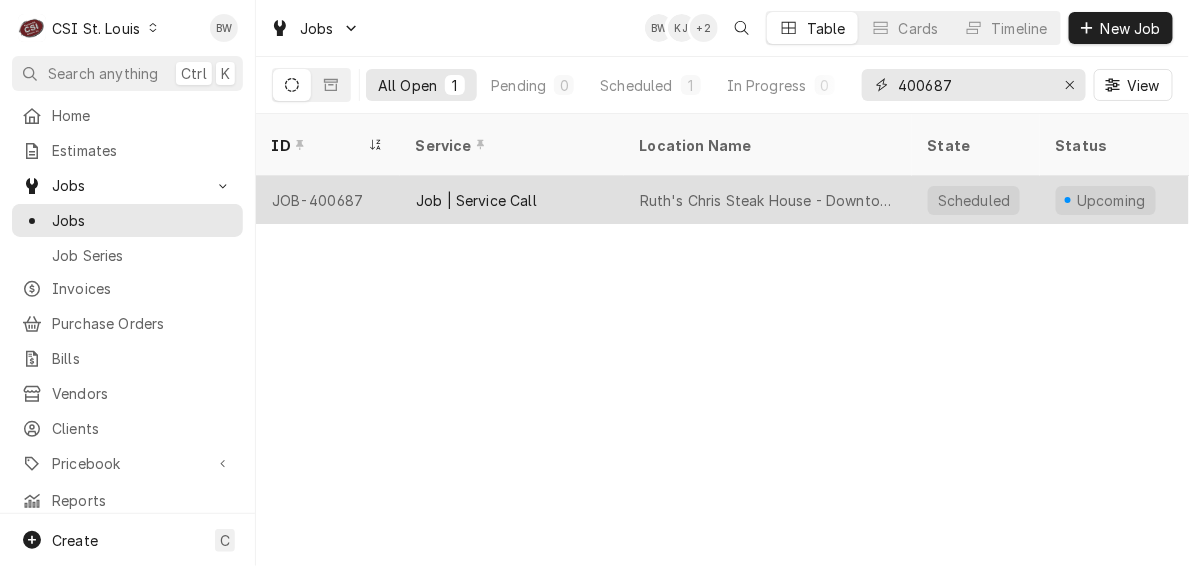 type on "400687" 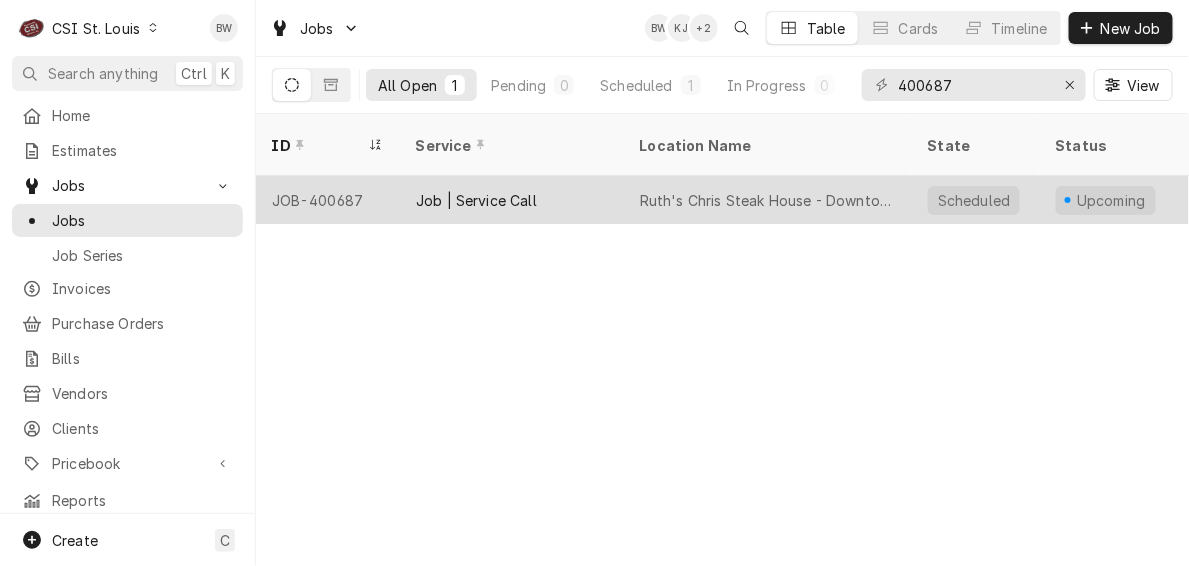 click on "JOB-400687" at bounding box center (328, 200) 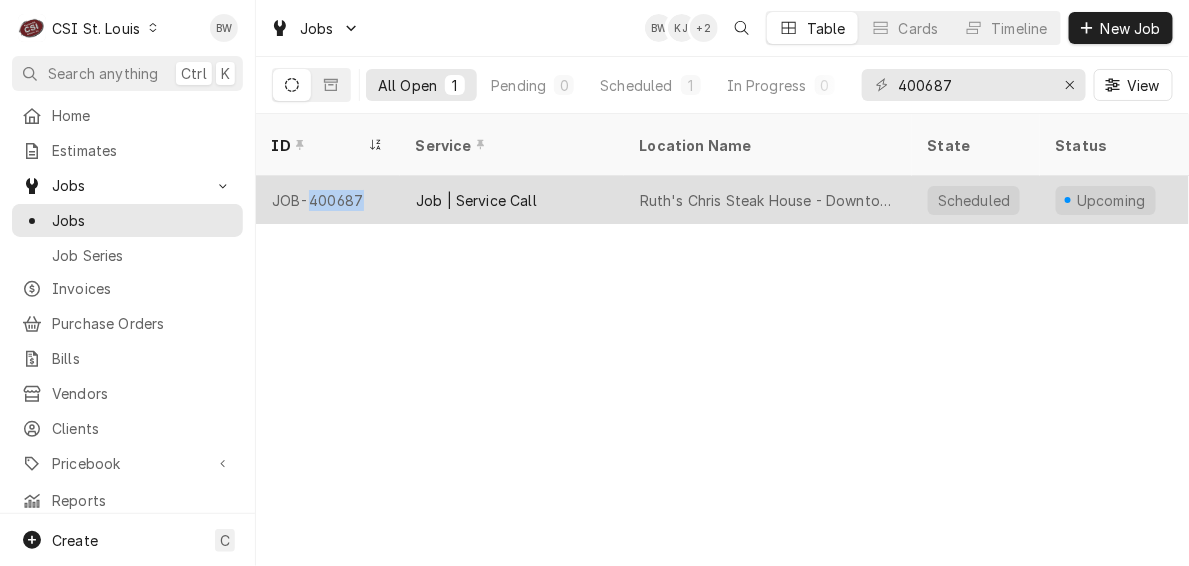 click on "JOB-400687" at bounding box center (328, 200) 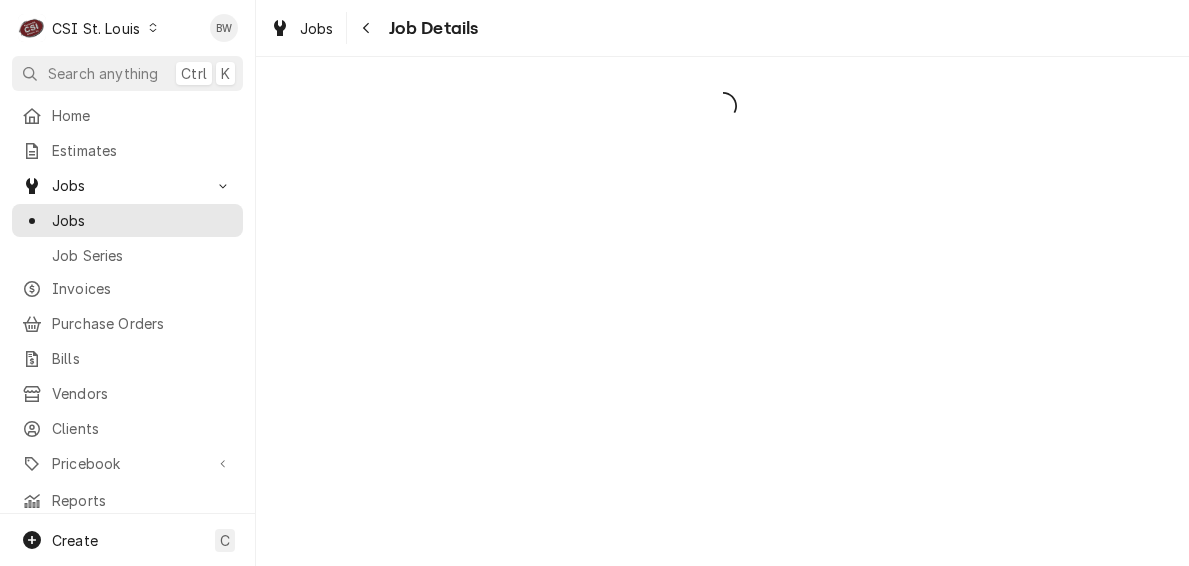 scroll, scrollTop: 0, scrollLeft: 0, axis: both 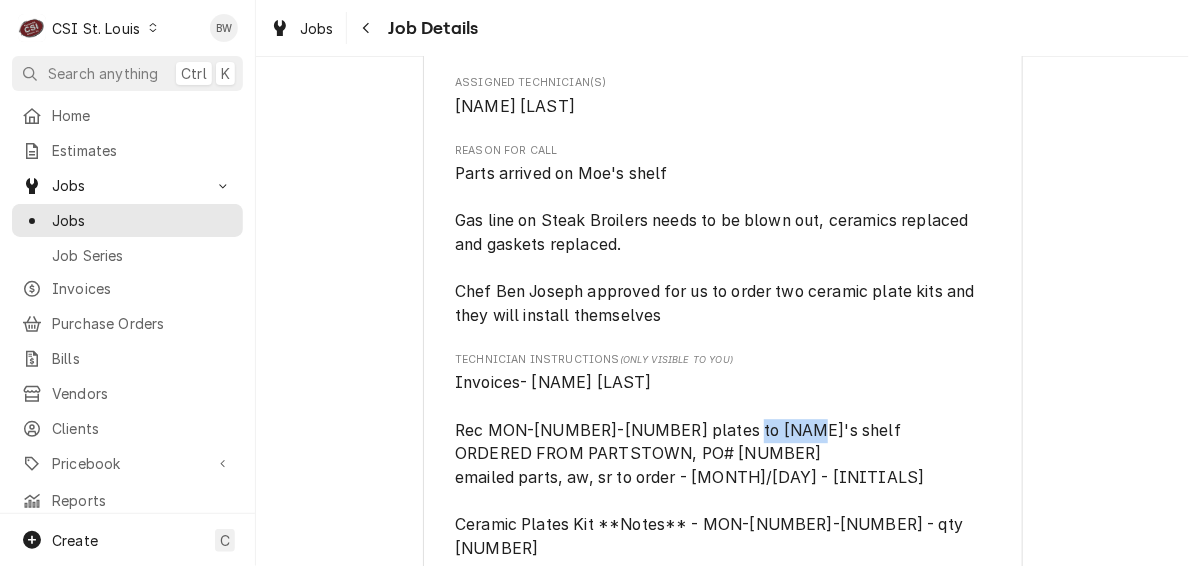 drag, startPoint x: 592, startPoint y: 386, endPoint x: 525, endPoint y: 386, distance: 67 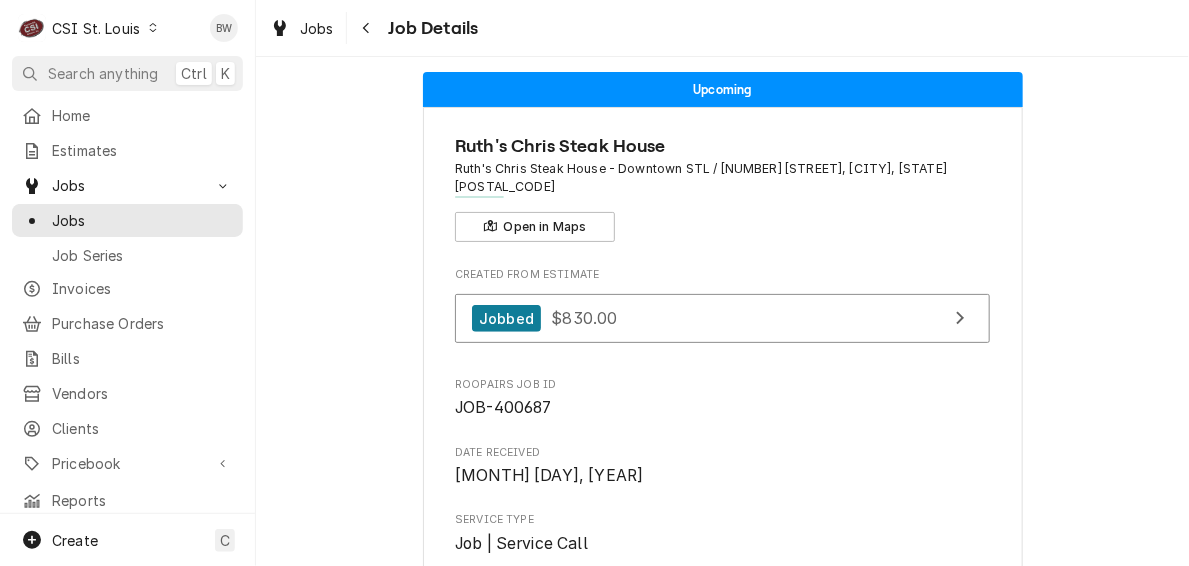 scroll, scrollTop: 0, scrollLeft: 0, axis: both 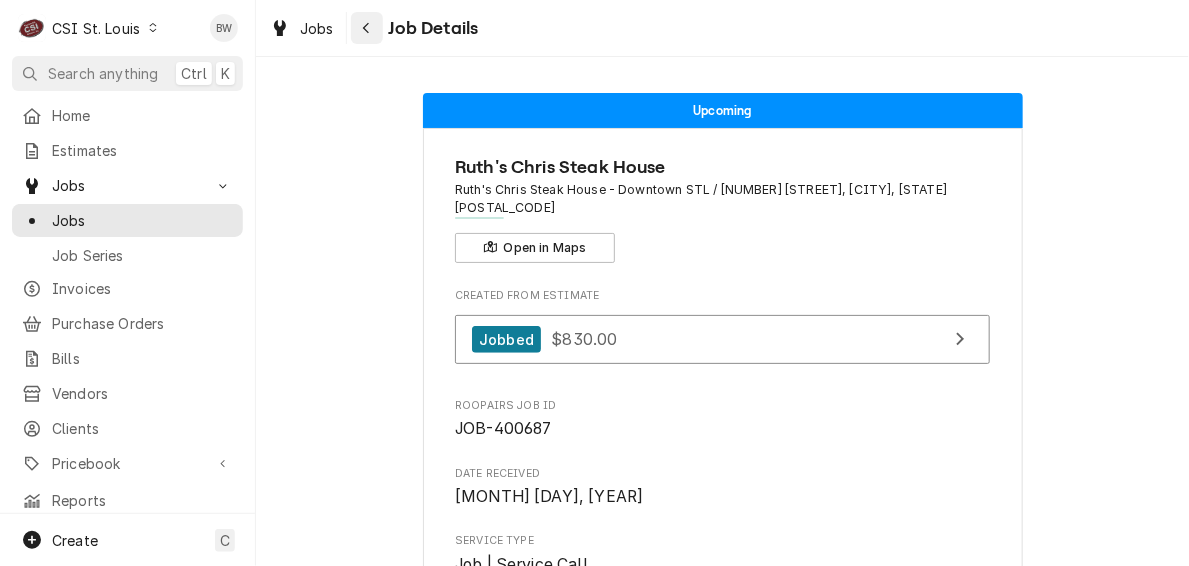click 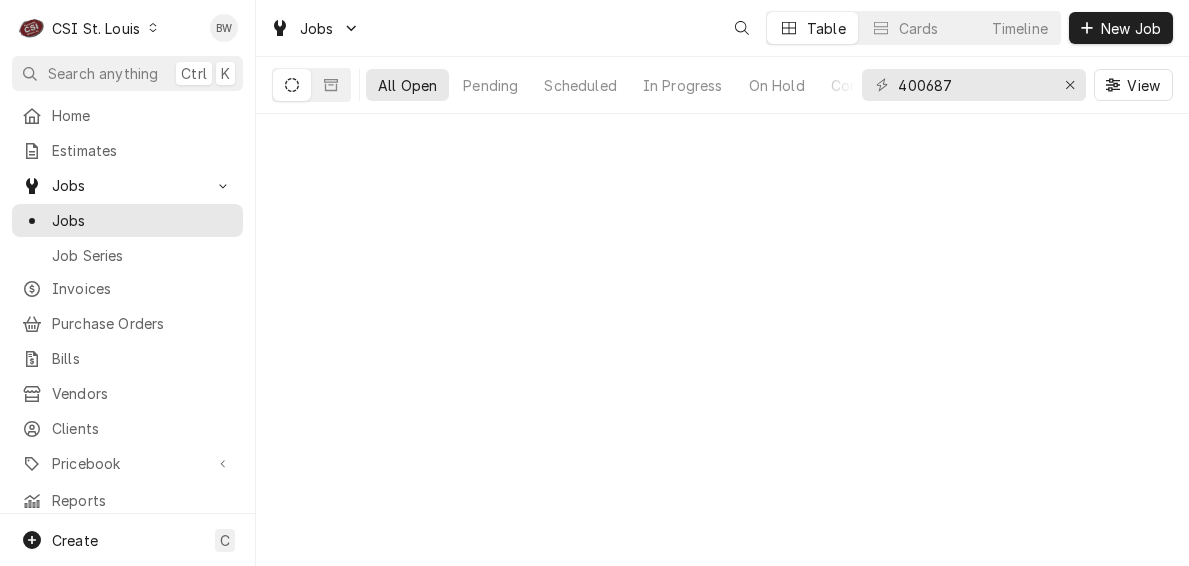 scroll, scrollTop: 0, scrollLeft: 0, axis: both 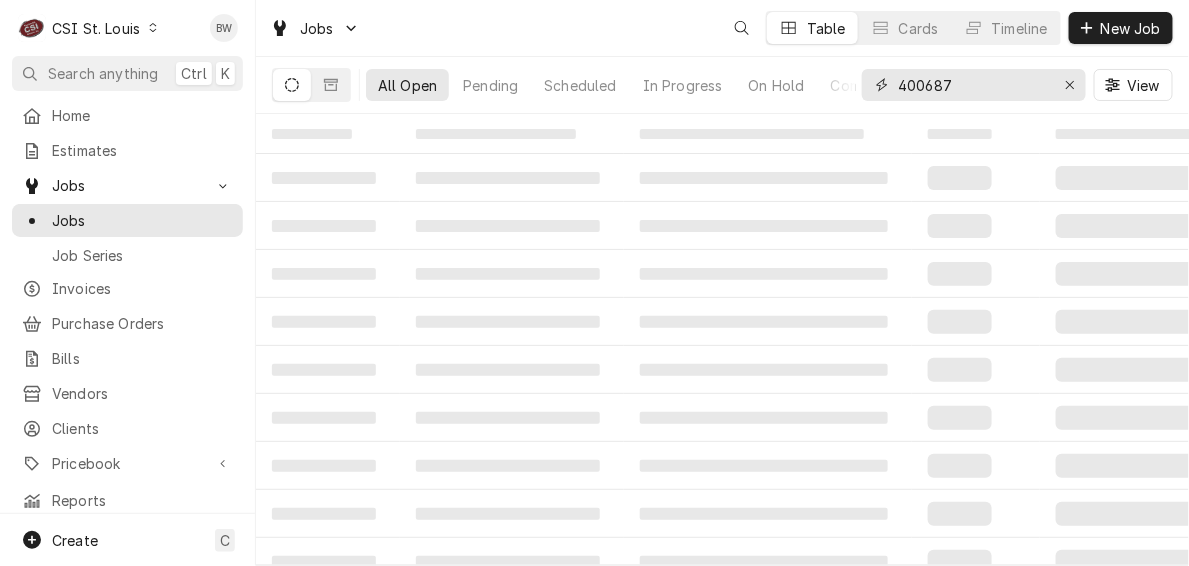 drag, startPoint x: 982, startPoint y: 85, endPoint x: 865, endPoint y: 81, distance: 117.06836 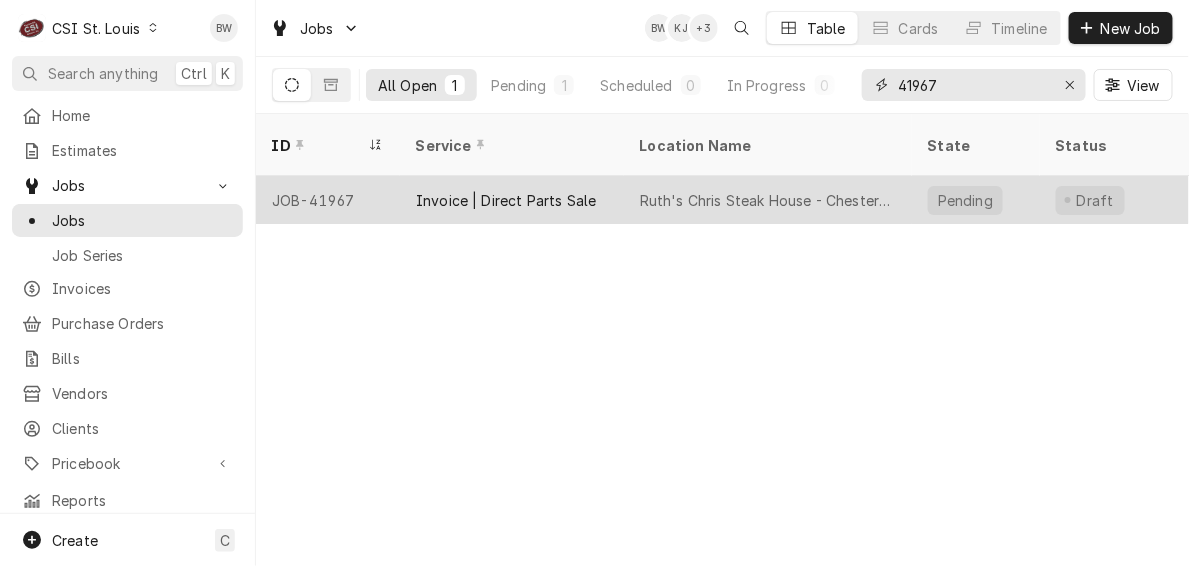type on "41967" 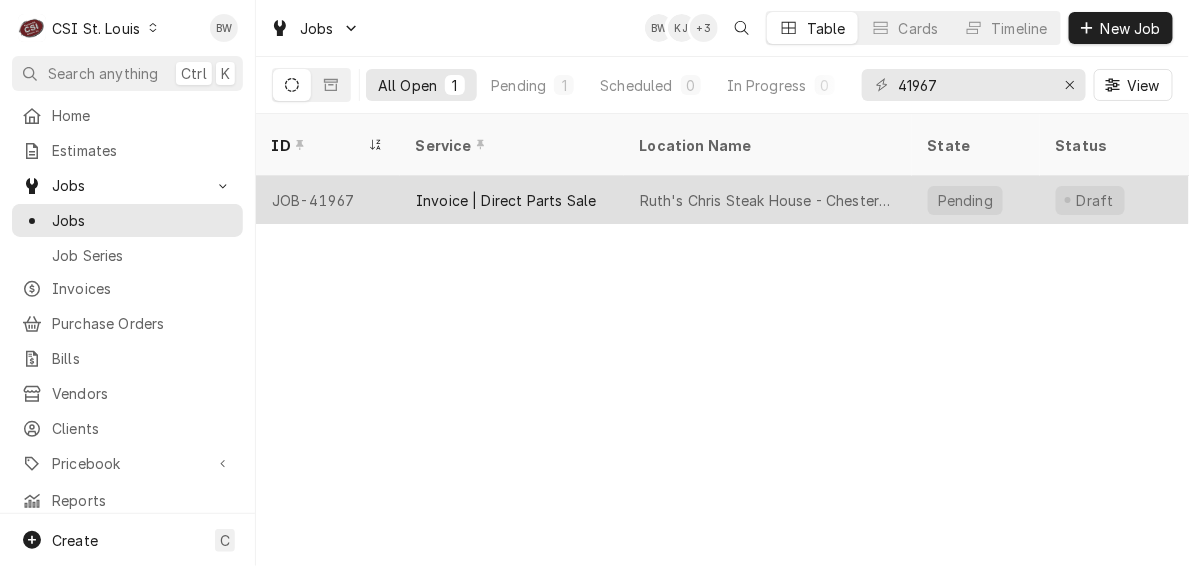 click on "JOB-41967" at bounding box center [328, 200] 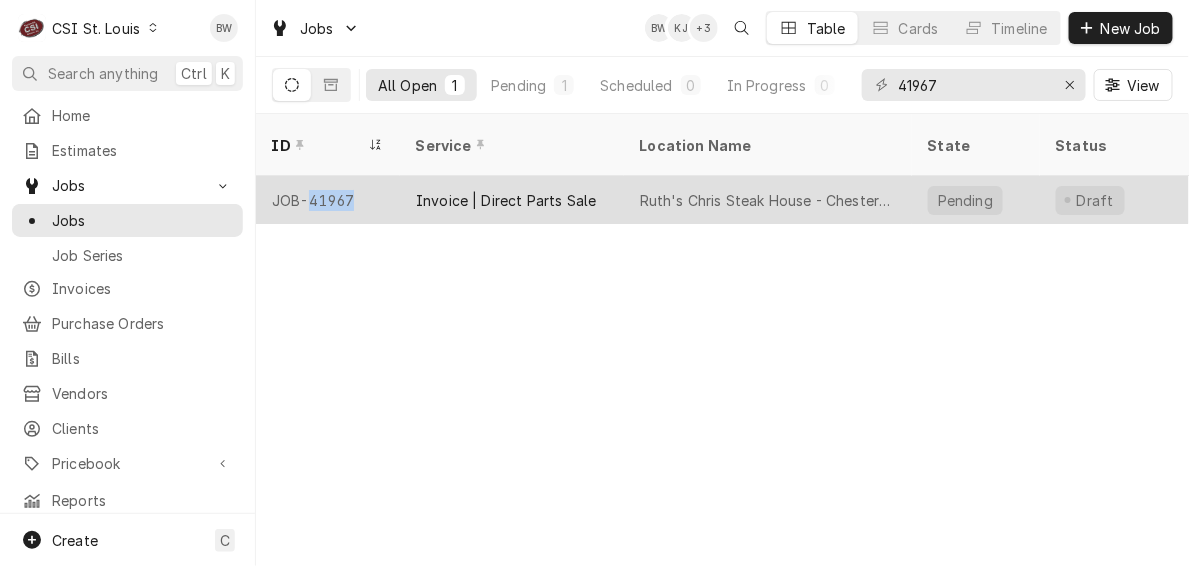 click on "JOB-41967" at bounding box center (328, 200) 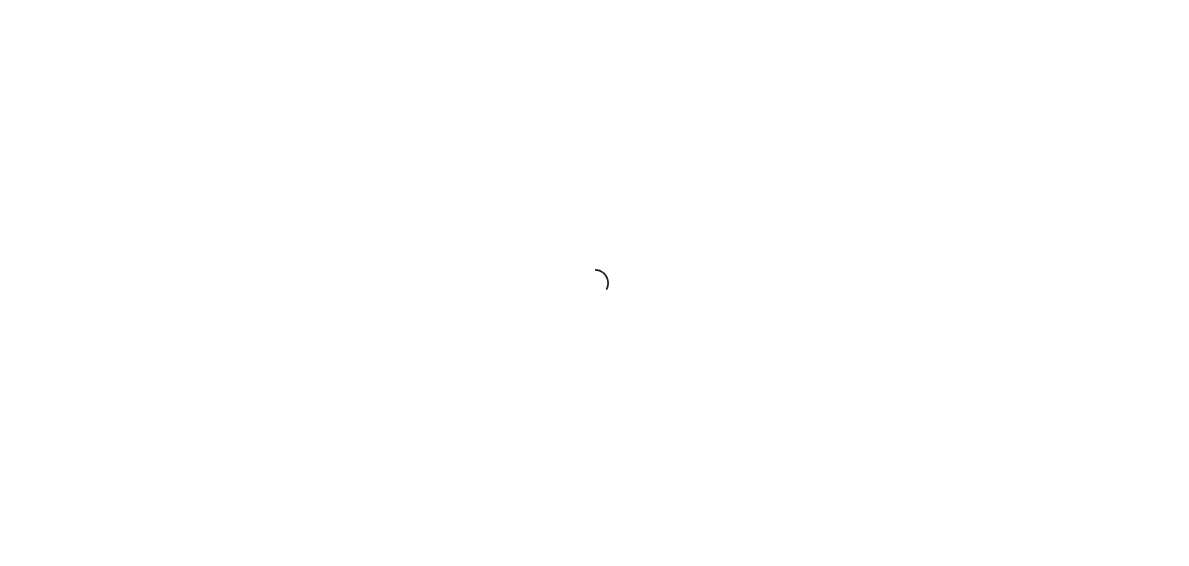 scroll, scrollTop: 0, scrollLeft: 0, axis: both 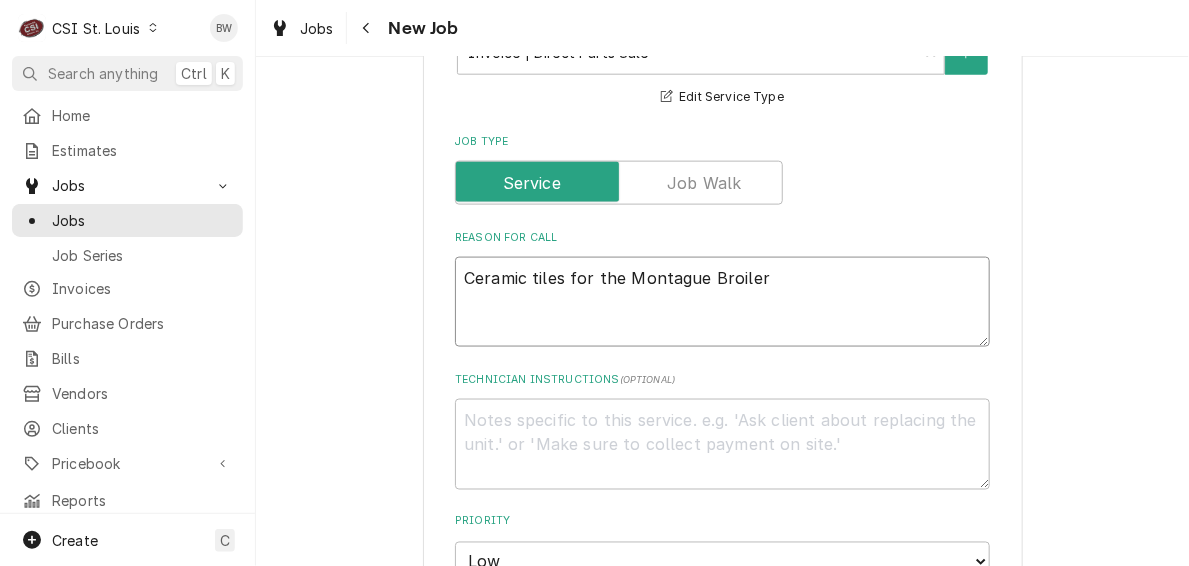 click on "Ceramic tiles for the Montague Broiler" at bounding box center (722, 302) 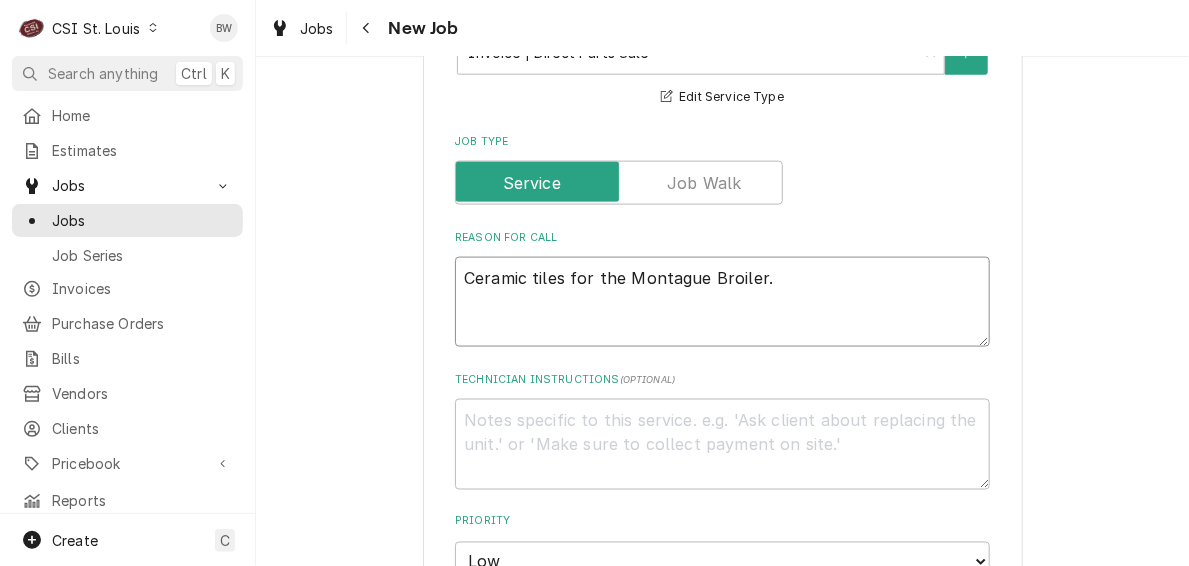 type on "x" 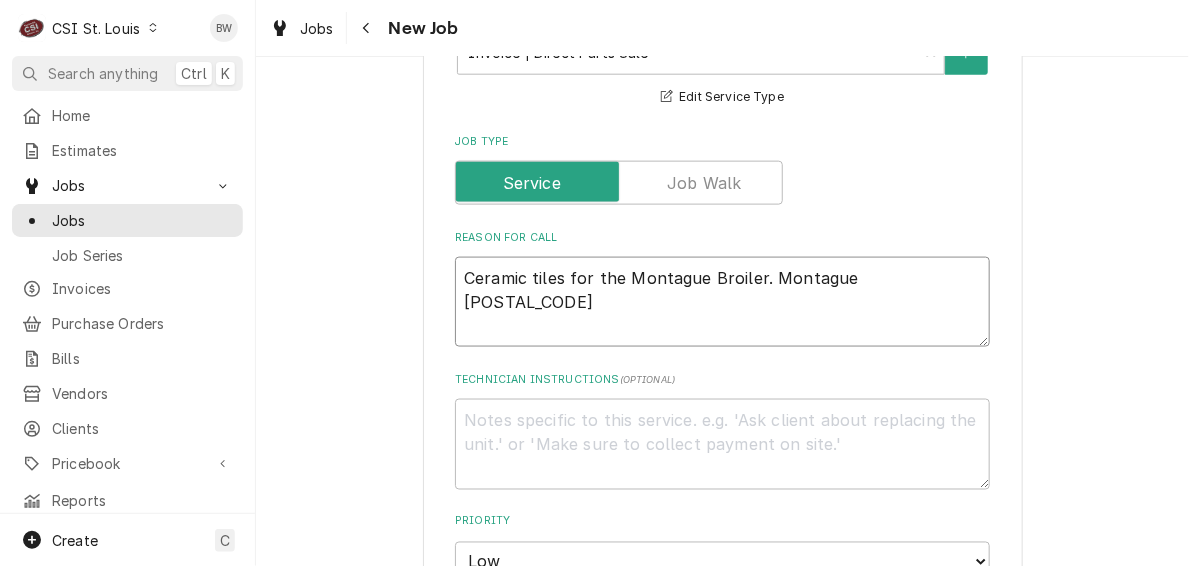 type on "x" 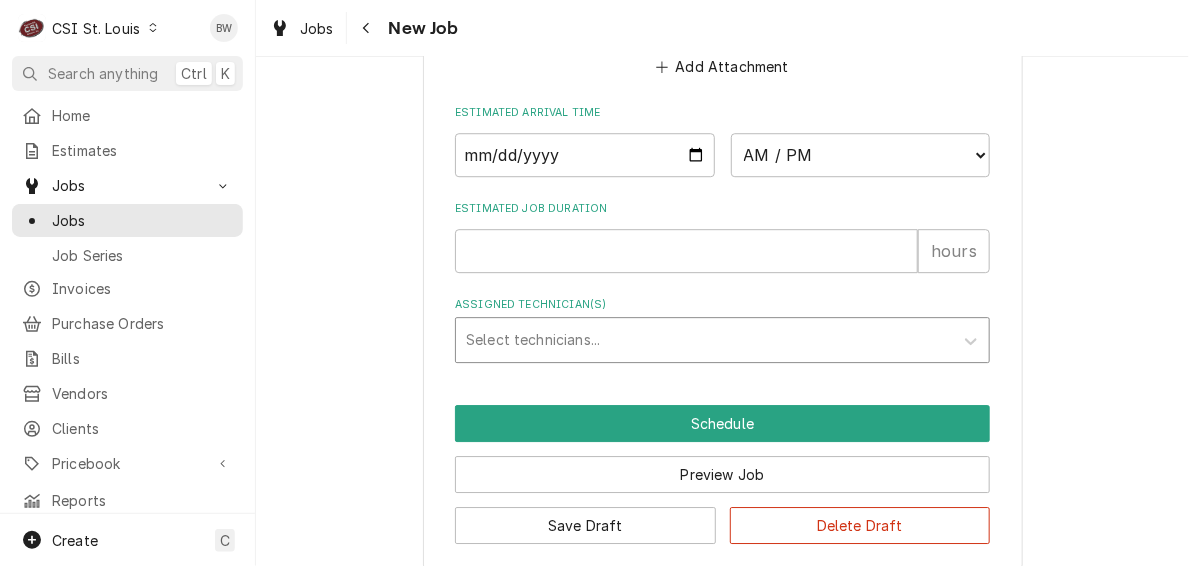 scroll, scrollTop: 1658, scrollLeft: 0, axis: vertical 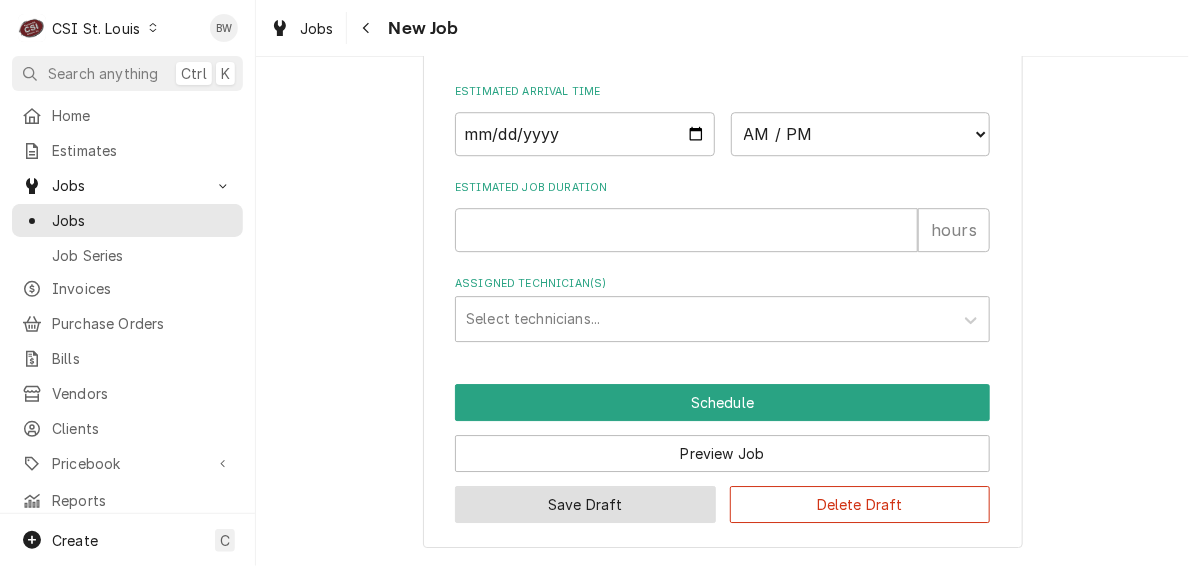type on "Ceramic tiles for the Montague Broiler. Montague 28387-8" 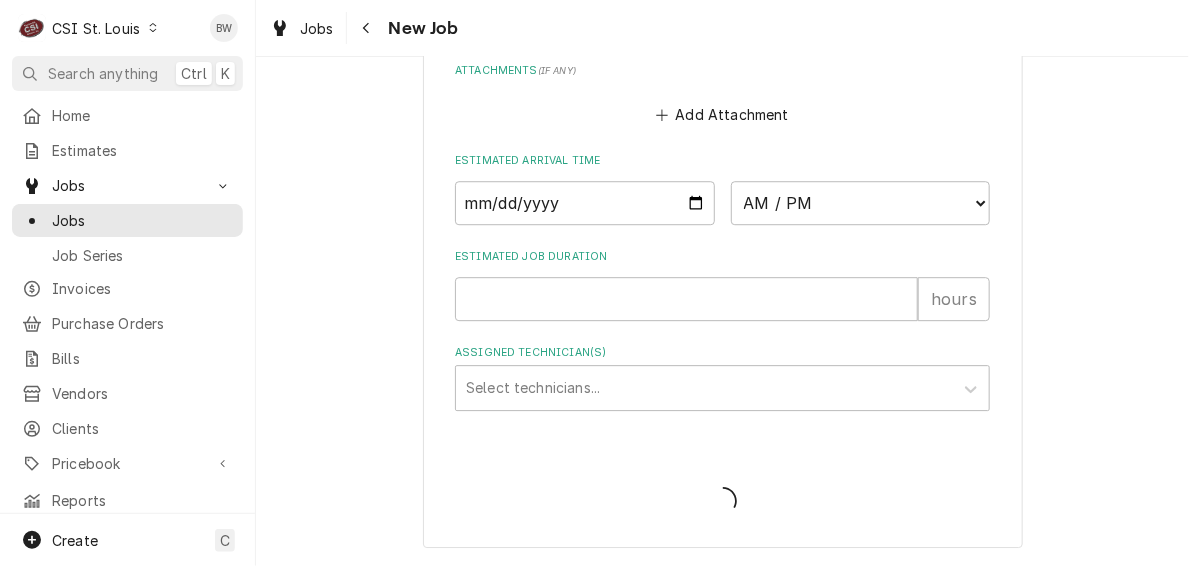 scroll, scrollTop: 1588, scrollLeft: 0, axis: vertical 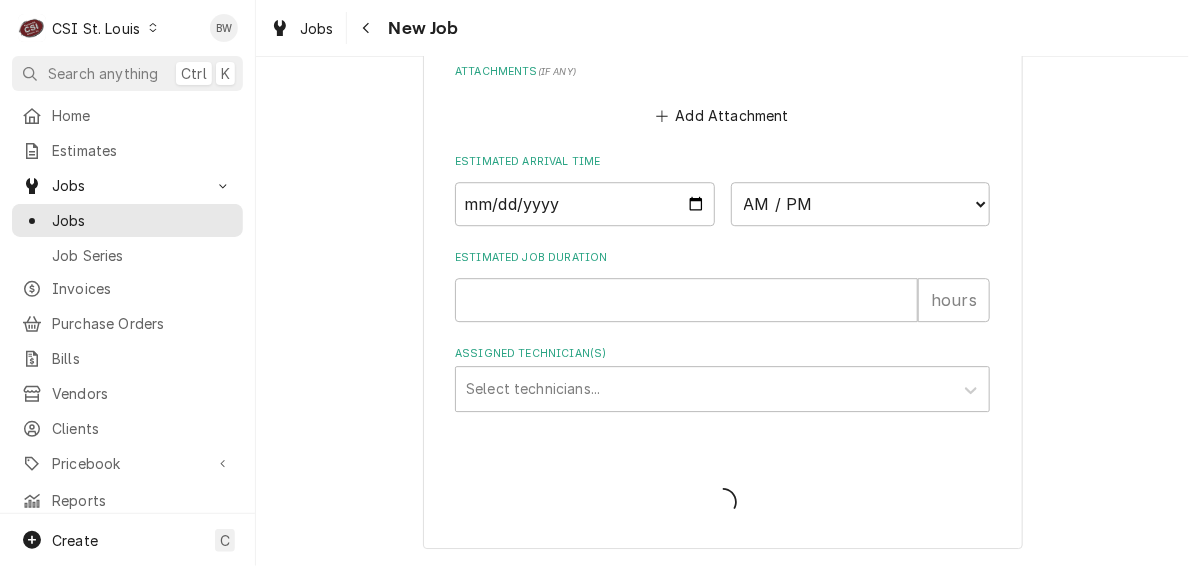 type on "x" 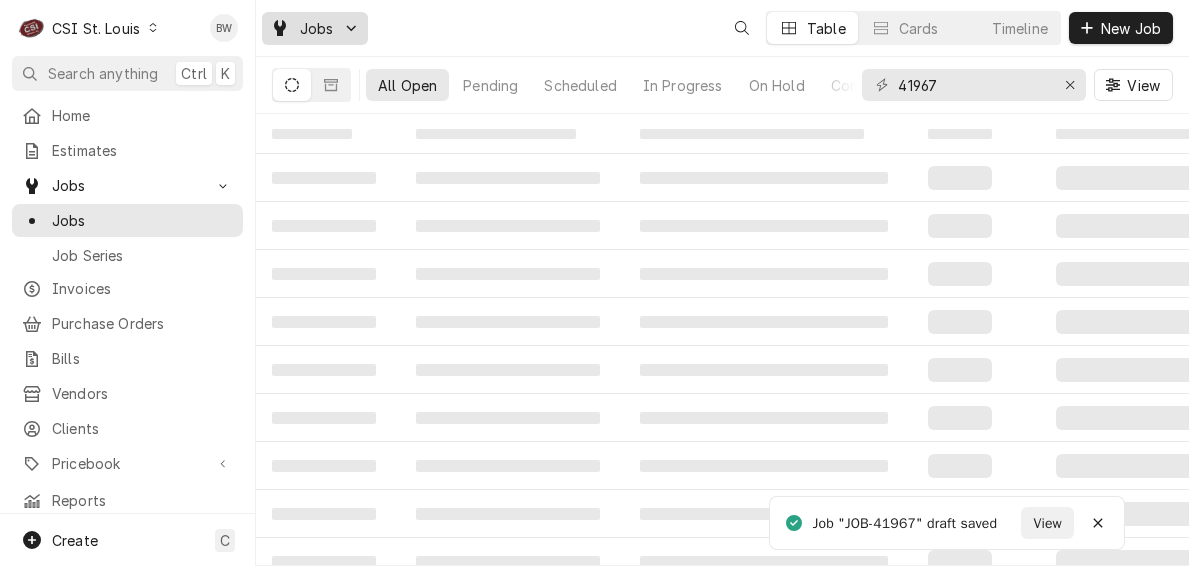 scroll, scrollTop: 0, scrollLeft: 0, axis: both 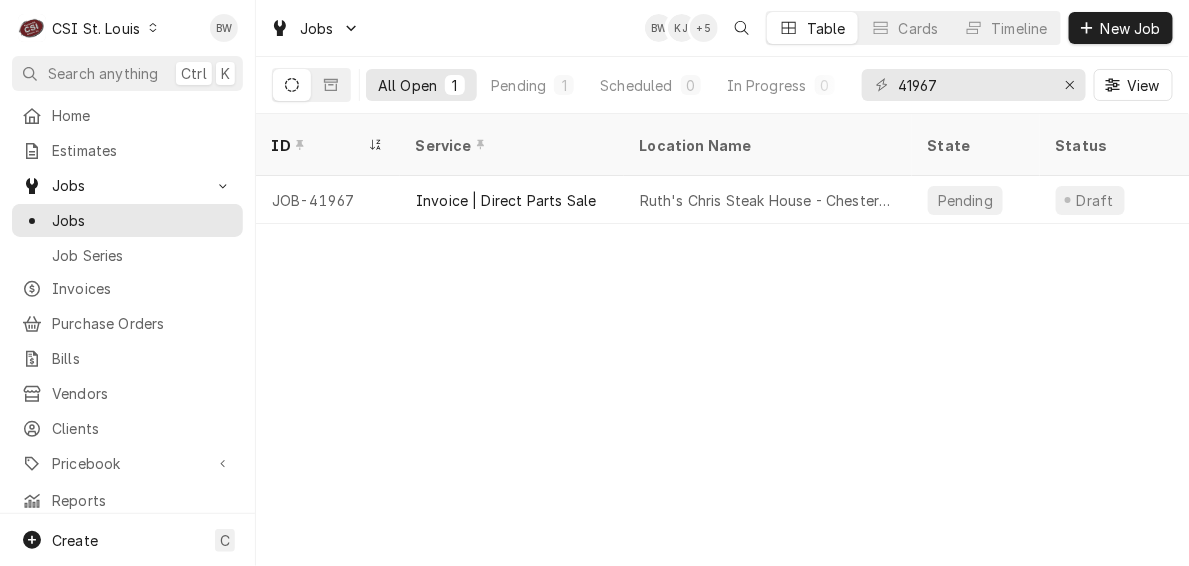 click 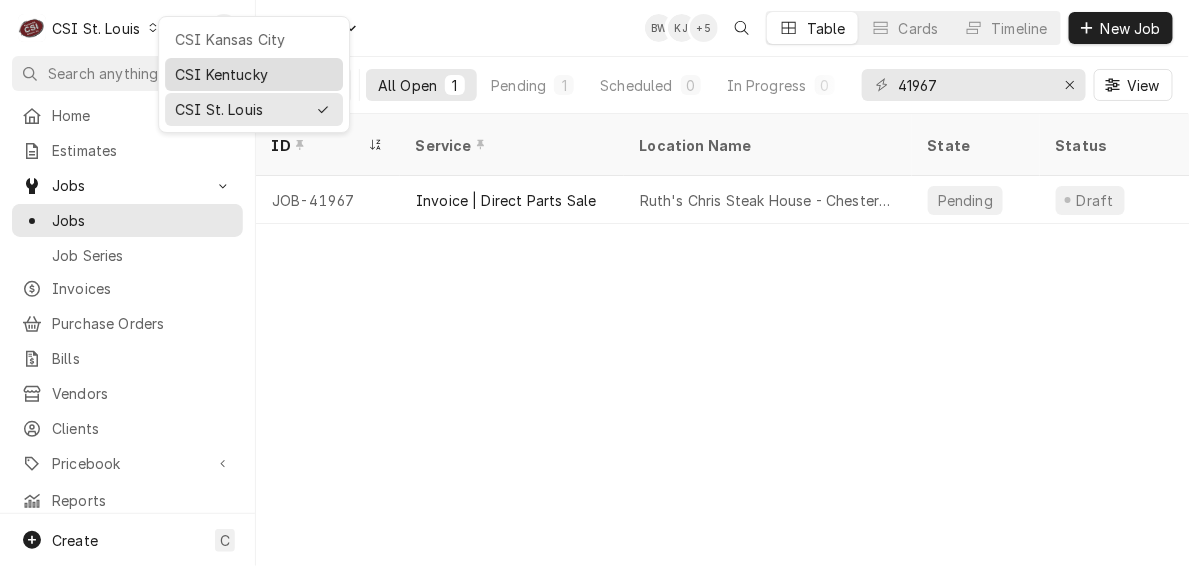 click on "CSI Kentucky" at bounding box center [254, 74] 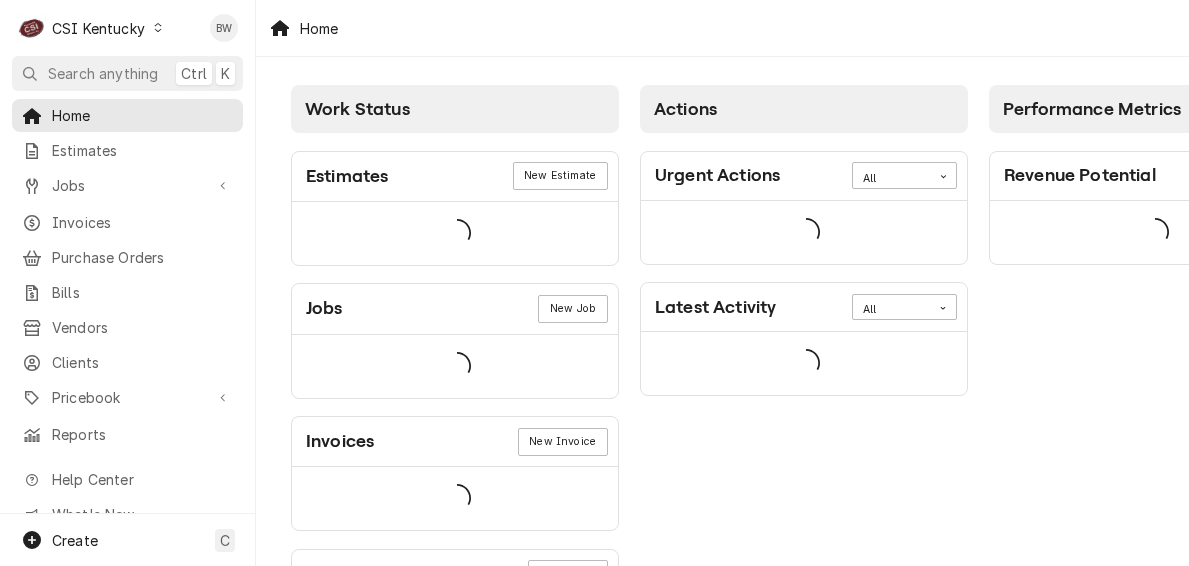 scroll, scrollTop: 0, scrollLeft: 0, axis: both 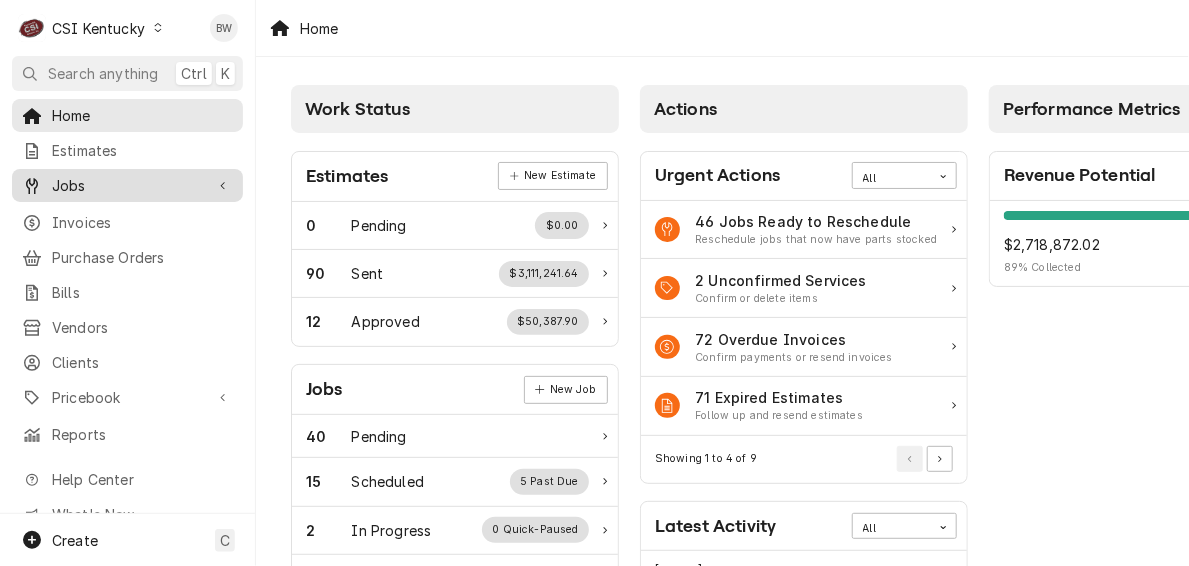 click on "Jobs" at bounding box center [127, 185] 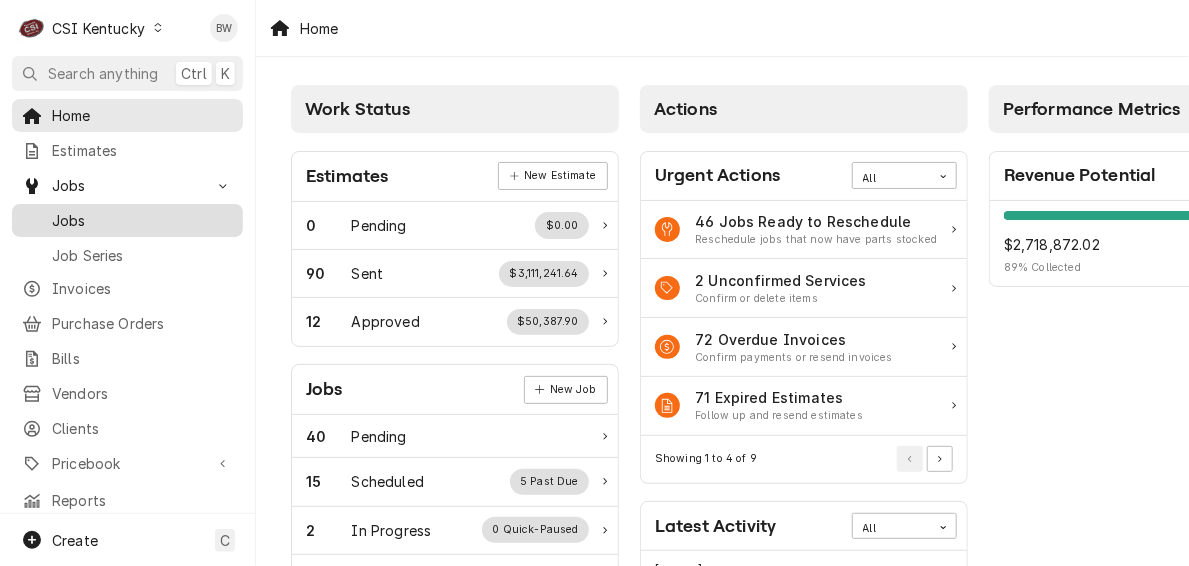 click on "Jobs" at bounding box center (142, 220) 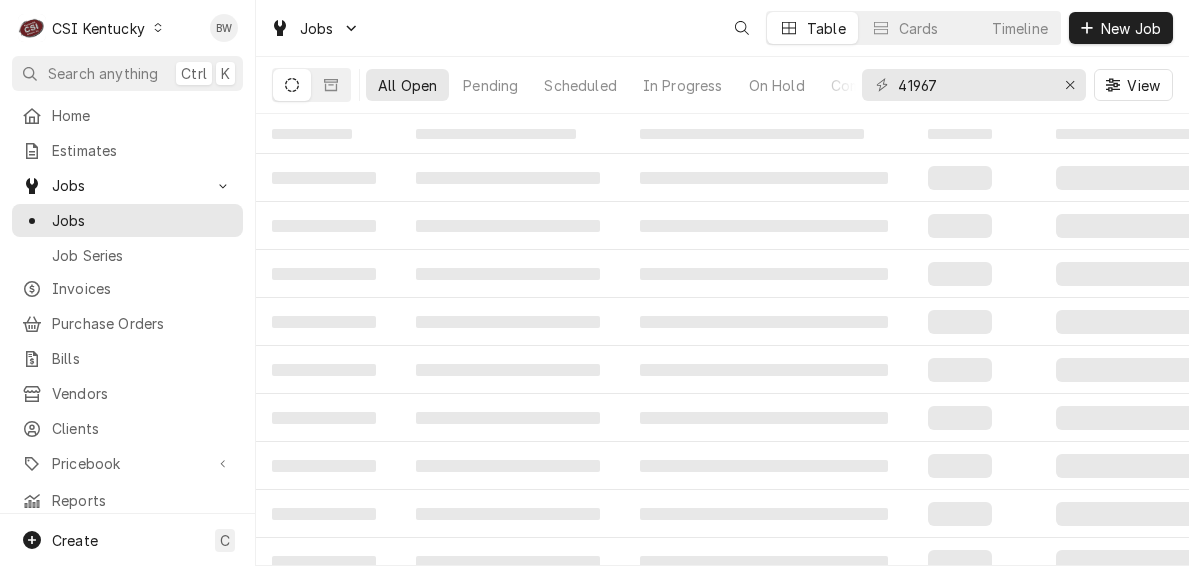 scroll, scrollTop: 0, scrollLeft: 0, axis: both 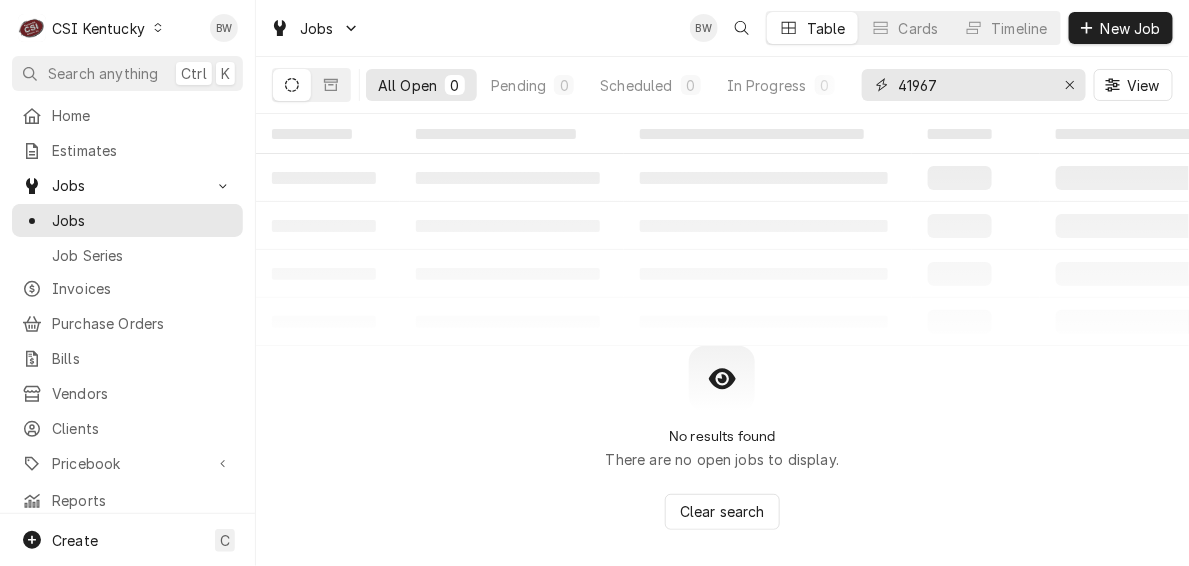 drag, startPoint x: 978, startPoint y: 94, endPoint x: 863, endPoint y: 90, distance: 115.06954 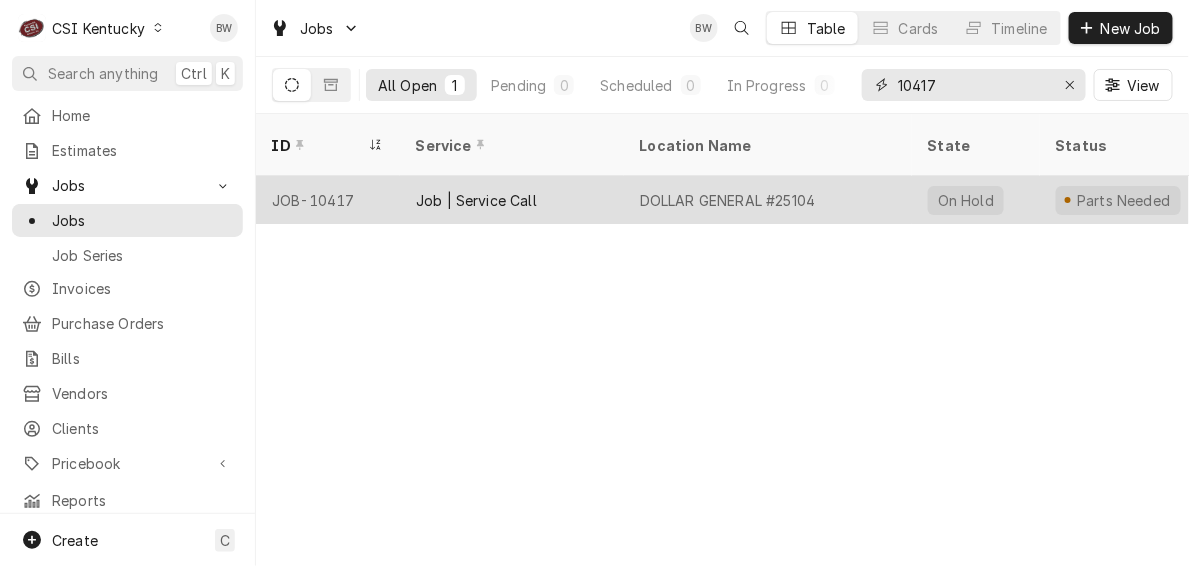 type on "10417" 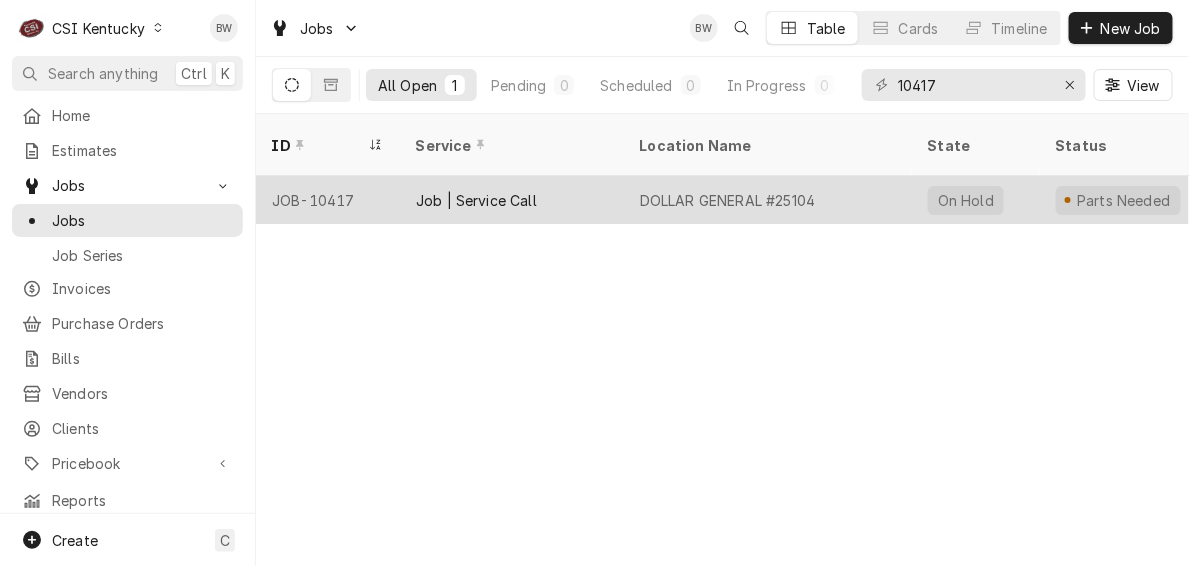 click on "JOB-10417" at bounding box center (328, 200) 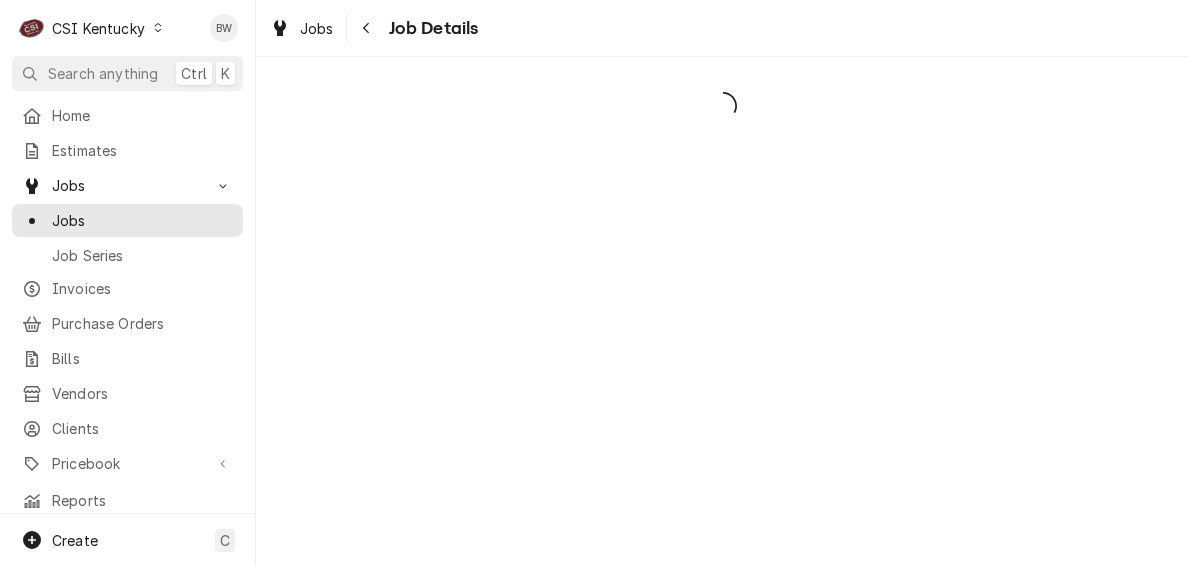 scroll, scrollTop: 0, scrollLeft: 0, axis: both 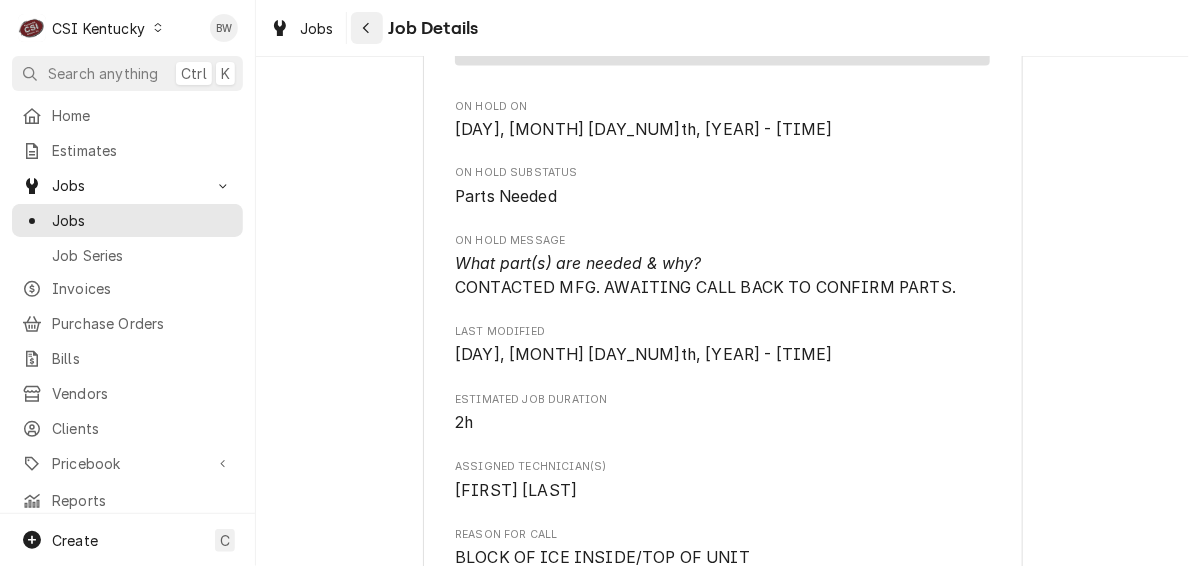 click at bounding box center [367, 28] 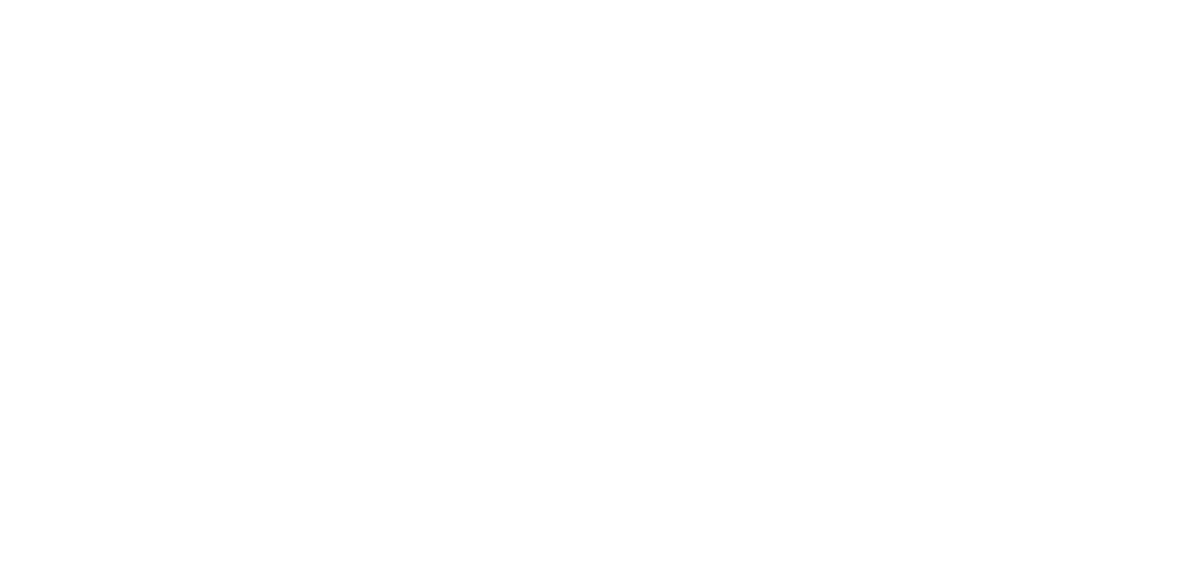 scroll, scrollTop: 0, scrollLeft: 0, axis: both 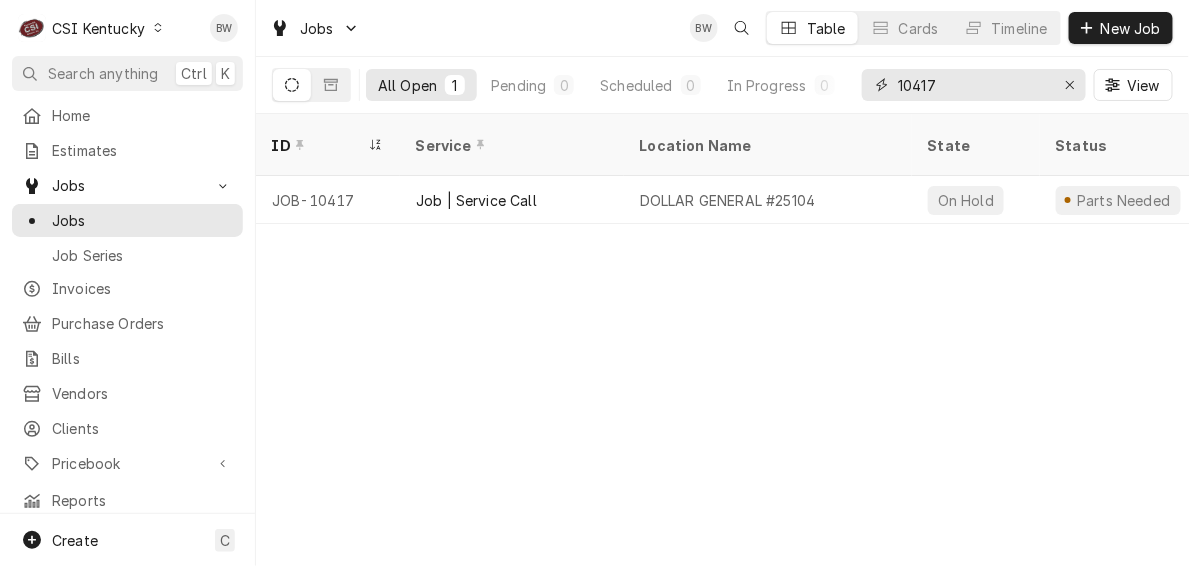 click on "10417" at bounding box center [973, 85] 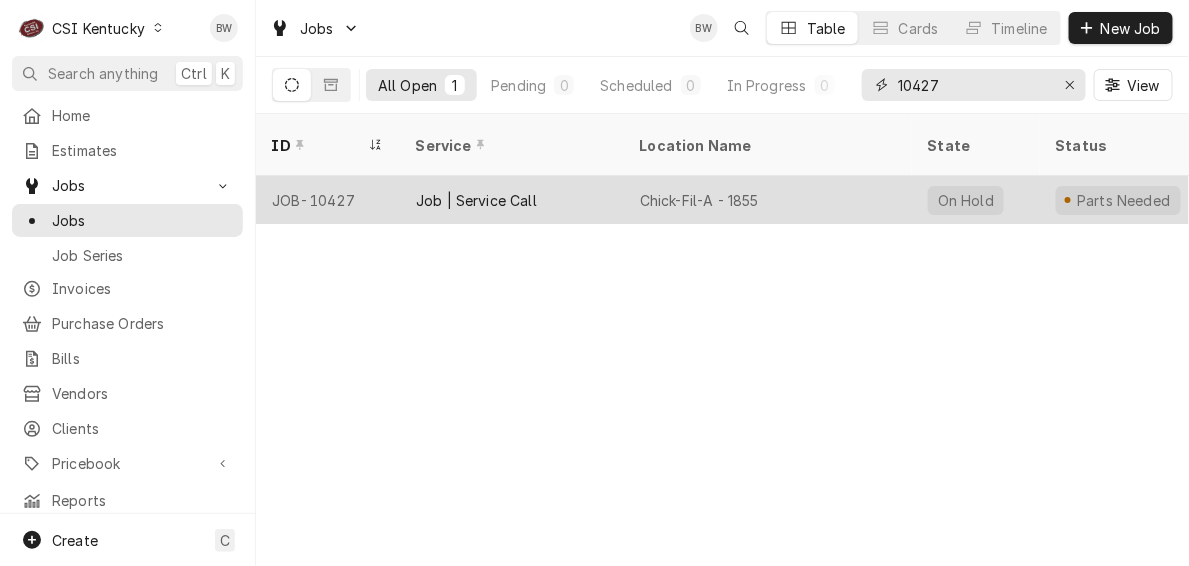 type on "10427" 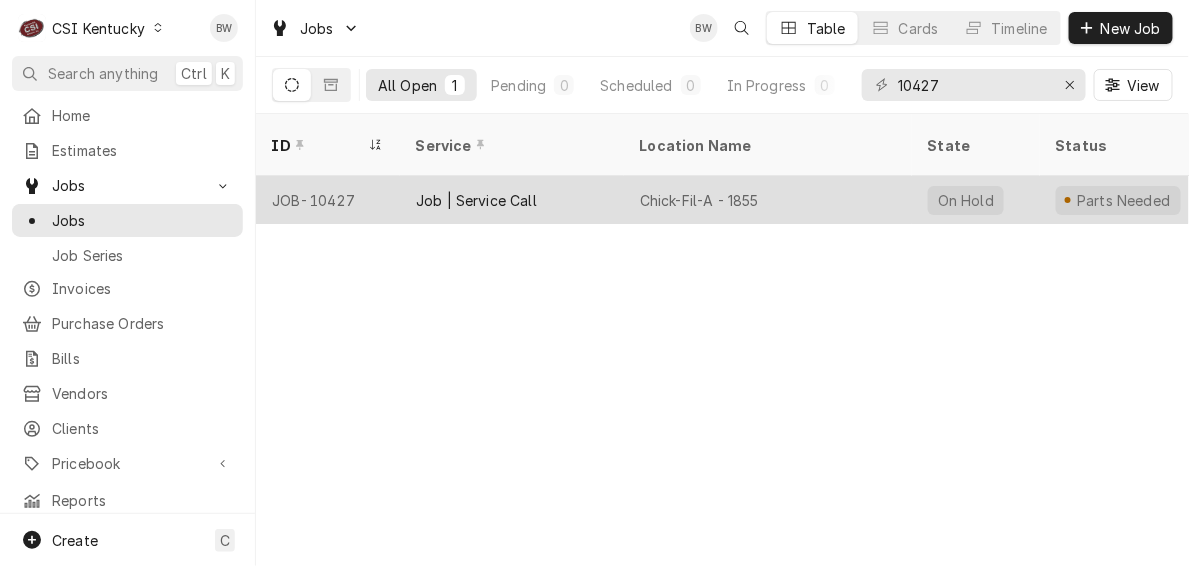 click on "JOB-10427" at bounding box center (328, 200) 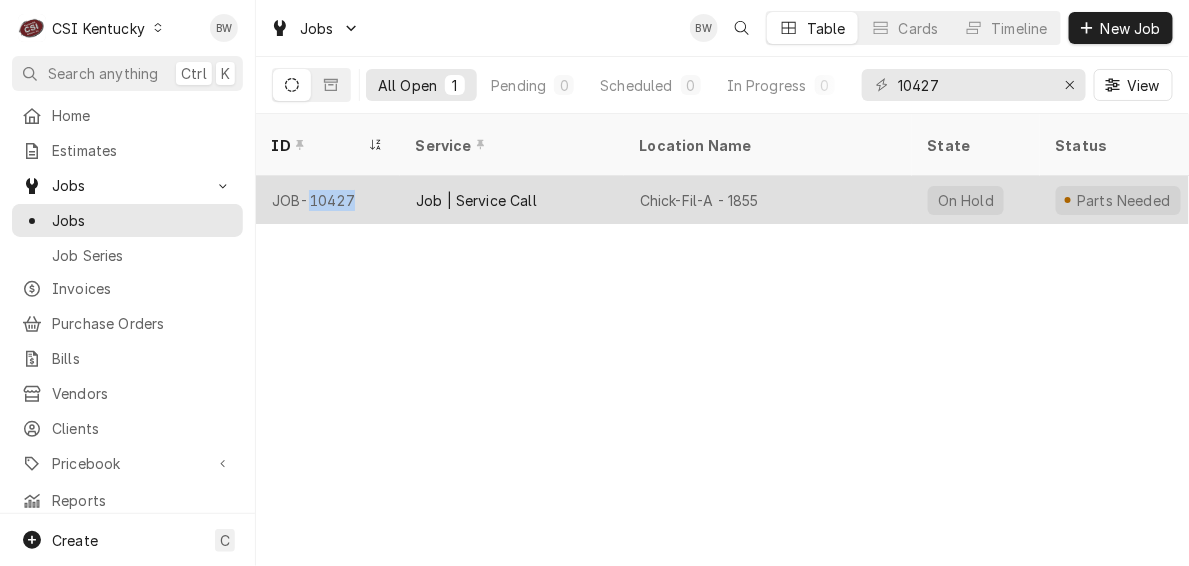 click on "JOB-10427" at bounding box center (328, 200) 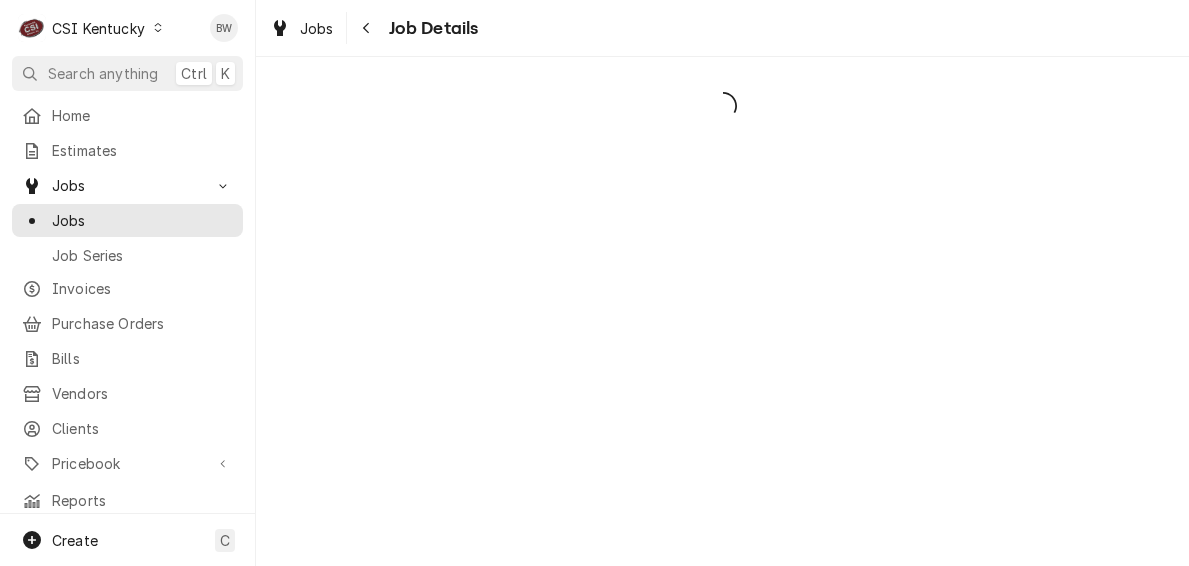 scroll, scrollTop: 0, scrollLeft: 0, axis: both 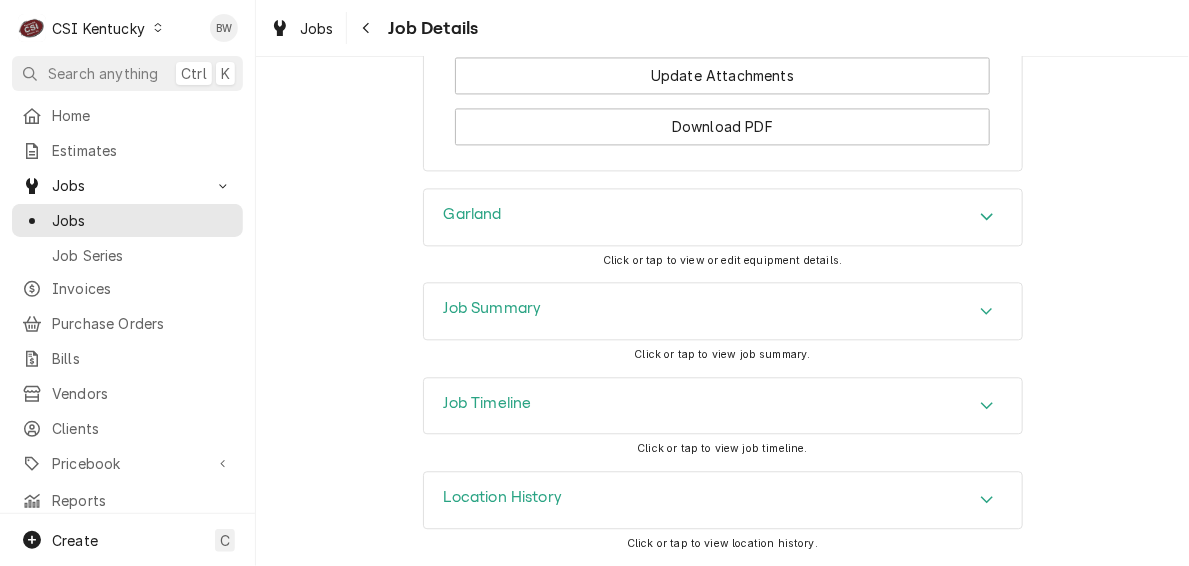 click on "Job Summary" at bounding box center [493, 311] 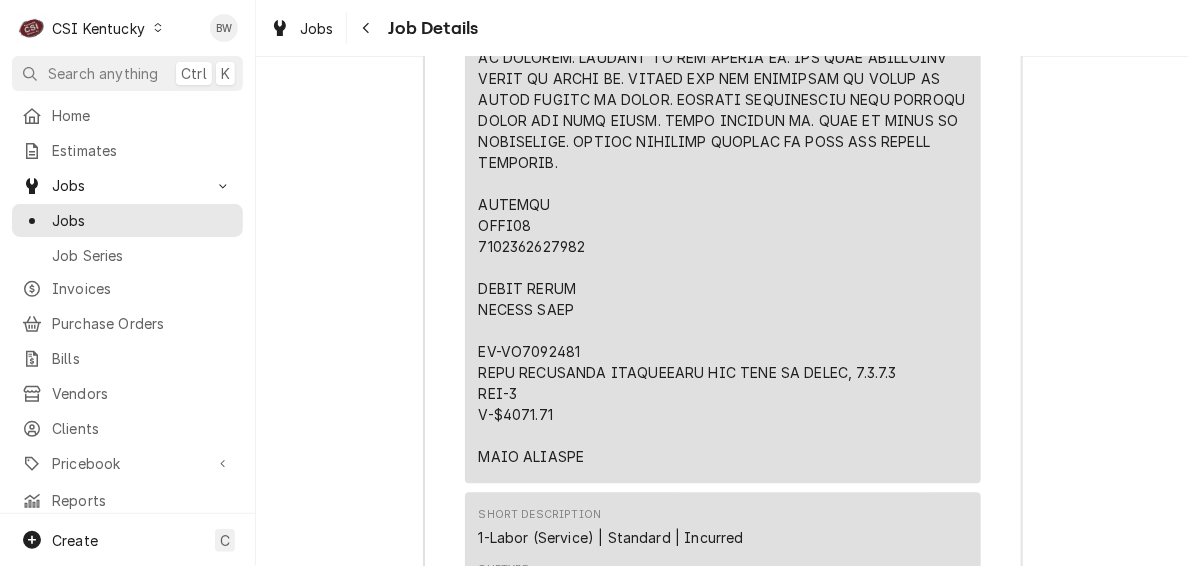 scroll, scrollTop: 5866, scrollLeft: 0, axis: vertical 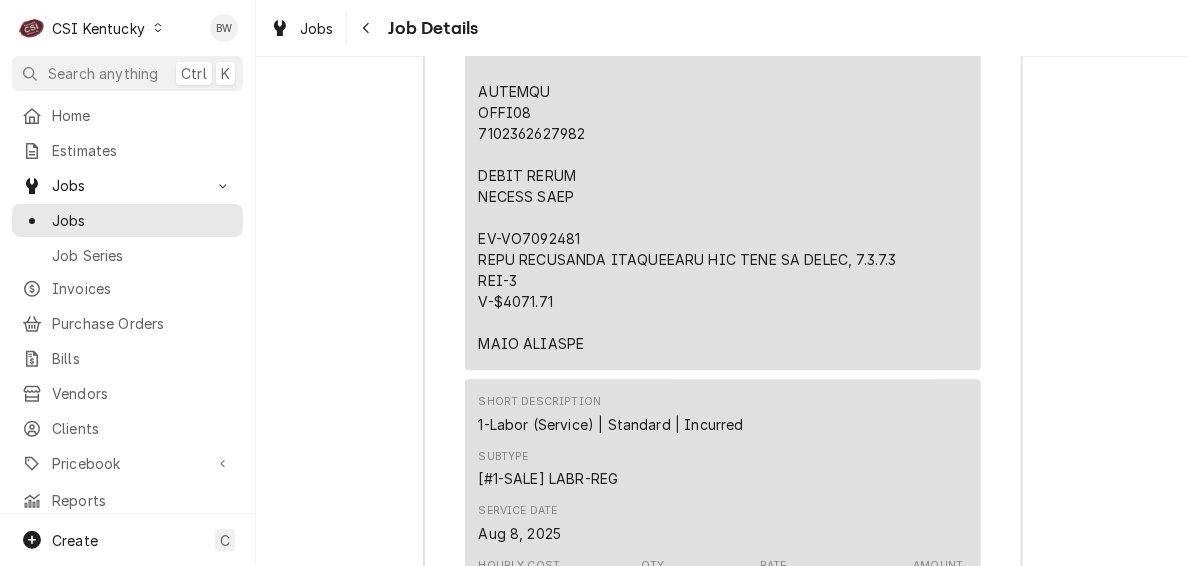click at bounding box center [723, -549] 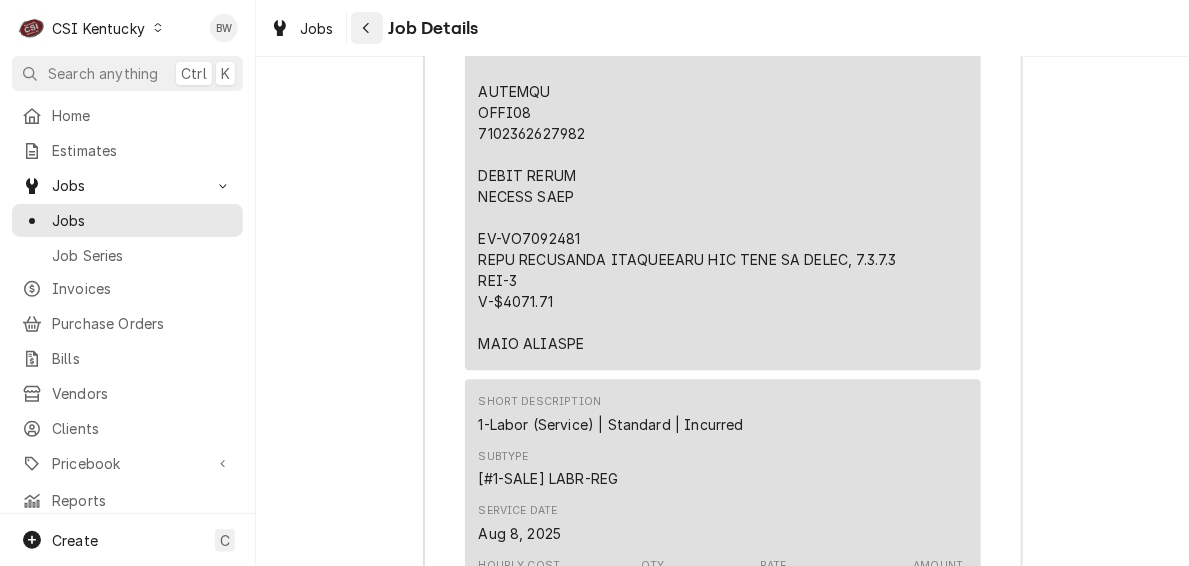 click 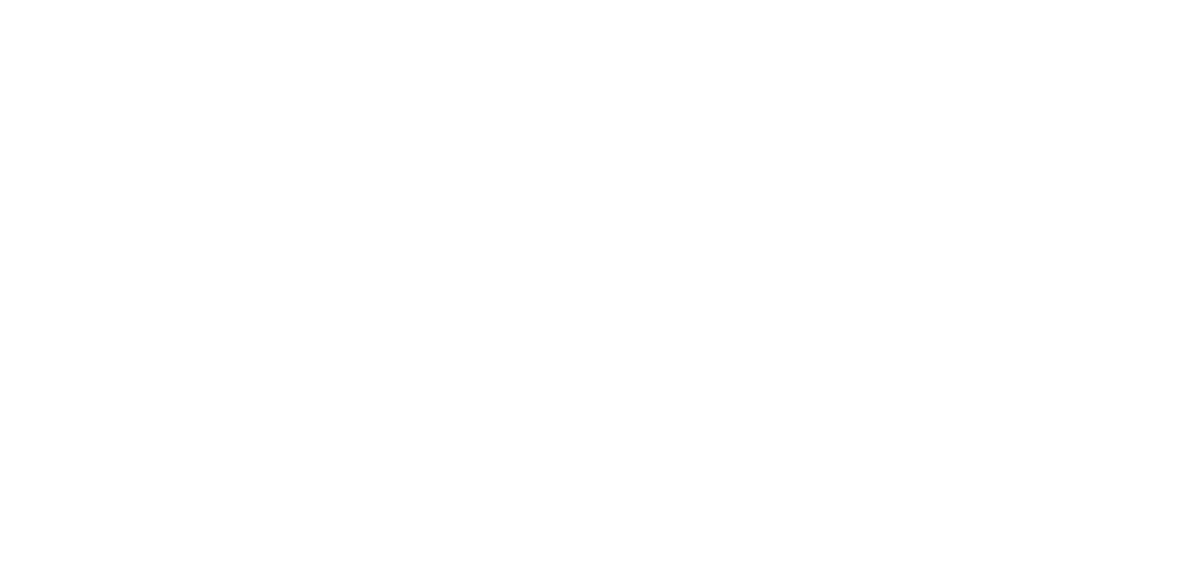 scroll, scrollTop: 0, scrollLeft: 0, axis: both 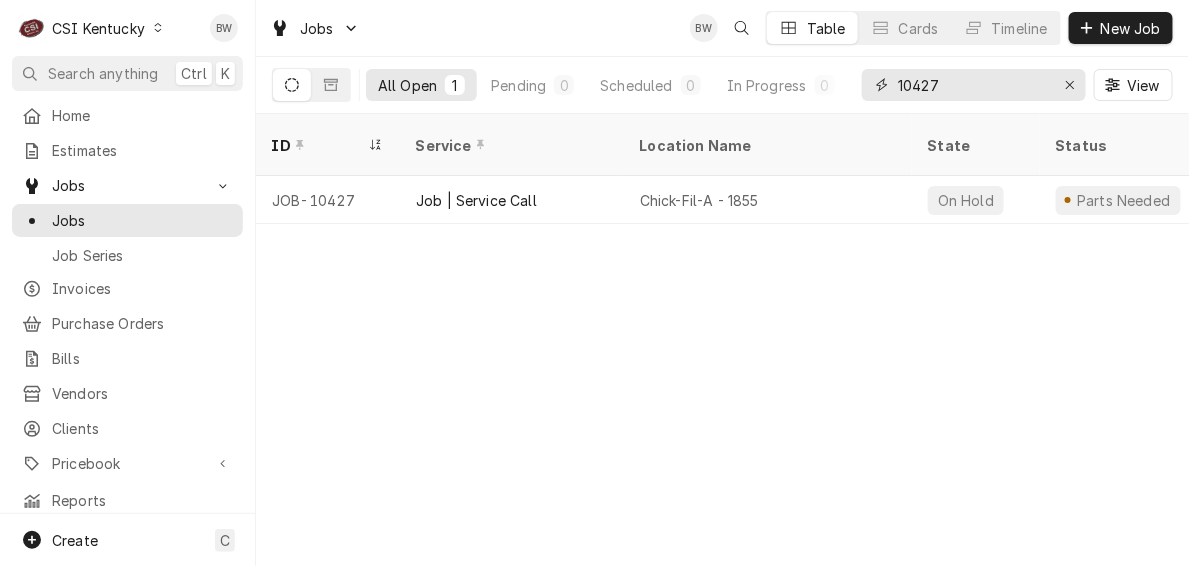 click on "10427" at bounding box center [973, 85] 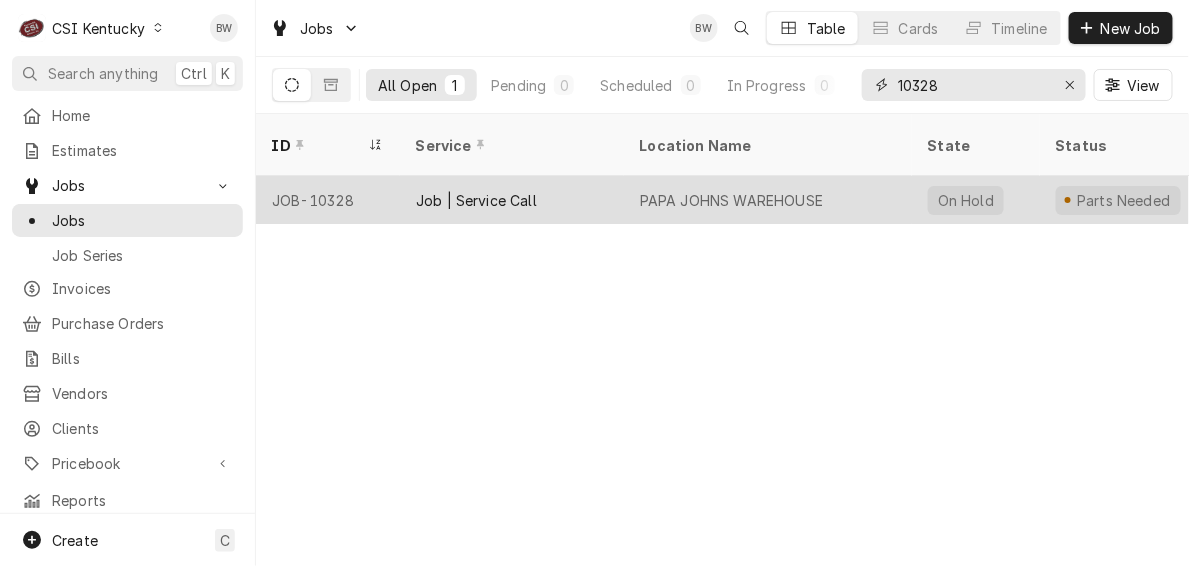 type on "10328" 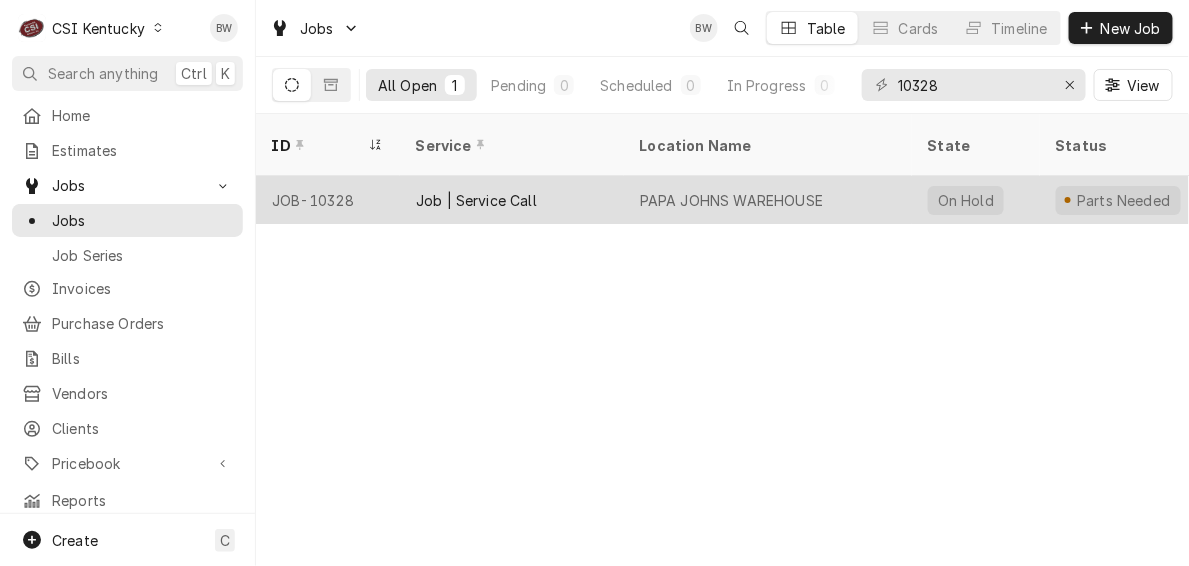 click on "JOB-10328" at bounding box center (328, 200) 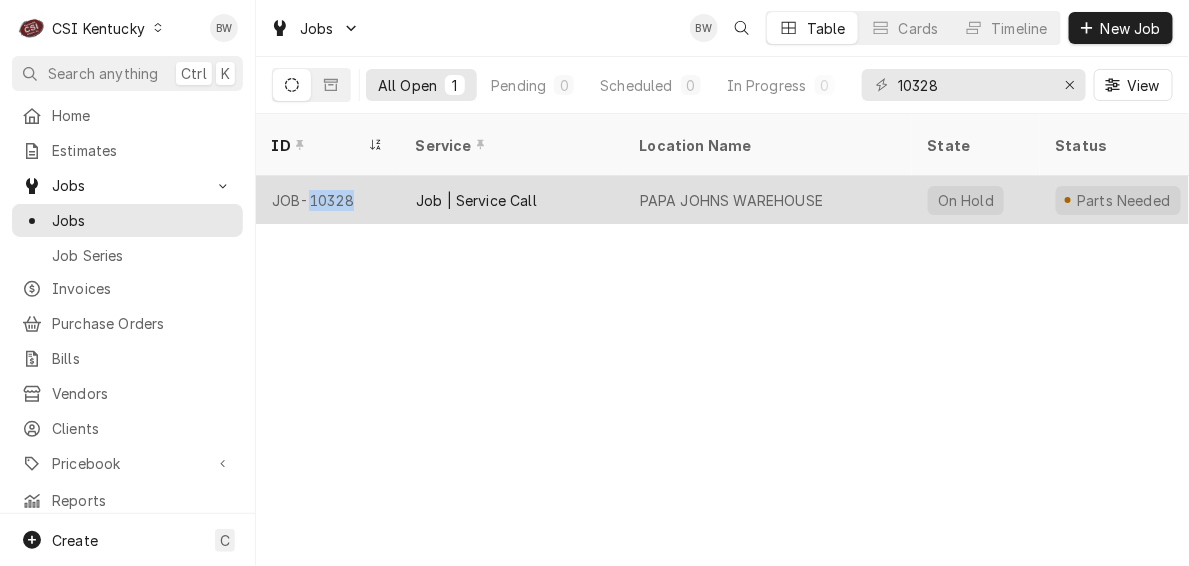 click on "JOB-10328" at bounding box center [328, 200] 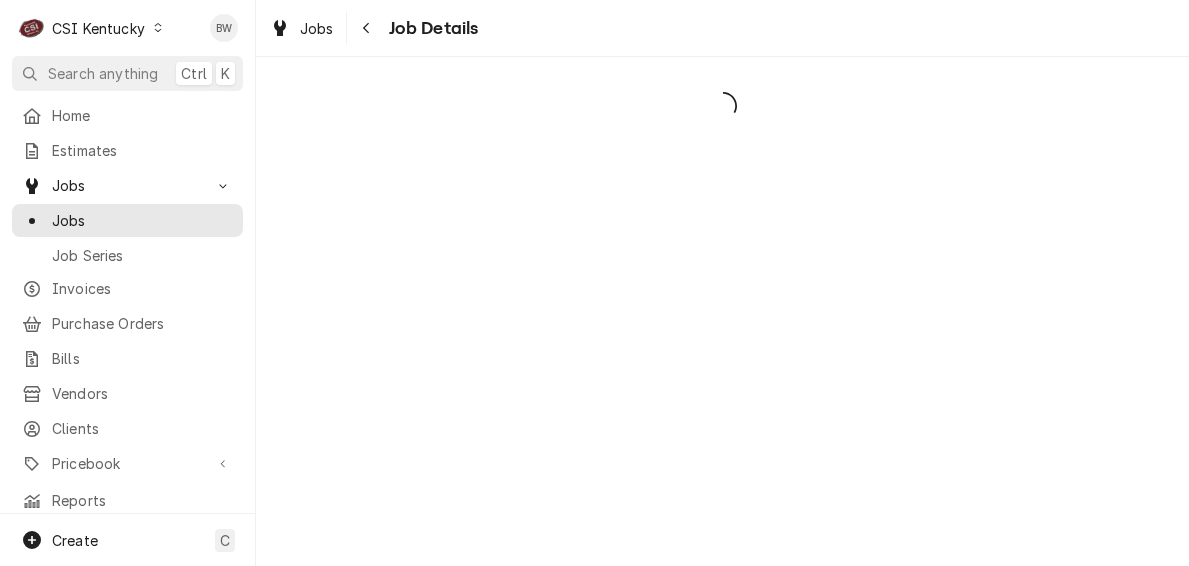 scroll, scrollTop: 0, scrollLeft: 0, axis: both 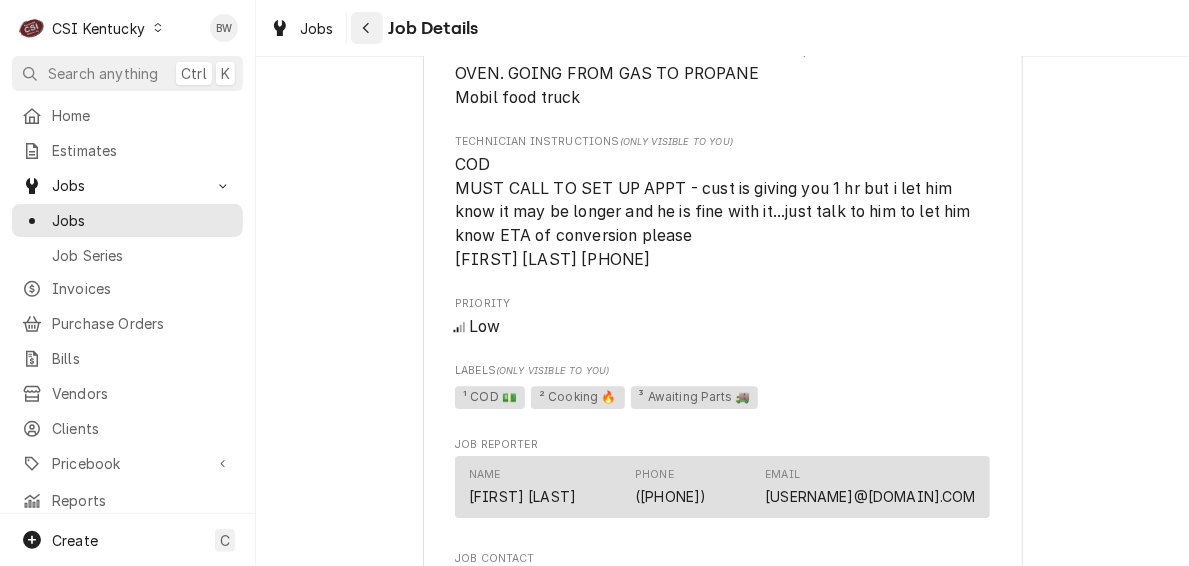 click 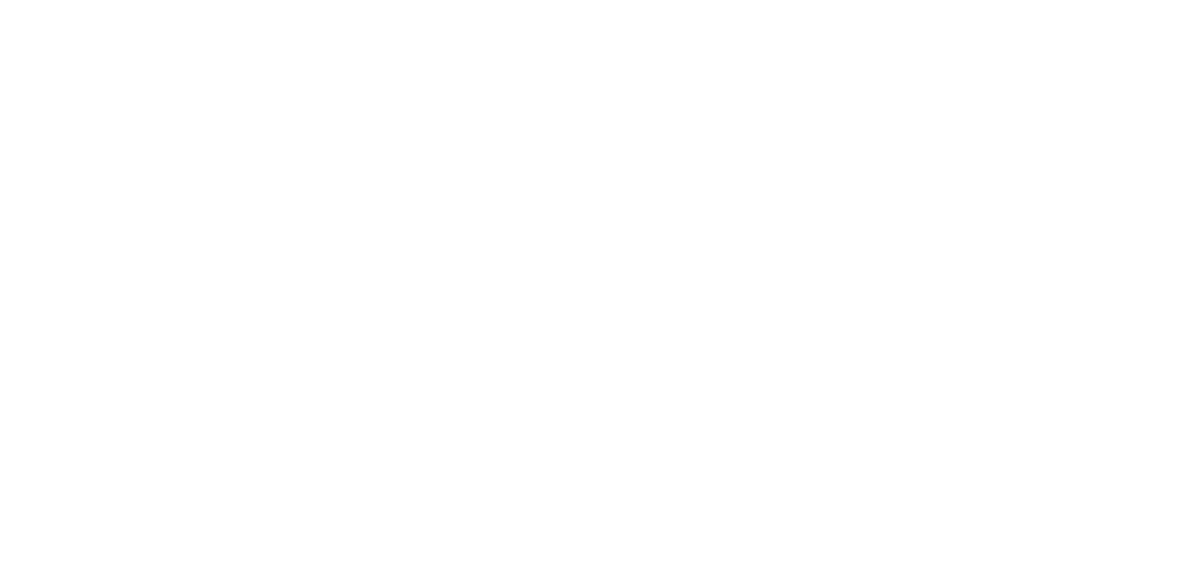 scroll, scrollTop: 0, scrollLeft: 0, axis: both 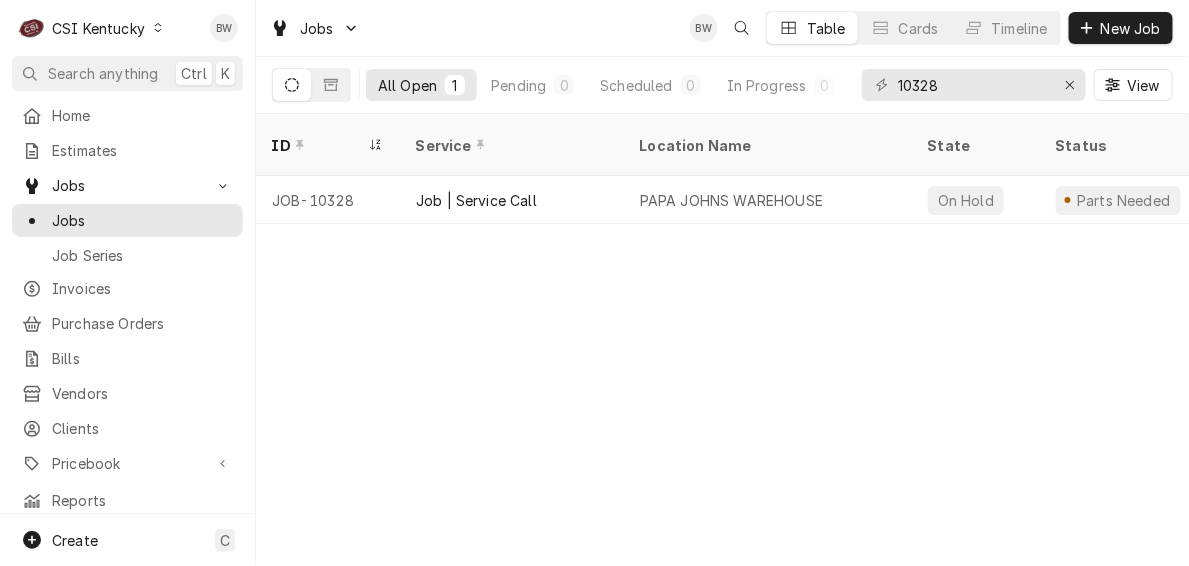 click 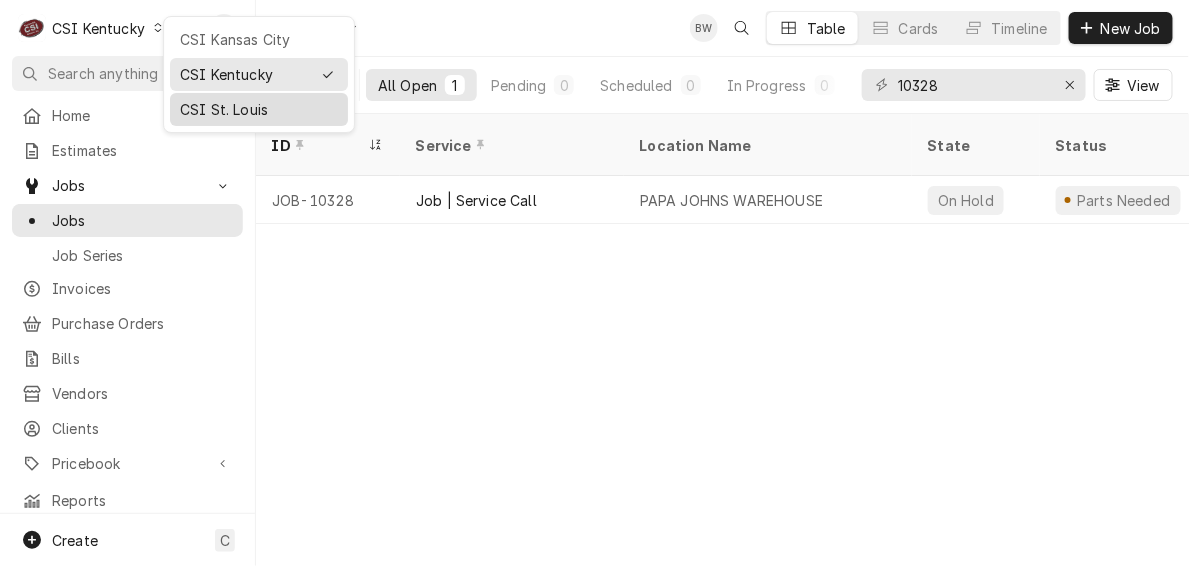 click on "CSI St. Louis" at bounding box center [259, 109] 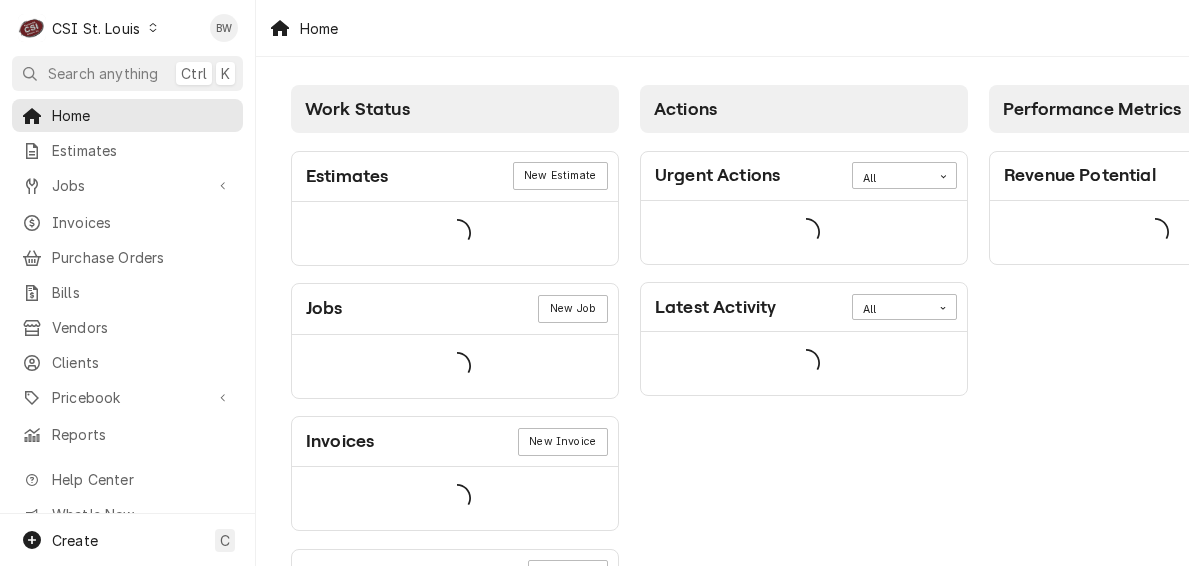 scroll, scrollTop: 0, scrollLeft: 0, axis: both 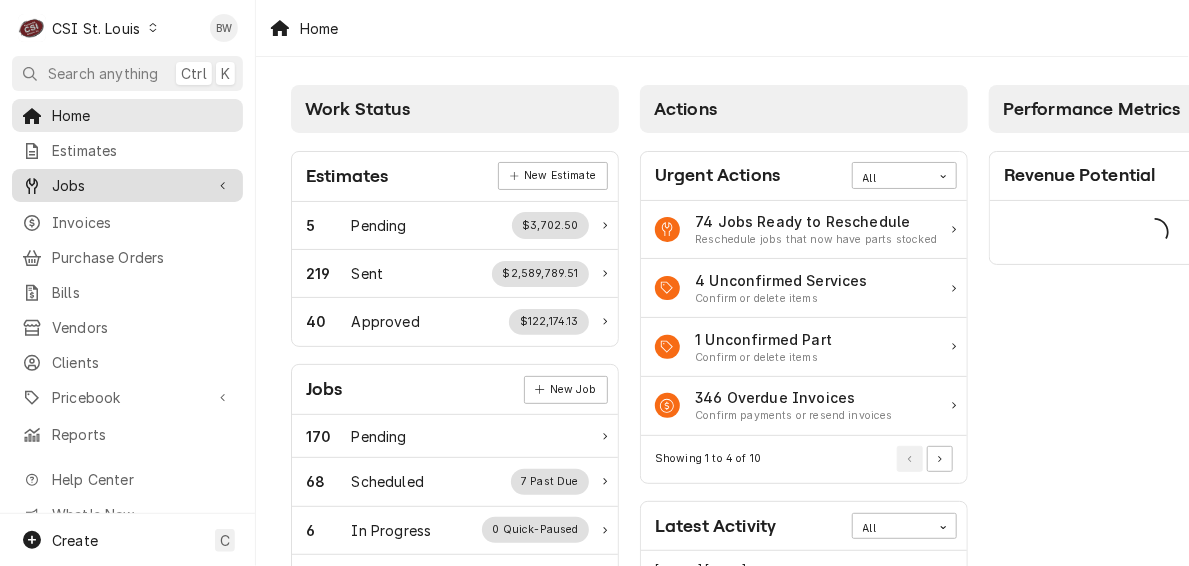 click on "Jobs" at bounding box center (127, 185) 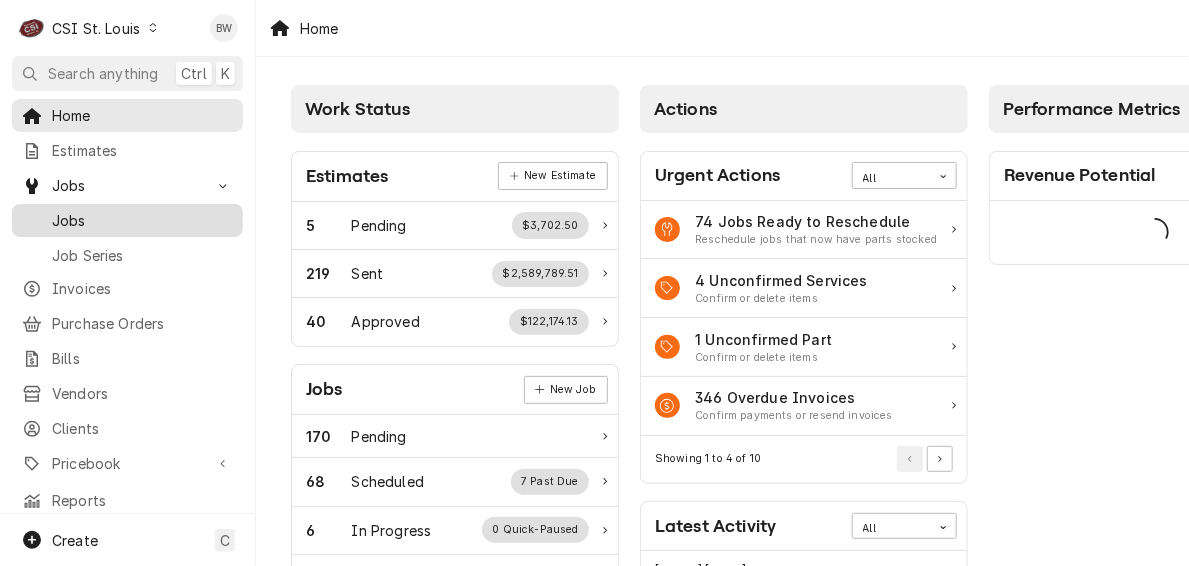 click on "Jobs" at bounding box center [142, 220] 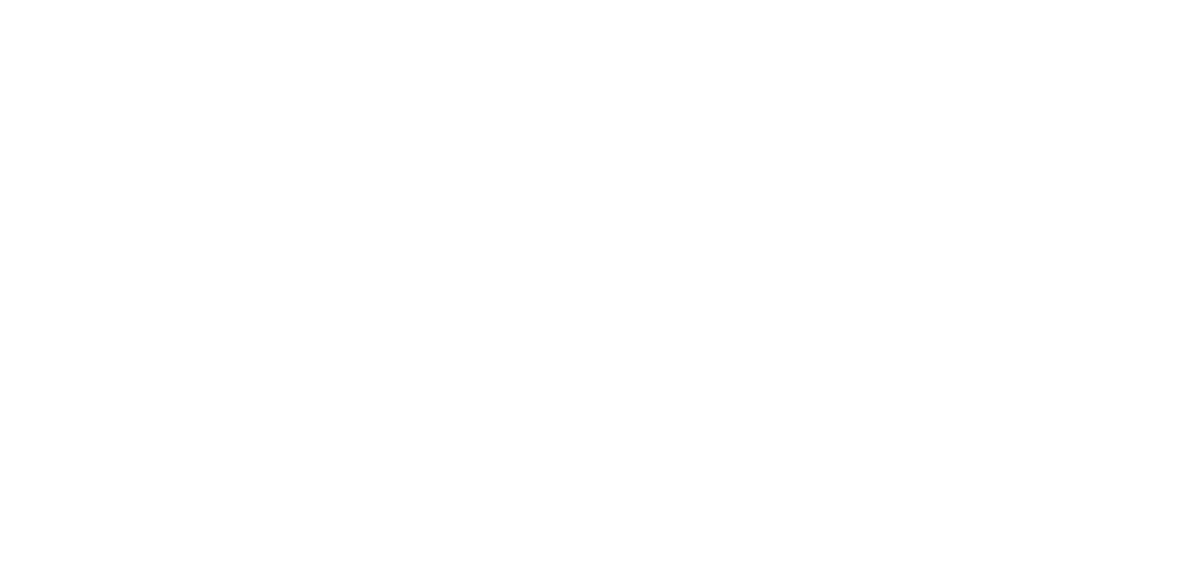 scroll, scrollTop: 0, scrollLeft: 0, axis: both 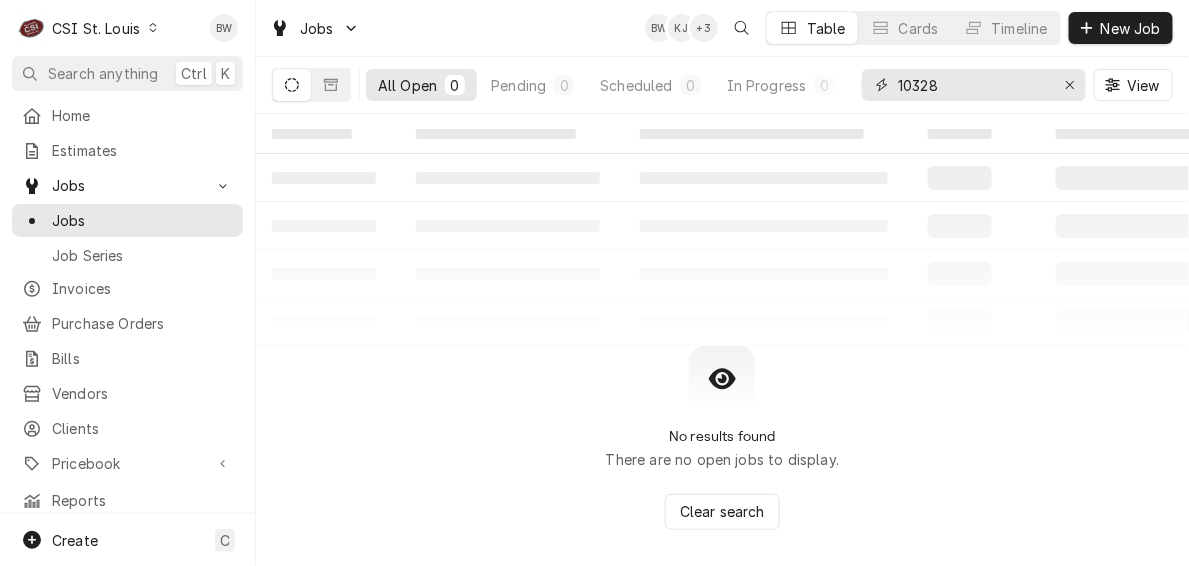 drag, startPoint x: 968, startPoint y: 85, endPoint x: 849, endPoint y: 79, distance: 119.15116 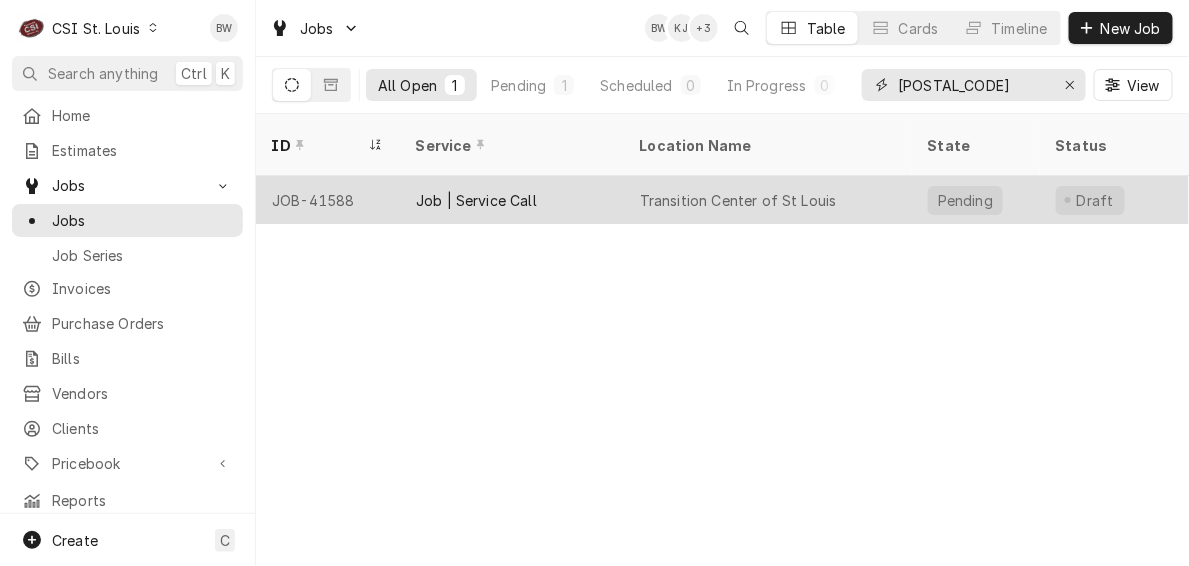 type on "41588" 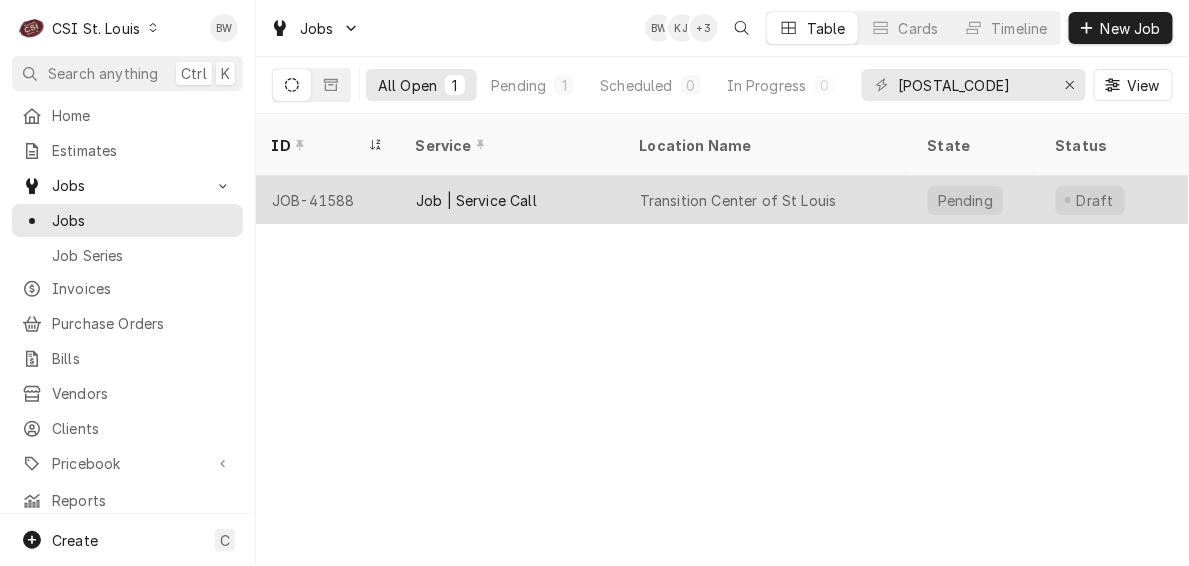 click on "JOB-41588" at bounding box center [328, 200] 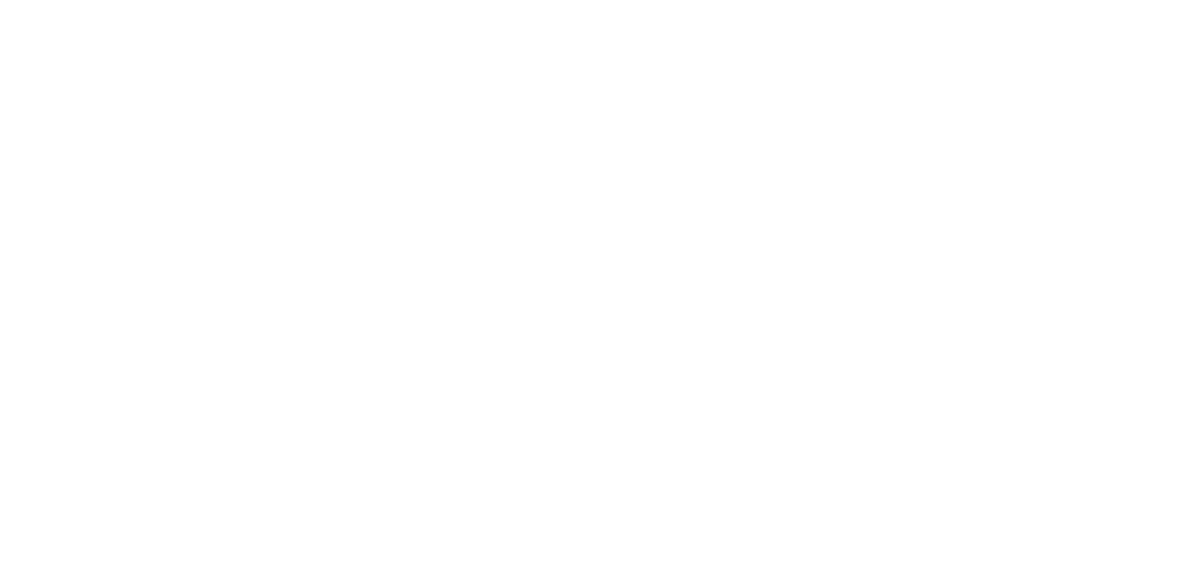 scroll, scrollTop: 0, scrollLeft: 0, axis: both 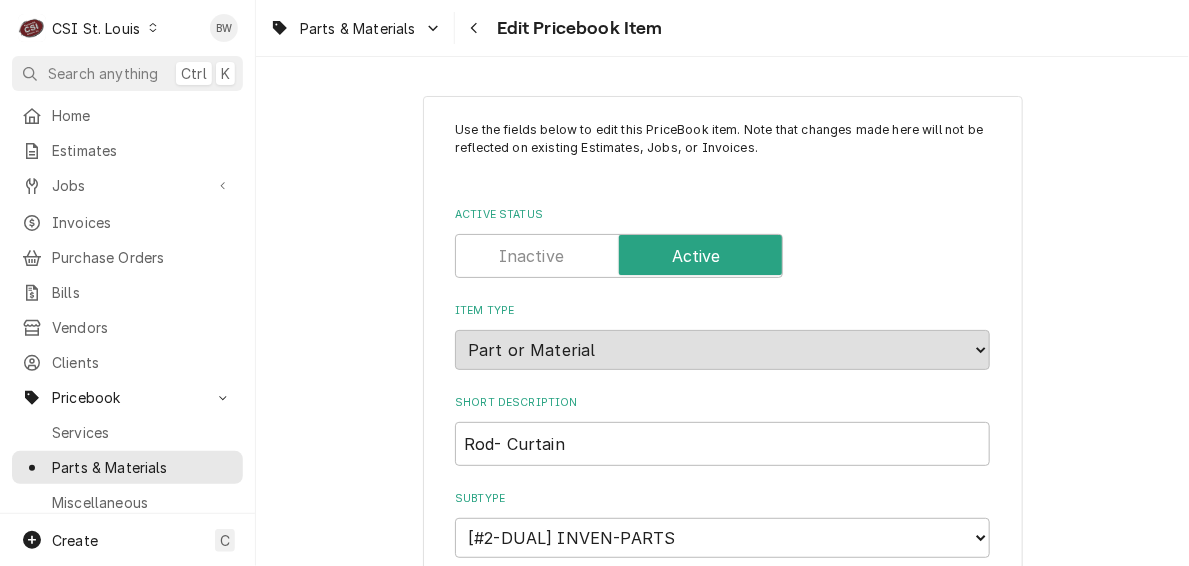 type on "x" 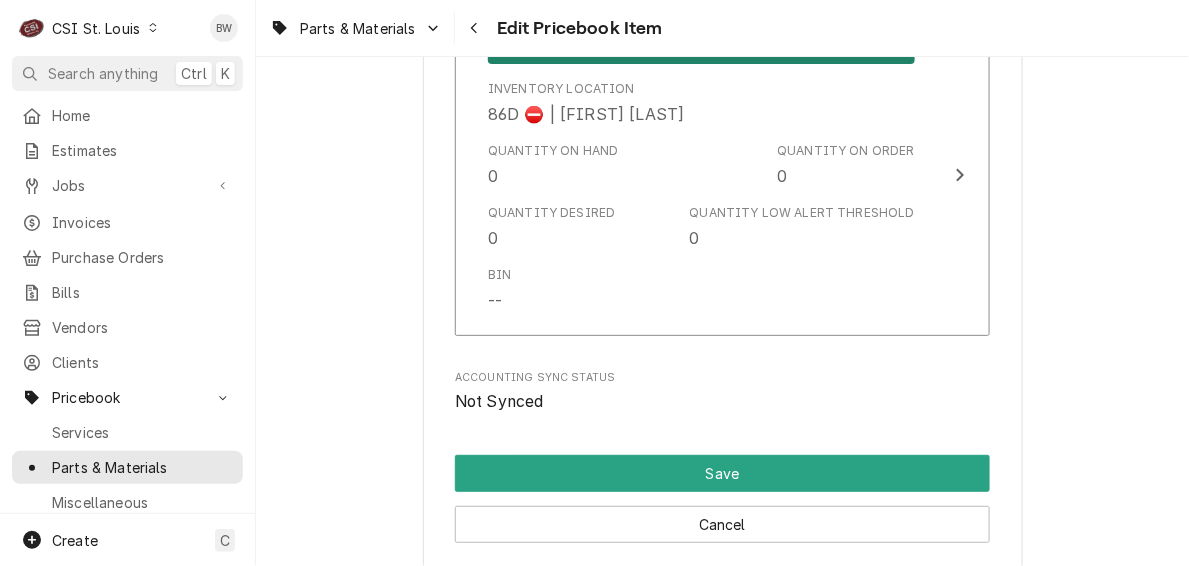 scroll, scrollTop: 17305, scrollLeft: 0, axis: vertical 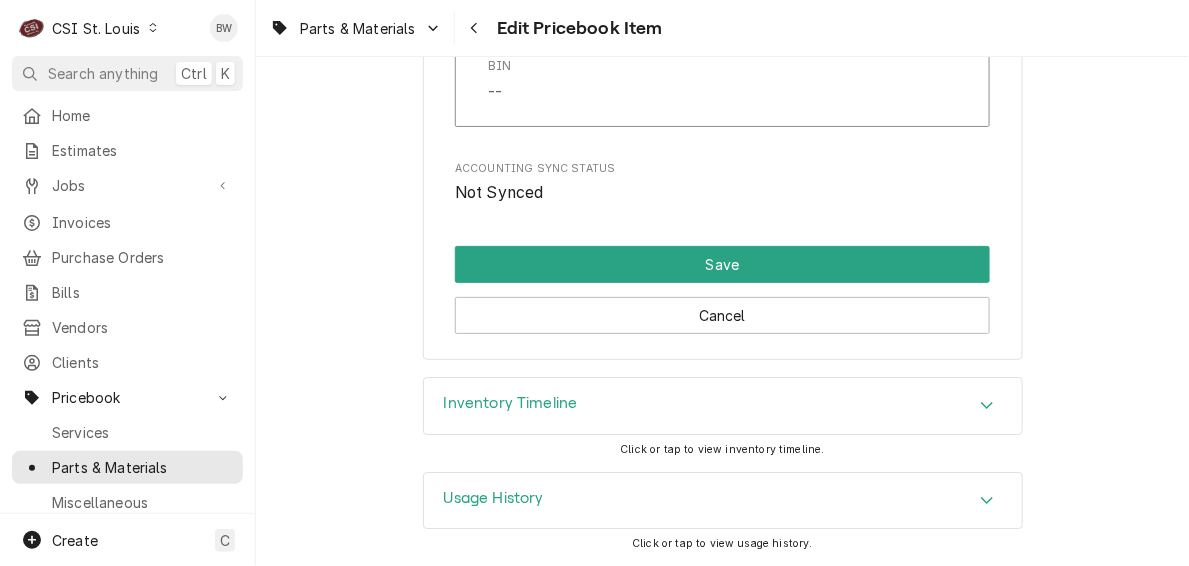 click on "Inventory Timeline" at bounding box center [511, 403] 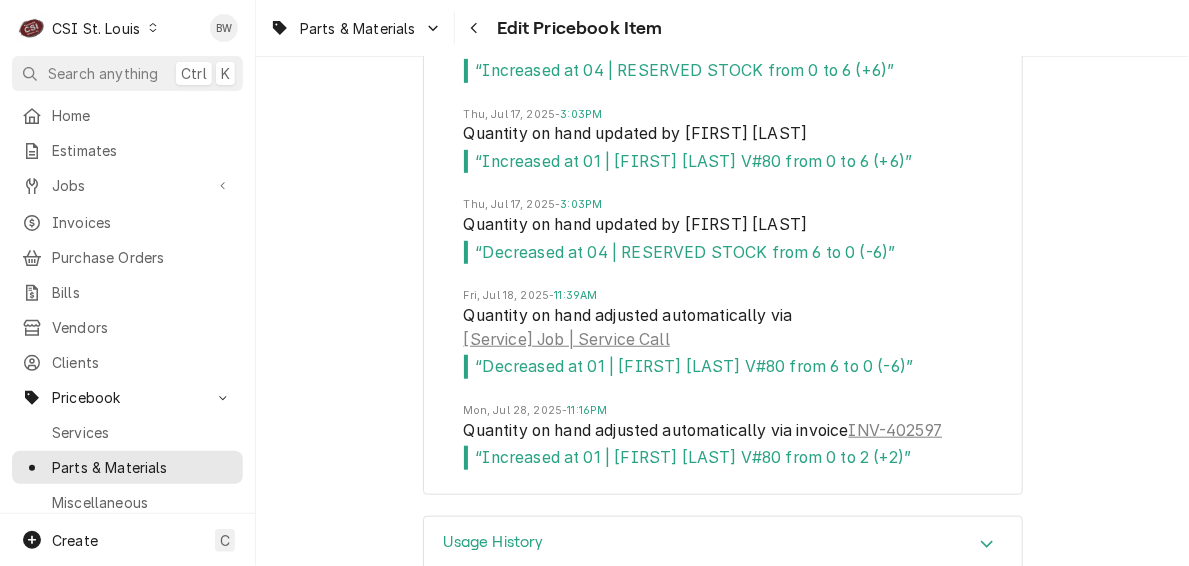 scroll, scrollTop: 17941, scrollLeft: 0, axis: vertical 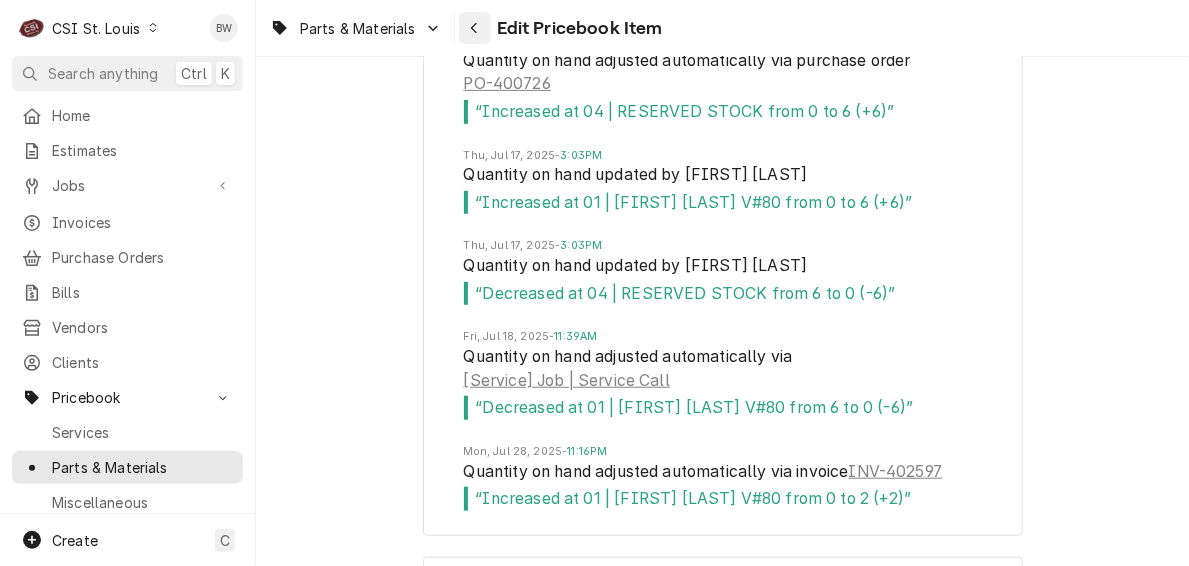 click 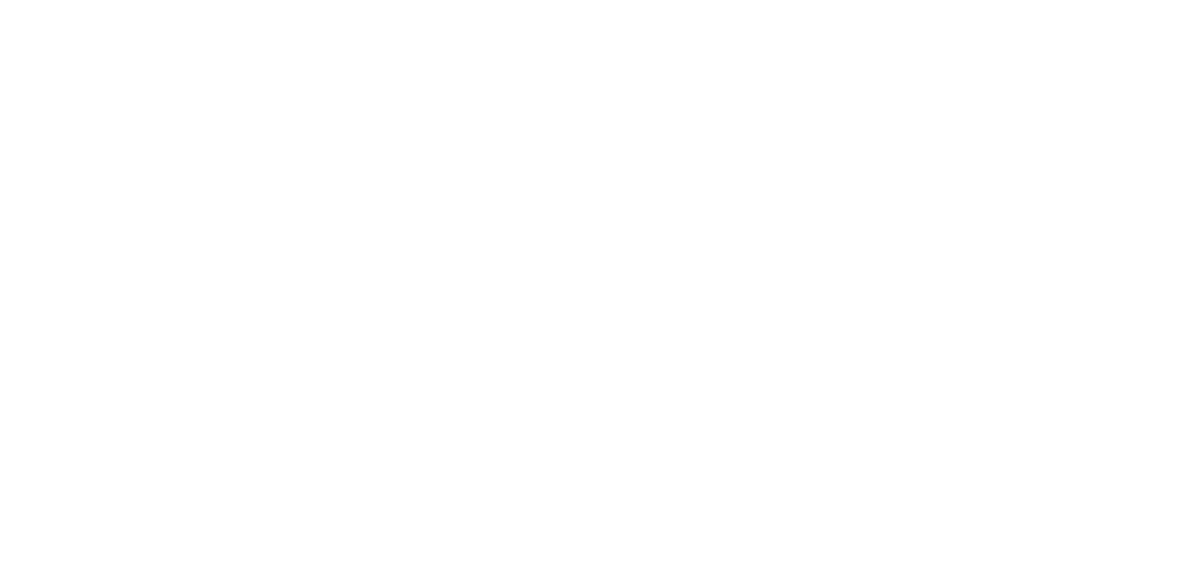 scroll, scrollTop: 0, scrollLeft: 0, axis: both 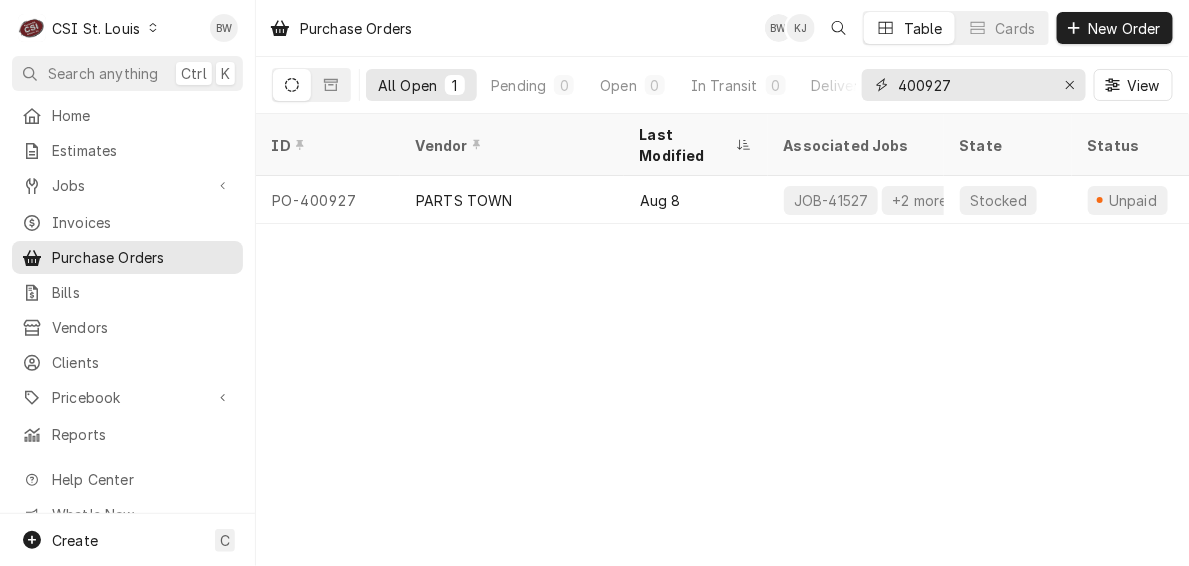 click on "400927" at bounding box center (973, 85) 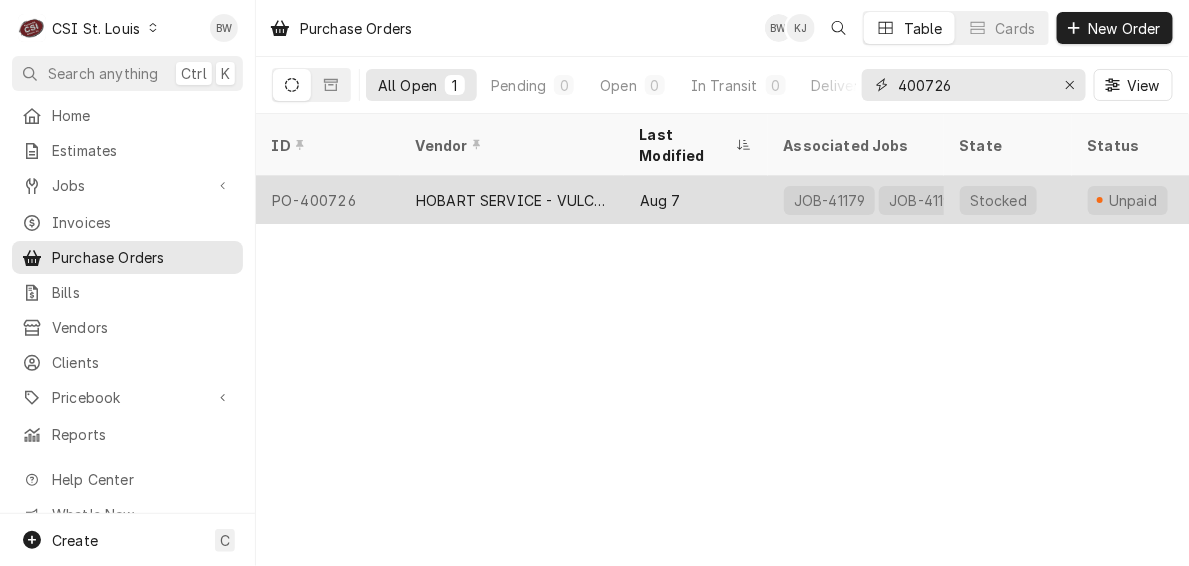 type on "400726" 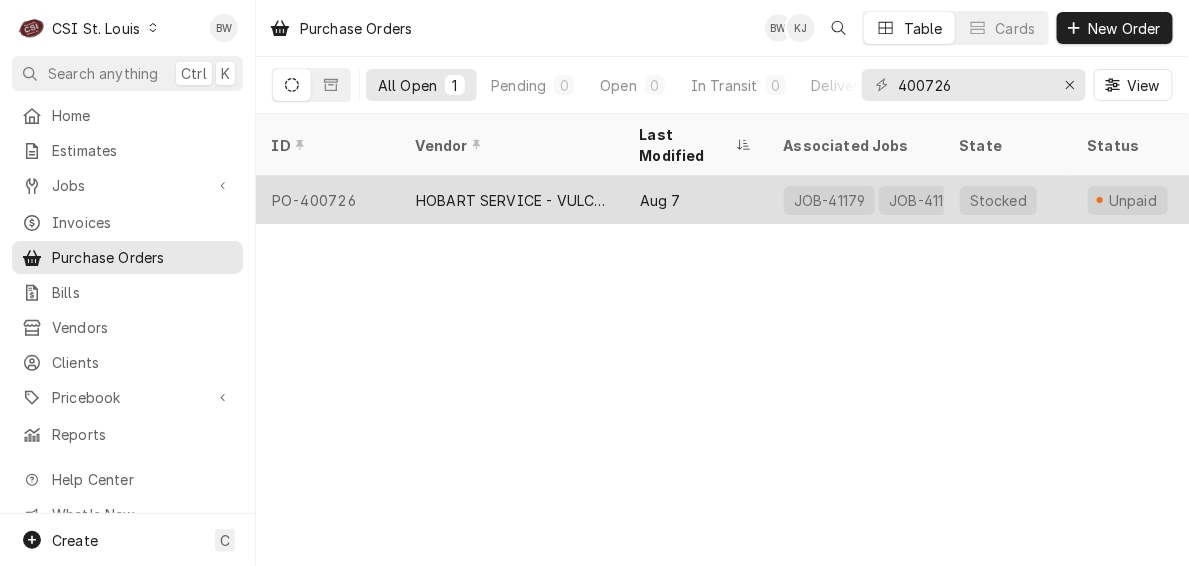 click on "PO-400726" at bounding box center (328, 200) 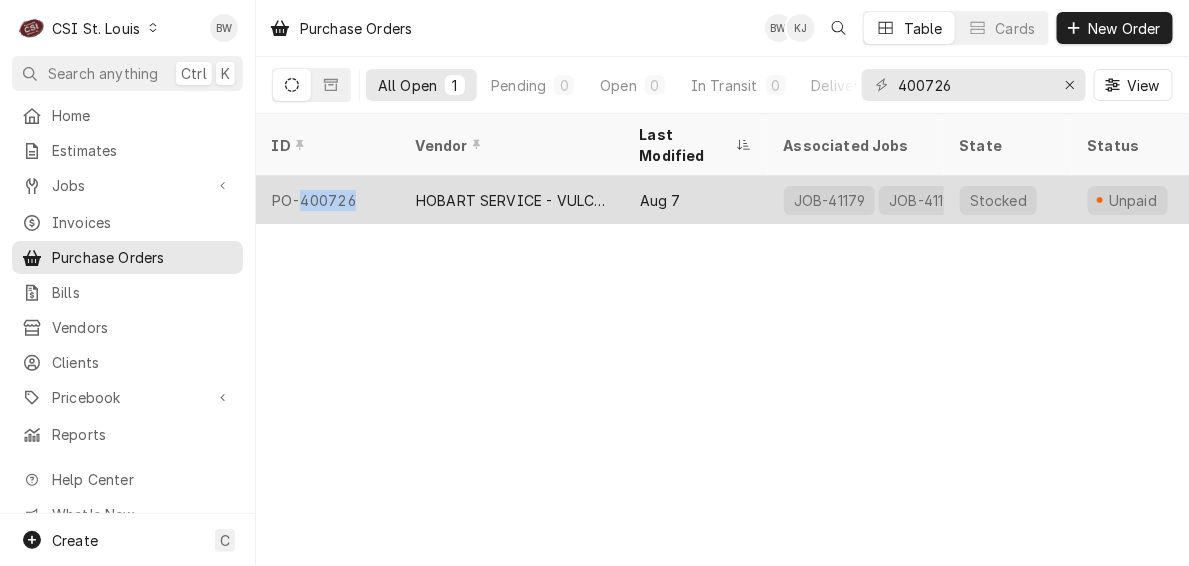click on "PO-400726" at bounding box center [328, 200] 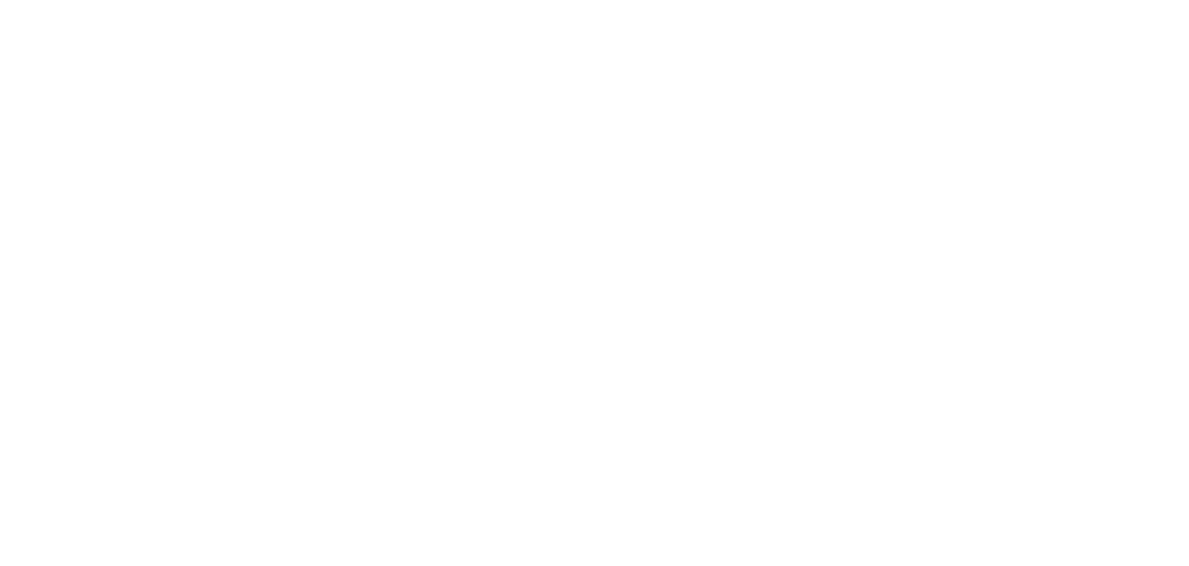 scroll, scrollTop: 0, scrollLeft: 0, axis: both 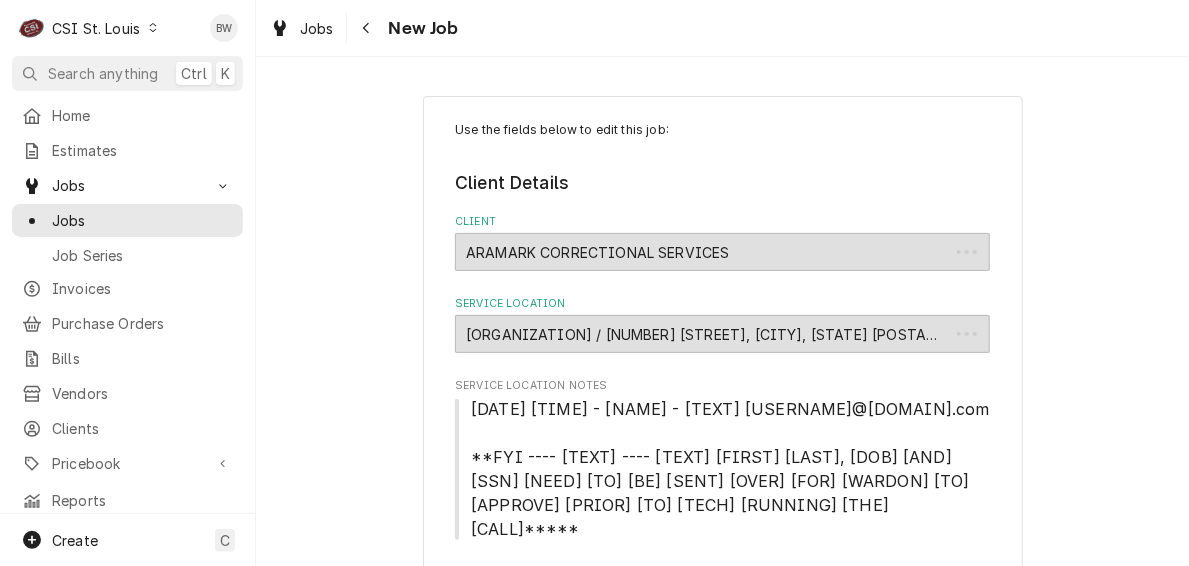type on "x" 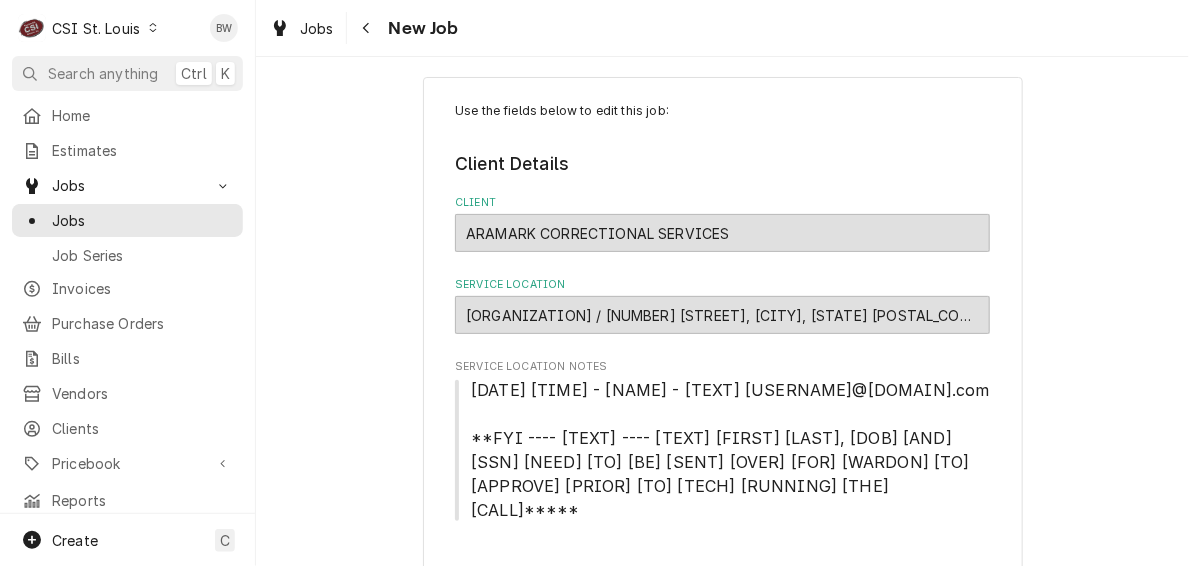 scroll, scrollTop: 0, scrollLeft: 0, axis: both 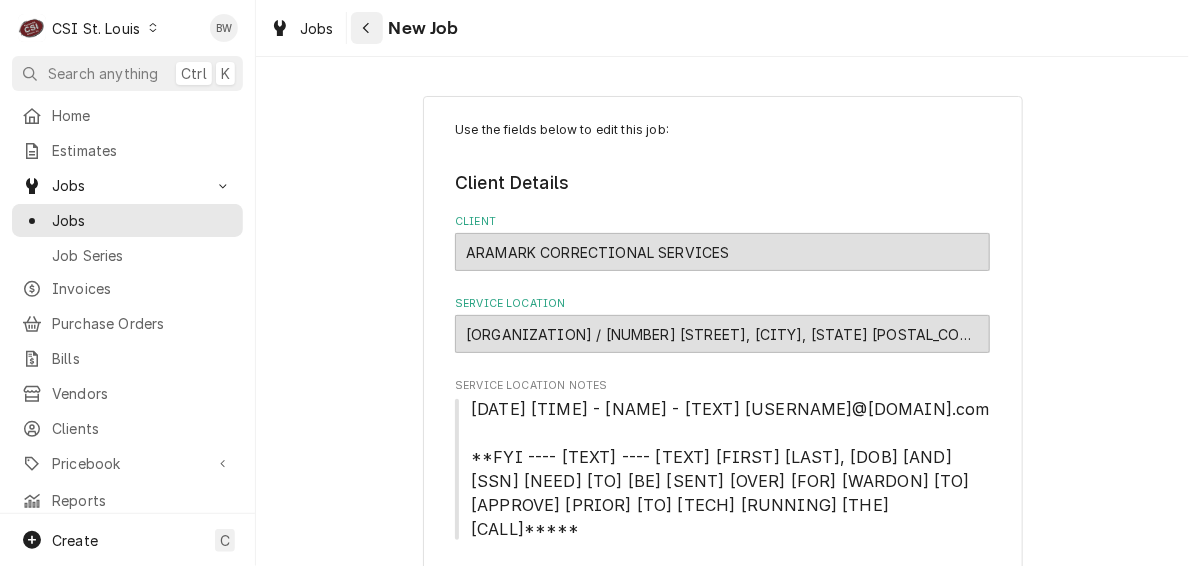 click 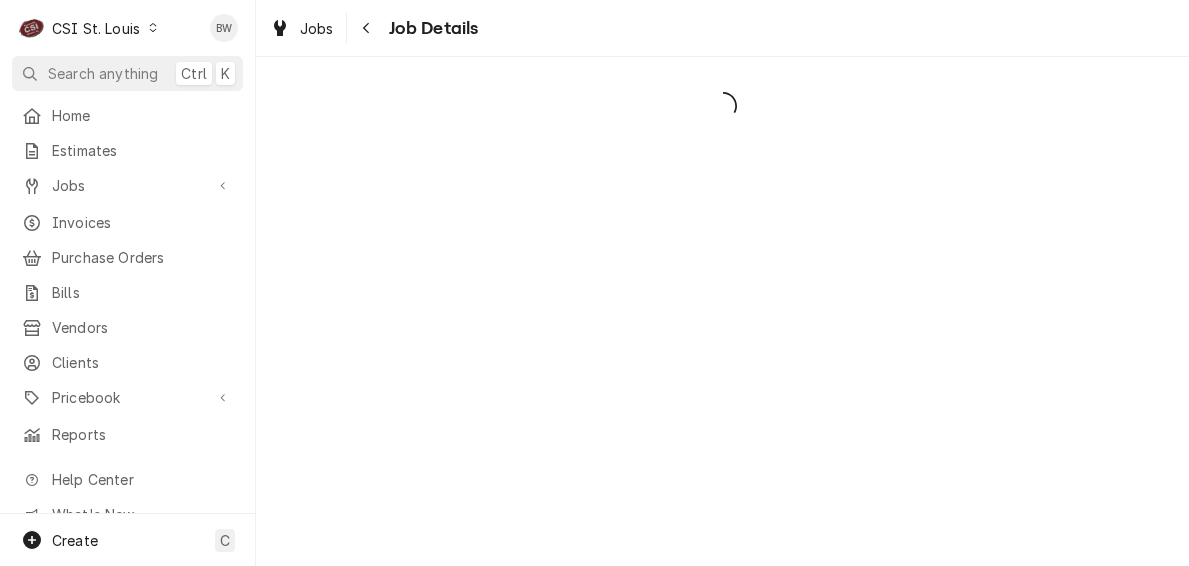 scroll, scrollTop: 0, scrollLeft: 0, axis: both 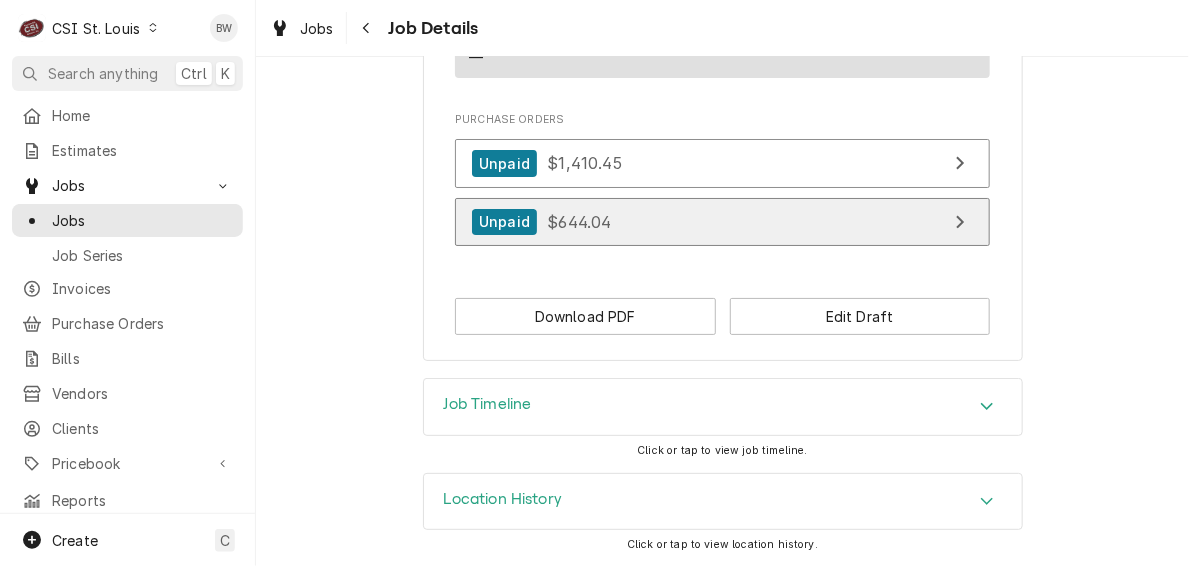 click on "$644.04" at bounding box center (579, 221) 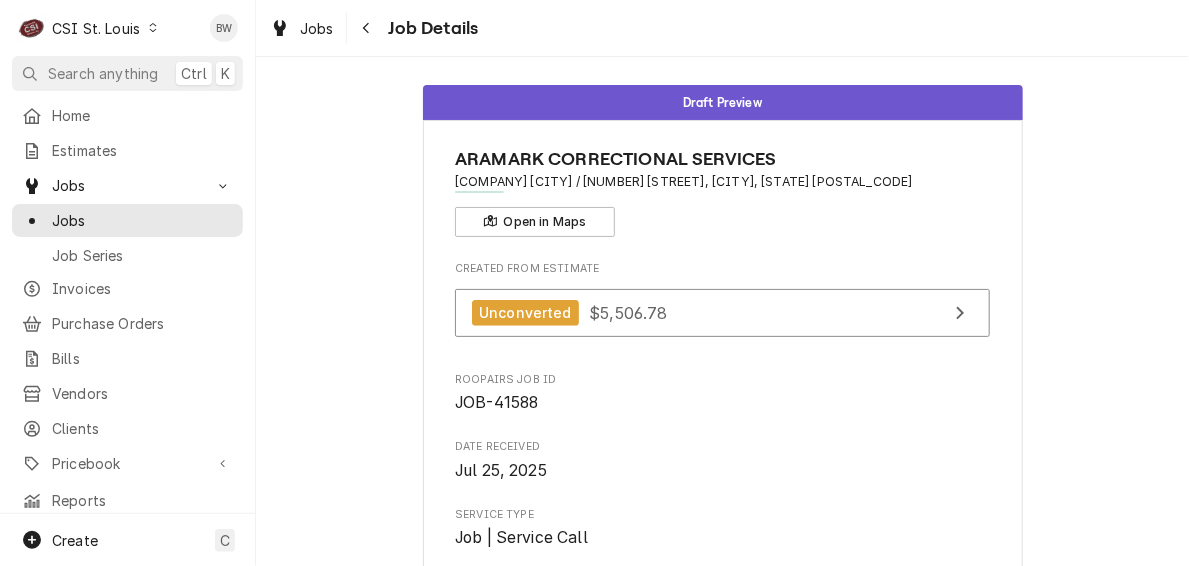 scroll, scrollTop: 0, scrollLeft: 0, axis: both 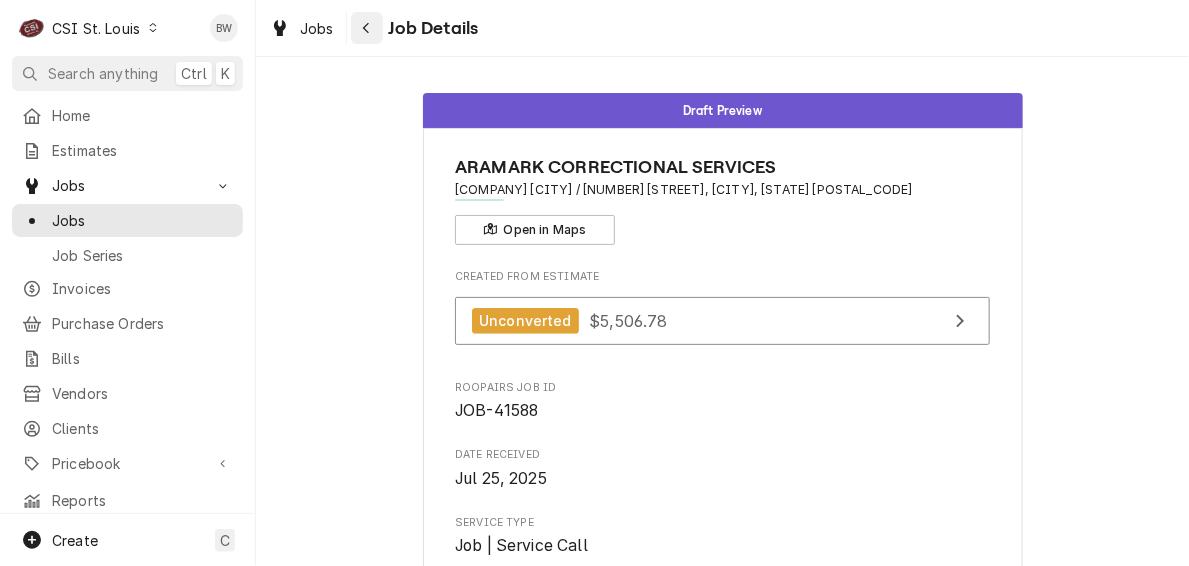 click 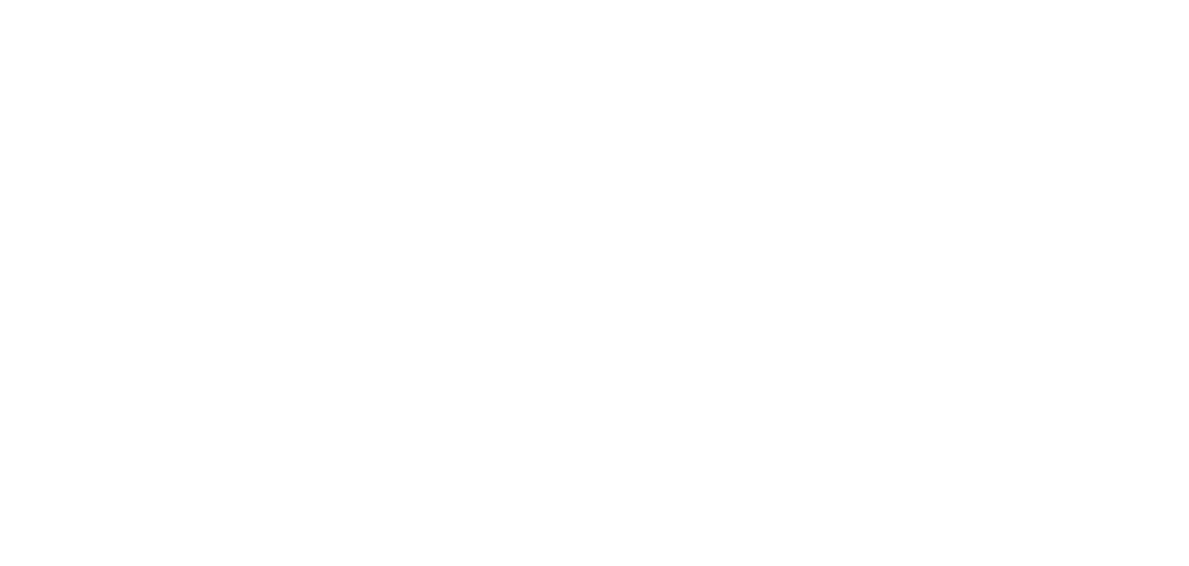 scroll, scrollTop: 0, scrollLeft: 0, axis: both 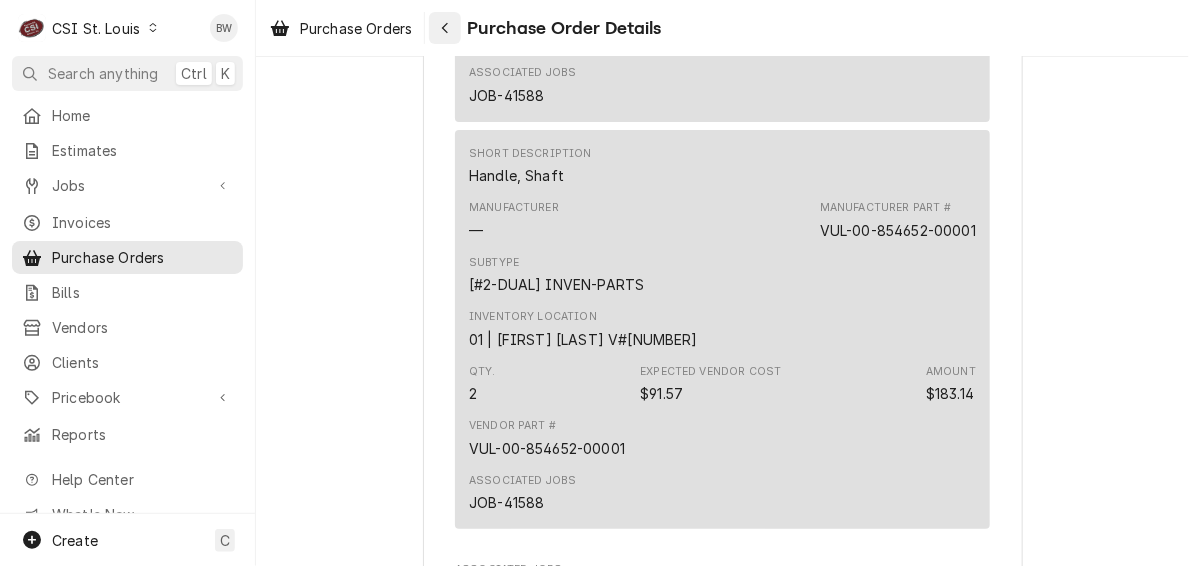 click 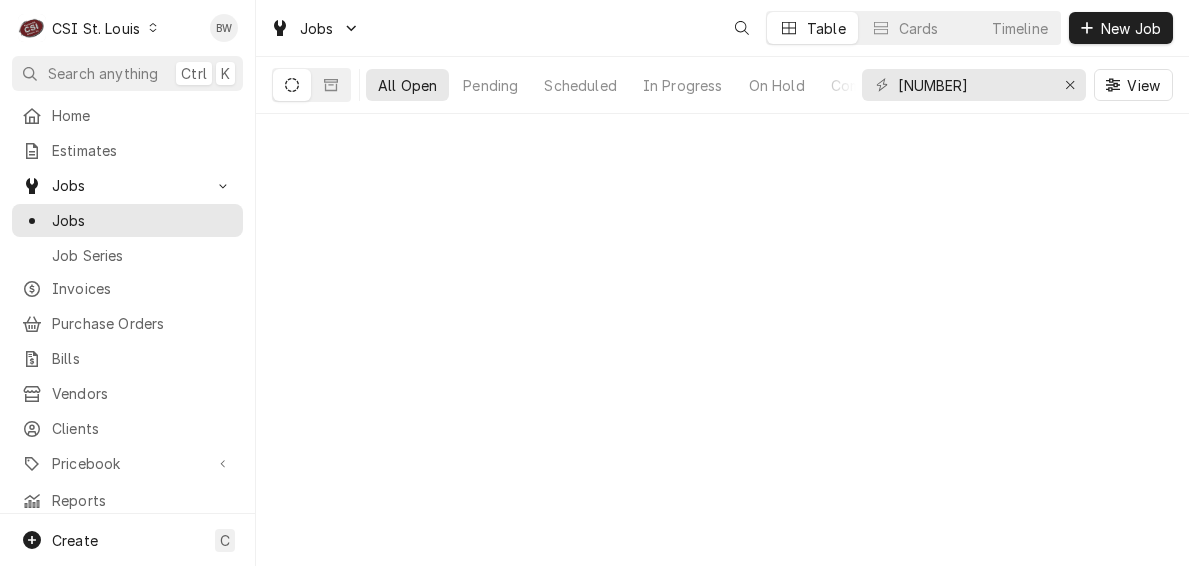 scroll, scrollTop: 0, scrollLeft: 0, axis: both 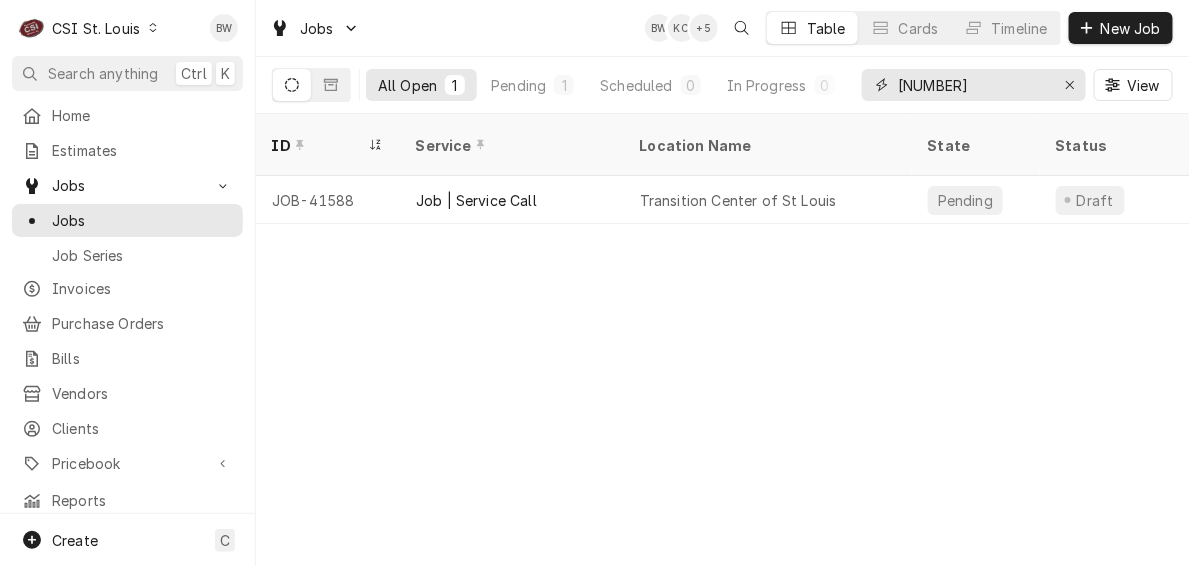 drag, startPoint x: 955, startPoint y: 87, endPoint x: 915, endPoint y: 87, distance: 40 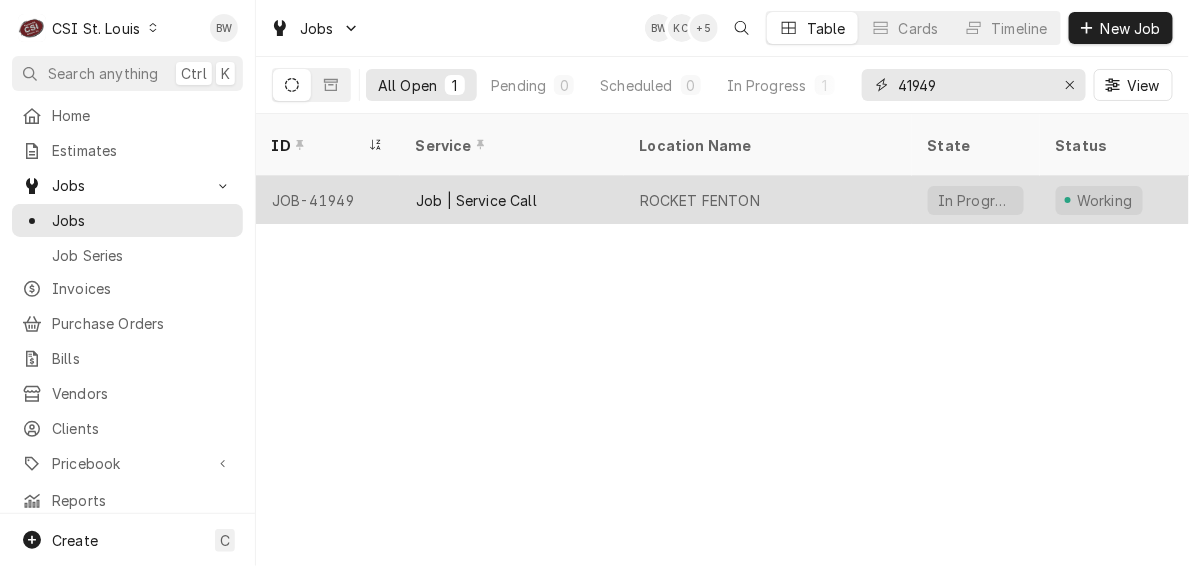type on "41949" 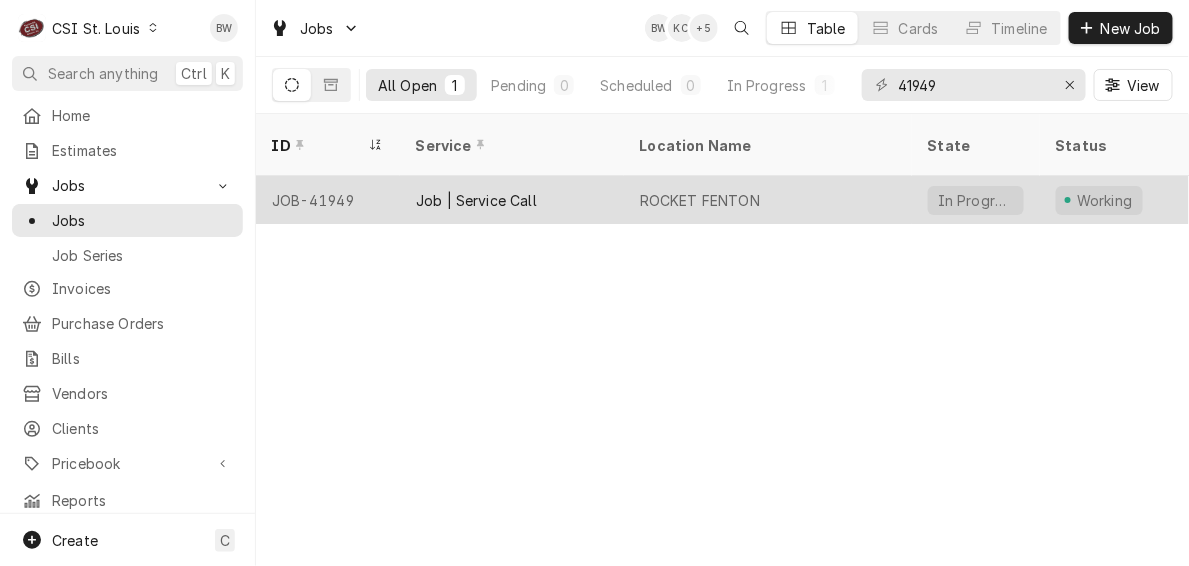 click on "JOB-41949" at bounding box center (328, 200) 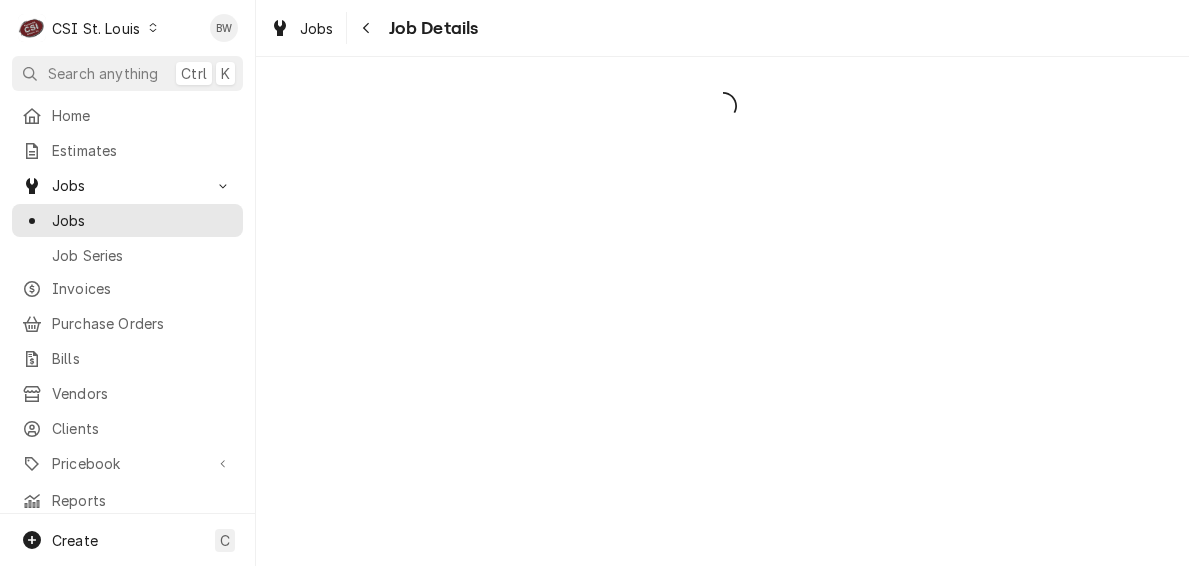 scroll, scrollTop: 0, scrollLeft: 0, axis: both 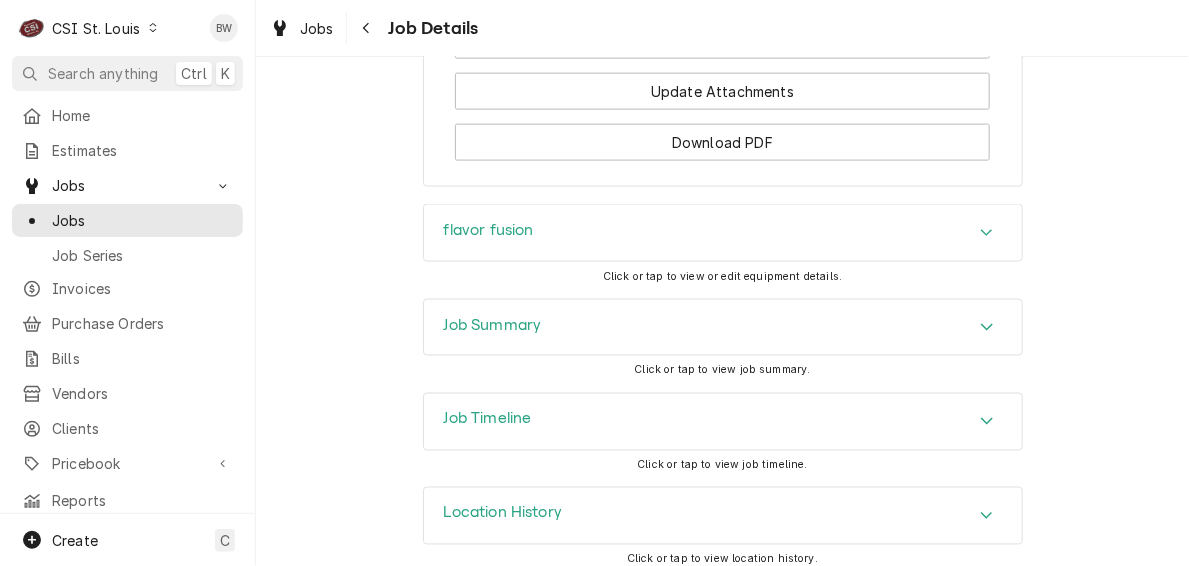 click on "Job Summary" at bounding box center (493, 325) 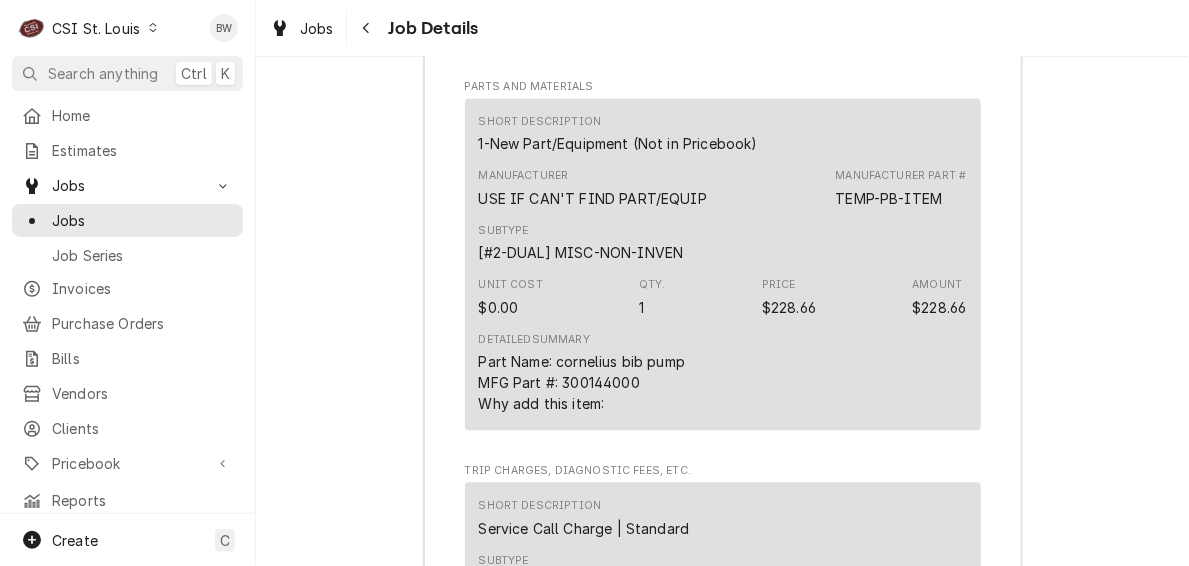 scroll, scrollTop: 5700, scrollLeft: 0, axis: vertical 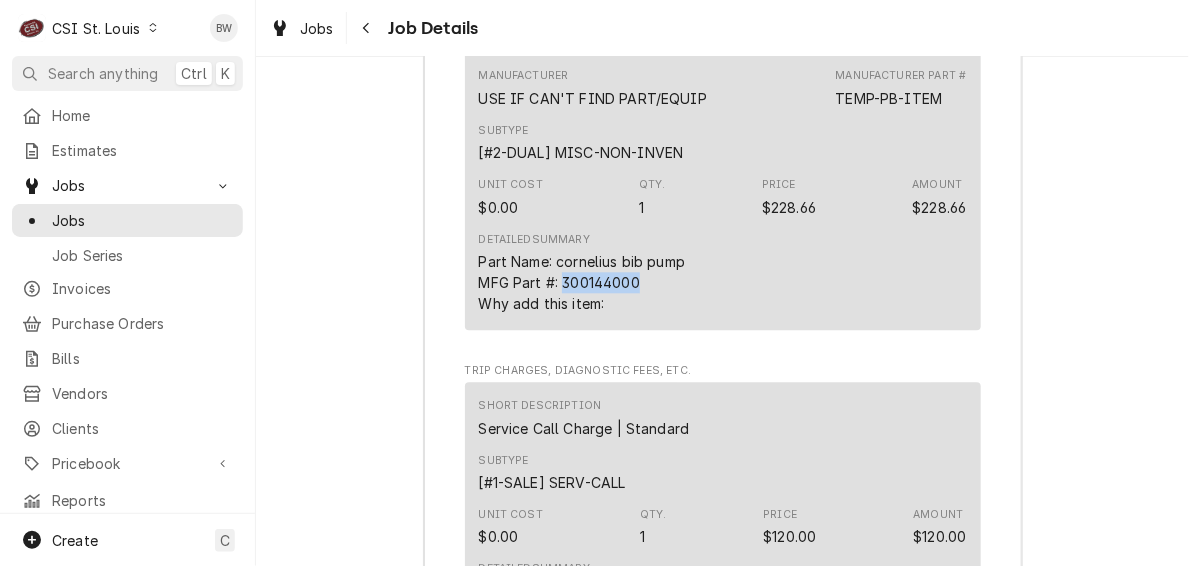 drag, startPoint x: 637, startPoint y: 283, endPoint x: 559, endPoint y: 279, distance: 78.10249 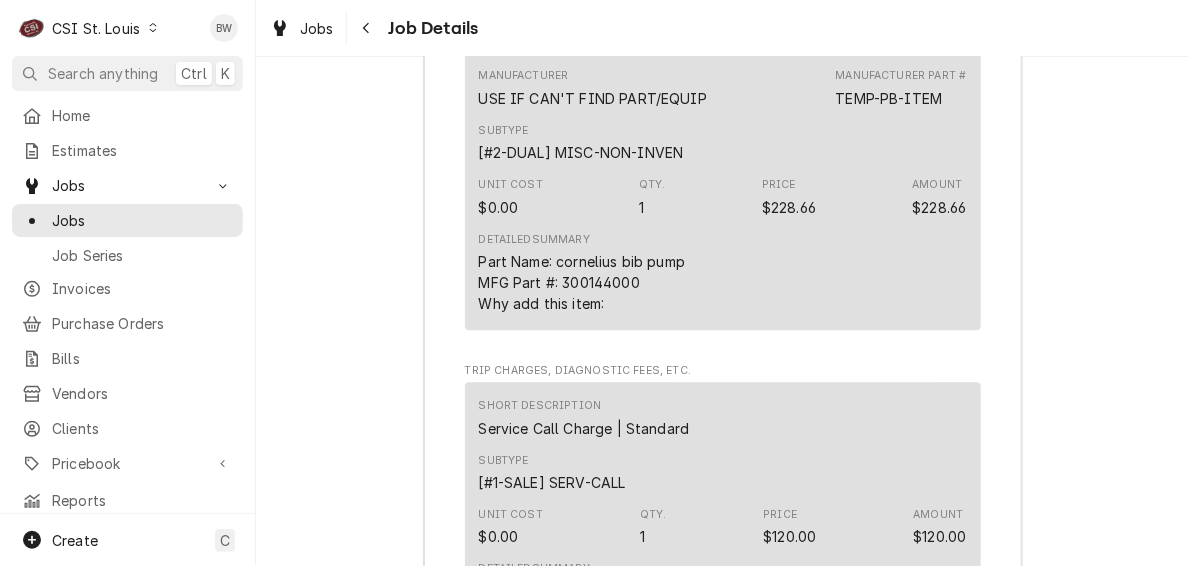 click on "Job Summary Roopairs Job ID JOB-41949 Vivian email ID 43148 Service Type Job | Service Call Job Type Service Total Time Logged 1h 13min Service Charges Short Description Job | Service Call Subtype [#1-SALE] LABR-REG Service Date Aug 8, 2025 Hourly Cost $0.00/hr Qty. 2hrs Rate $0.00/hr Amount $0.00 Service  Summary Short Description 1-Labor (Service) | Standard | Incurred Subtype [#1-SALE] LABR-REG Service Date Aug 8, 2025 Hourly Cost $0.00/hr Qty. 1hr Rate $120.00/hr Amount $120.00 Service  Summary Standard labor (regular rate) applies to tech hours worked between 7:00 AM and 4:30 PM on weekdays, excluding holidays.
**This reflects billable hours performed to date** Parts and Materials Short Description 1-New Part/Equipment (Not in Pricebook) Manufacturer USE IF CAN'T FIND PART/EQUIP Manufacturer Part # TEMP-PB-ITEM Subtype [#2-DUAL] MISC-NON-INVEN Unit Cost $0.00 Qty. 1 Price $228.66 Amount $228.66 Detailed  Summary Part Name: cornelius bib pump
MFG Part #: 300144000
Why add this item: Short Description 1" at bounding box center (722, -755) 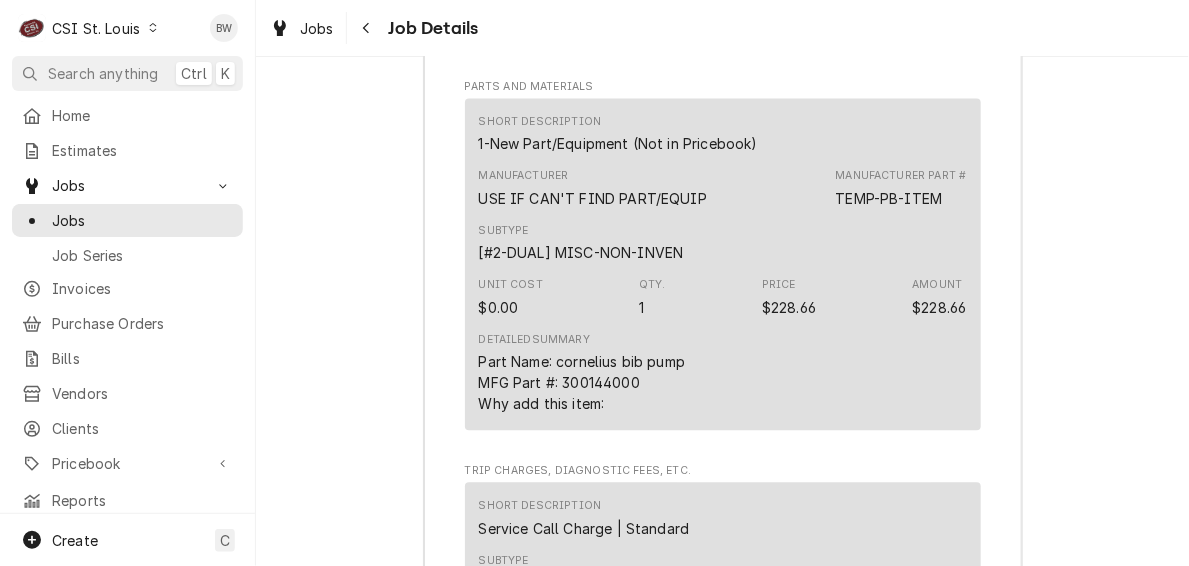 scroll, scrollTop: 5500, scrollLeft: 0, axis: vertical 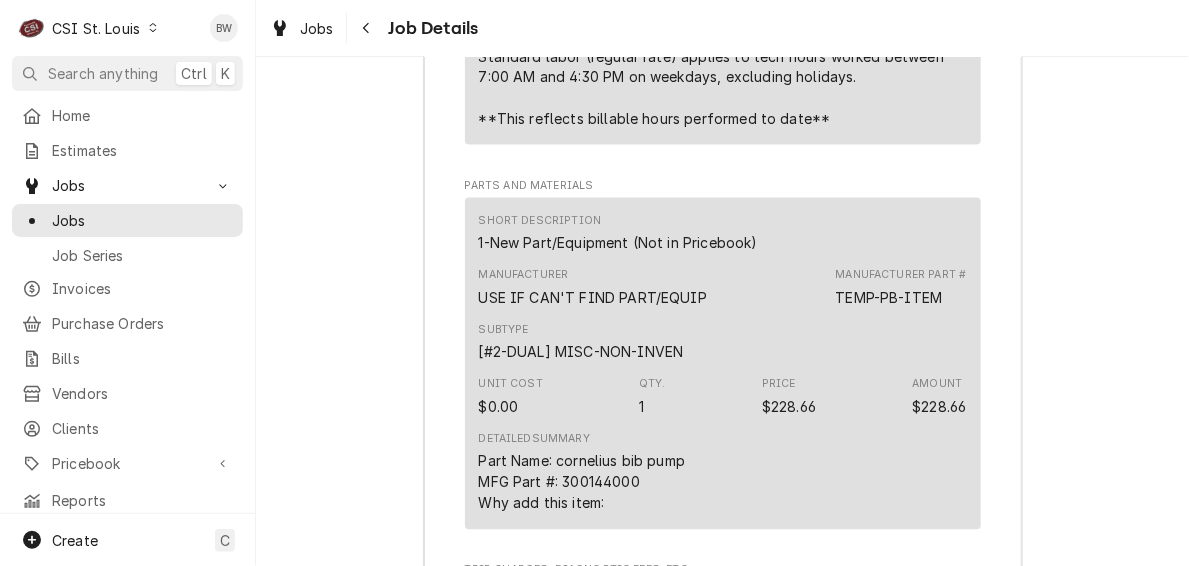click on "Jobs   Job Details" at bounding box center (722, 28) 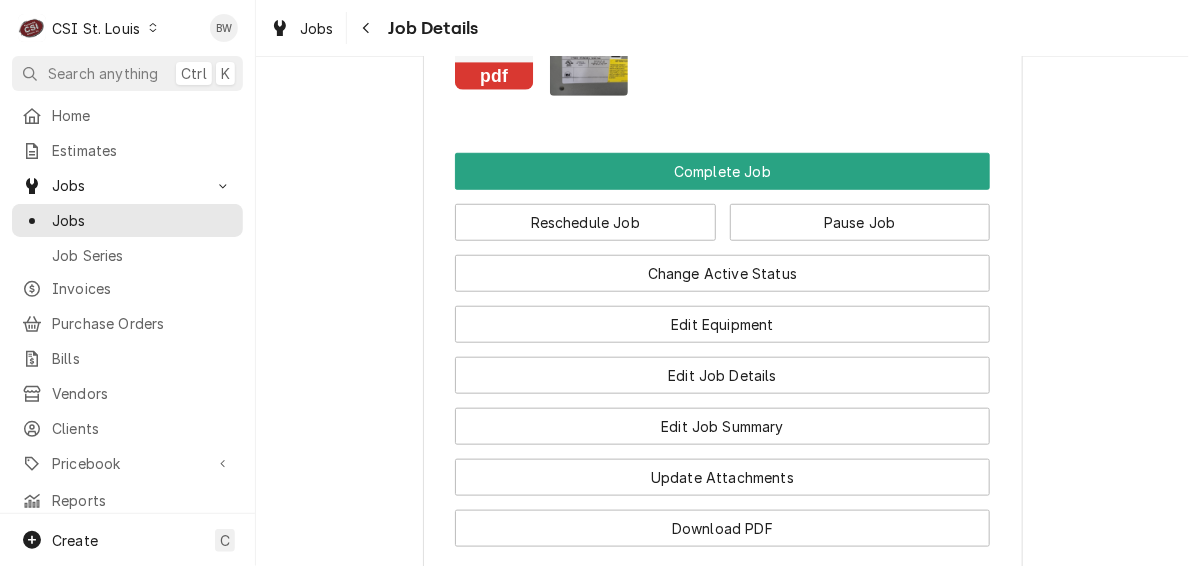 scroll, scrollTop: 2612, scrollLeft: 0, axis: vertical 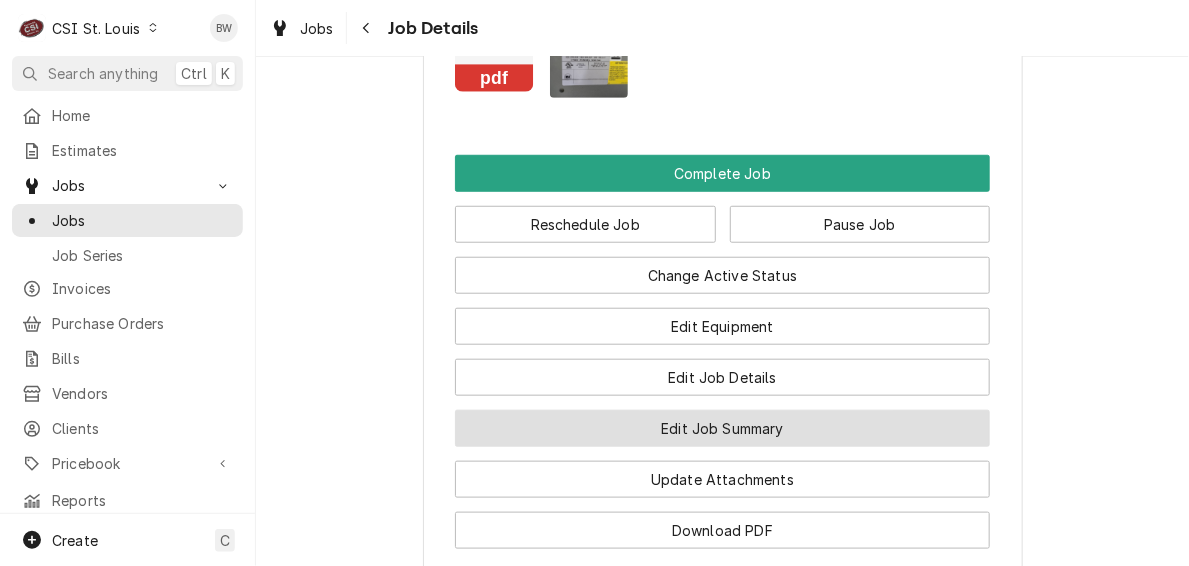click on "Edit Job Summary" at bounding box center (722, 428) 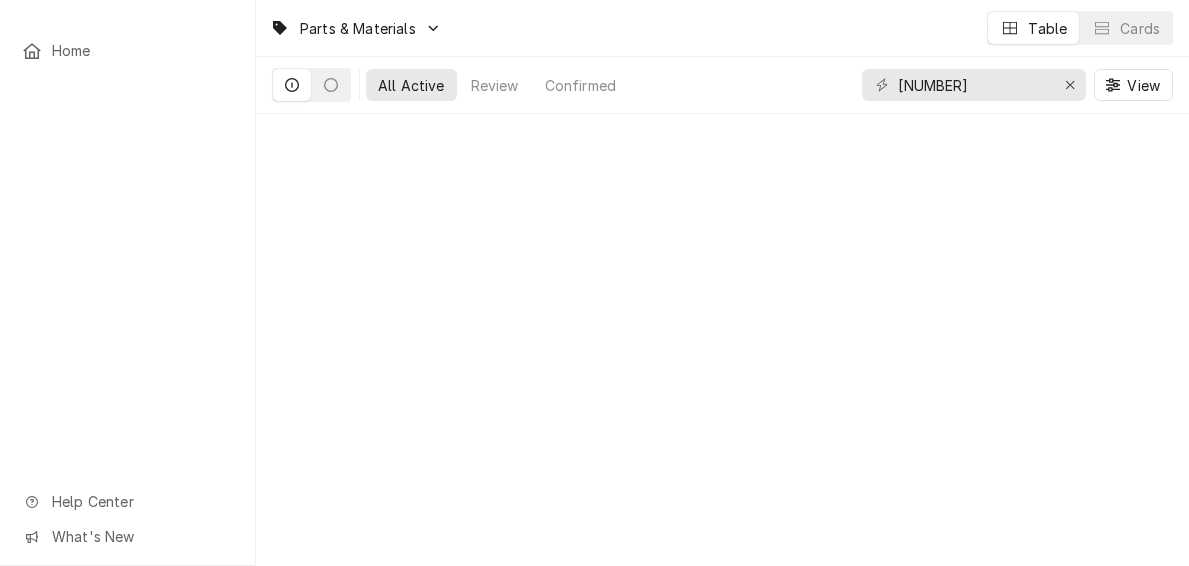 scroll, scrollTop: 0, scrollLeft: 0, axis: both 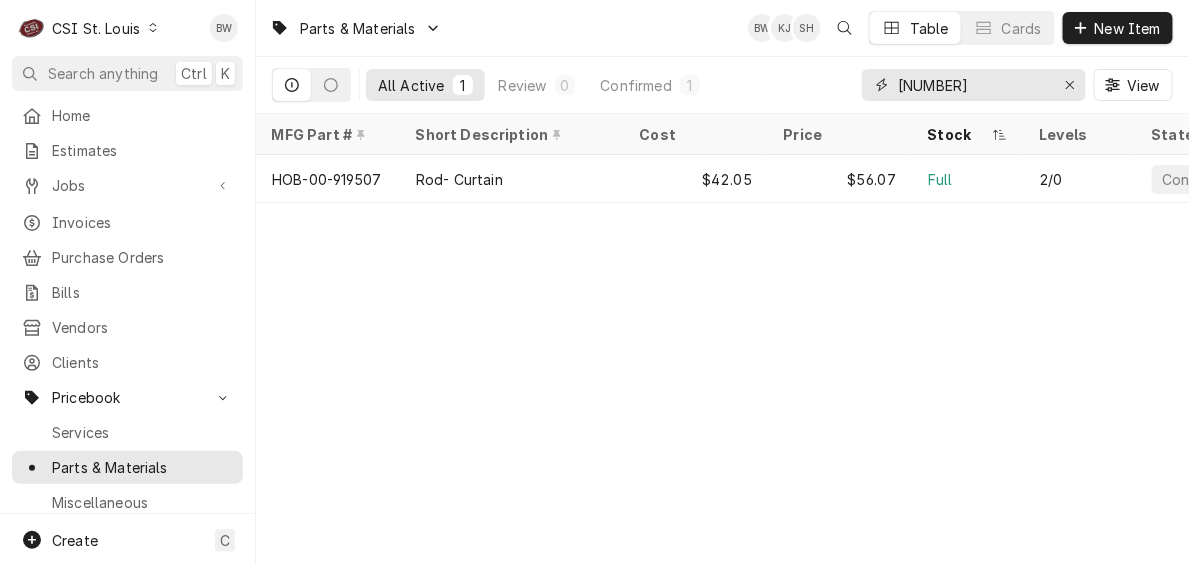 drag, startPoint x: 975, startPoint y: 85, endPoint x: 883, endPoint y: 85, distance: 92 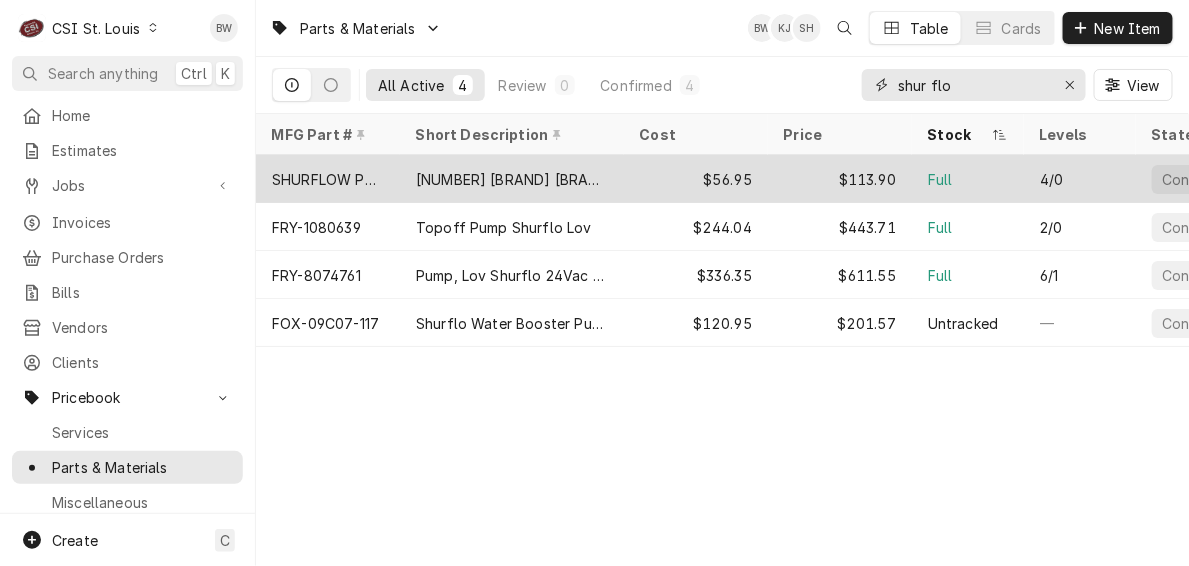 type on "shur flo" 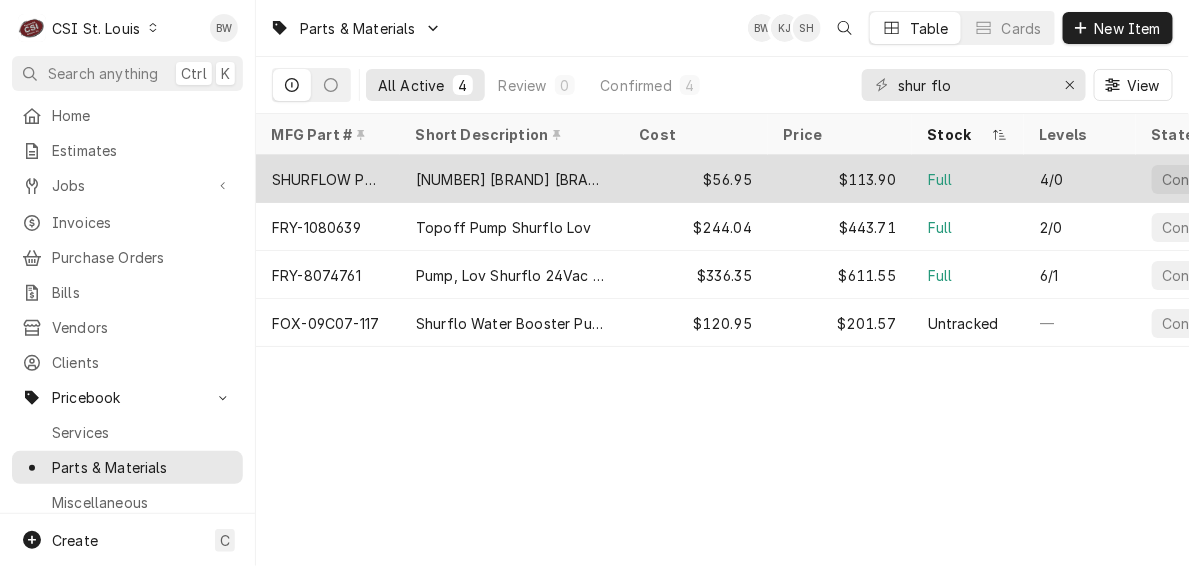 click on "SHURFLOW PUMP" at bounding box center [328, 179] 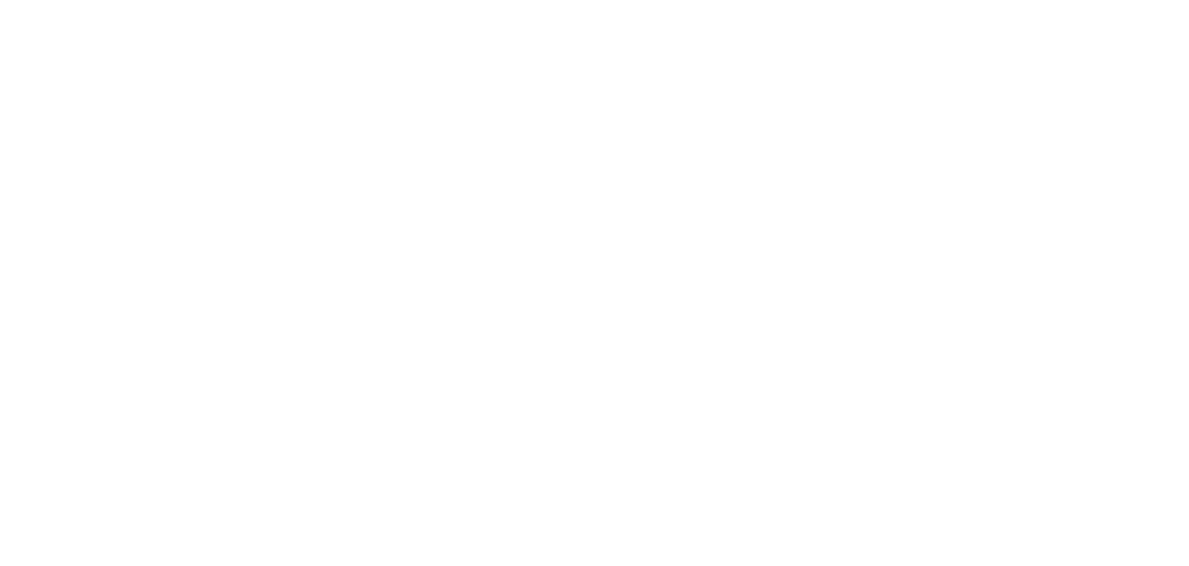 scroll, scrollTop: 0, scrollLeft: 0, axis: both 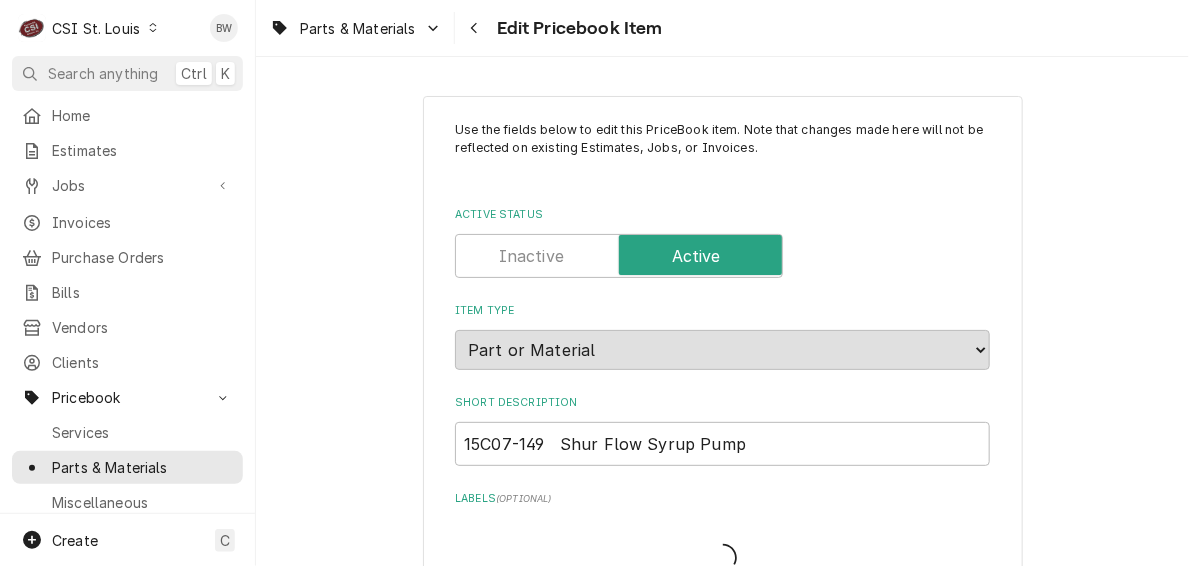type on "x" 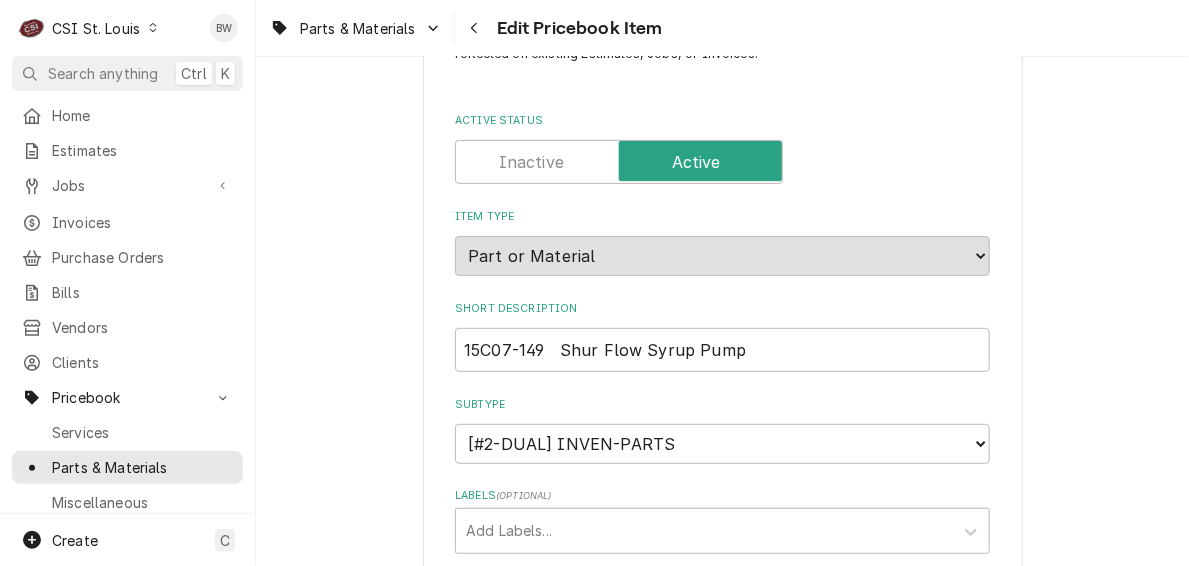 scroll, scrollTop: 0, scrollLeft: 0, axis: both 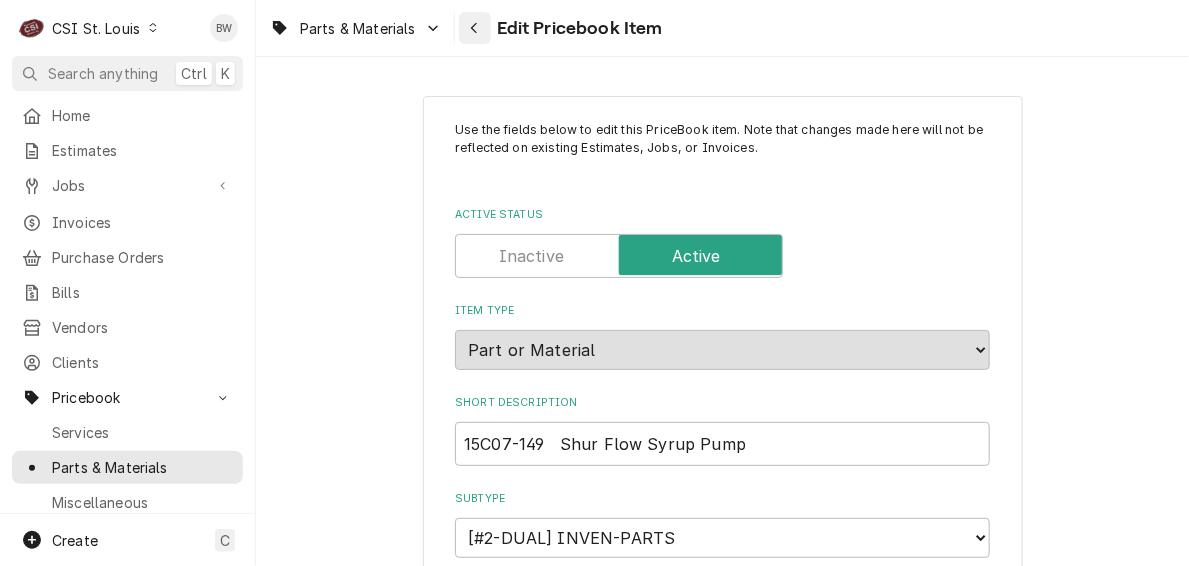 click at bounding box center [475, 28] 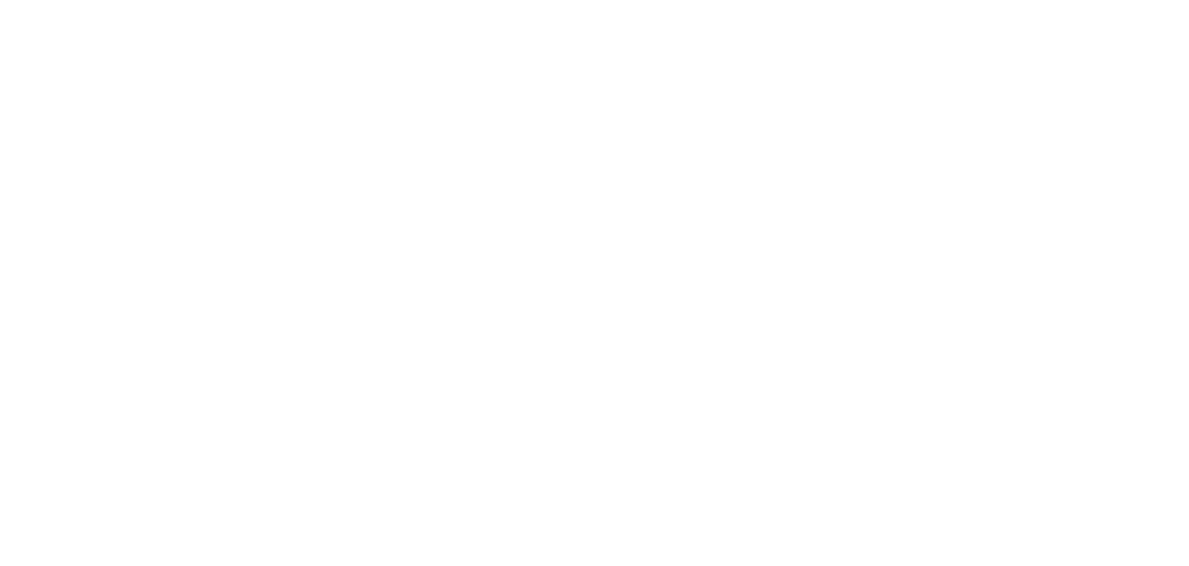 scroll, scrollTop: 0, scrollLeft: 0, axis: both 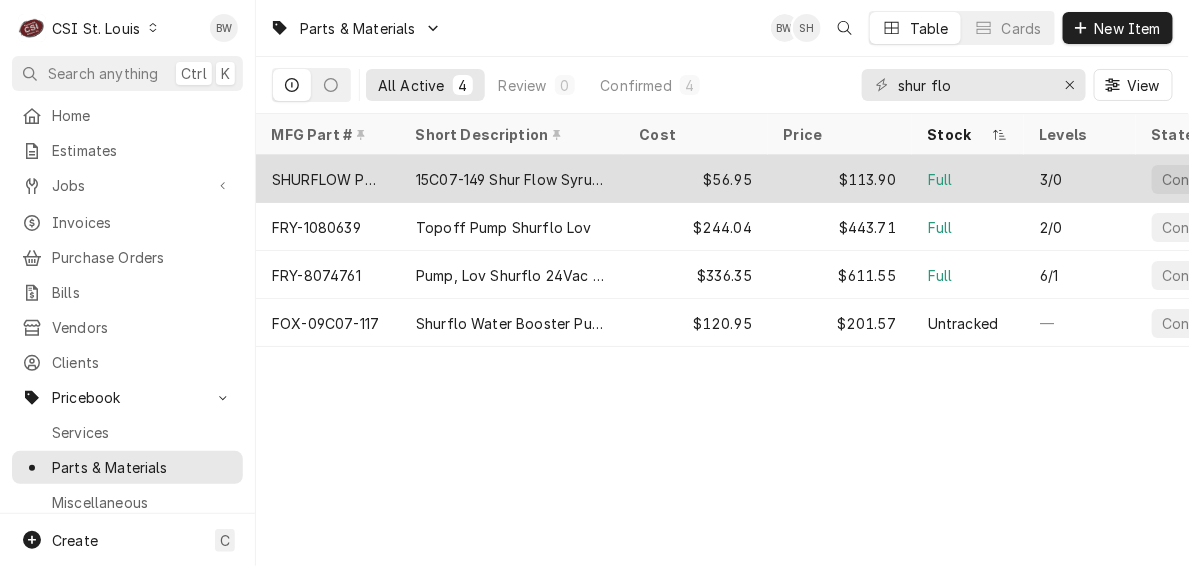 click on "SHURFLOW PUMP" at bounding box center (328, 179) 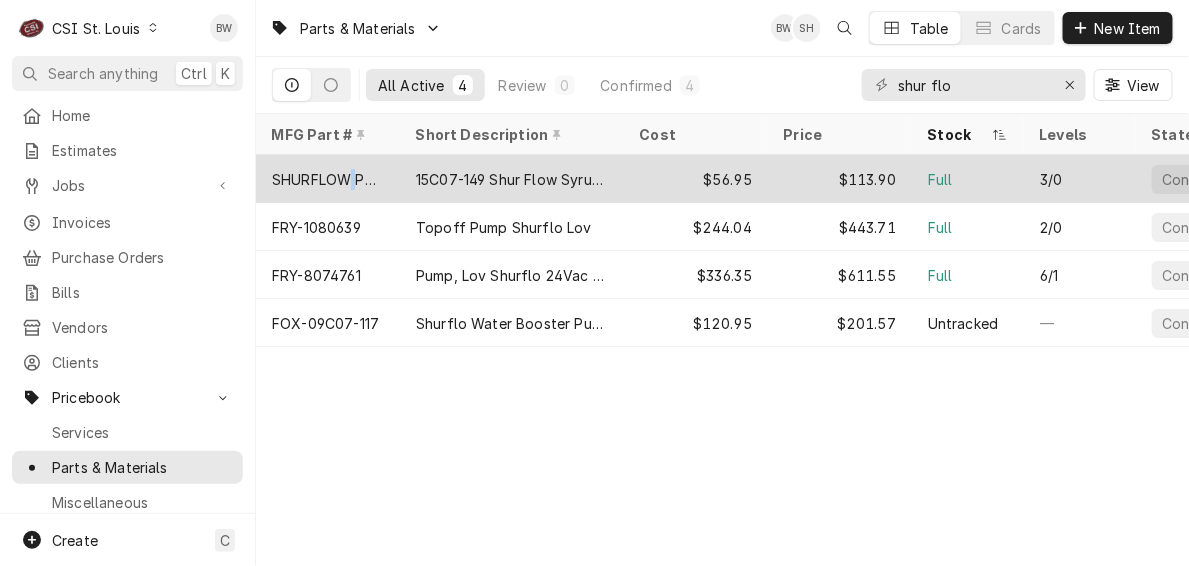click on "SHURFLOW PUMP" at bounding box center (328, 179) 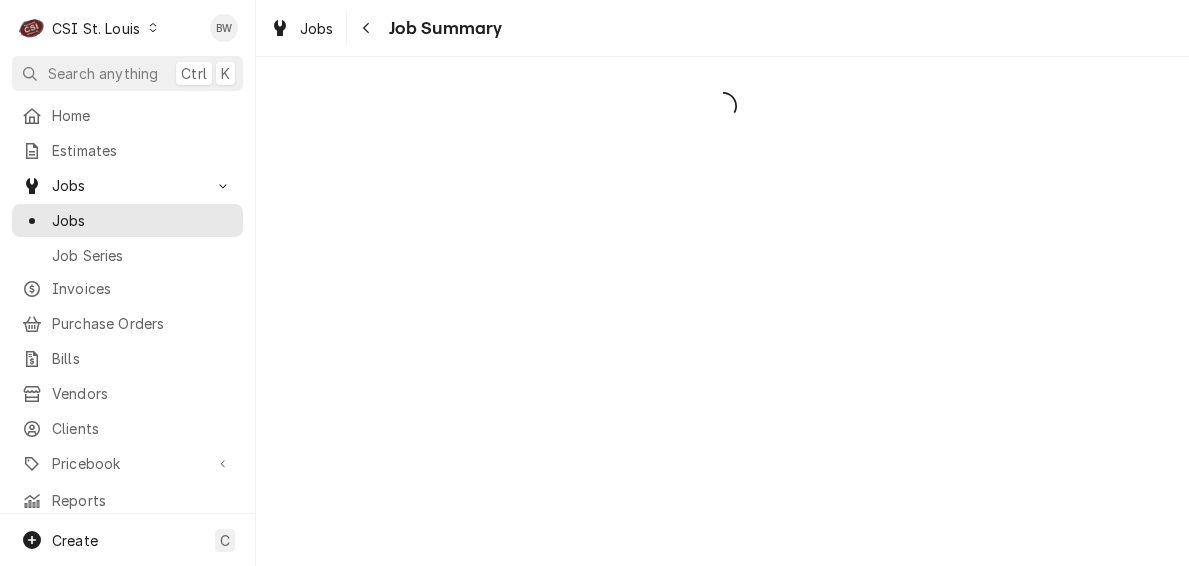 scroll, scrollTop: 0, scrollLeft: 0, axis: both 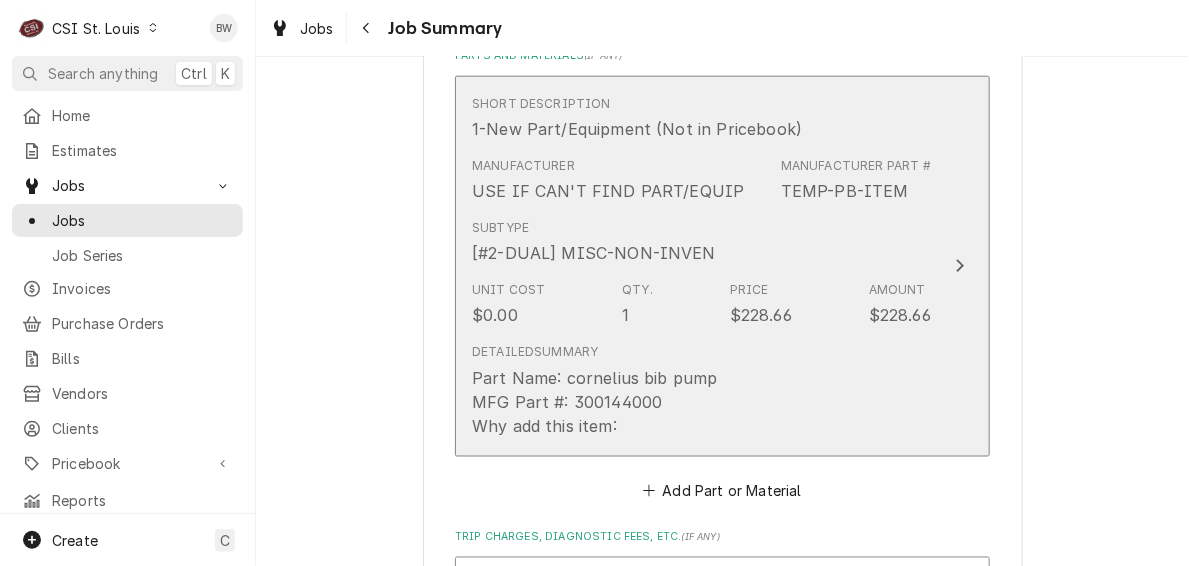 click on "Subtype [#2-DUAL] MISC-NON-INVEN" at bounding box center (594, 242) 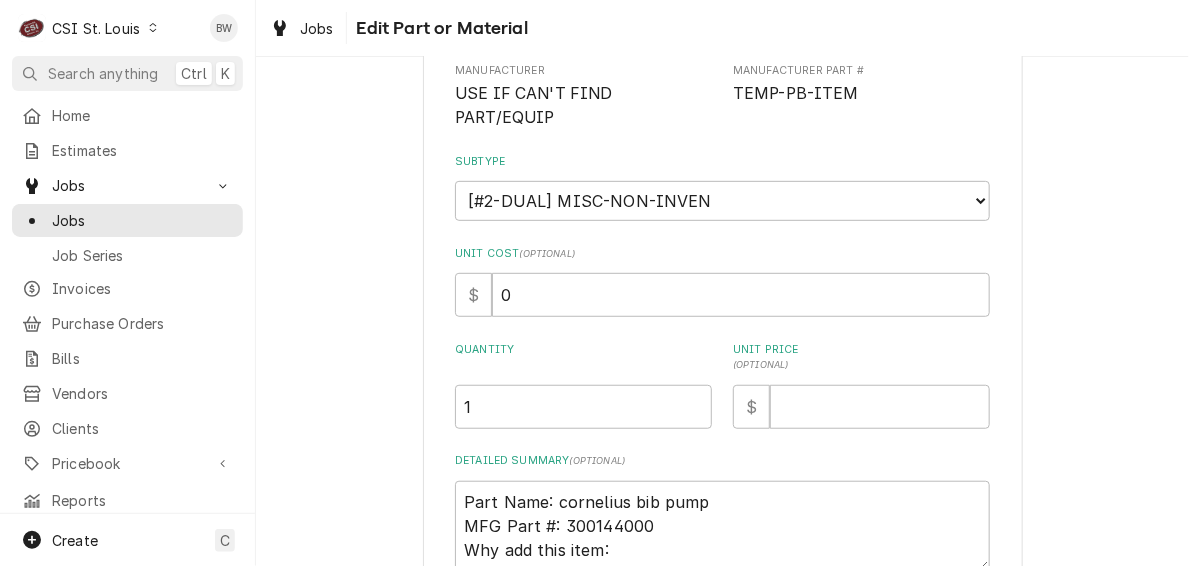 scroll, scrollTop: 0, scrollLeft: 0, axis: both 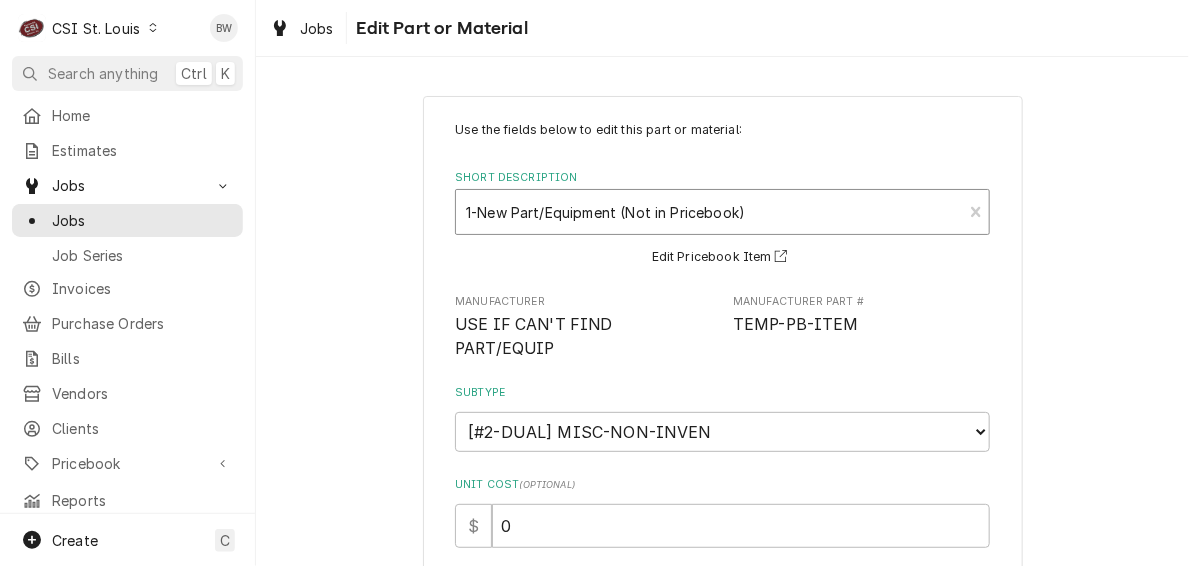 type on "x" 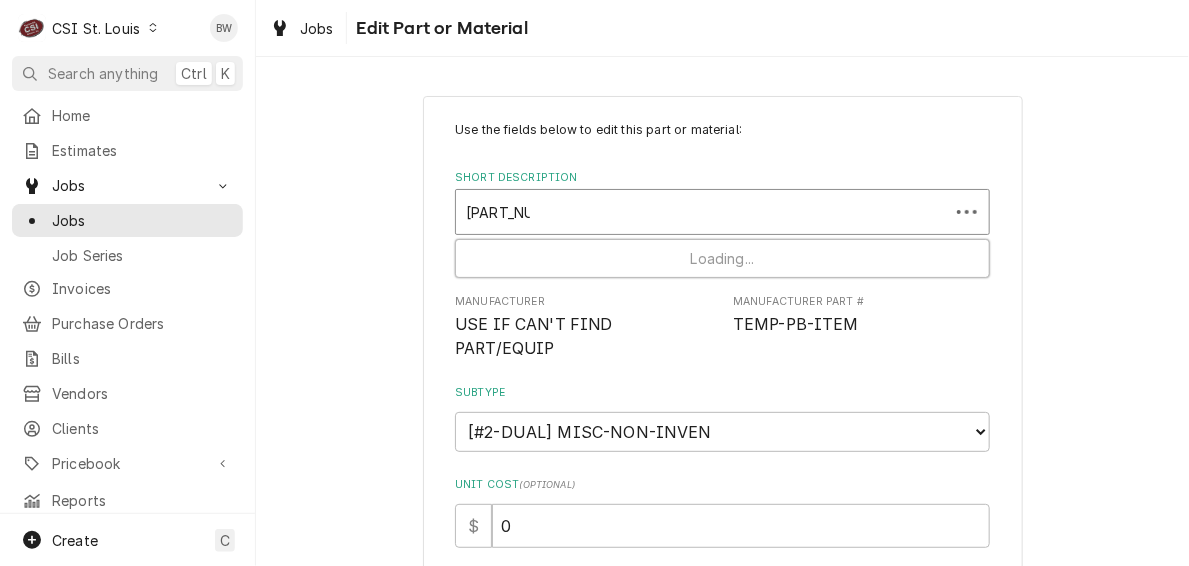 type on "[PART_NUMBER]" 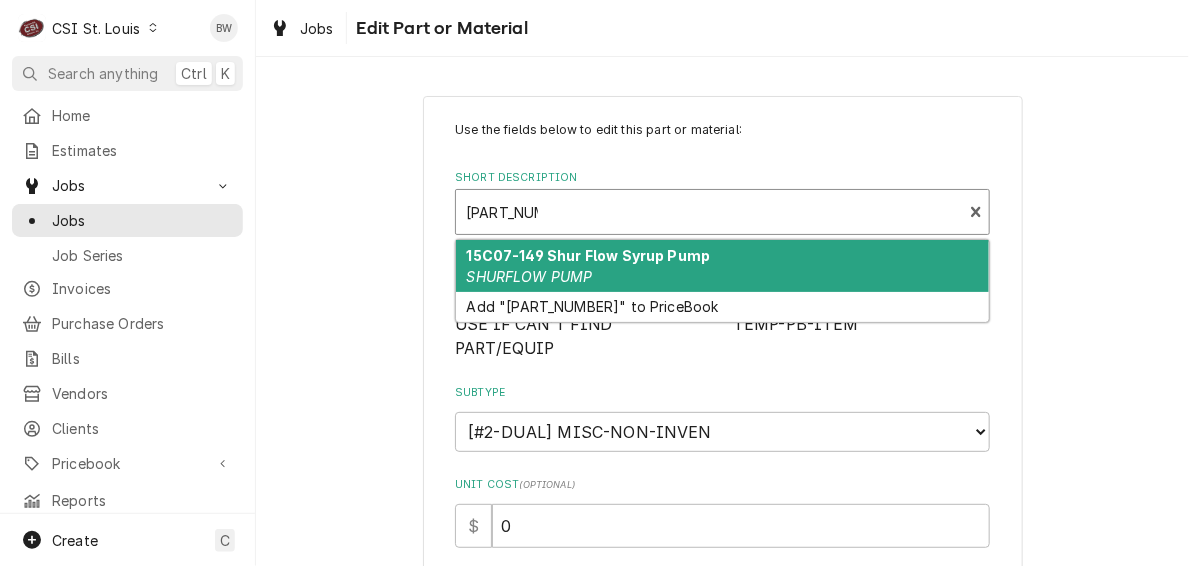 click on "[PART_NUMBER]   Shur Flow Syrup Pump SHURFLOW PUMP" at bounding box center [722, 266] 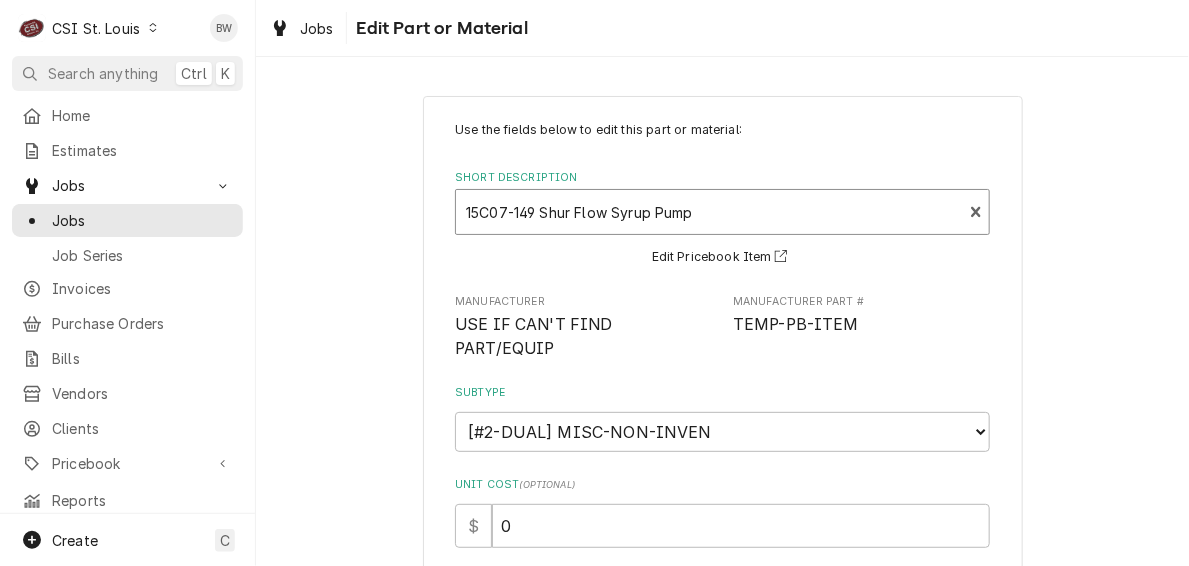 type on "x" 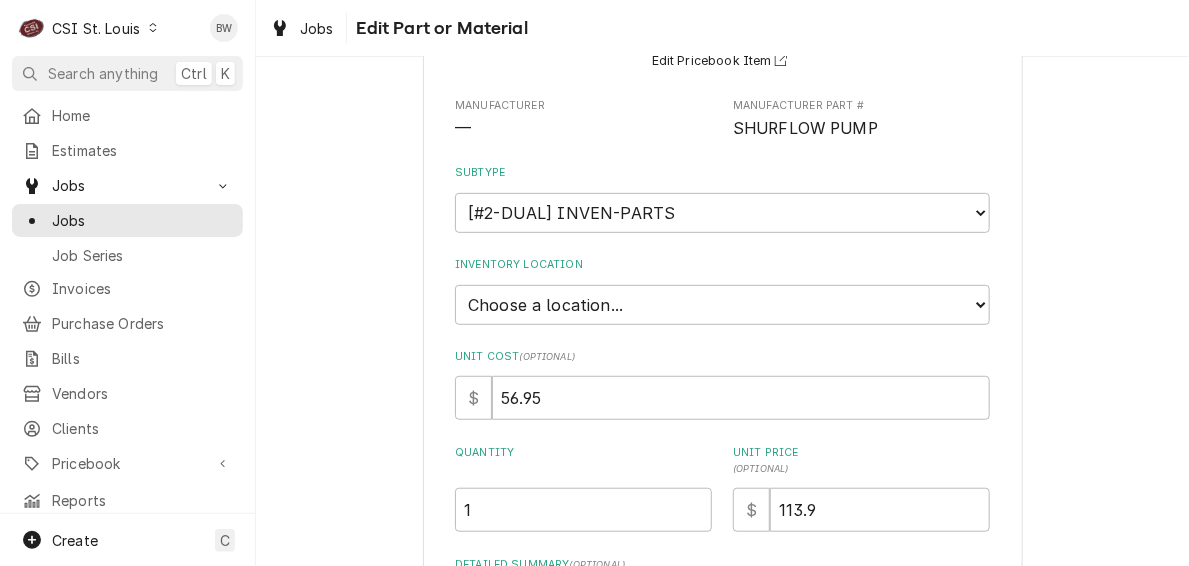 scroll, scrollTop: 200, scrollLeft: 0, axis: vertical 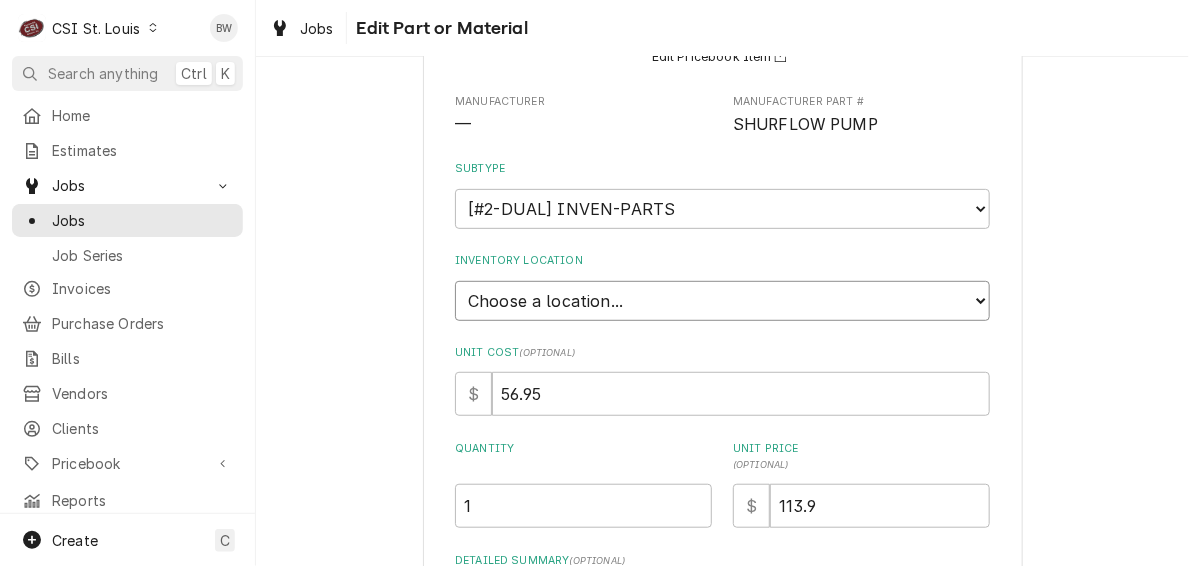 click on "Choose a location... 00 | STL WAREHOUSE 01 | [FIRST] [LAST] V#[NUMBER] 01 | [FIRST] [LAST] 01 | [FIRST] [LAST] 01 | [FIRST] [LAST] 01 | [FIRST] [LAST] V#[NUMBER] 01 | [FIRST] [LAST] 01 | [FIRST] [LAST] 01 | [FIRST] [LAST] V#[NUMBER] 01 | [FIRST] [LAST] 01 | [FIRST] [LAST] V#[NUMBER] 01 | [FIRST] [LAST] 01 | [FIRST] ([NICKNAME]) [LAST] 01 | [FIRST] [LAST] V#[NUMBER] 01 | [FIRST] [LAST] V#[NUMBER] 01 | [FIRST] [LAST] V#[NUMBER] 01 | [FIRST] [LAST] V#[NUMBER] 01 | [FIRST] [LAST] 01 | [FIRST] [LAST] V#[NUMBER] 01 | [FIRST] [LAST] 01 | [FIRST] [LAST] V#[NUMBER] 02 | [FIRST] [LAST] 02 | [FIRST] [LAST] 02 | [FIRST] [LAST] 02 | [FIRST] [LAST] 03 | [FIRST] [LAST] 03 | [FIRST] [LAST] 04 | RESERVED STOCK 04 | RETURNS 05 | CANES RESERVED ITEMS 05 | PM FILTERS 06 | CFA V2.0 GO-BOX 06 | R-290 GO-BOX 06 | WENDYS GARLAND GRILL GO-BOX 07 | DIRECT SHIP (CUSTOM ADDRESS) 07 | SUBAGENT WARRANTY (CUSTOM ADDRESS) 86D ⛔️ | [FIRST] [LAST] 86D ⛔️ | [FIRST] [LAST] V#[NUMBER] 86D ⛔️ | KC WAREHOUSE 86D ⛔️ | [FIRST] [LAST] V#[NUMBER] 86D ⛔️ | [FIRST] [LAST] V#[NUMBER] 86D ⛔️ | [FIRST] [LAST] V#[NUMBER] 86D ⛔️ | [FIRST] [LAST] KUV" at bounding box center (722, 301) 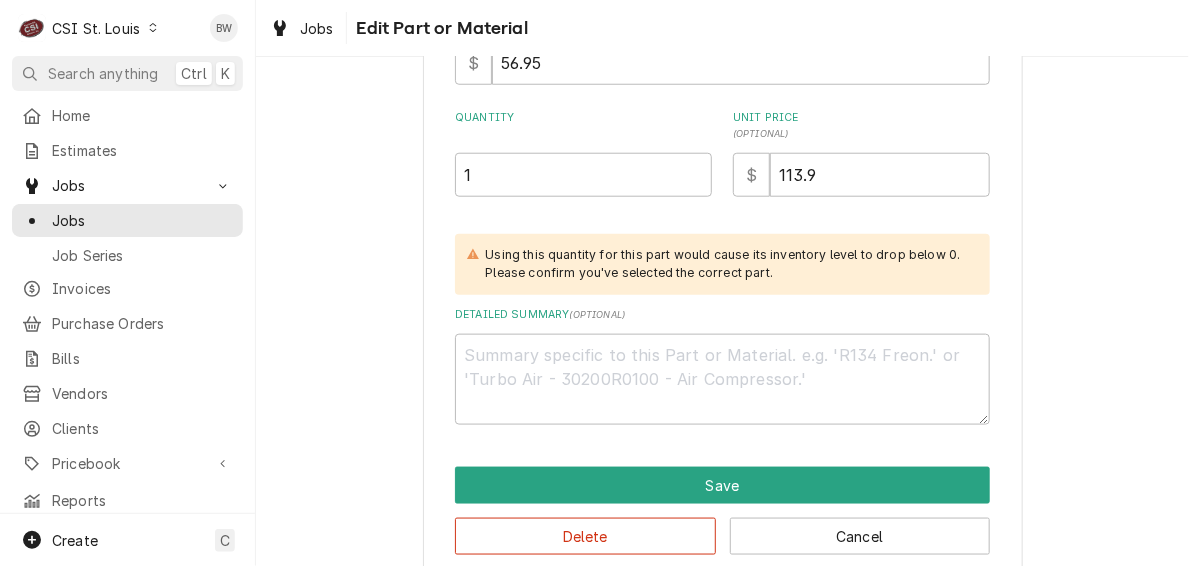 scroll, scrollTop: 560, scrollLeft: 0, axis: vertical 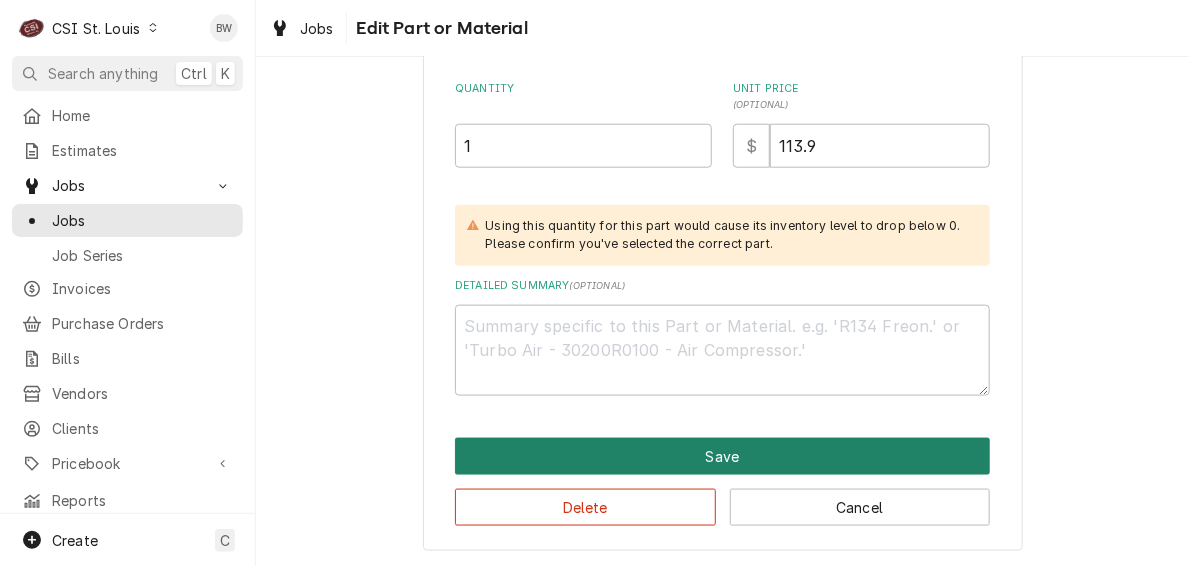 click on "Save" at bounding box center [722, 456] 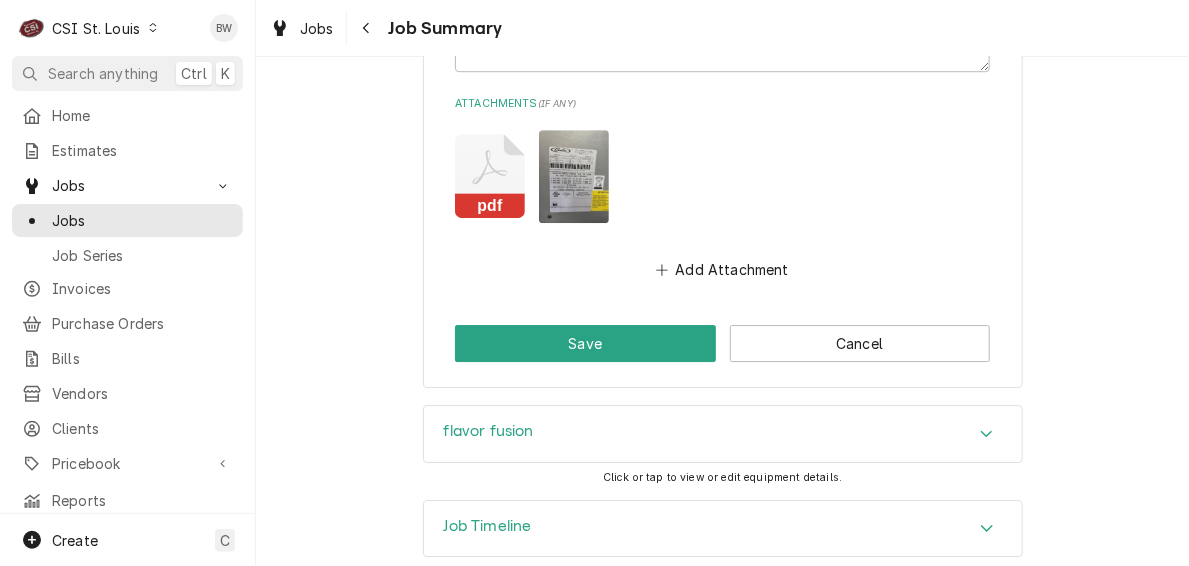 scroll, scrollTop: 3984, scrollLeft: 0, axis: vertical 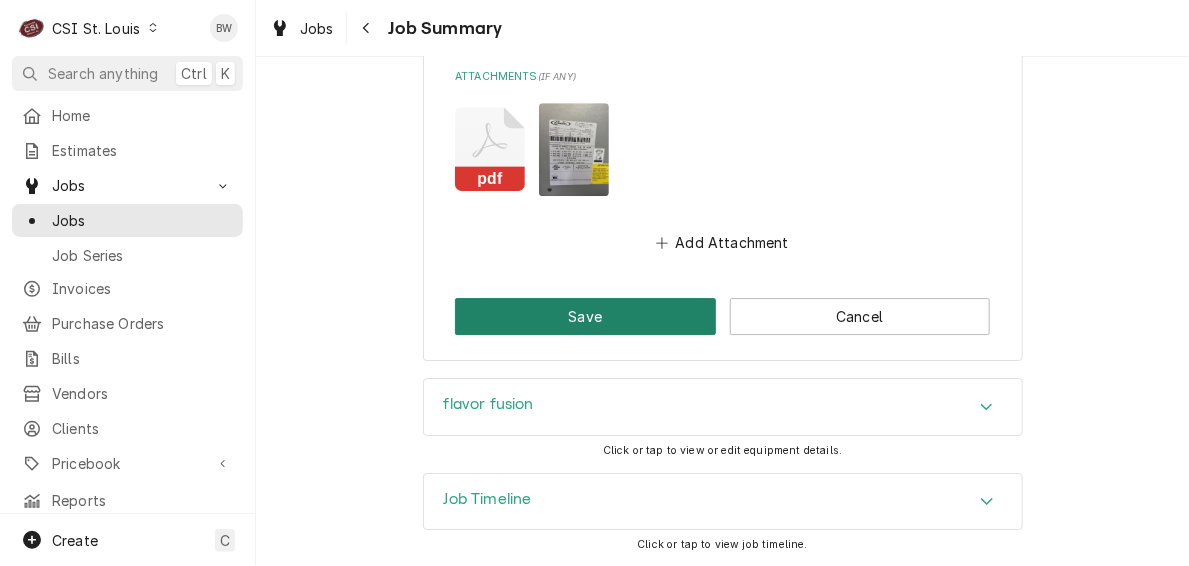 click on "Save" at bounding box center [585, 316] 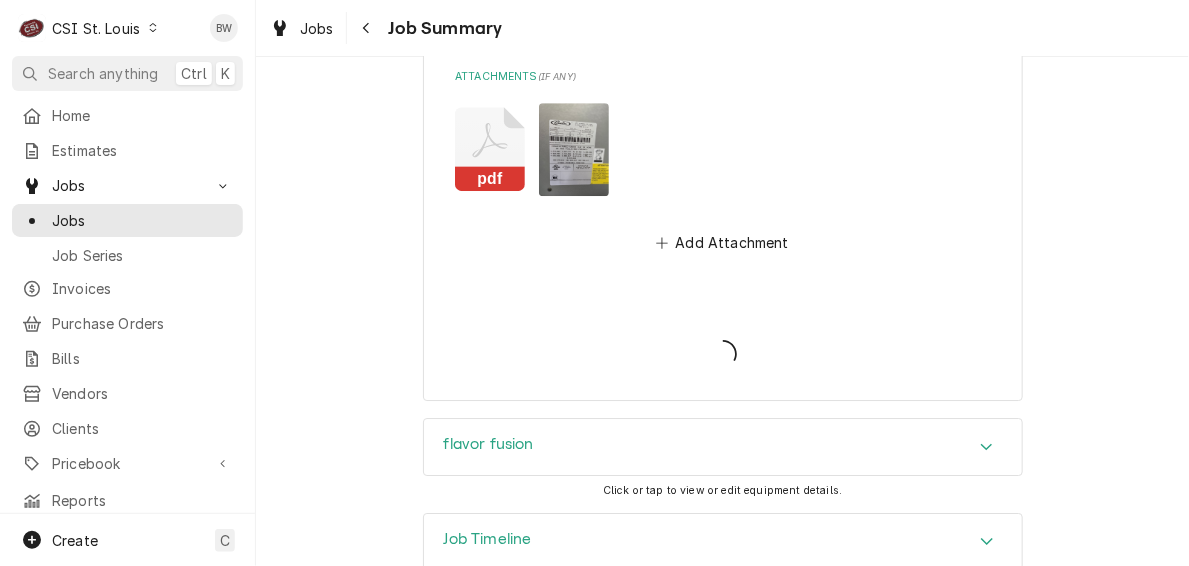 type on "x" 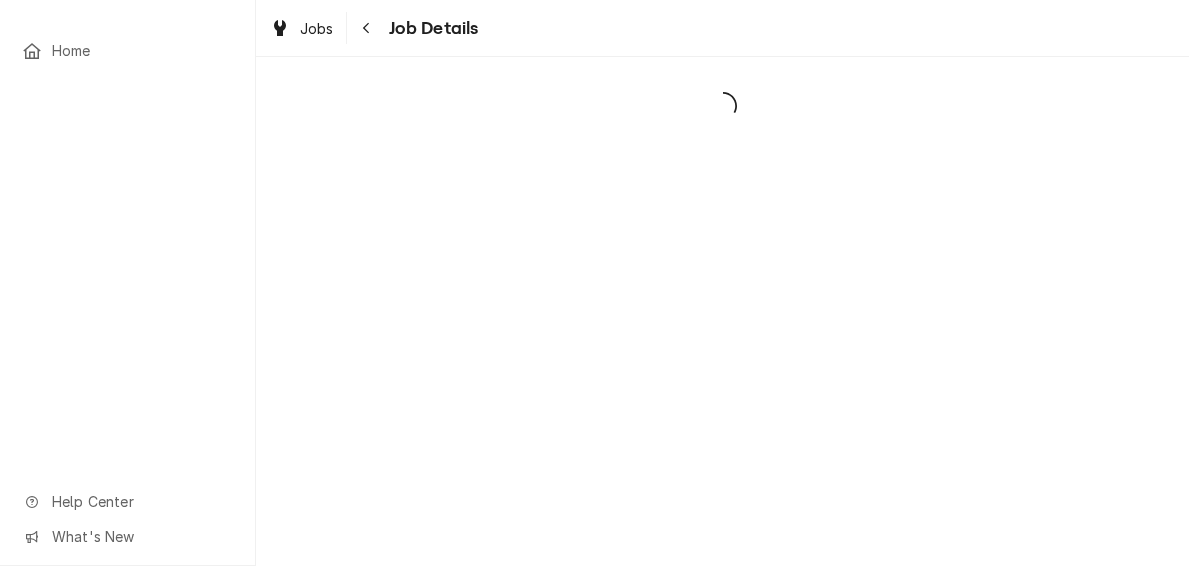 scroll, scrollTop: 0, scrollLeft: 0, axis: both 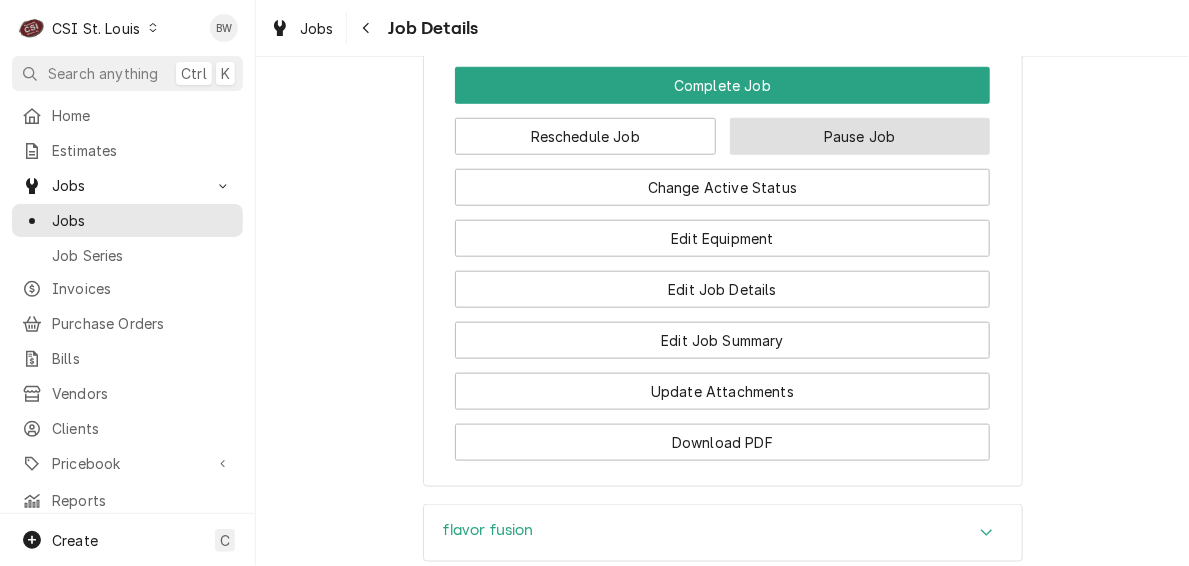click on "Pause Job" at bounding box center (860, 136) 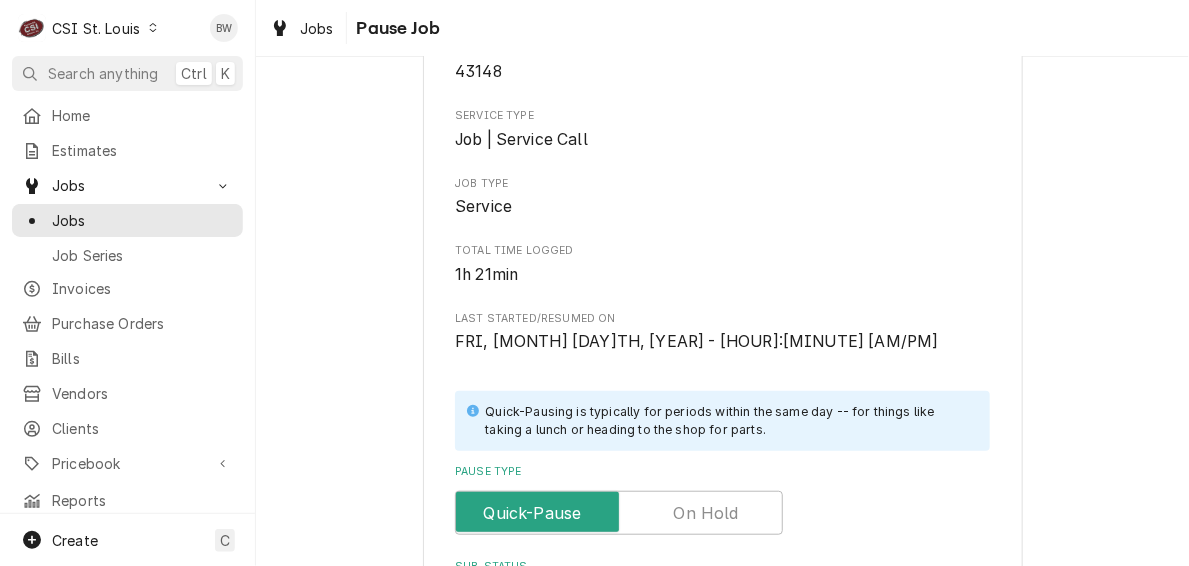 scroll, scrollTop: 400, scrollLeft: 0, axis: vertical 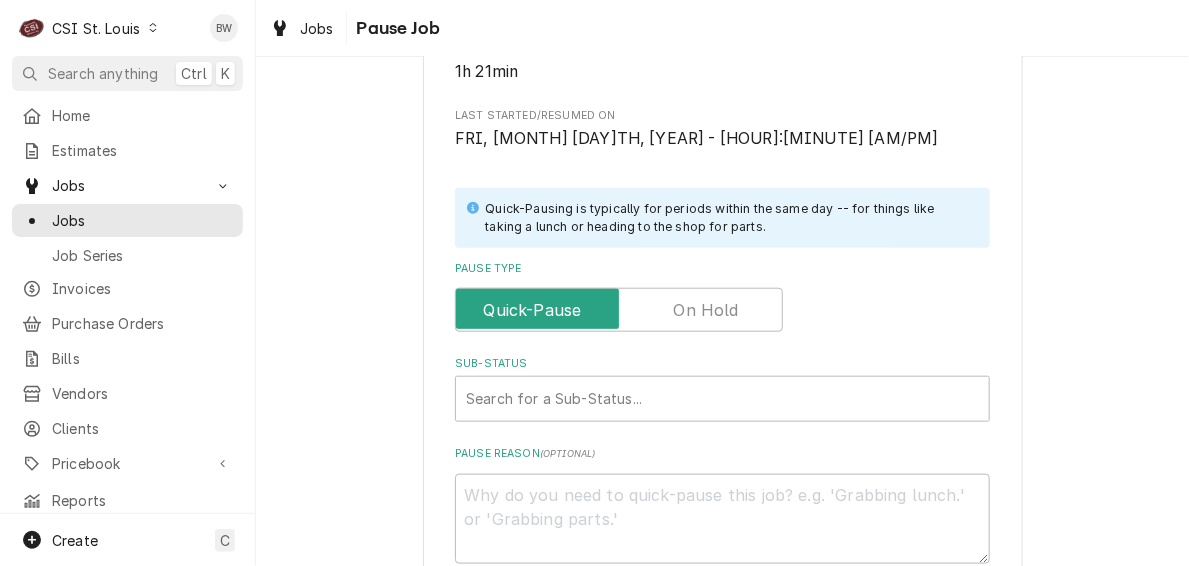click at bounding box center [619, 310] 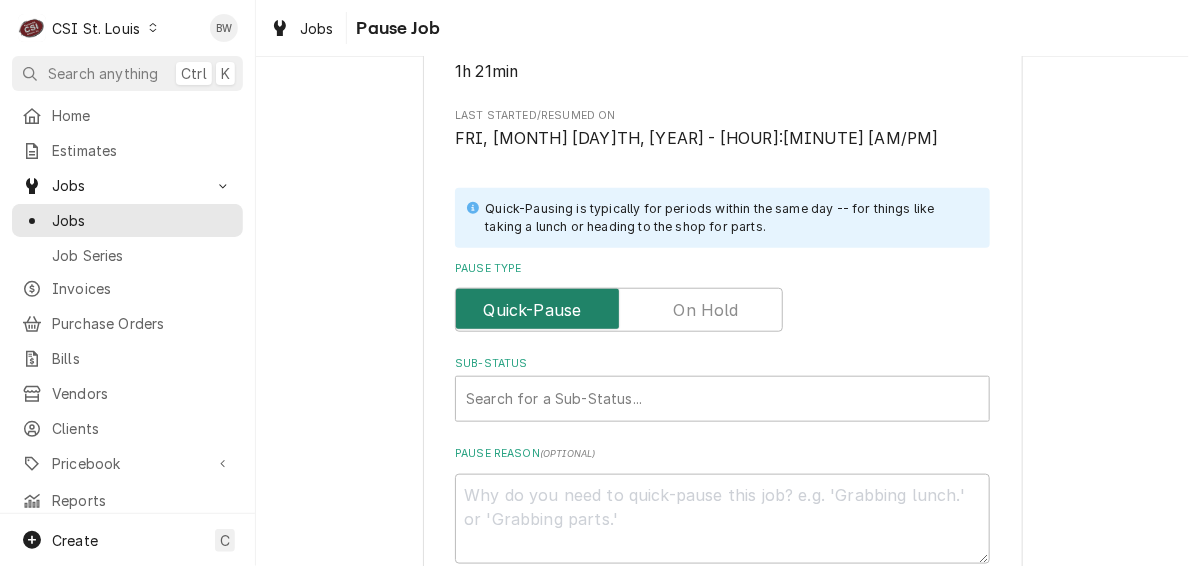 click at bounding box center (619, 310) 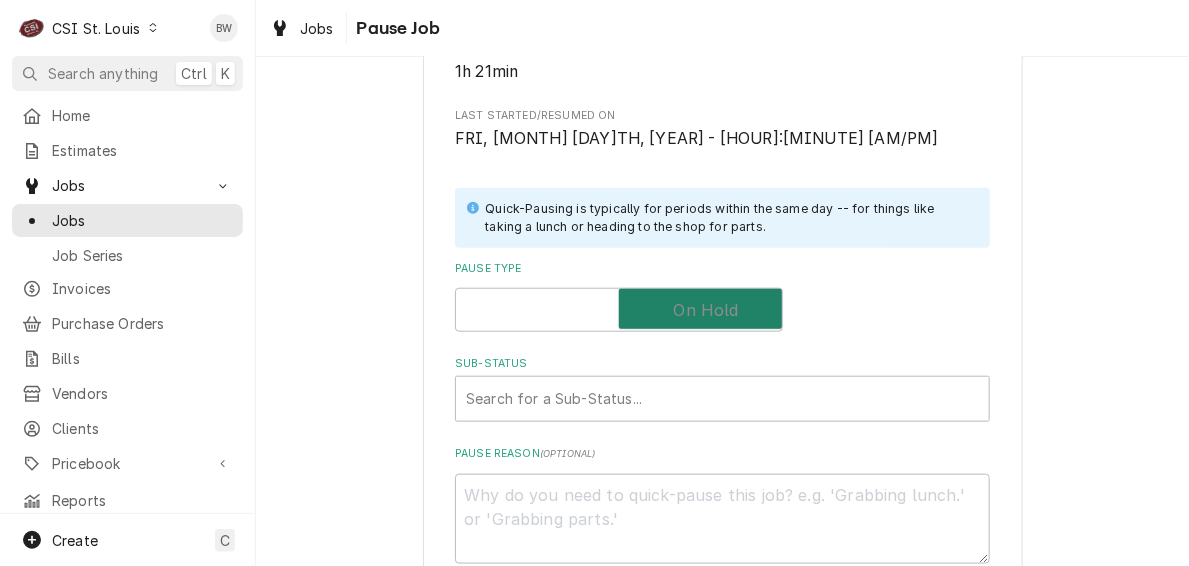 checkbox on "true" 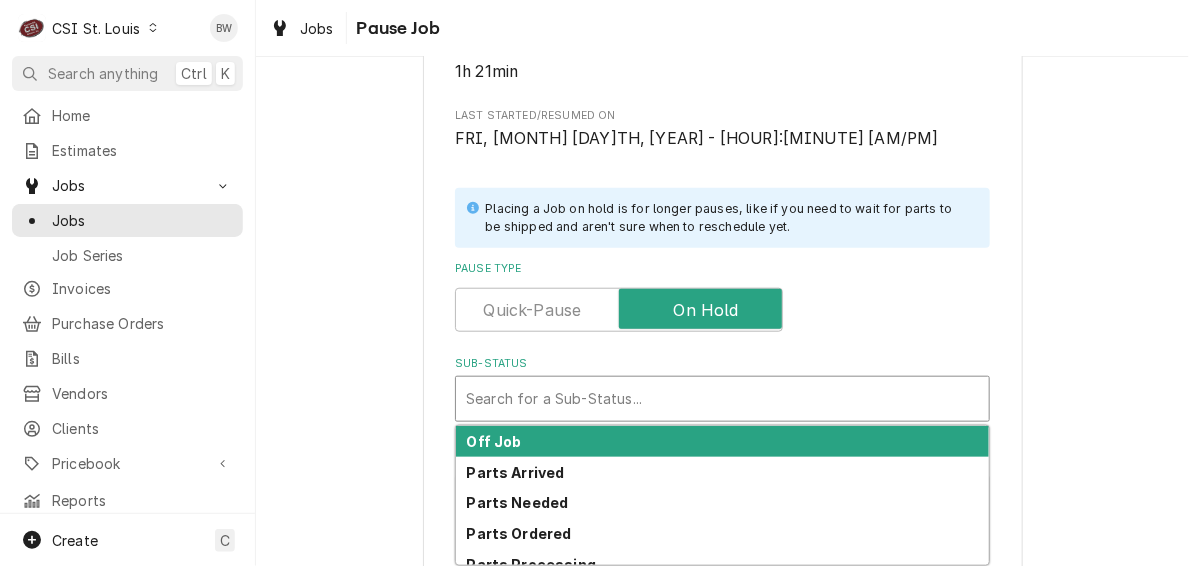 click at bounding box center [722, 399] 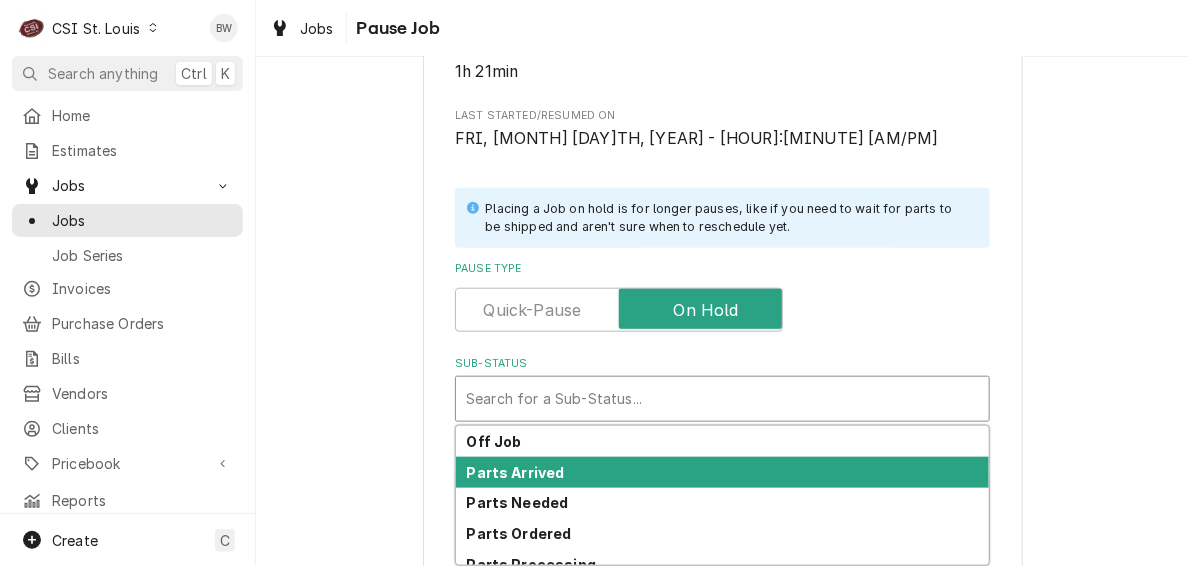click on "Parts Arrived" at bounding box center (516, 472) 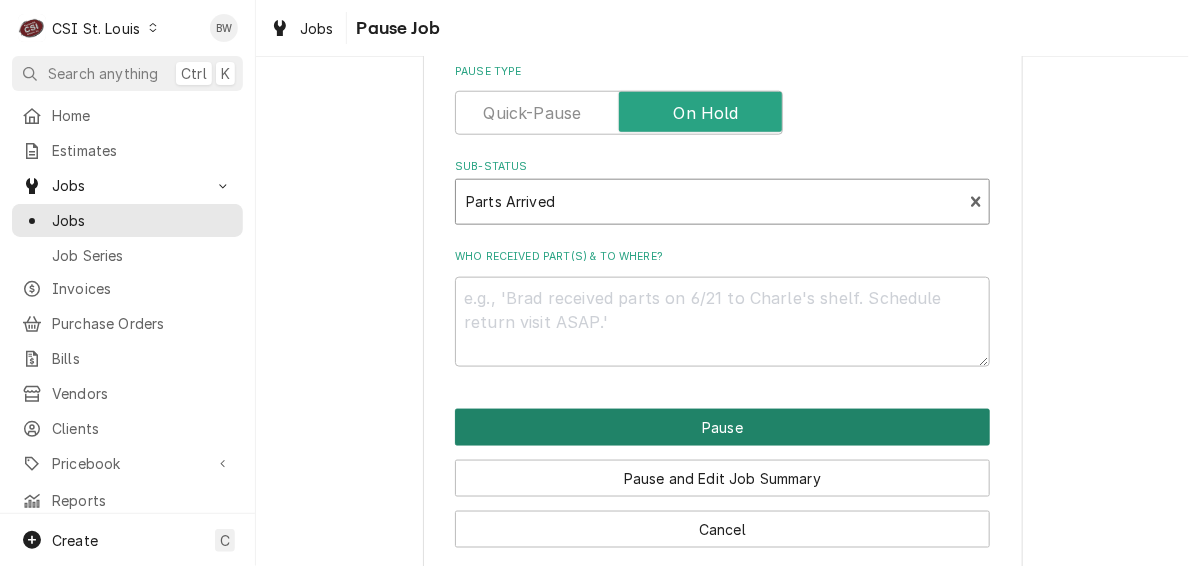 scroll, scrollTop: 622, scrollLeft: 0, axis: vertical 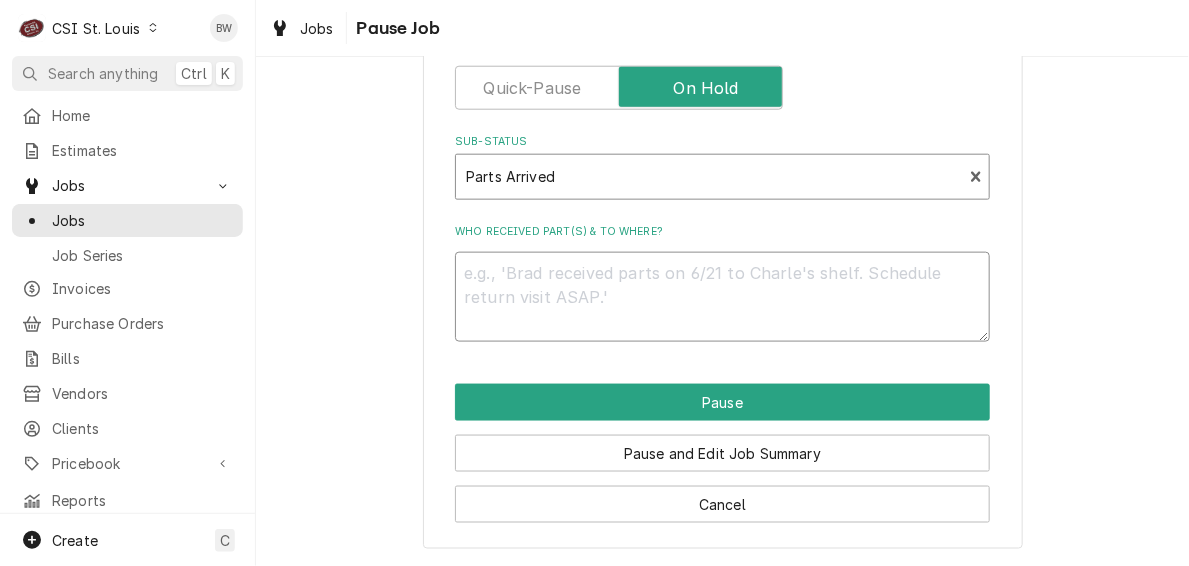 drag, startPoint x: 484, startPoint y: 279, endPoint x: 480, endPoint y: 294, distance: 15.524175 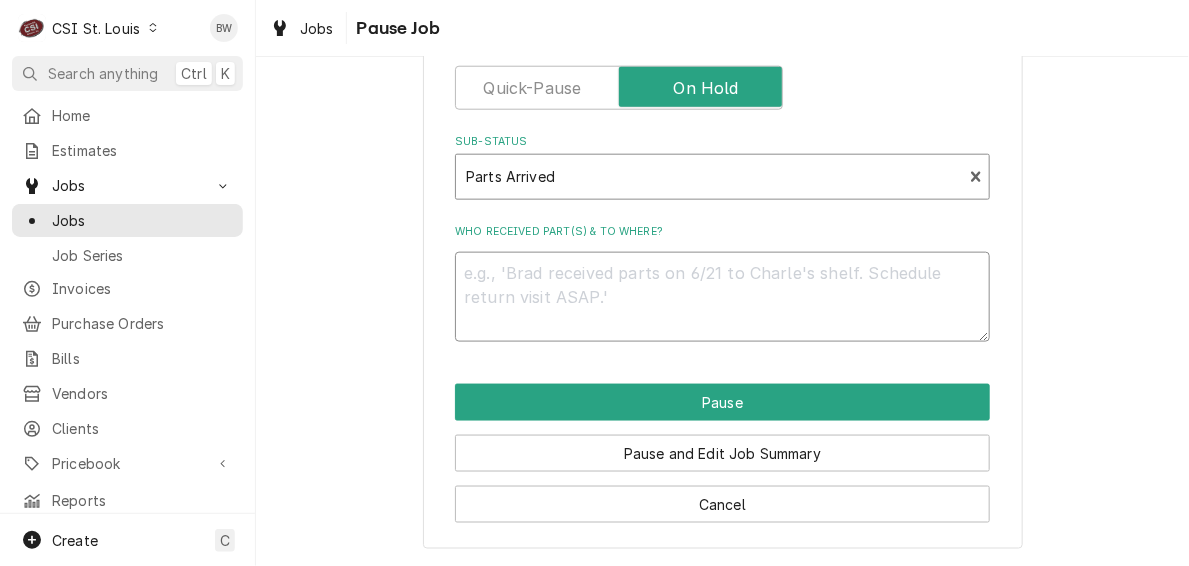 click on "Who received part(s) & to where?" at bounding box center [722, 297] 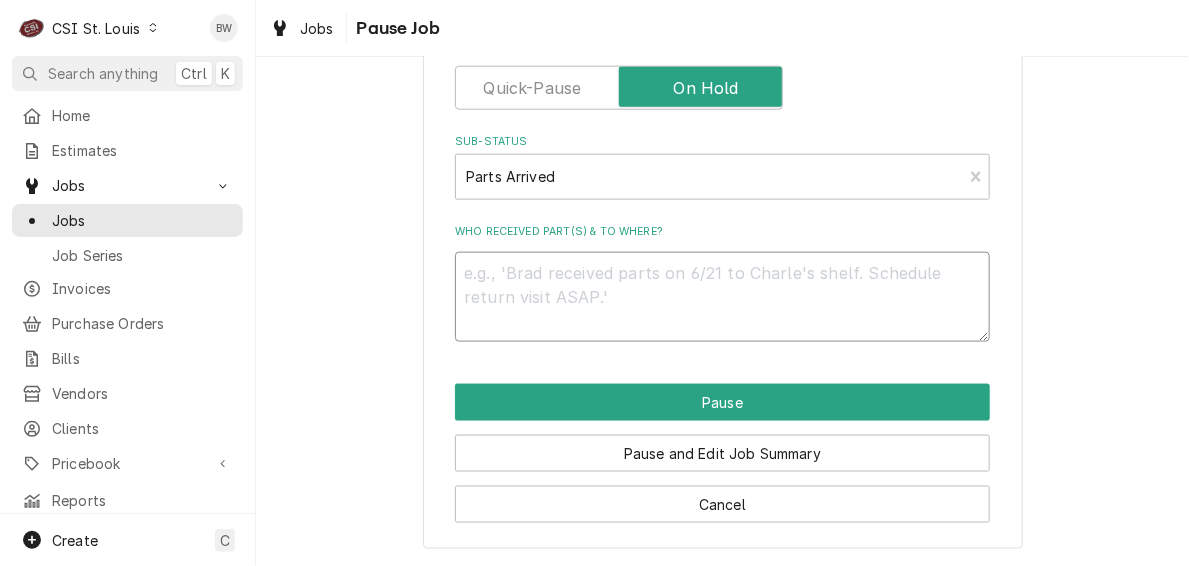 type on "x" 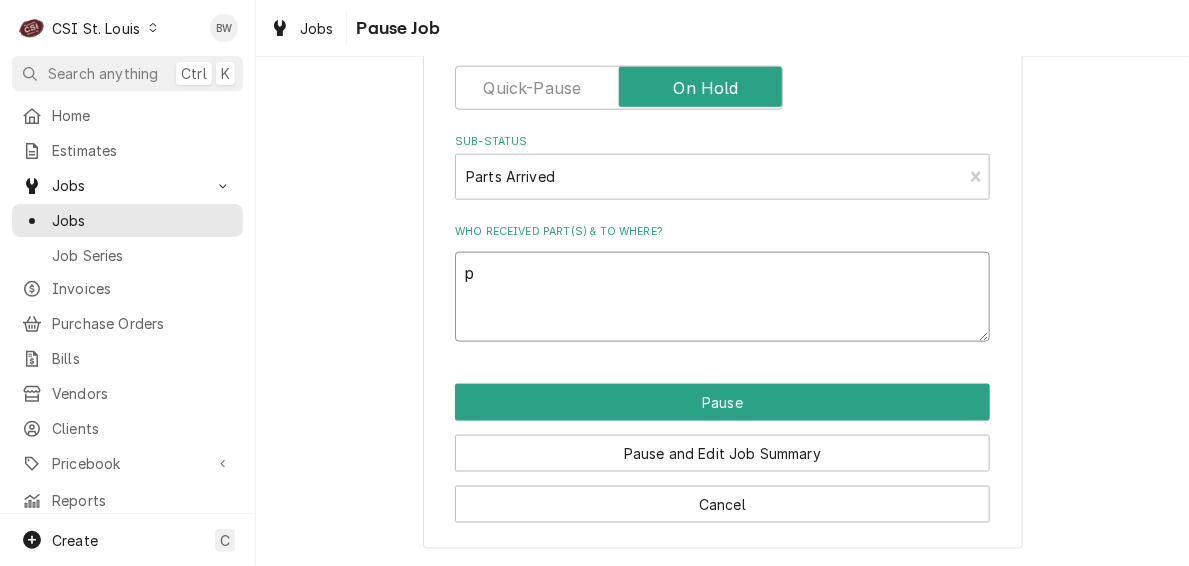 type on "x" 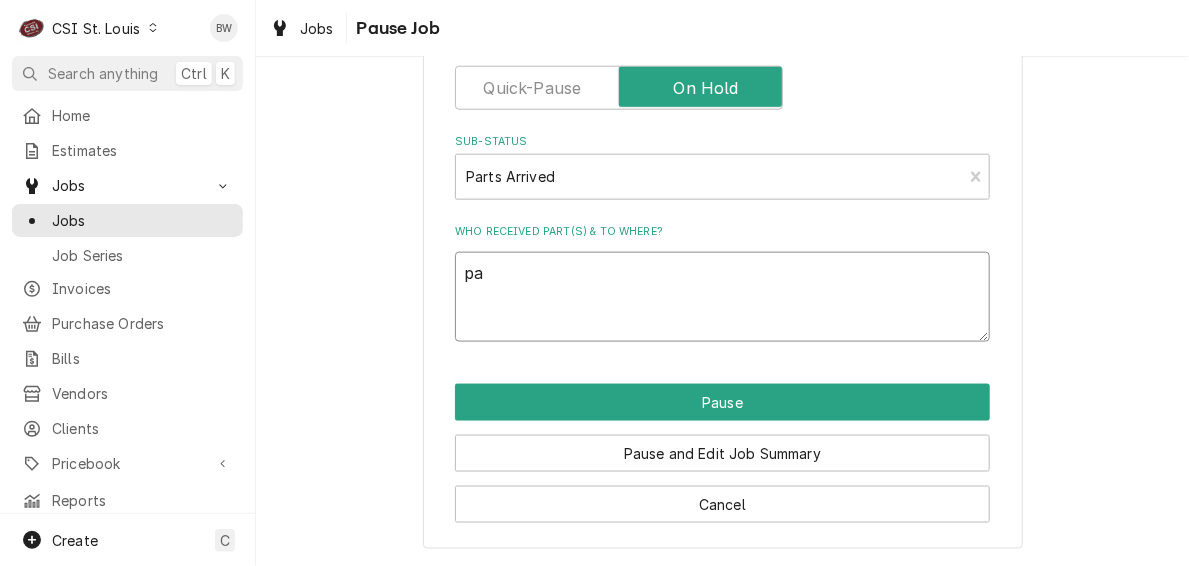 type on "x" 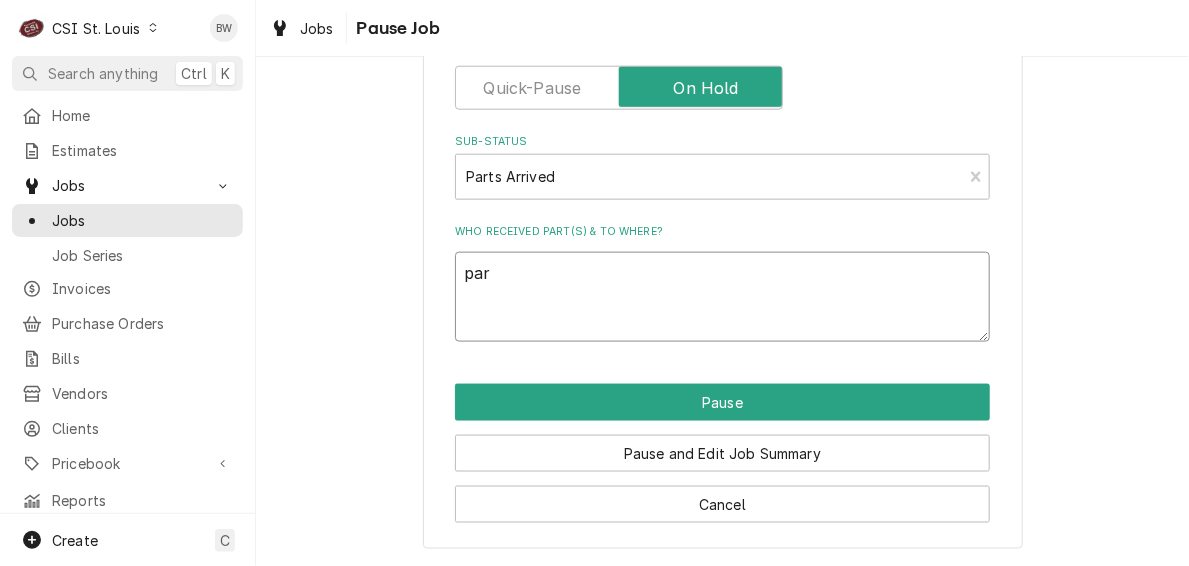 type on "x" 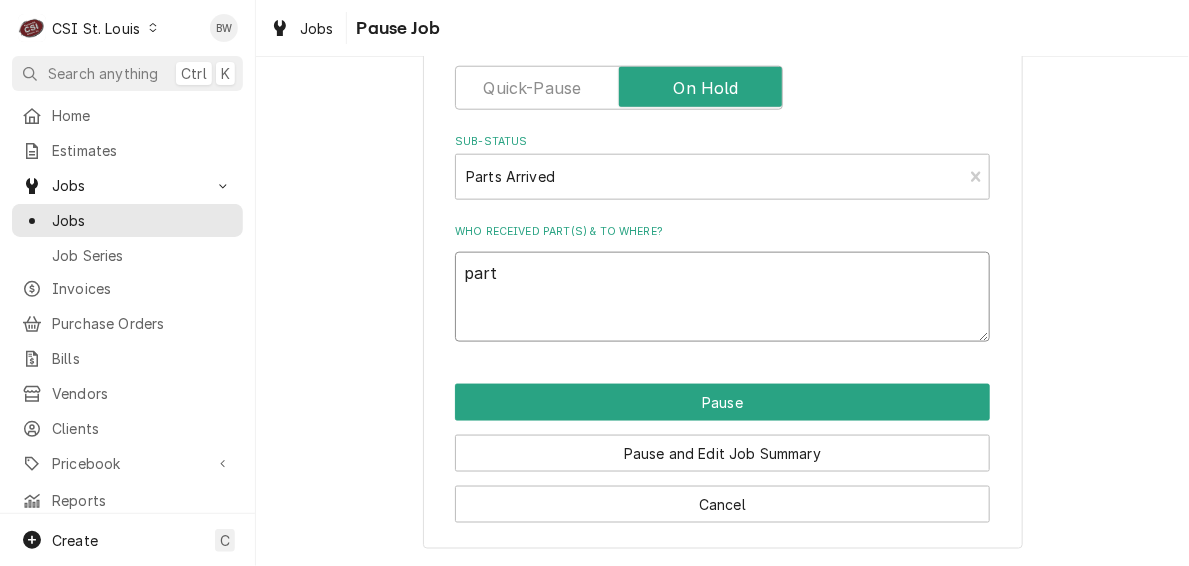 type on "part" 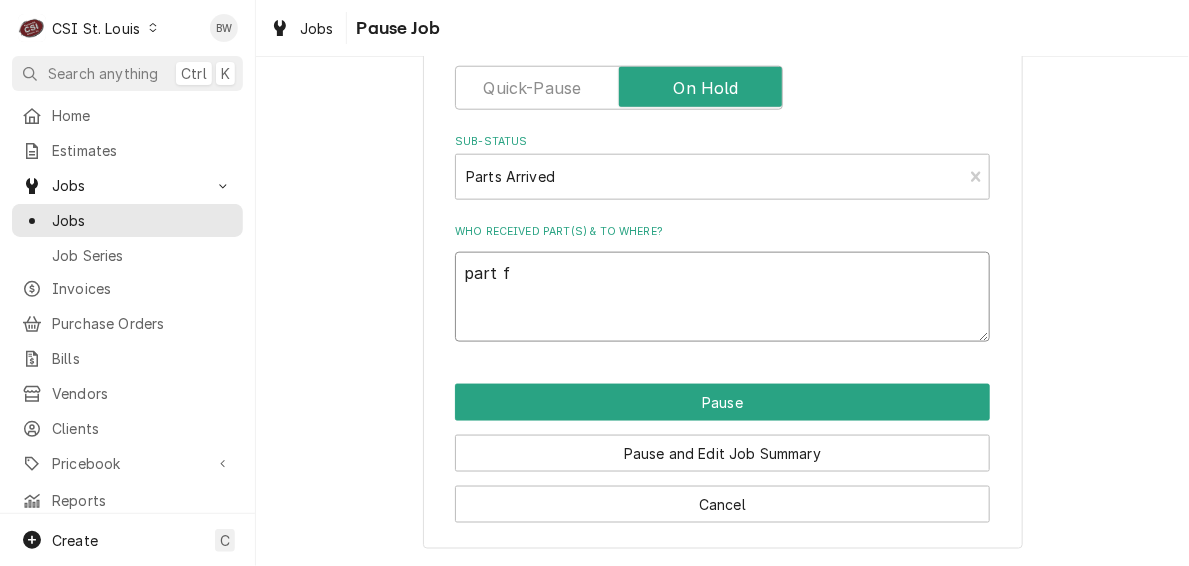 type on "x" 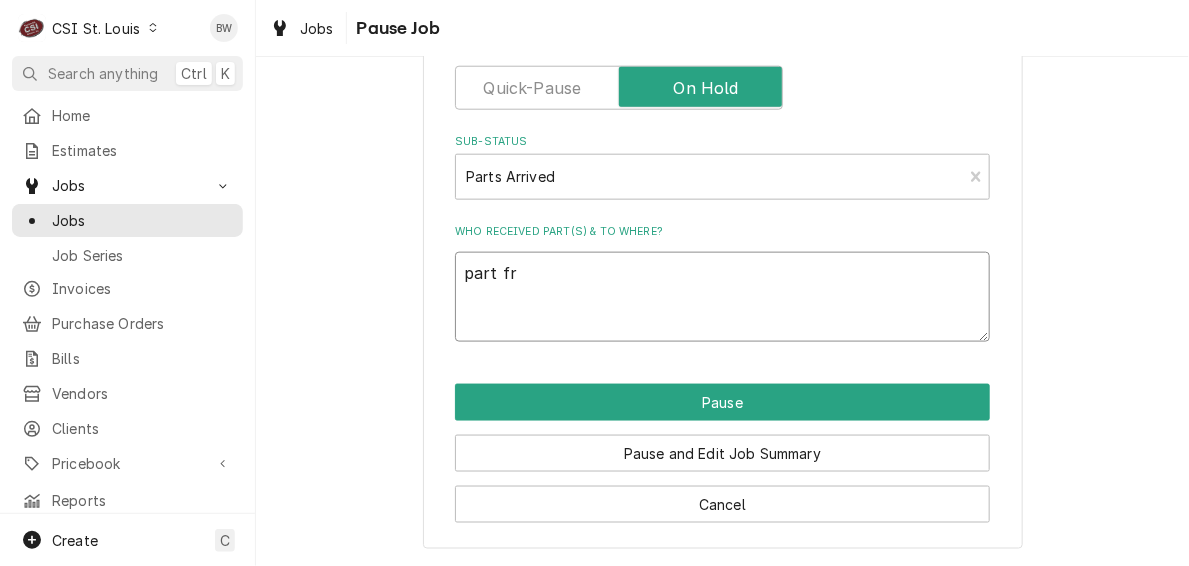 type on "x" 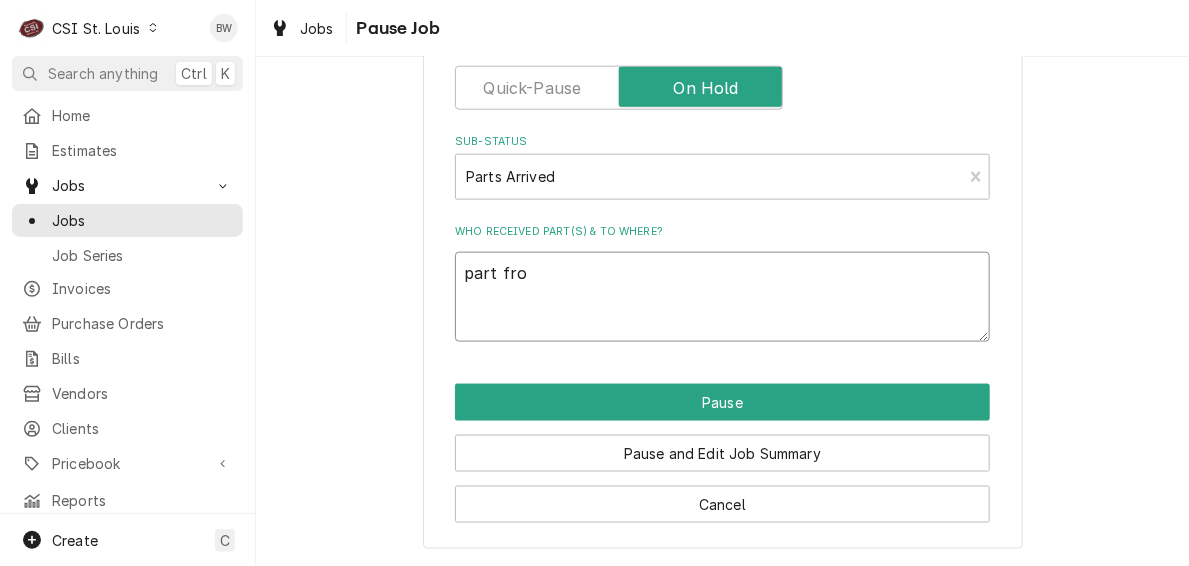 type on "x" 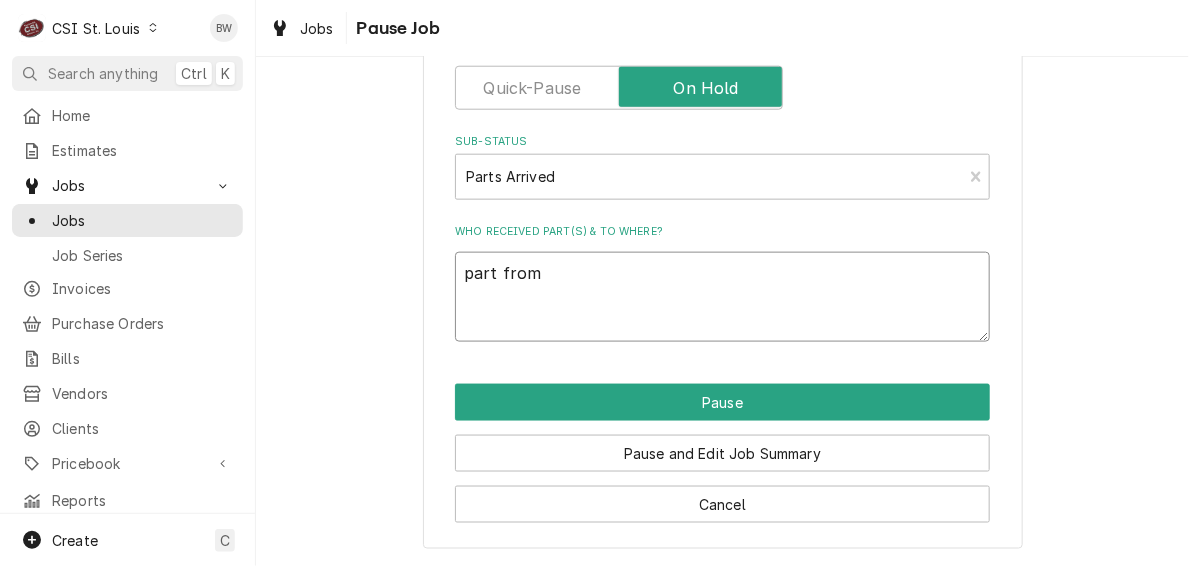 type on "x" 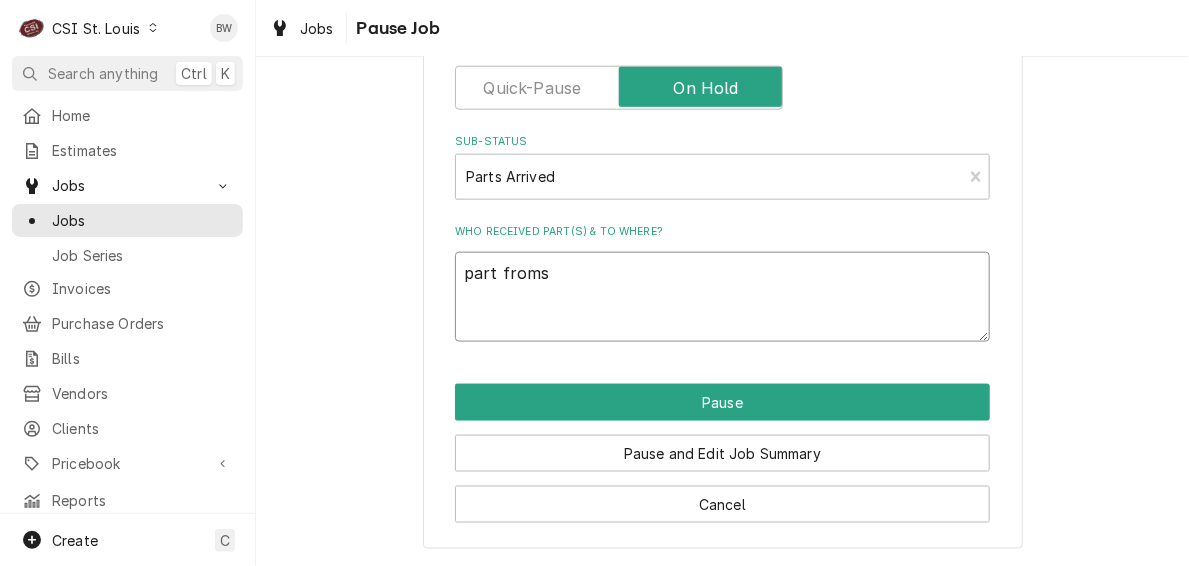 type on "x" 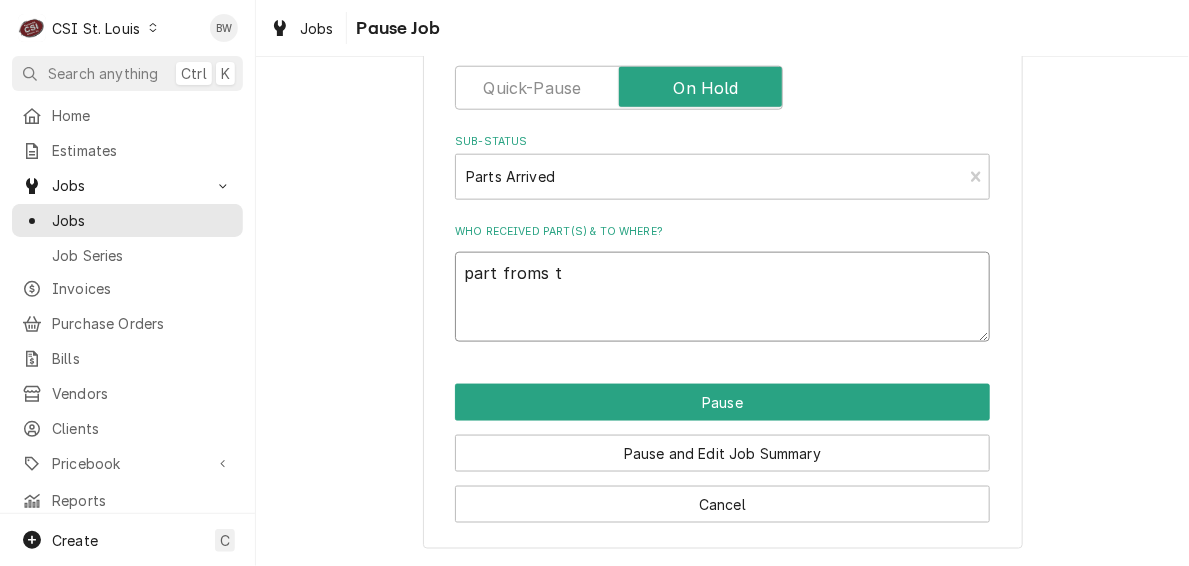 type on "x" 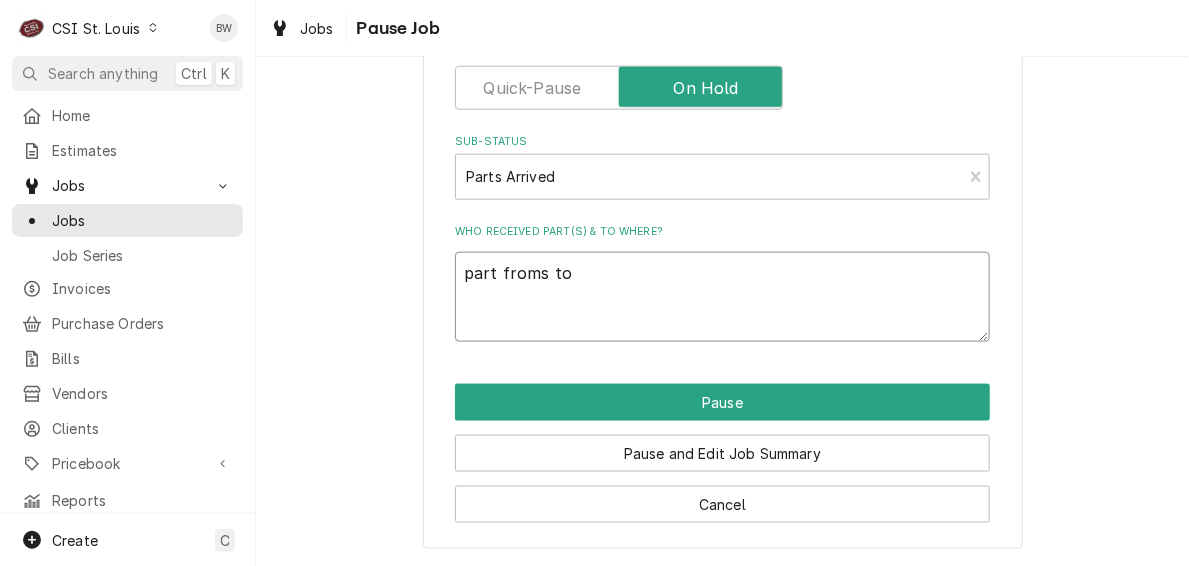 type on "x" 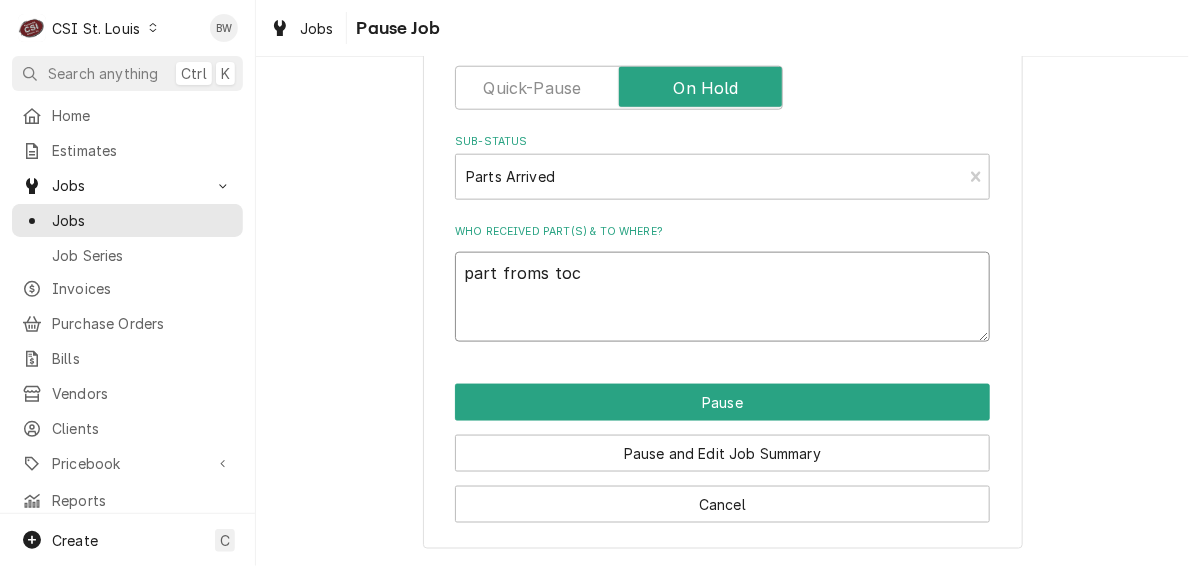 type on "x" 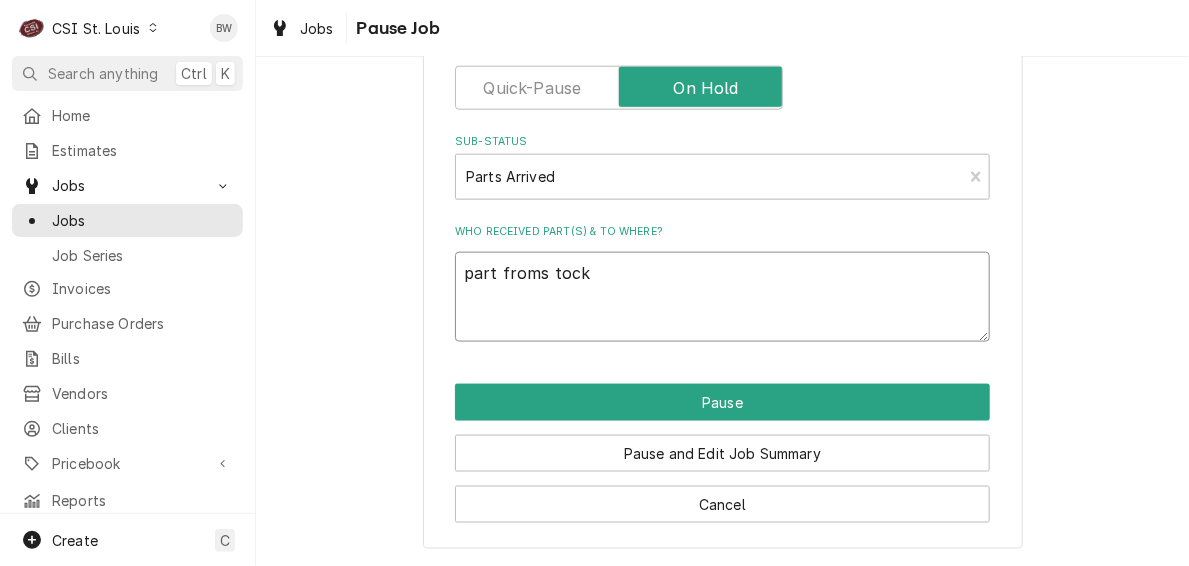 type on "x" 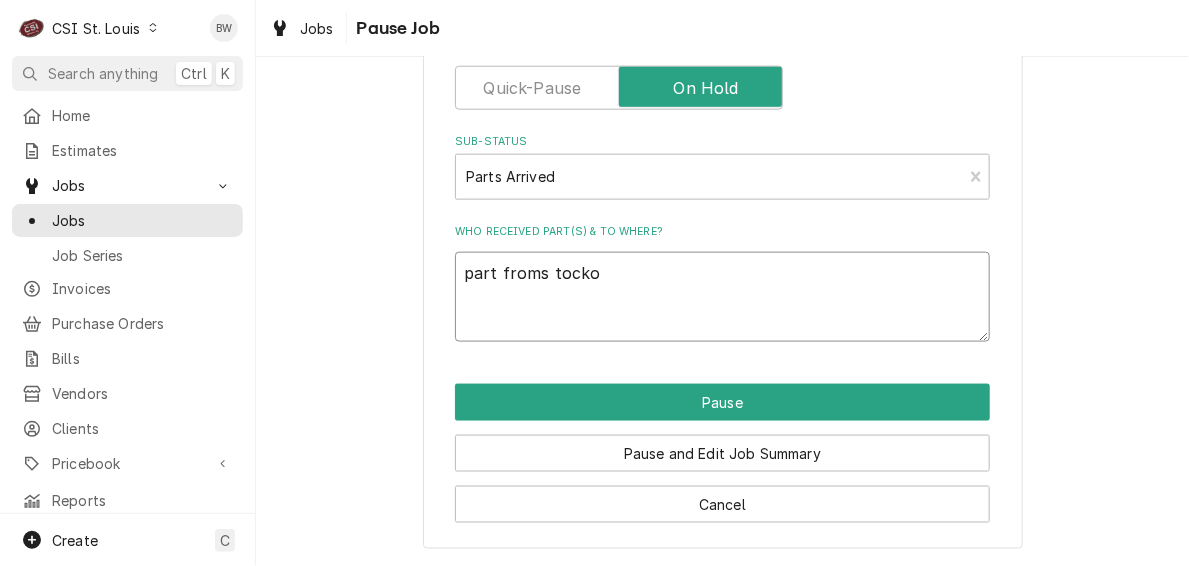 type on "x" 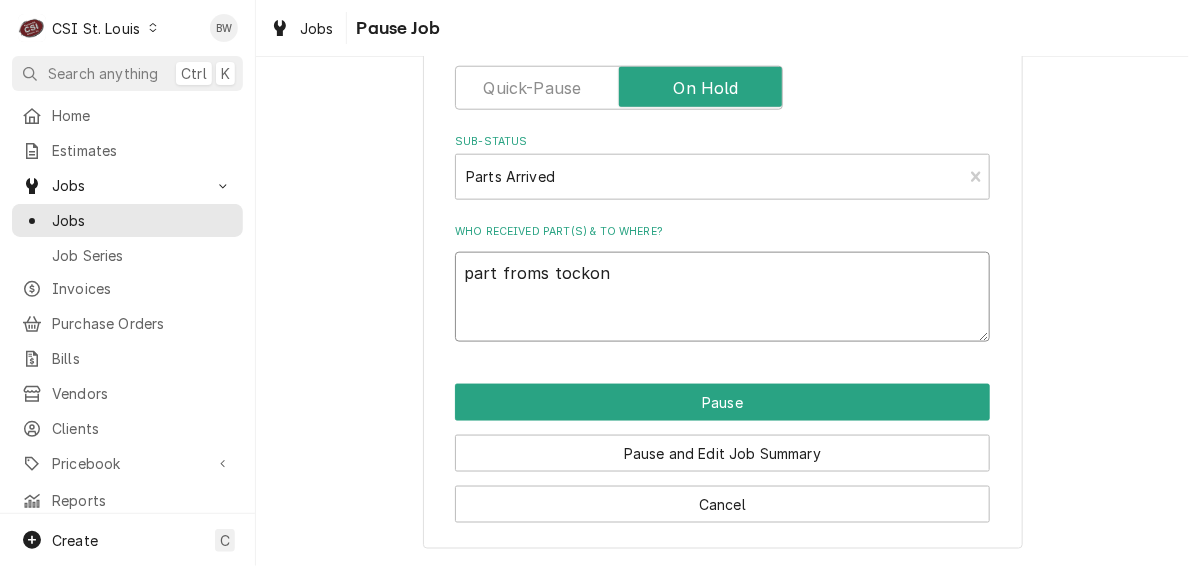type on "x" 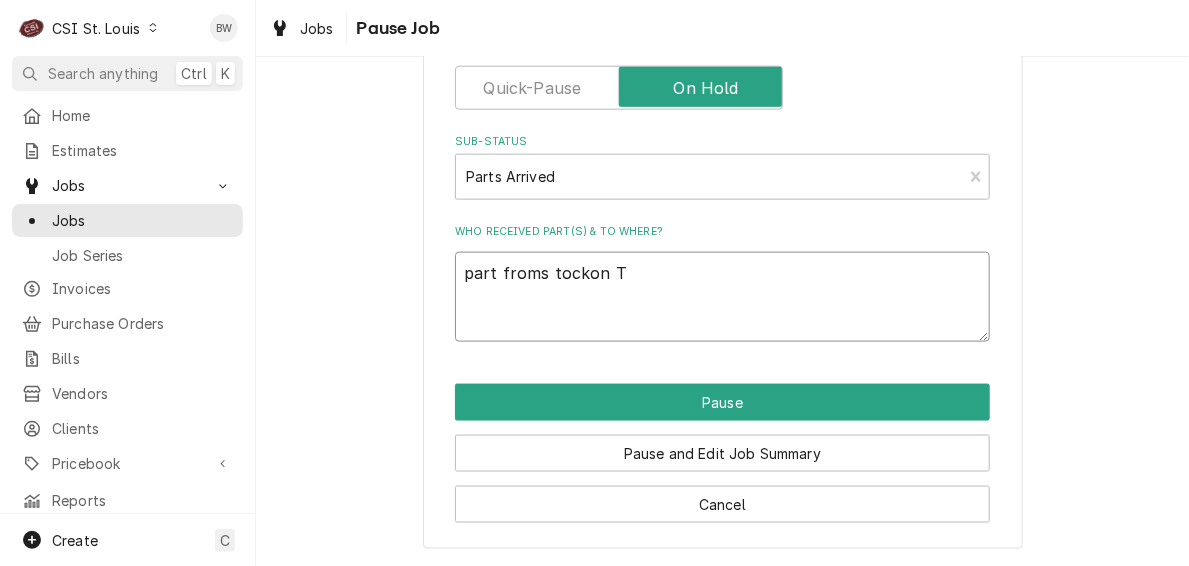 type on "x" 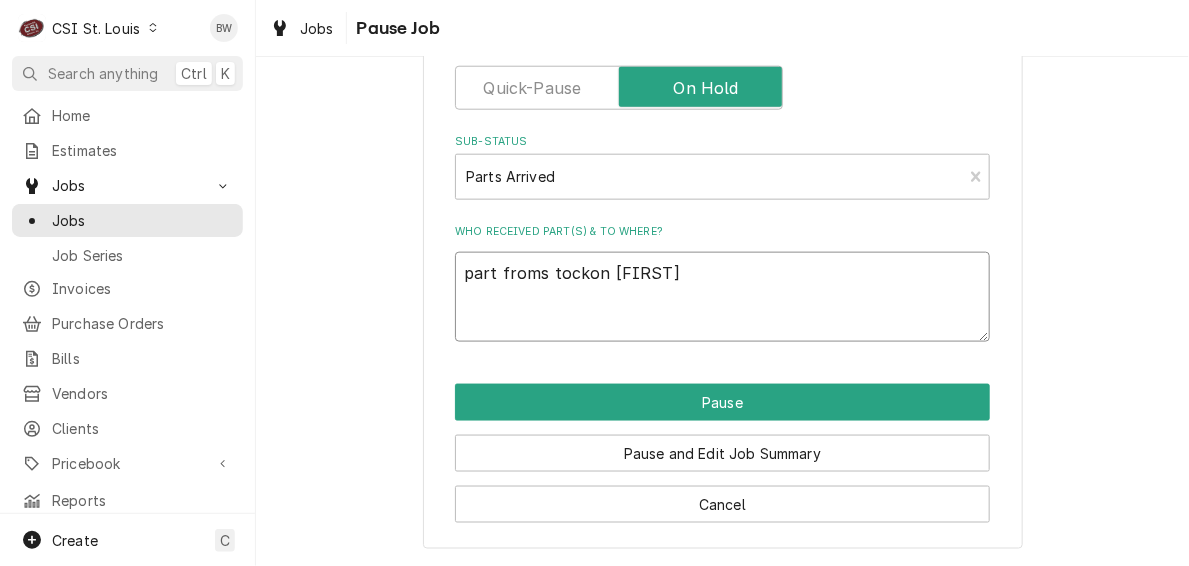 type on "x" 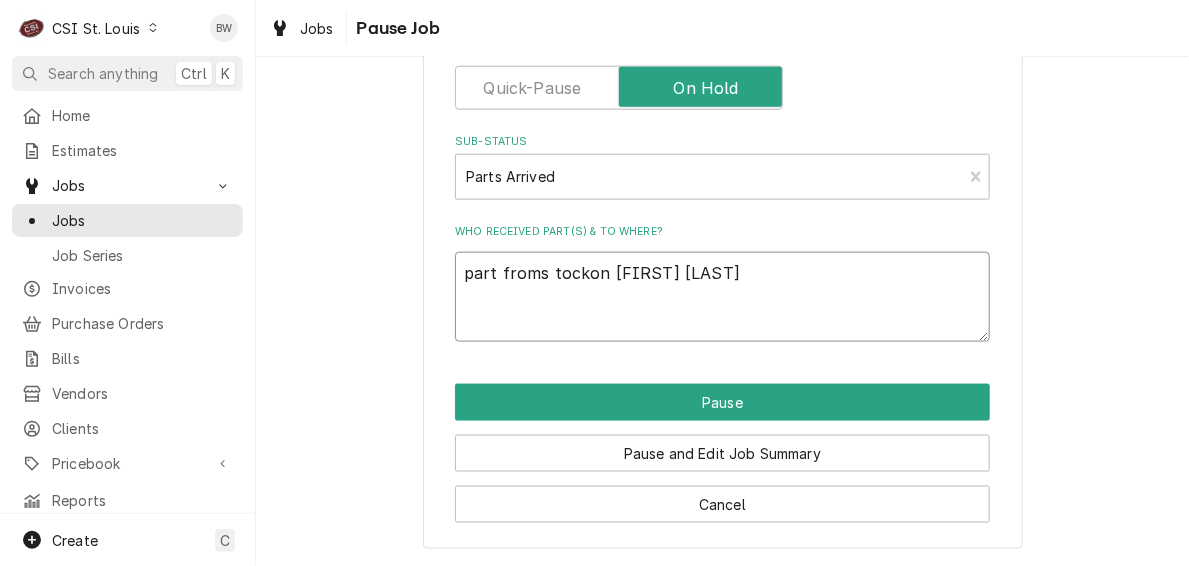 type on "x" 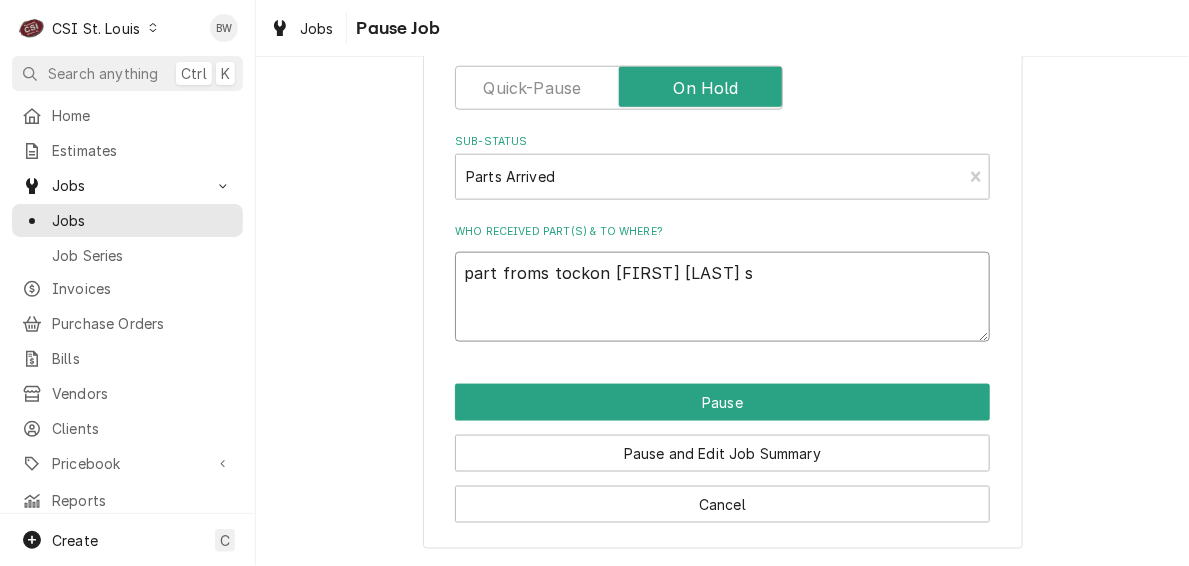 type on "x" 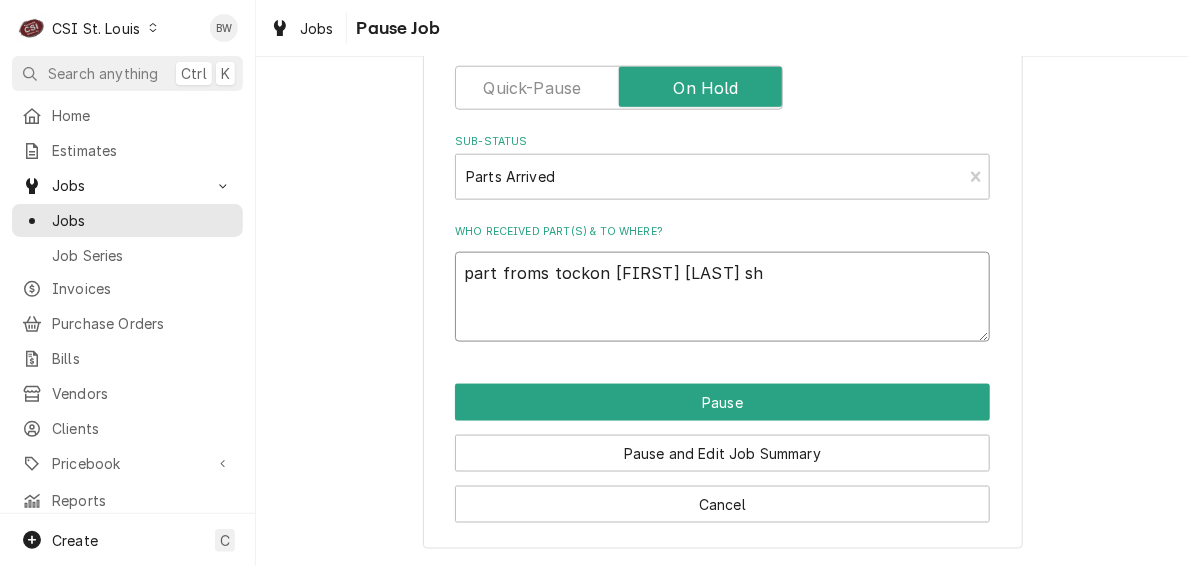 type on "x" 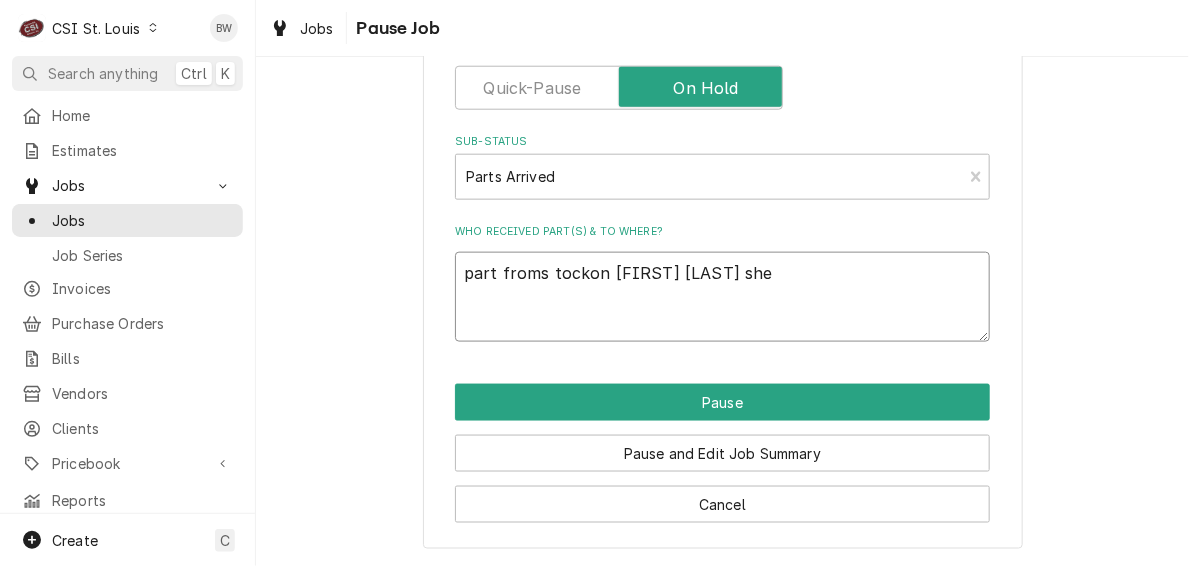 type on "x" 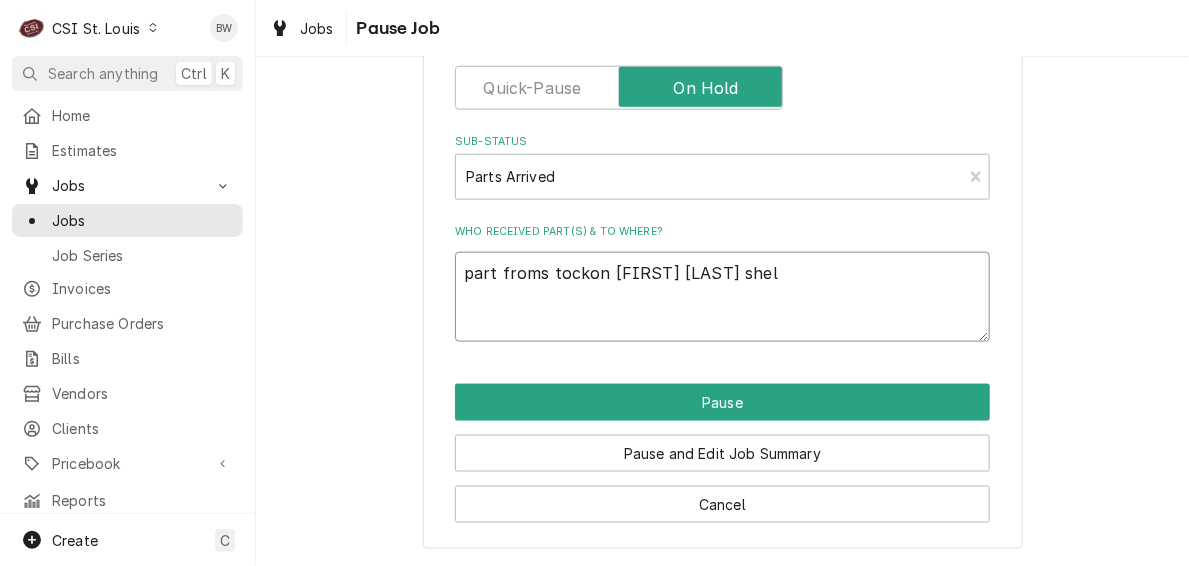 type on "x" 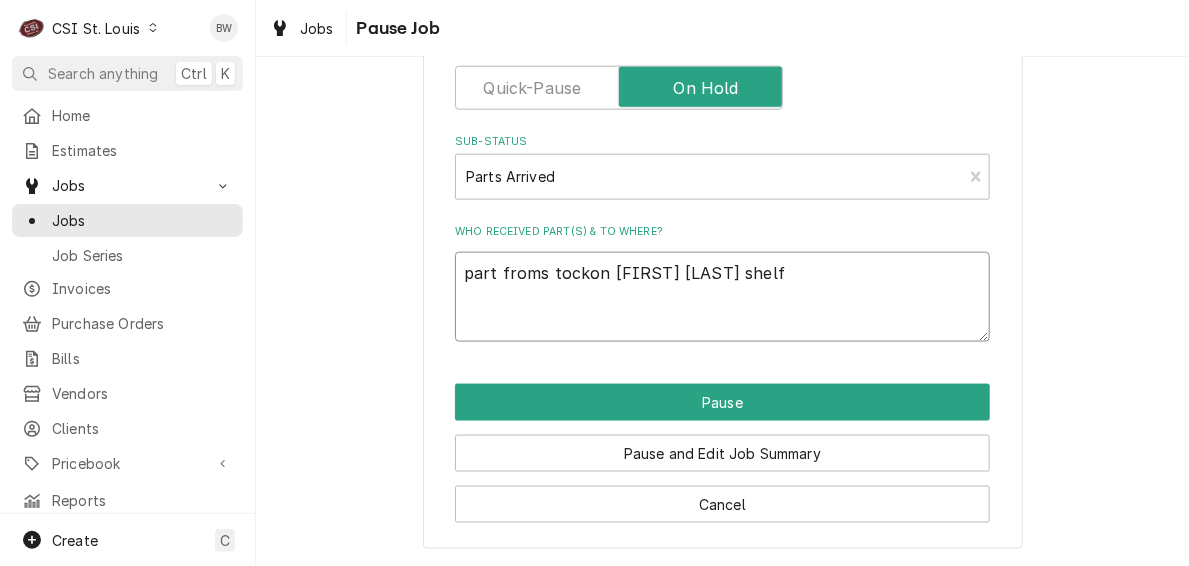 type on "x" 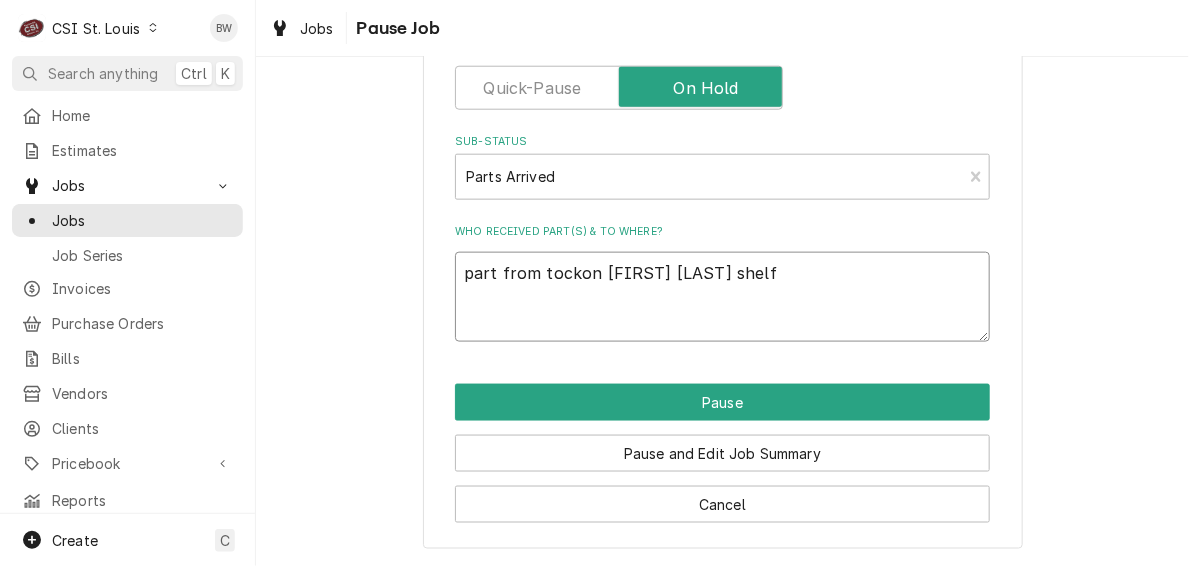 type on "x" 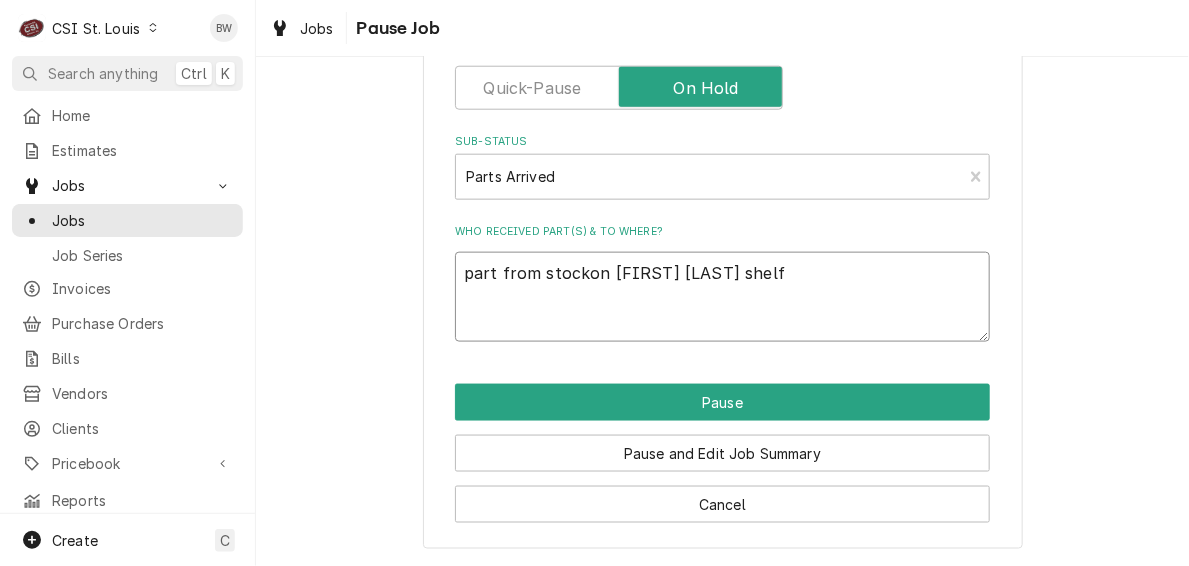 type on "x" 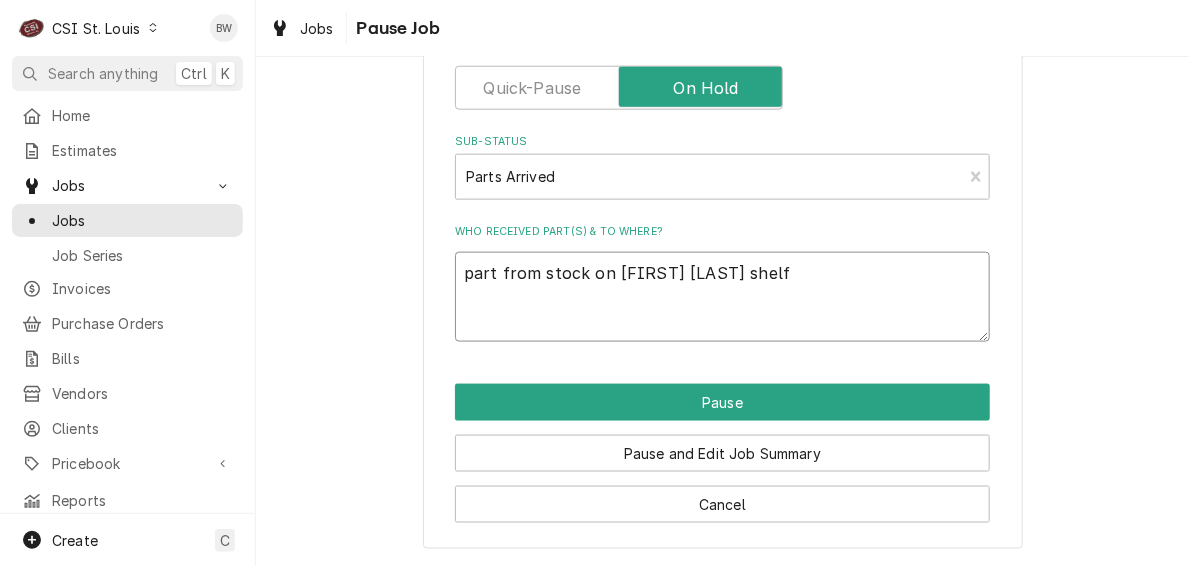 click on "part from stock on Tony P shelf" at bounding box center [722, 297] 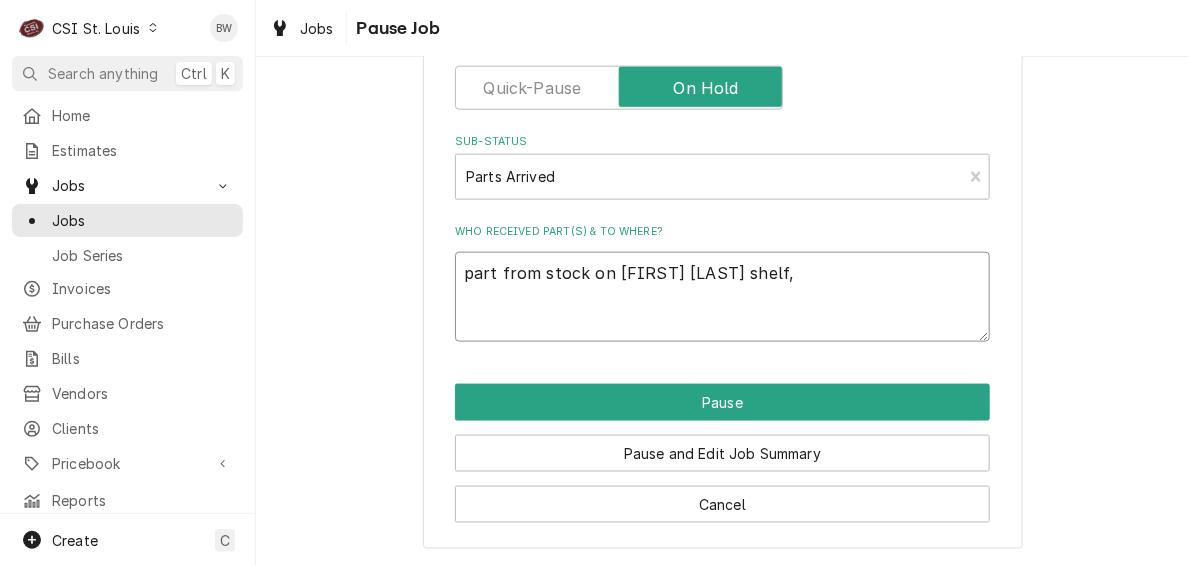 type on "x" 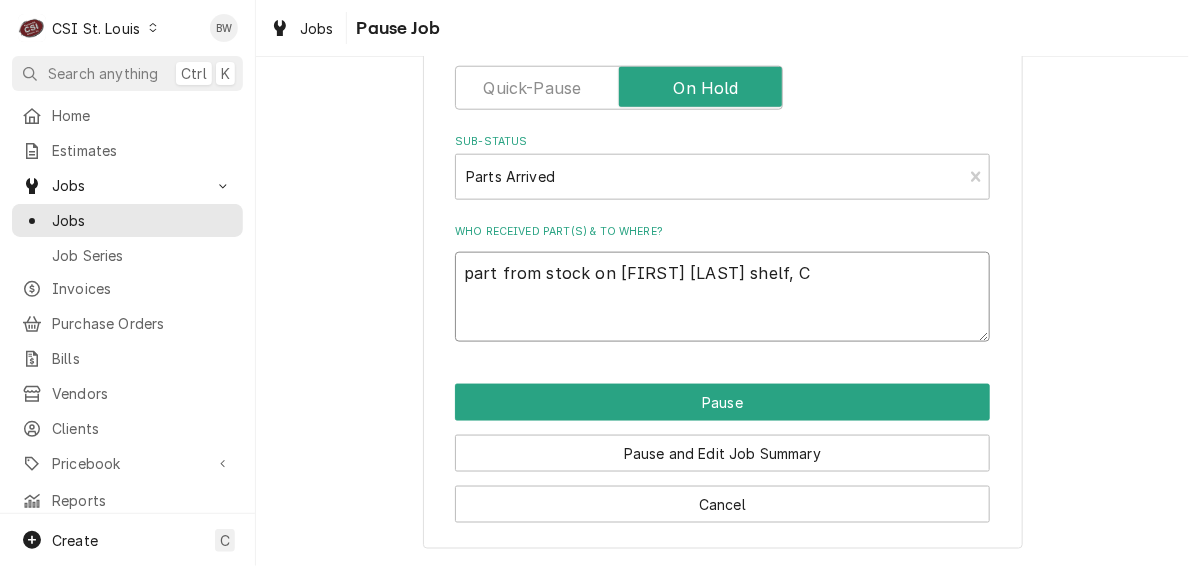 type on "x" 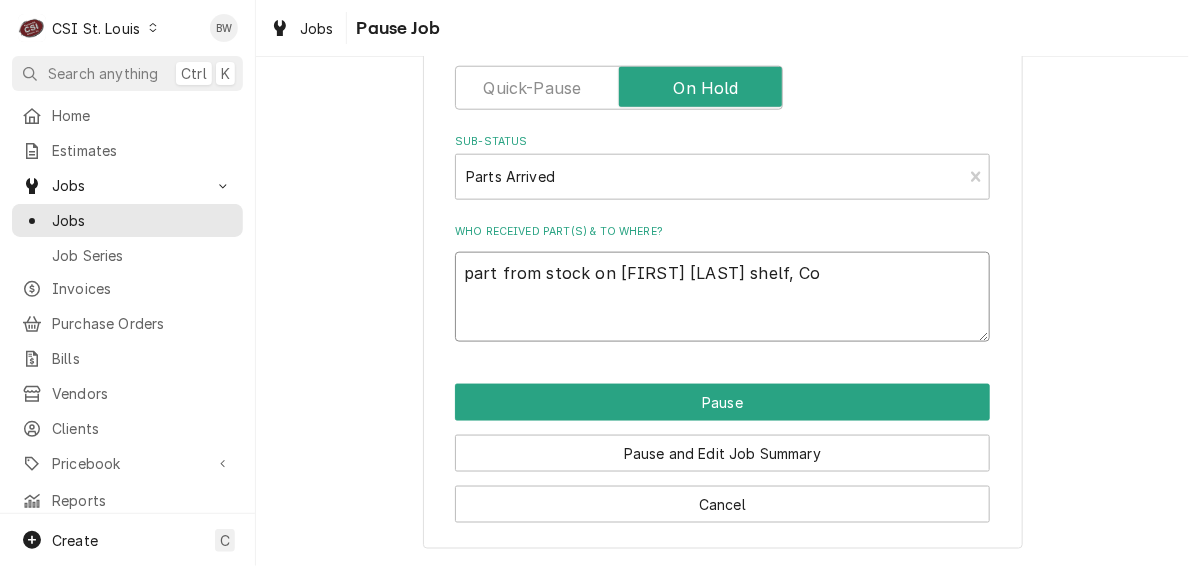 type on "x" 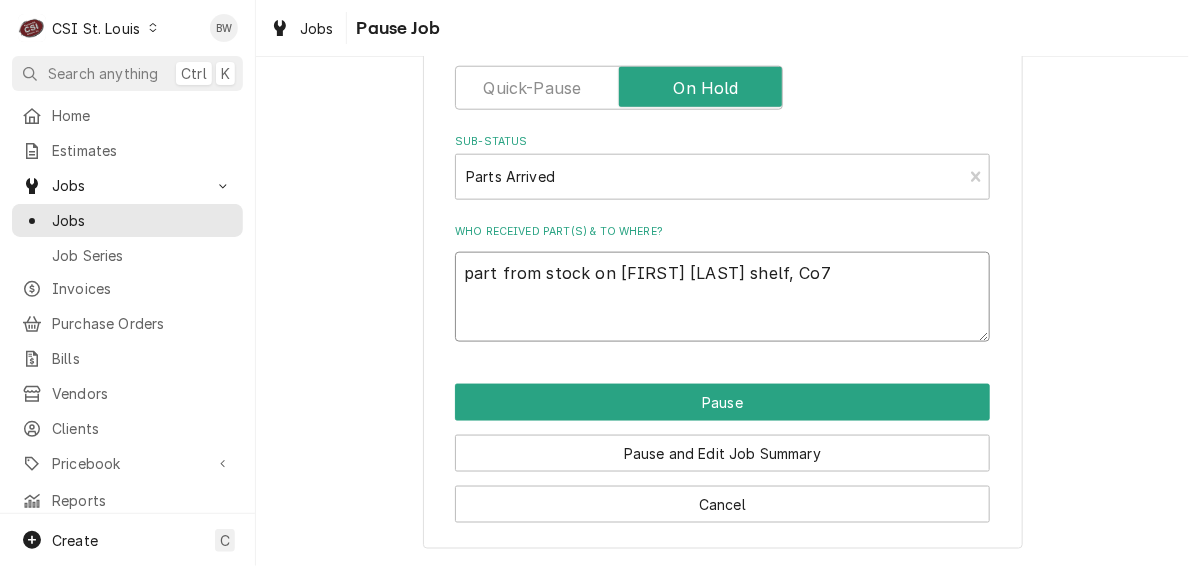 type on "part from stock on Tony P shelf, Co7" 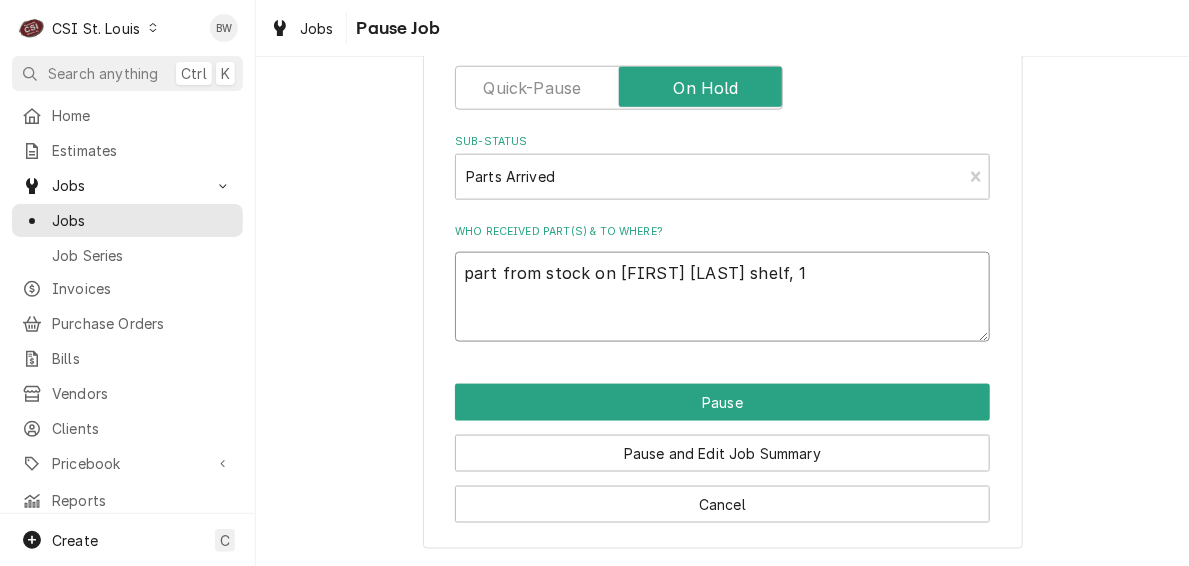 type on "x" 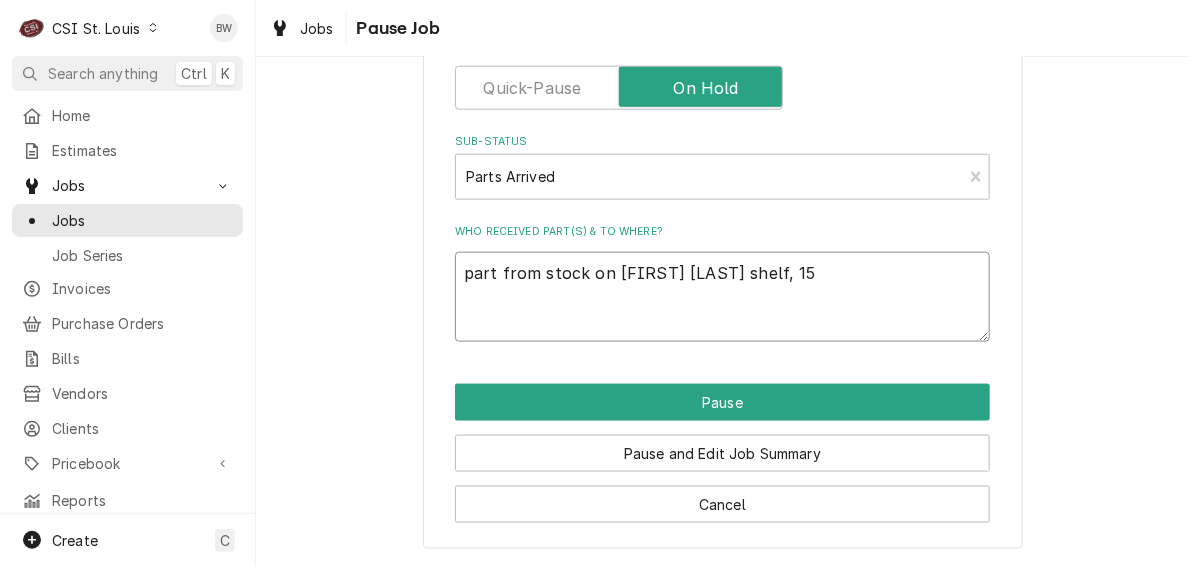 type on "x" 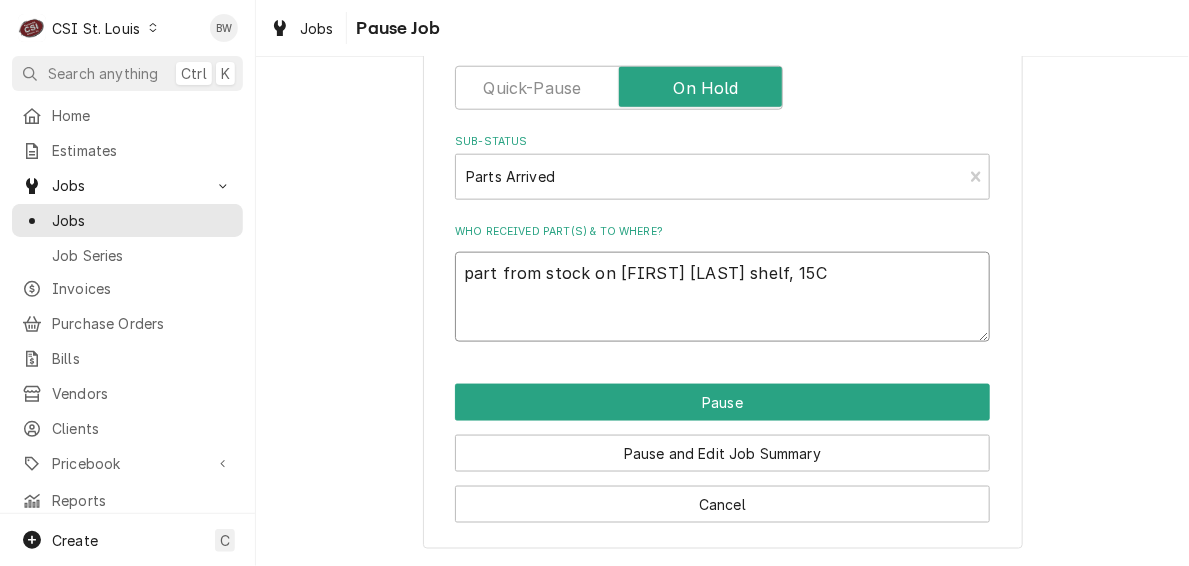 type on "x" 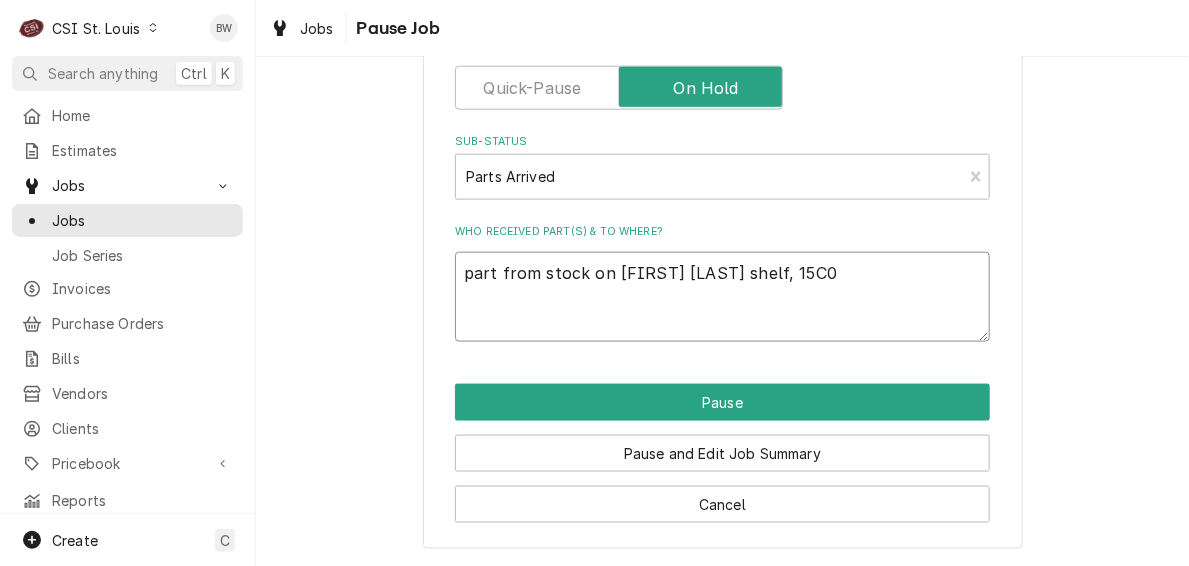 type on "x" 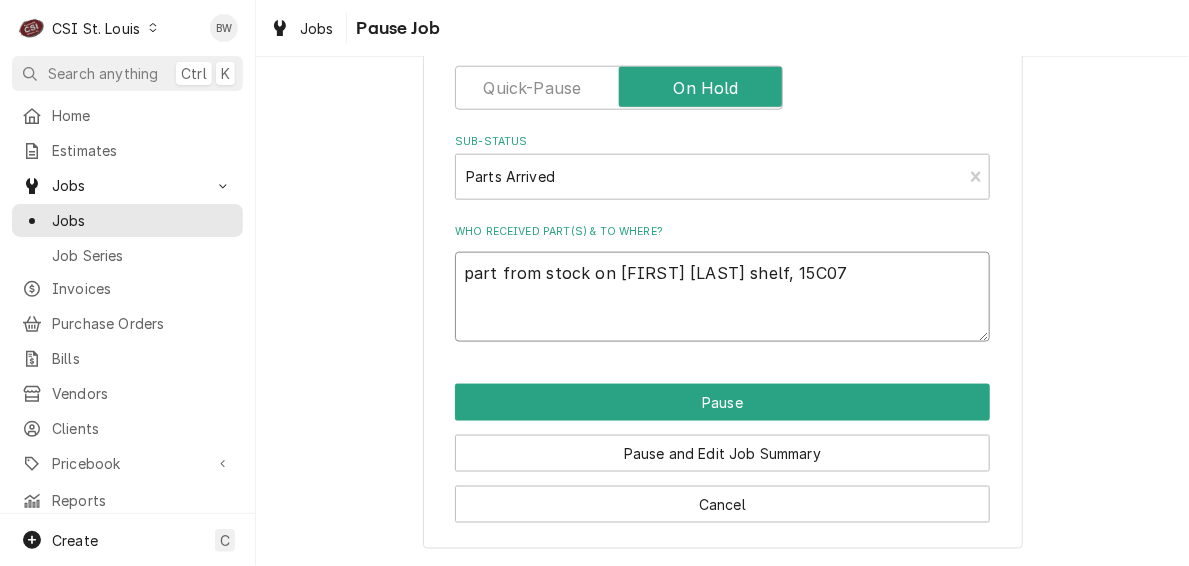 type on "x" 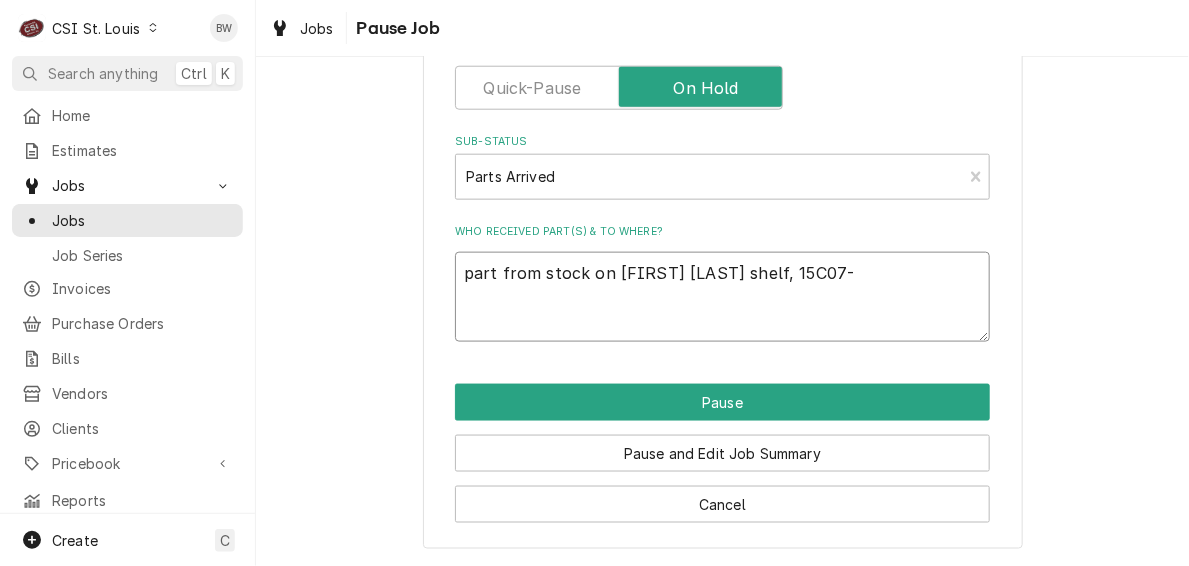 type on "x" 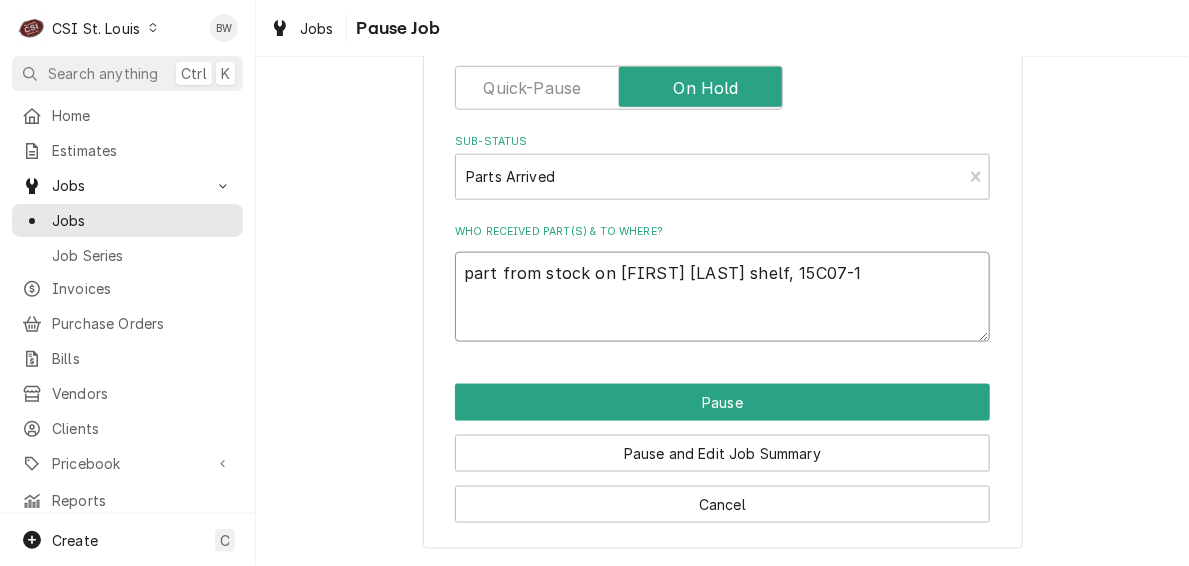 type on "x" 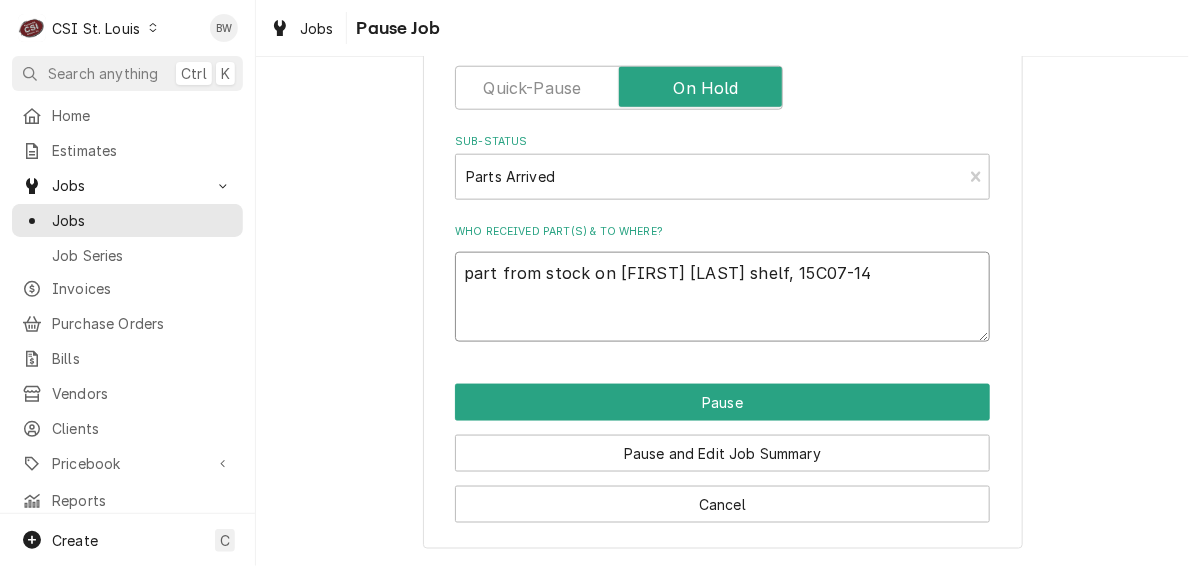 type on "x" 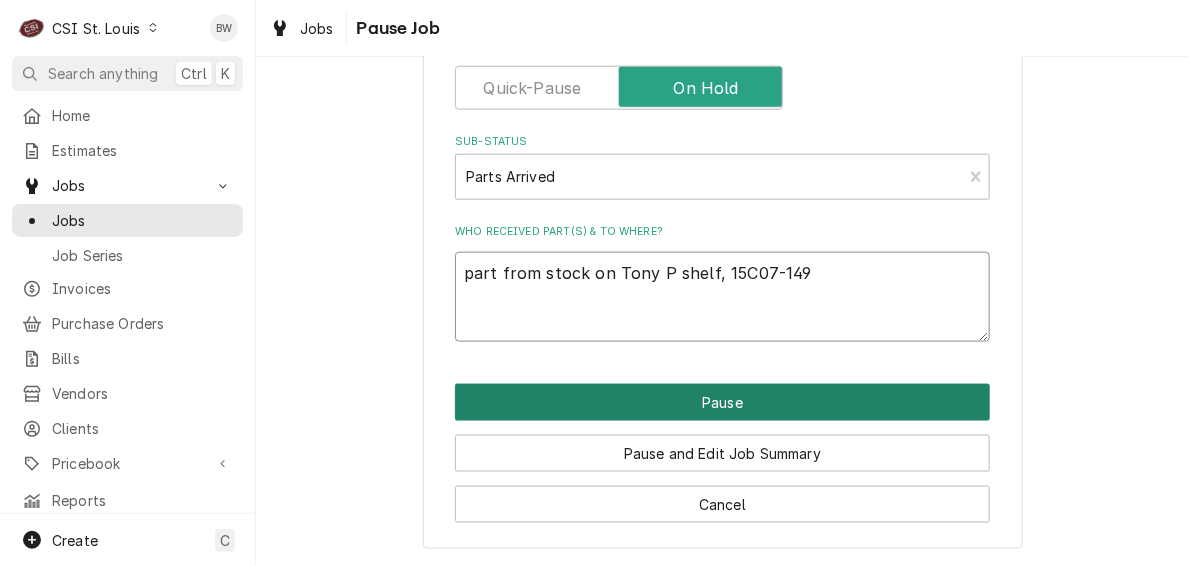 type on "part from stock on Tony P shelf, 15C07-149" 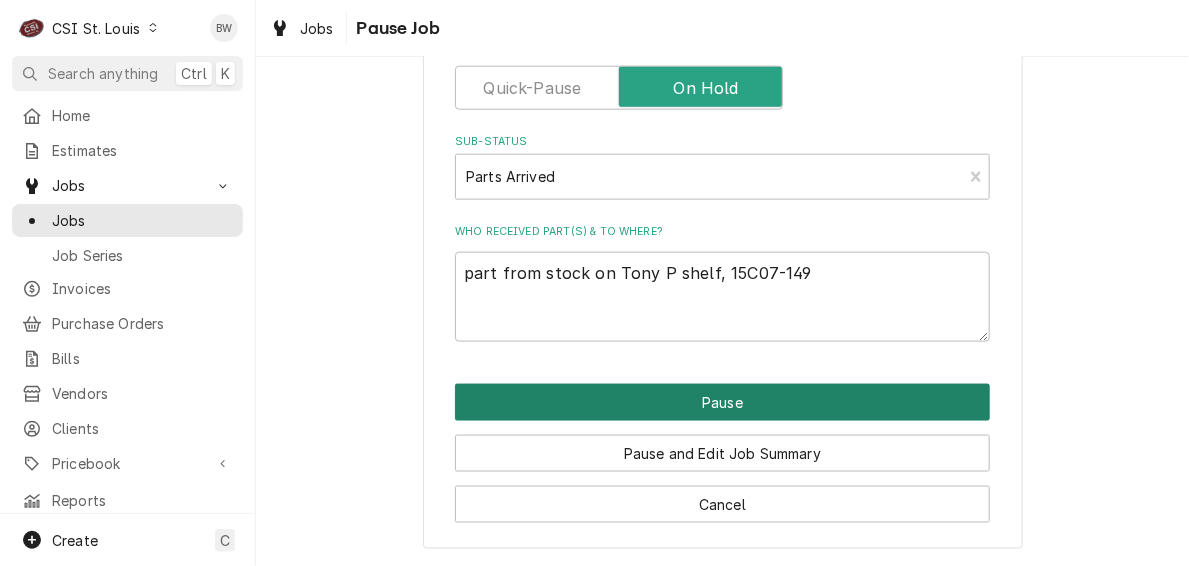 click on "Pause" at bounding box center [722, 402] 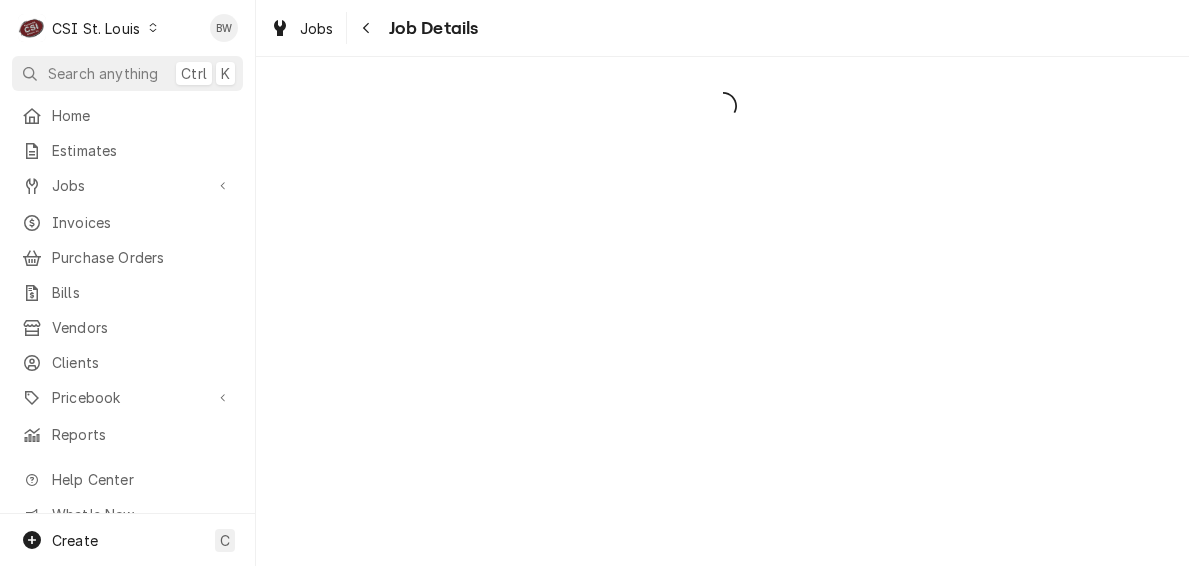 scroll, scrollTop: 0, scrollLeft: 0, axis: both 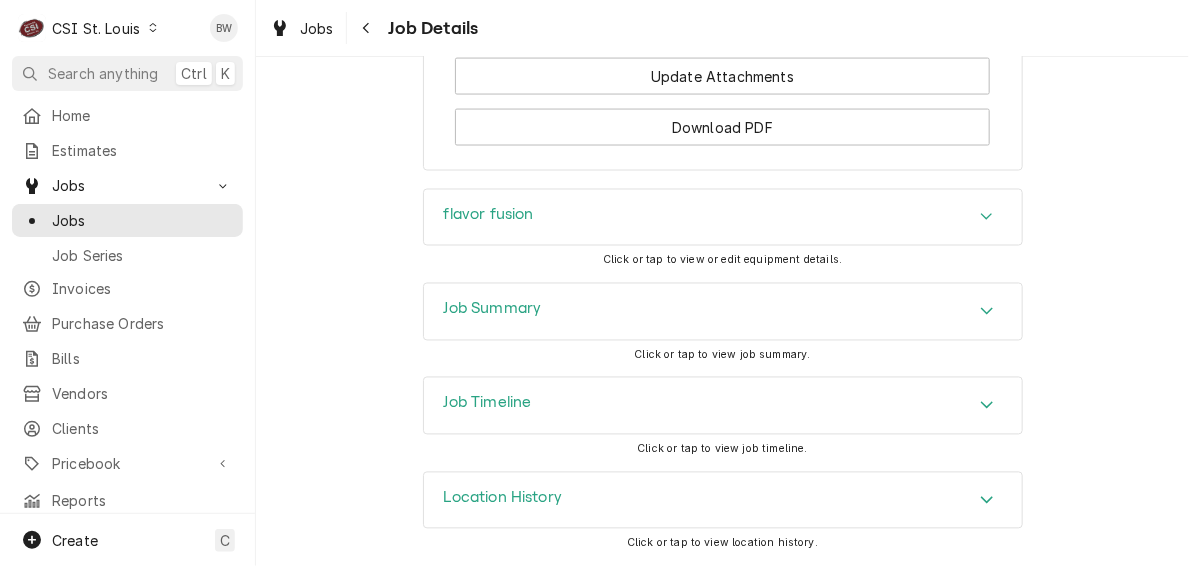 click on "Job Summary" at bounding box center (493, 309) 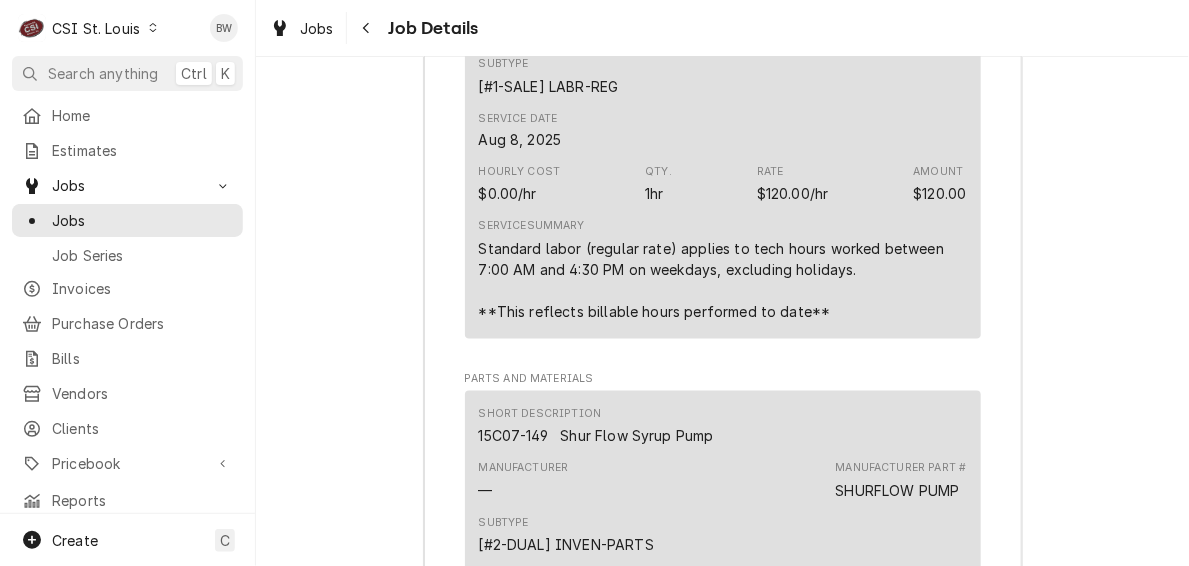 scroll, scrollTop: 5558, scrollLeft: 0, axis: vertical 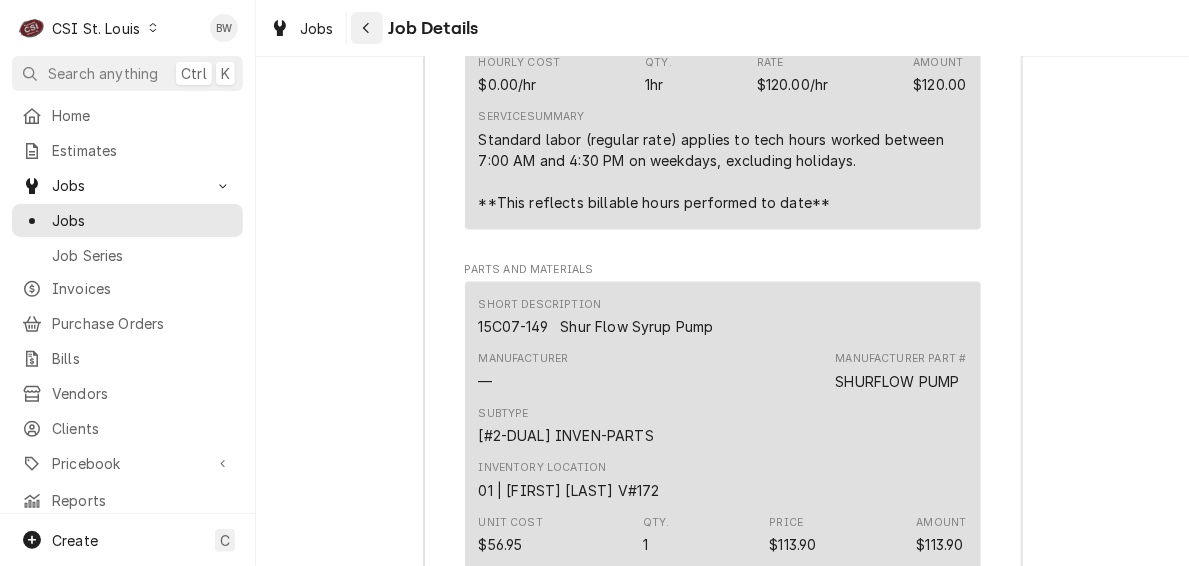 click at bounding box center [367, 28] 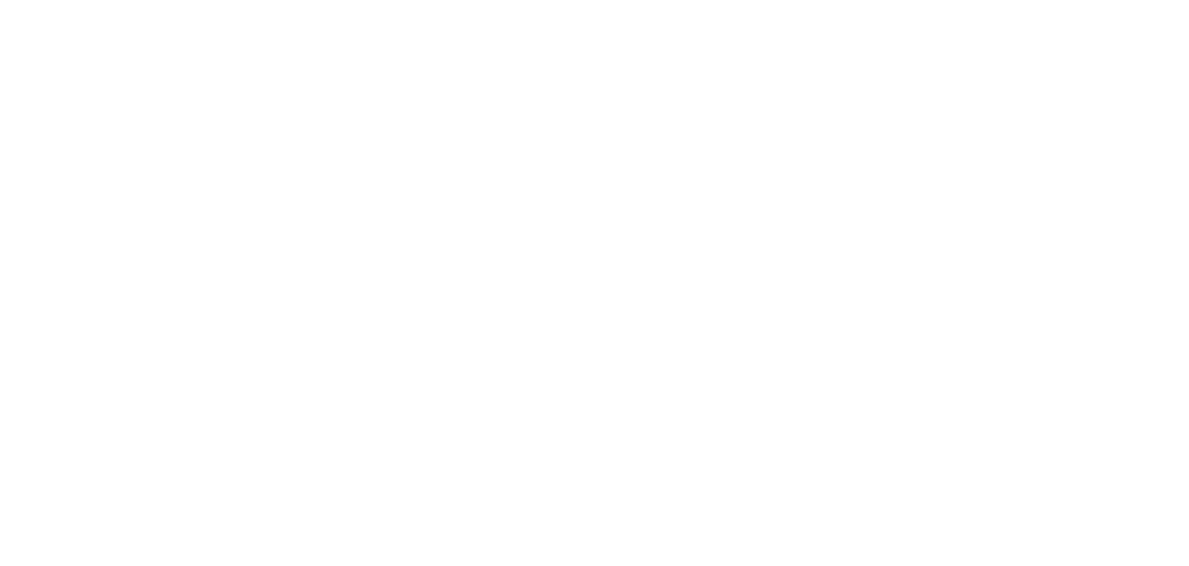 scroll, scrollTop: 0, scrollLeft: 0, axis: both 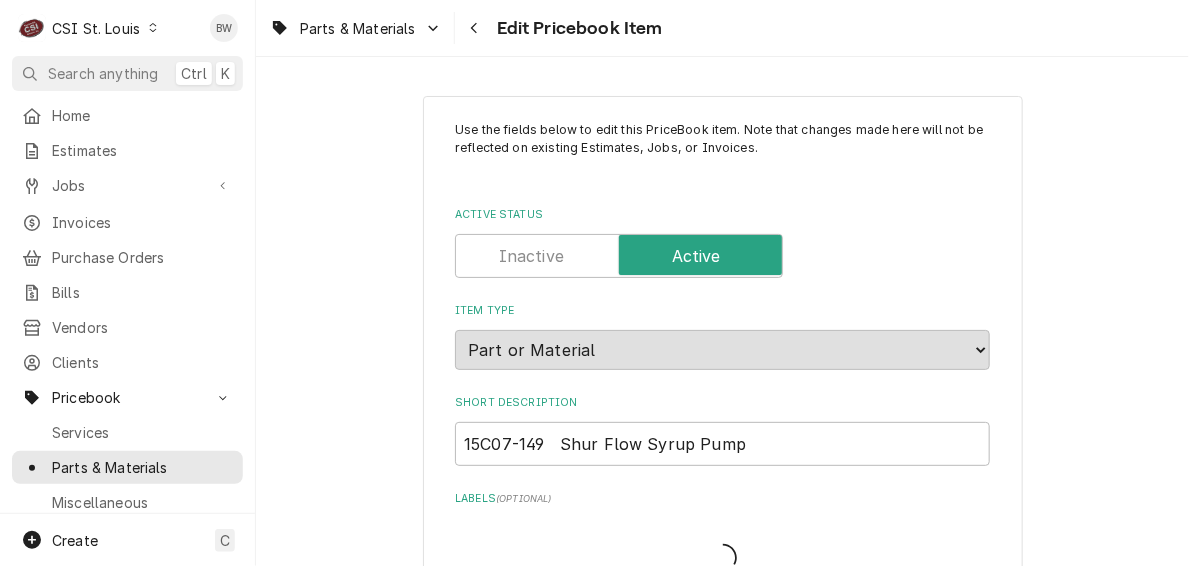 type on "x" 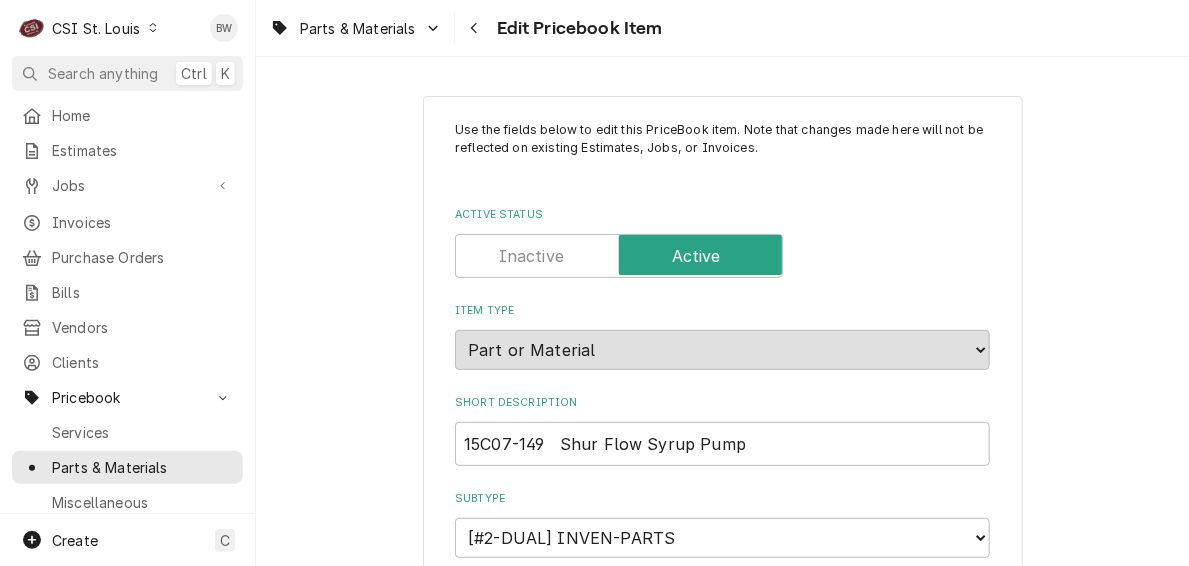 click on "Parts & Materials   Edit Pricebook Item" at bounding box center (722, 28) 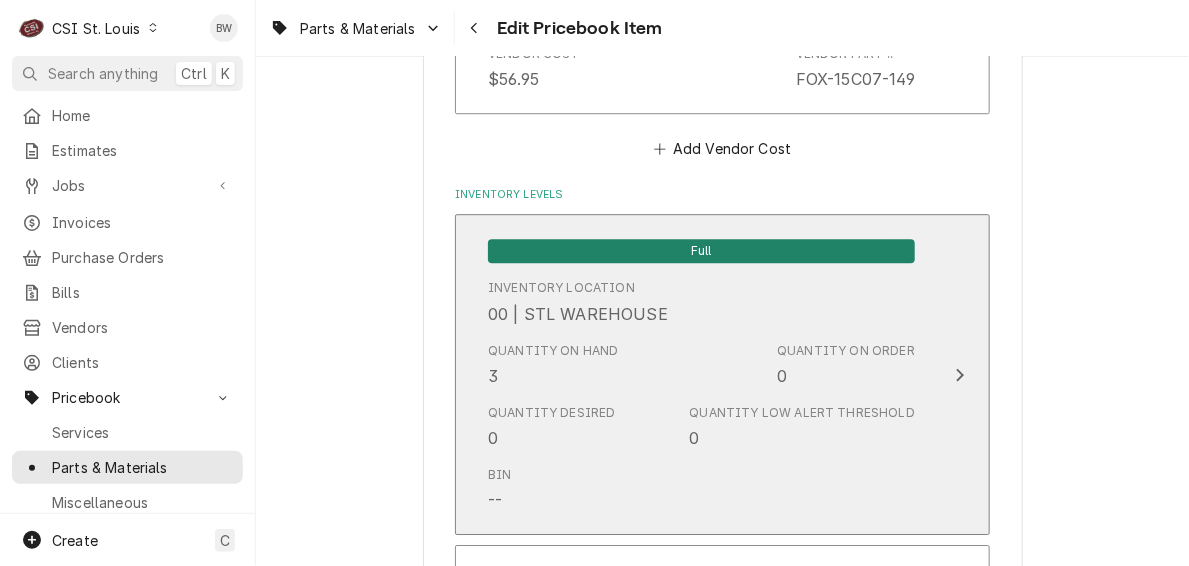 click on "Quantity on Hand 3" at bounding box center (553, 365) 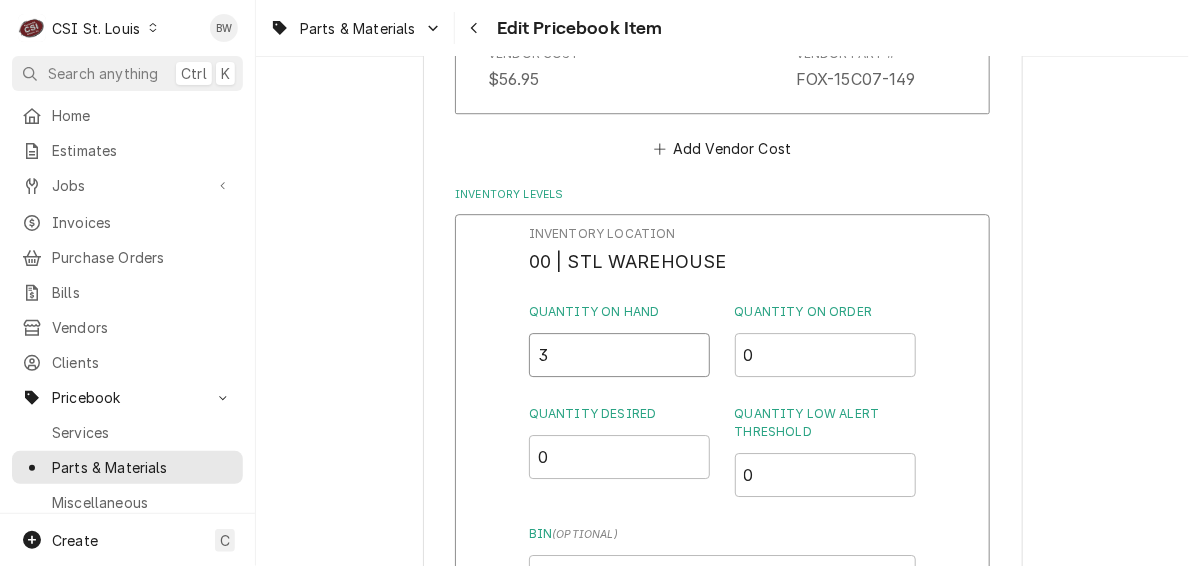 drag, startPoint x: 554, startPoint y: 357, endPoint x: 530, endPoint y: 358, distance: 24.020824 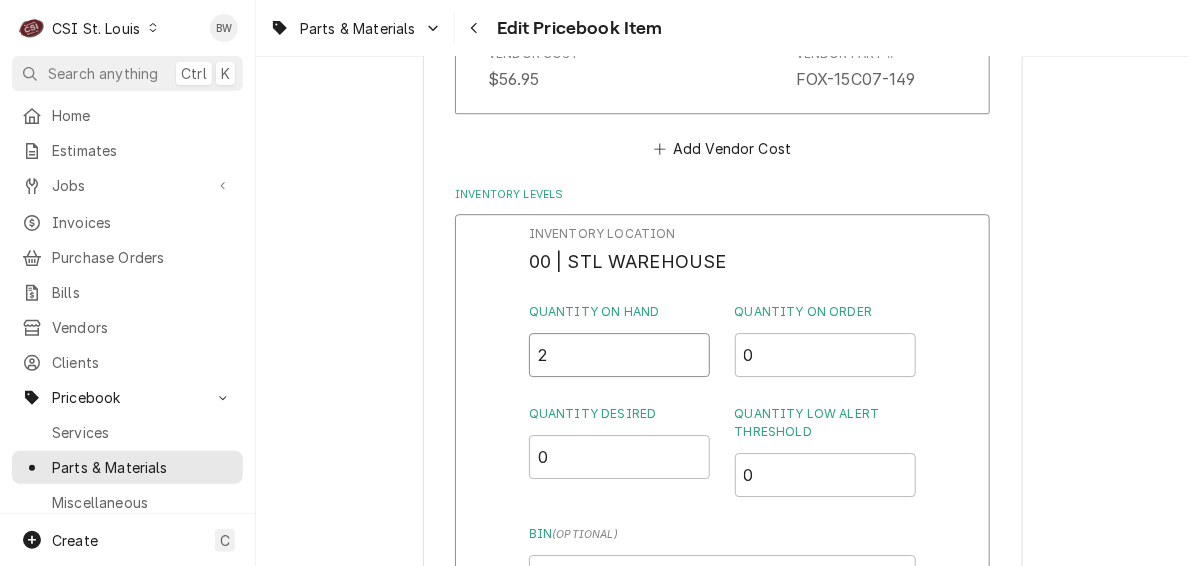 type on "2" 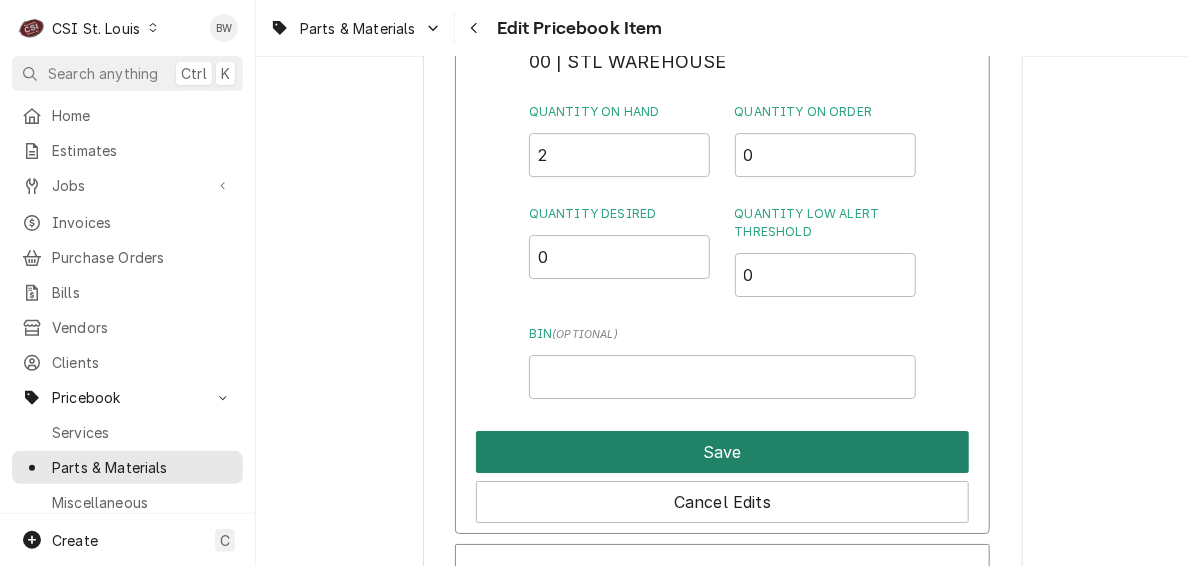 click on "Save" at bounding box center (722, 452) 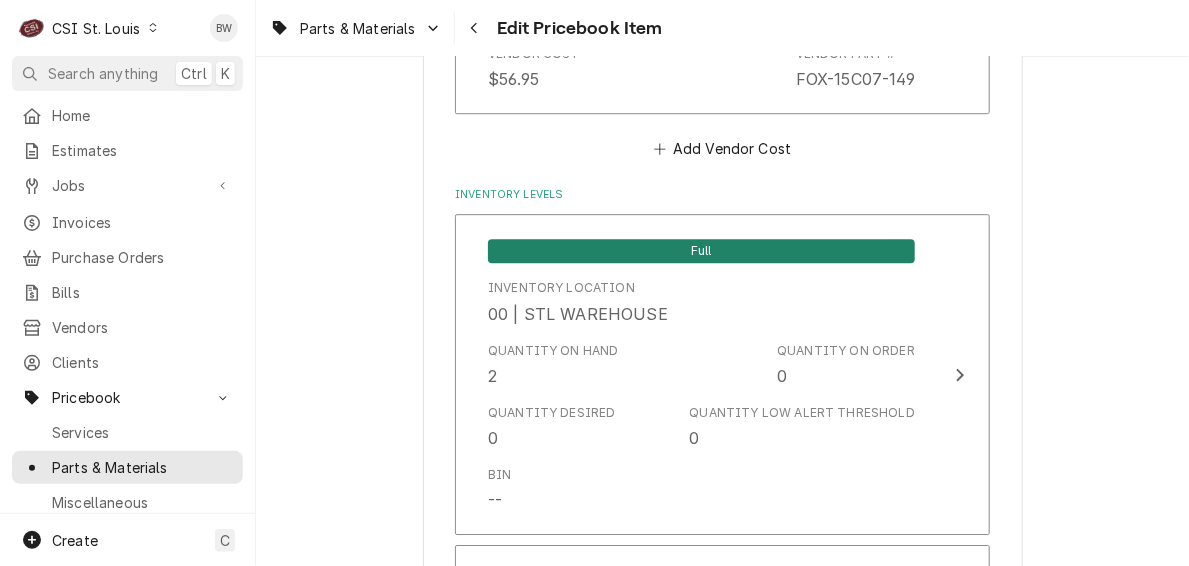 scroll, scrollTop: 8289, scrollLeft: 0, axis: vertical 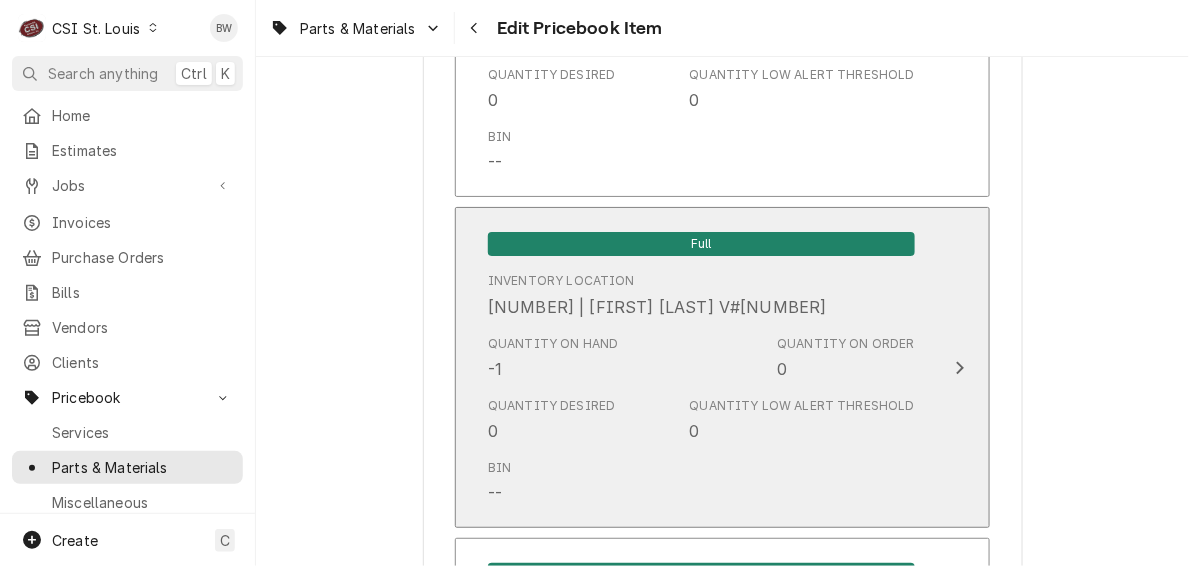 drag, startPoint x: 553, startPoint y: 361, endPoint x: 549, endPoint y: 375, distance: 14.56022 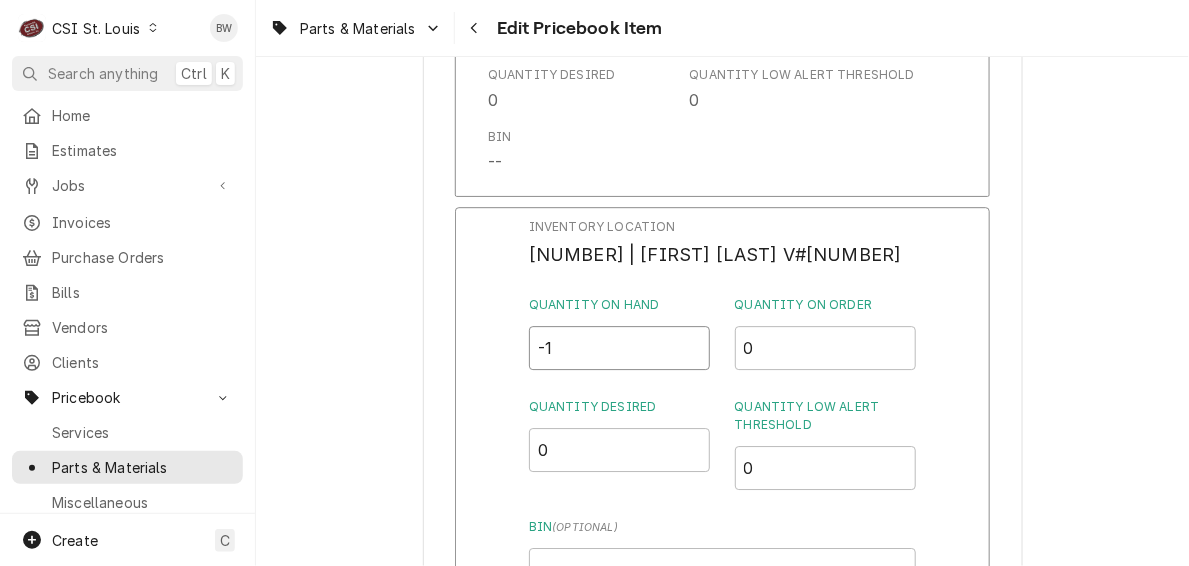 drag, startPoint x: 556, startPoint y: 362, endPoint x: 527, endPoint y: 362, distance: 29 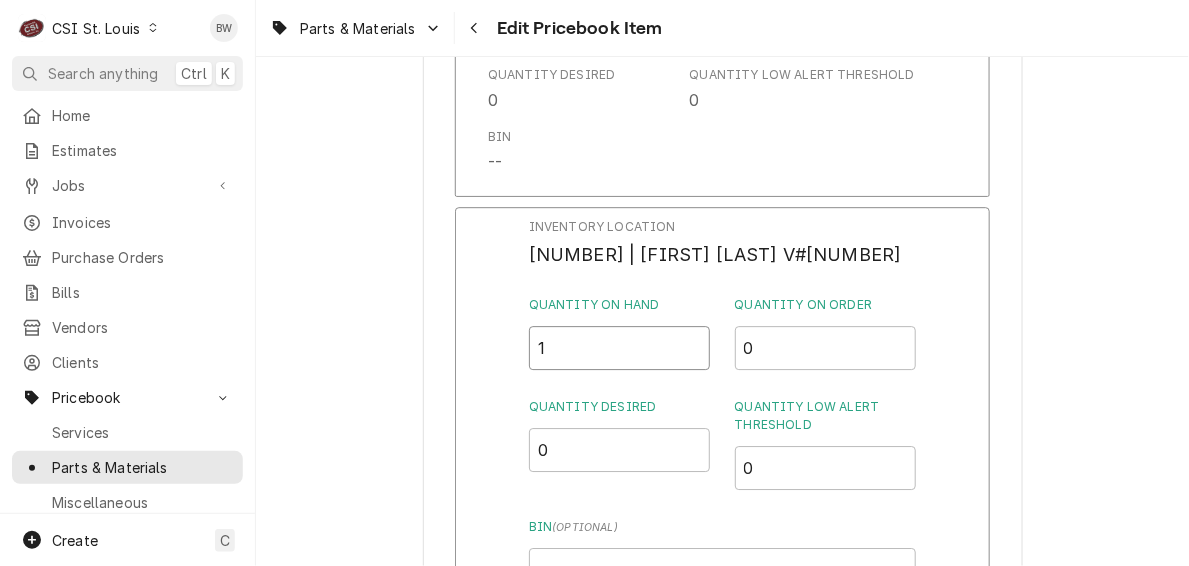 type on "1" 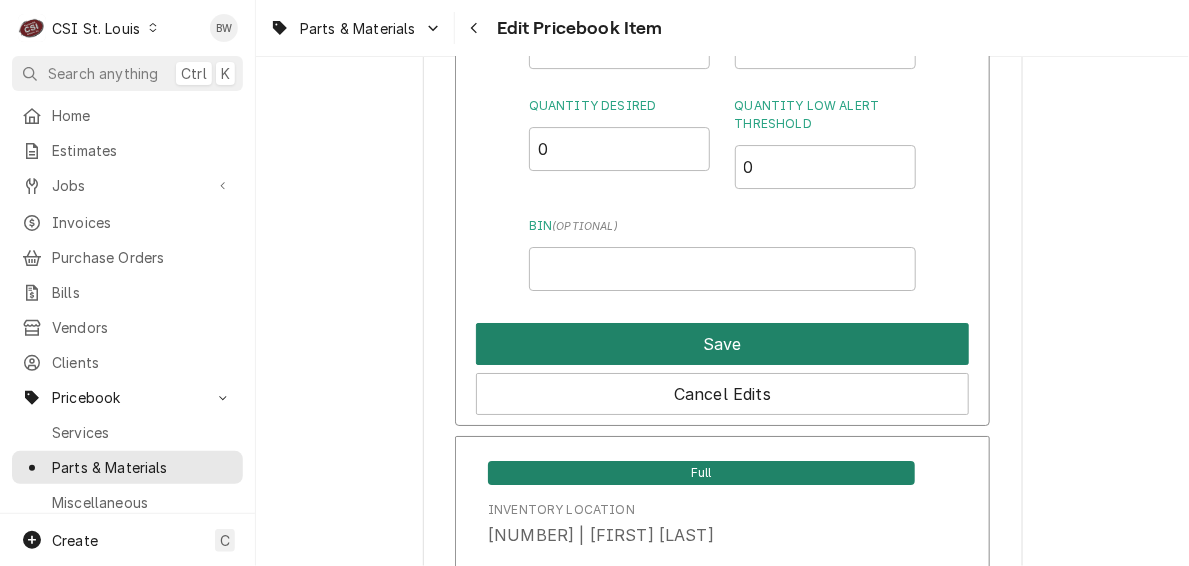 click on "Save" at bounding box center (722, 344) 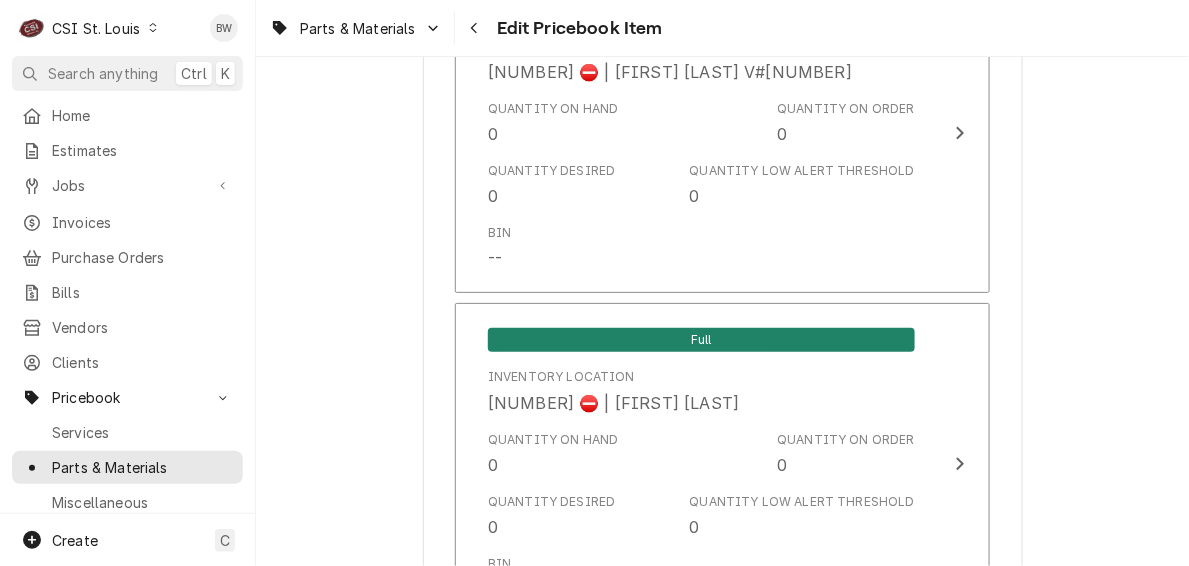 scroll, scrollTop: 17305, scrollLeft: 0, axis: vertical 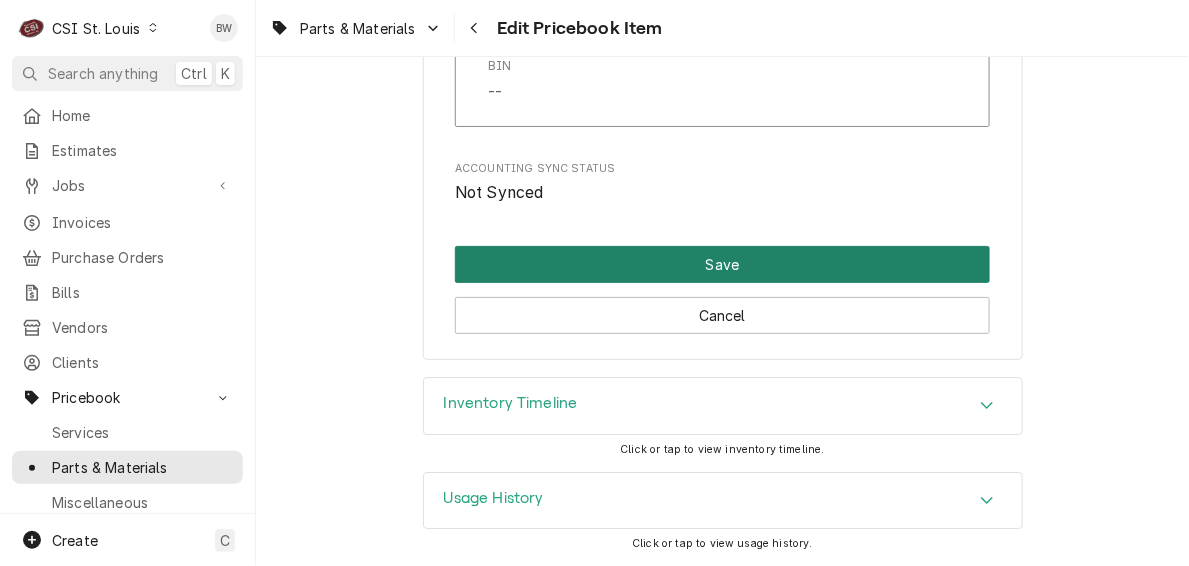 click on "Save" at bounding box center (722, 264) 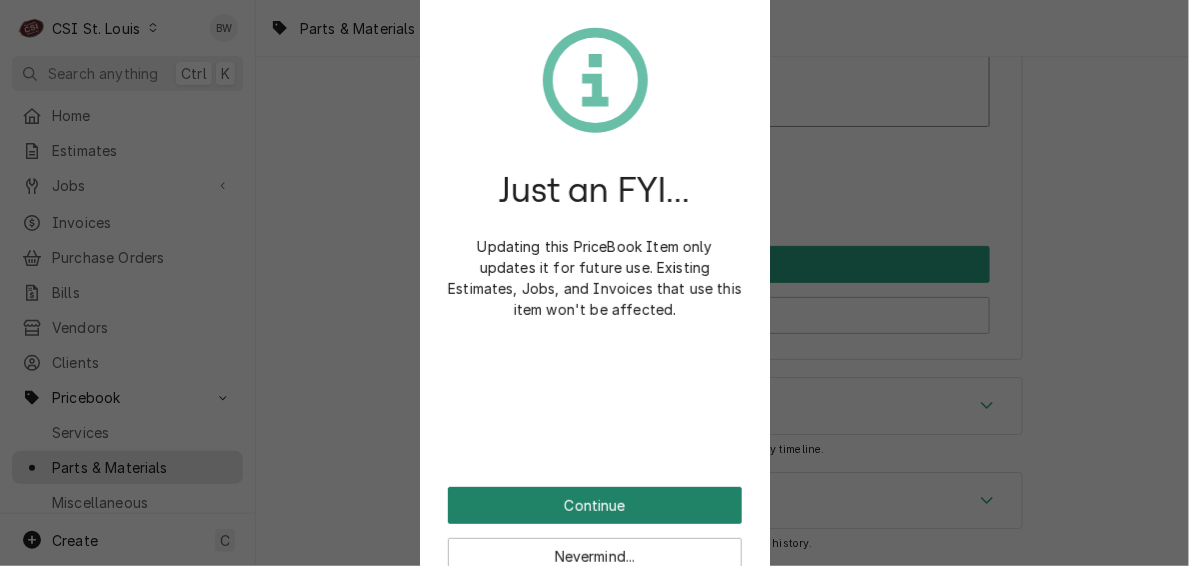 click on "Continue" at bounding box center (595, 505) 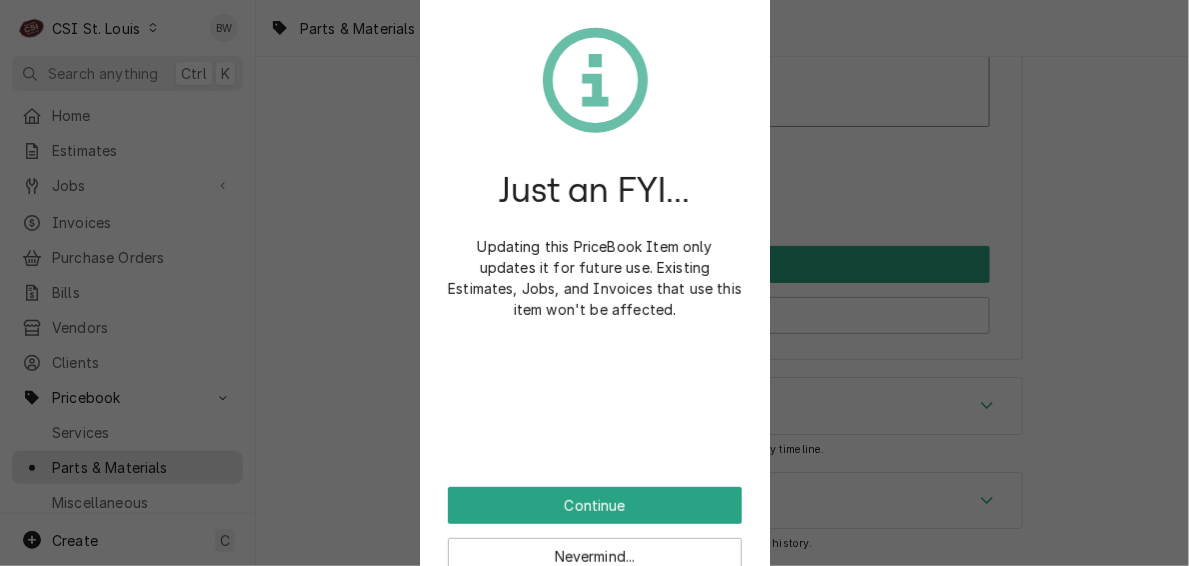 scroll, scrollTop: 17293, scrollLeft: 0, axis: vertical 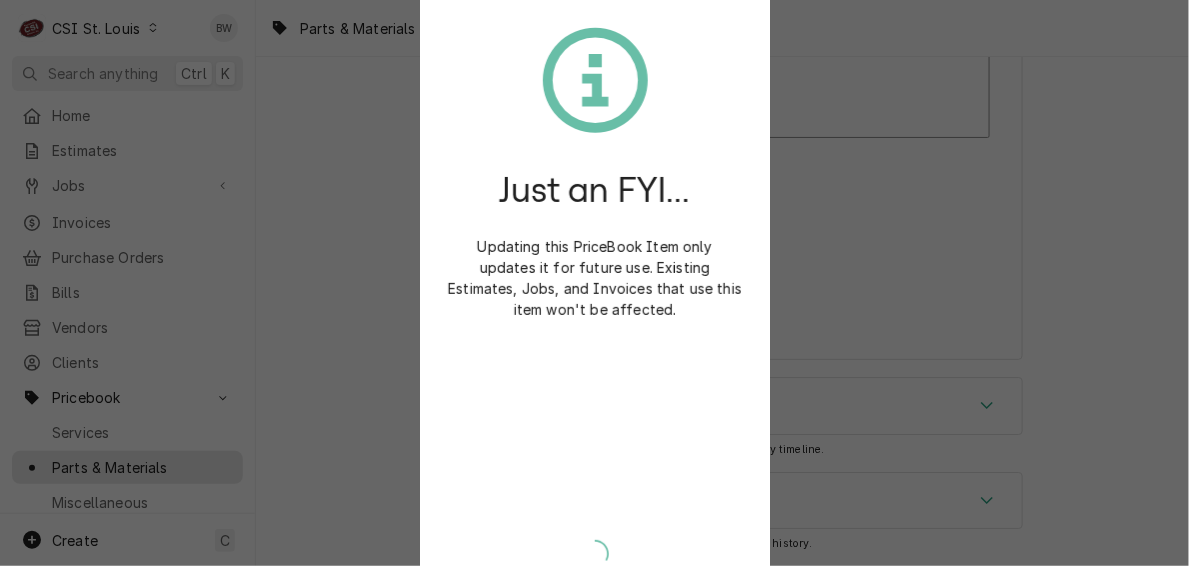 type on "x" 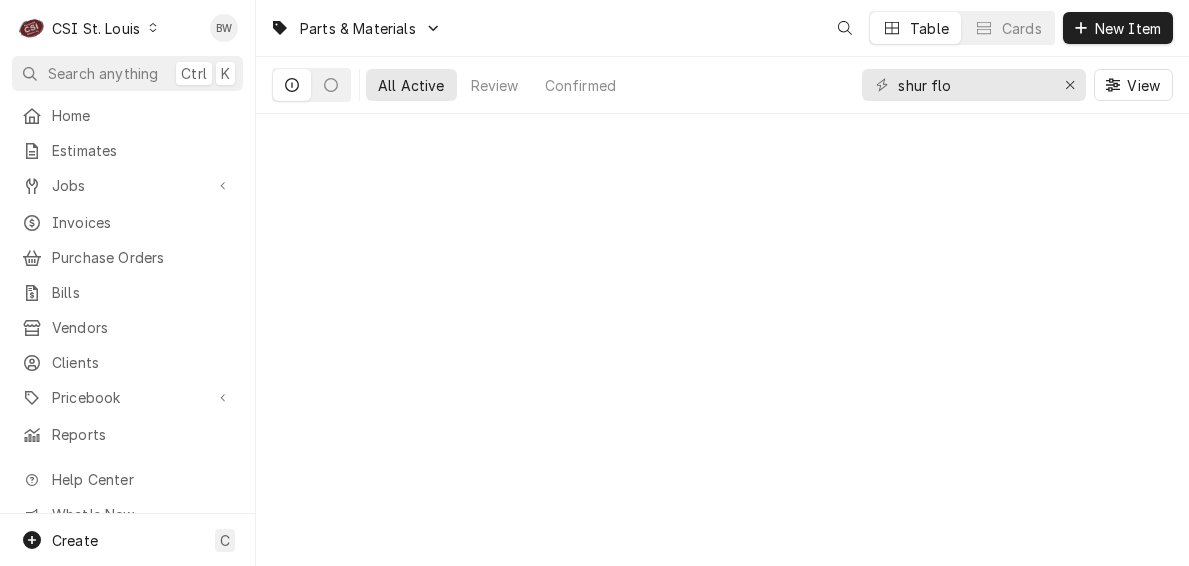scroll, scrollTop: 0, scrollLeft: 0, axis: both 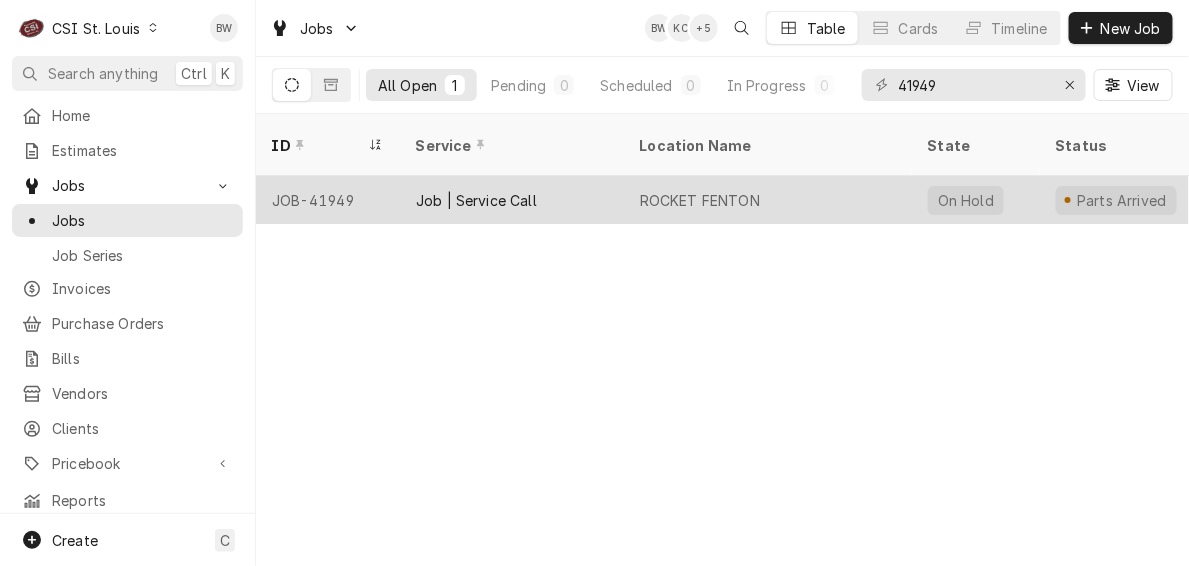 click on "JOB-41949" at bounding box center (328, 200) 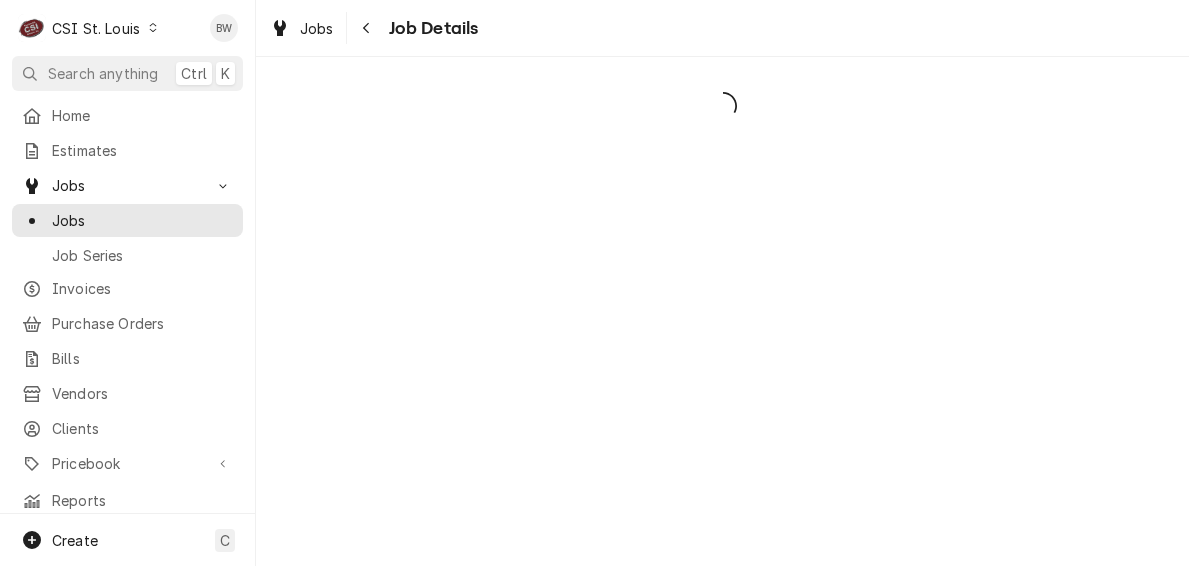 scroll, scrollTop: 0, scrollLeft: 0, axis: both 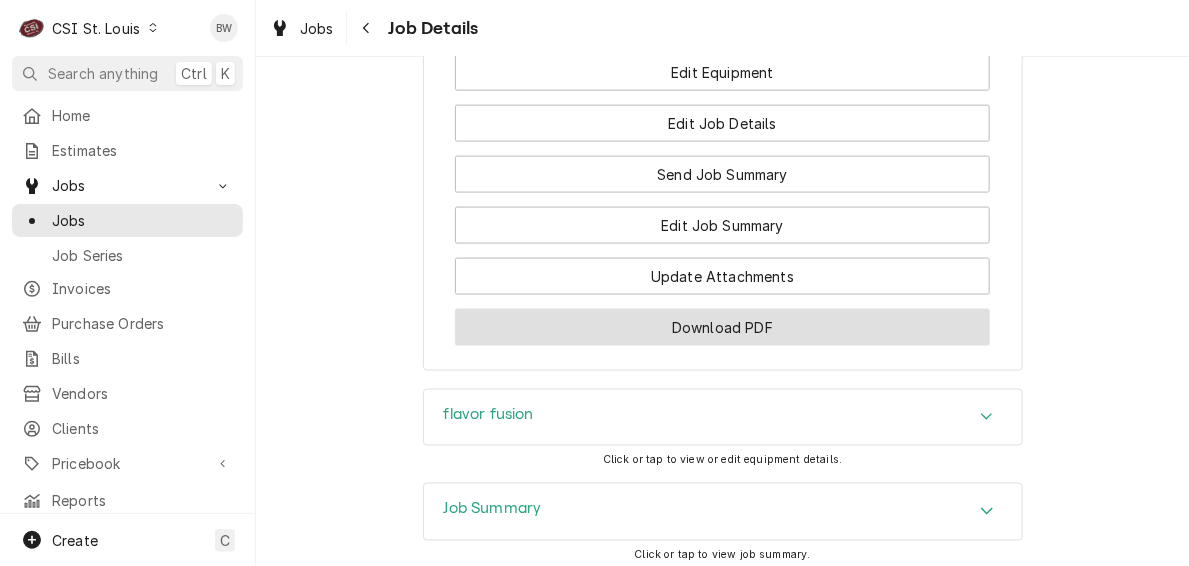 click on "Download PDF" at bounding box center (722, 327) 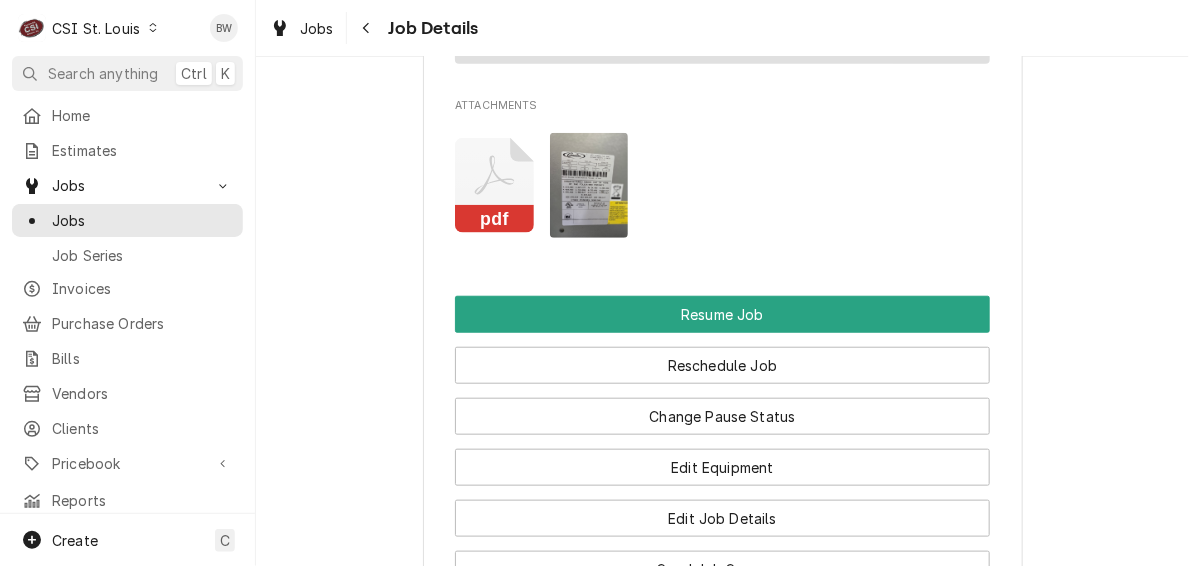 scroll, scrollTop: 2558, scrollLeft: 0, axis: vertical 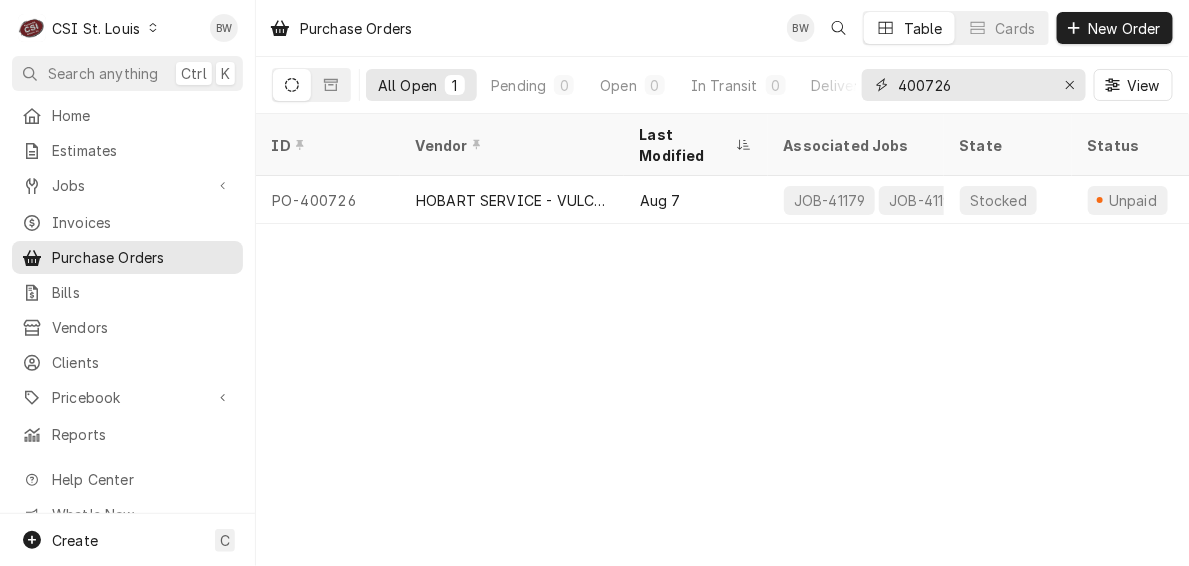 click on "400726" at bounding box center [973, 85] 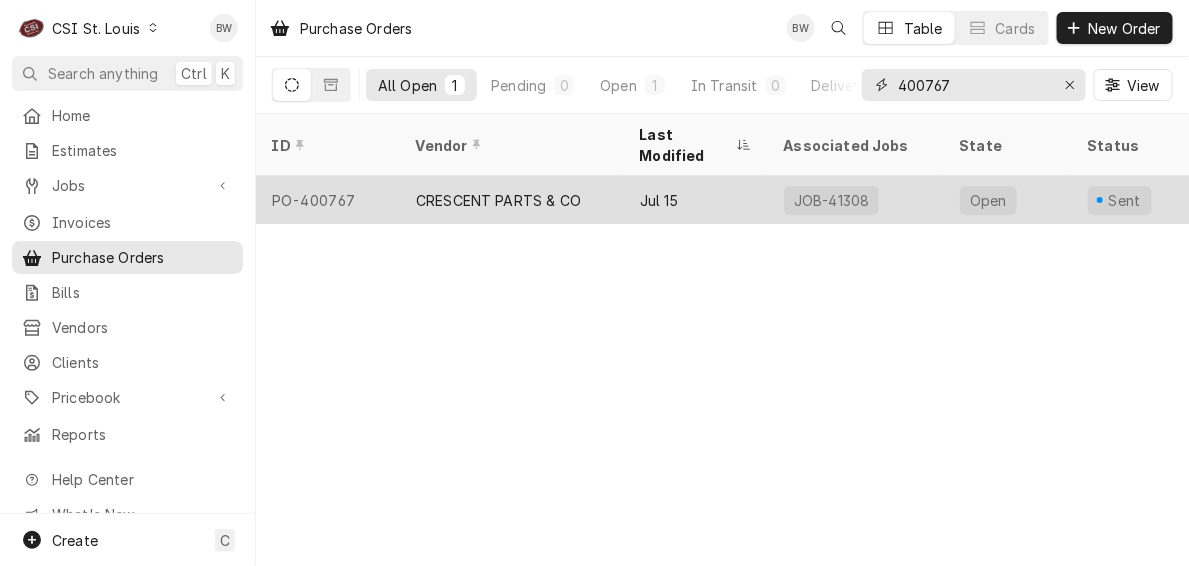 type on "400767" 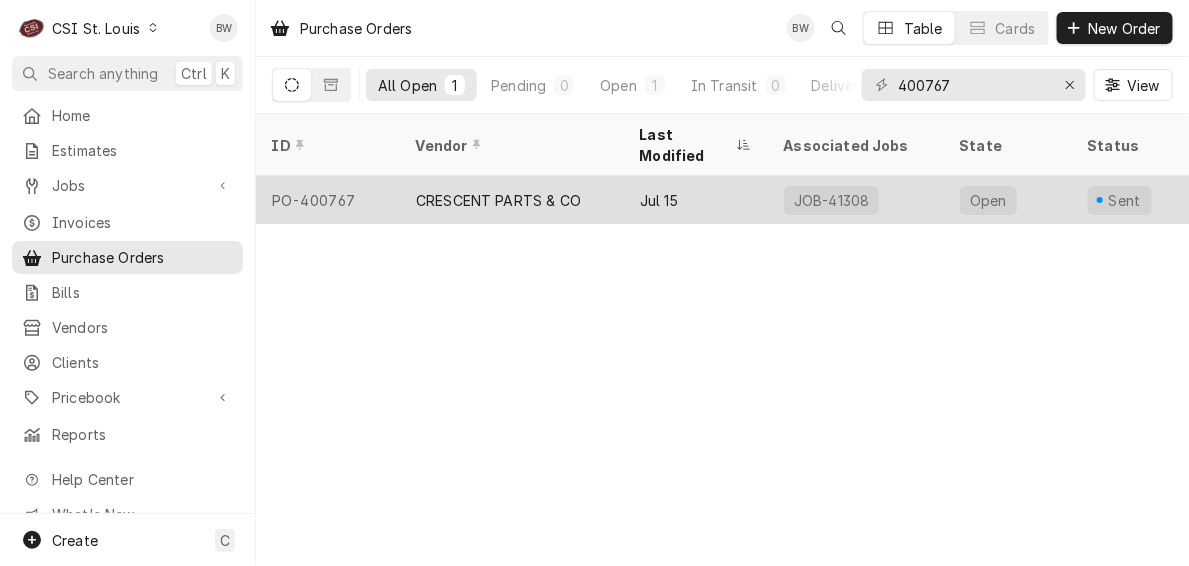 click on "PO-400767" at bounding box center (328, 200) 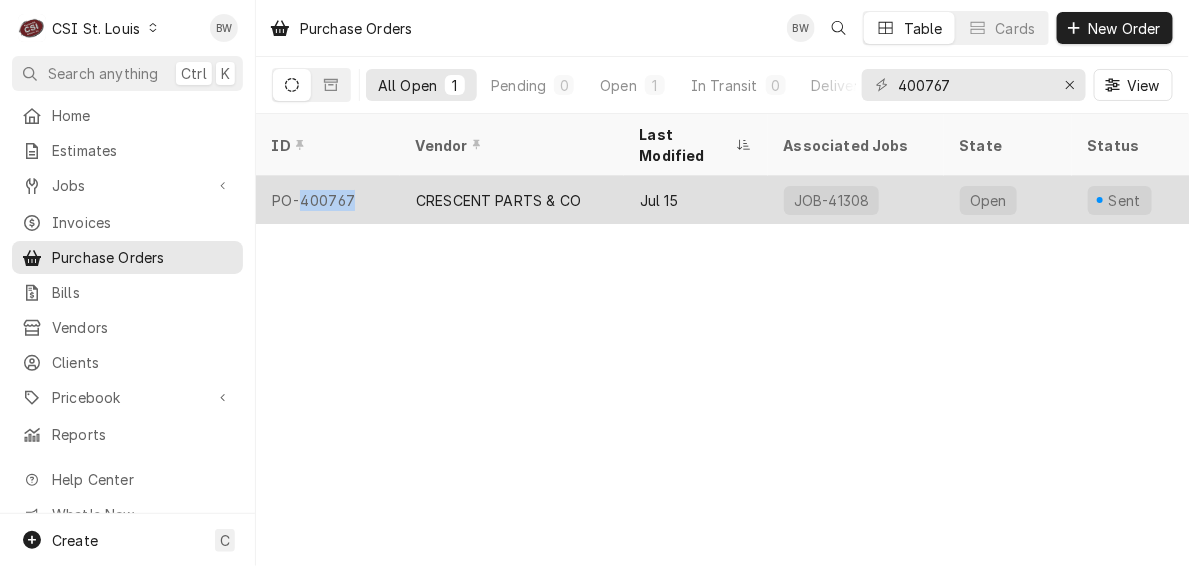 click on "PO-400767" at bounding box center [328, 200] 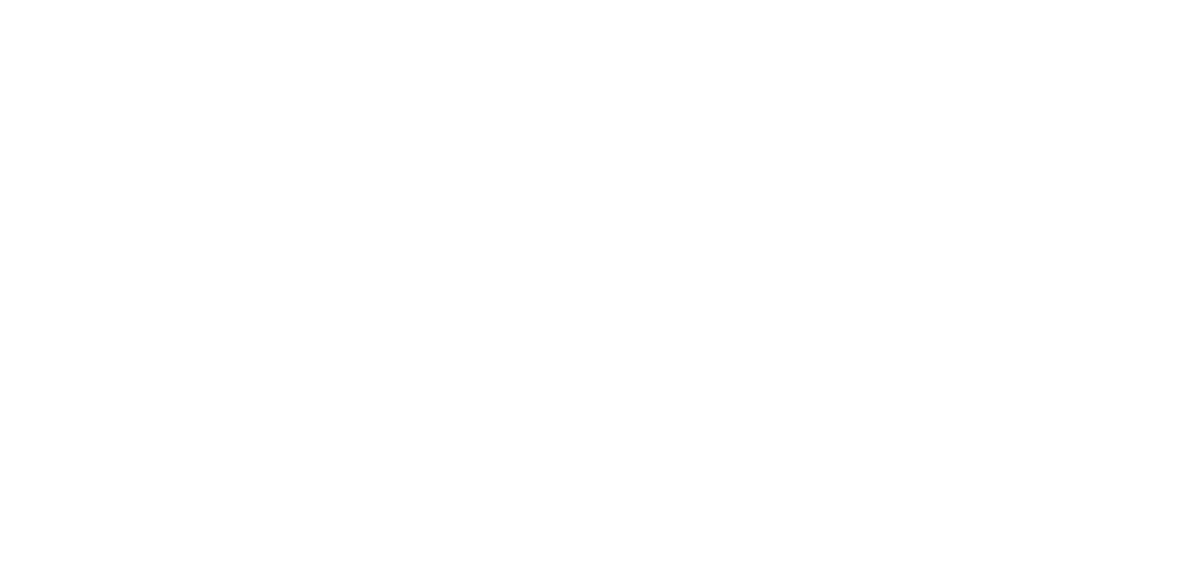 scroll, scrollTop: 0, scrollLeft: 0, axis: both 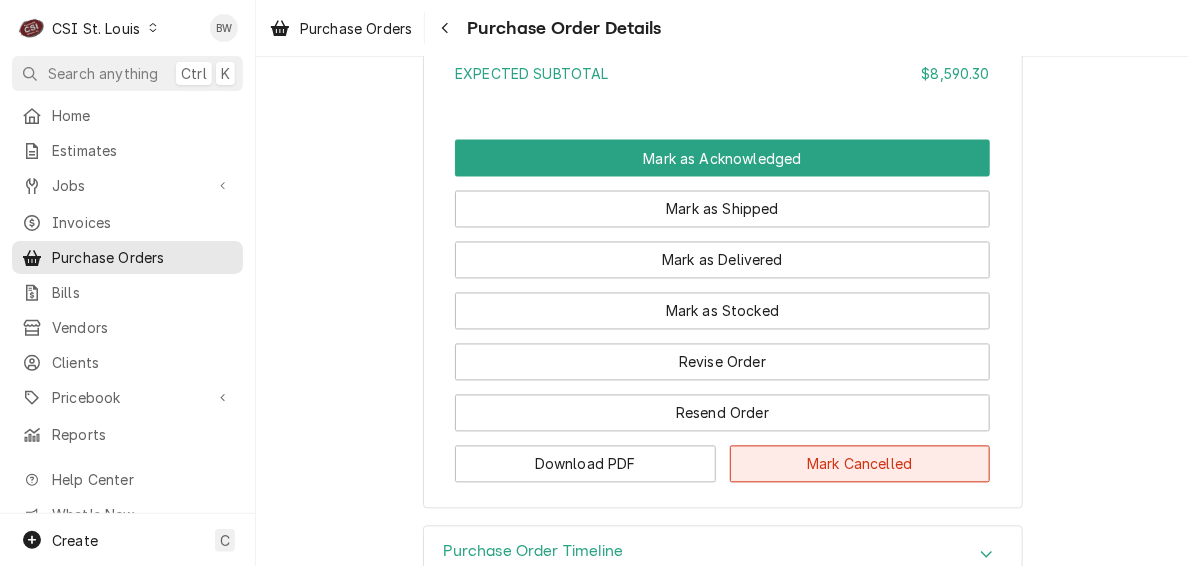 click on "Mark Cancelled" at bounding box center [860, 464] 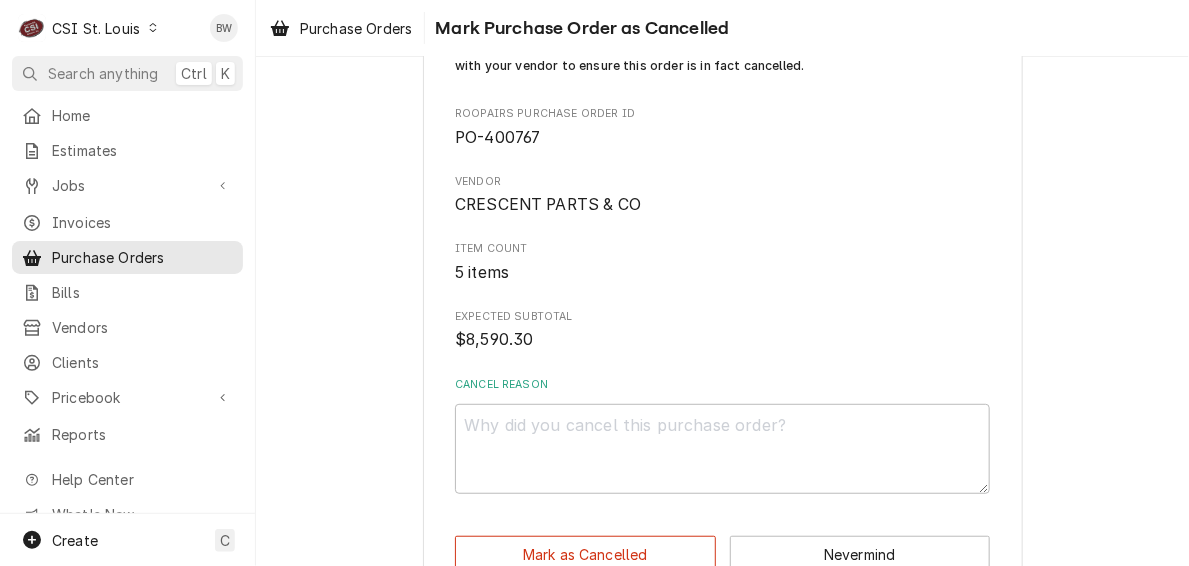 scroll, scrollTop: 180, scrollLeft: 0, axis: vertical 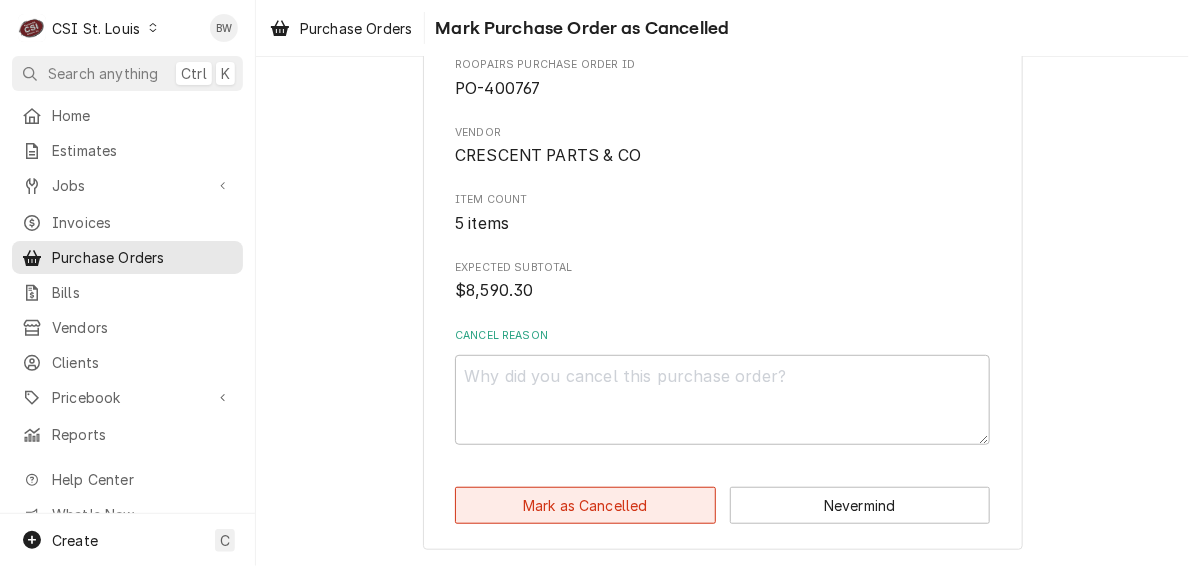 click on "Mark as Cancelled" at bounding box center (585, 505) 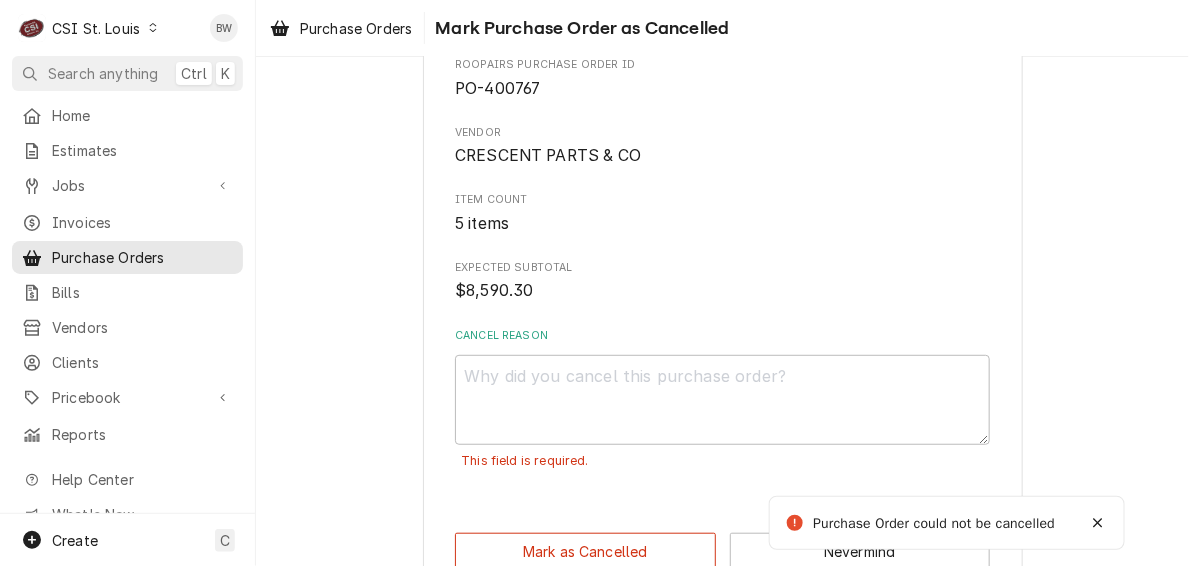 scroll, scrollTop: 212, scrollLeft: 0, axis: vertical 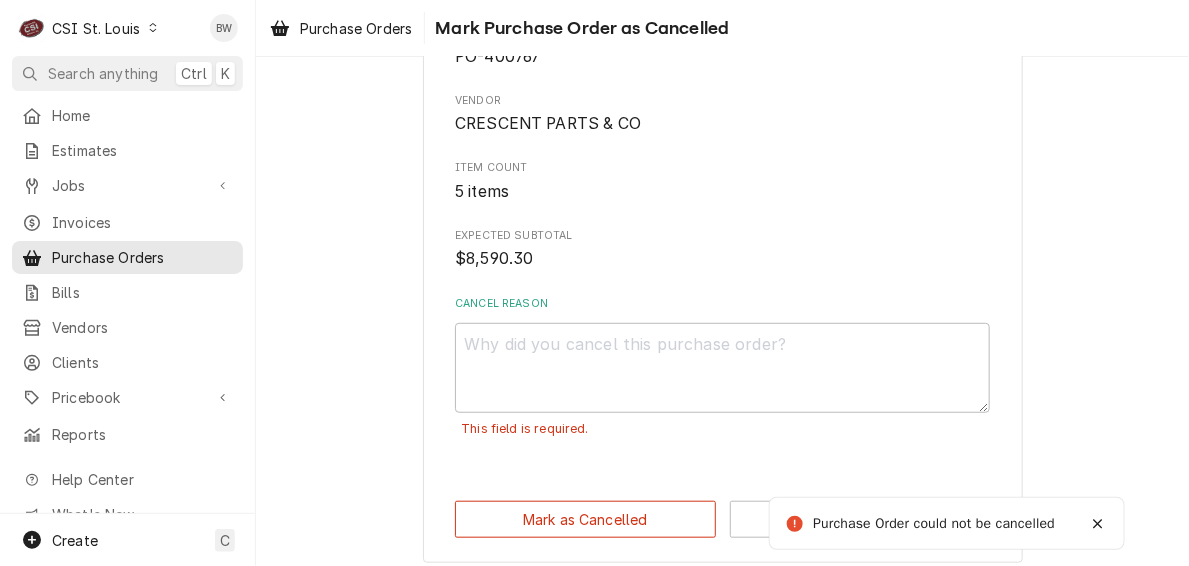 click on "Purchase Order could not be cancelled" at bounding box center (921, 524) 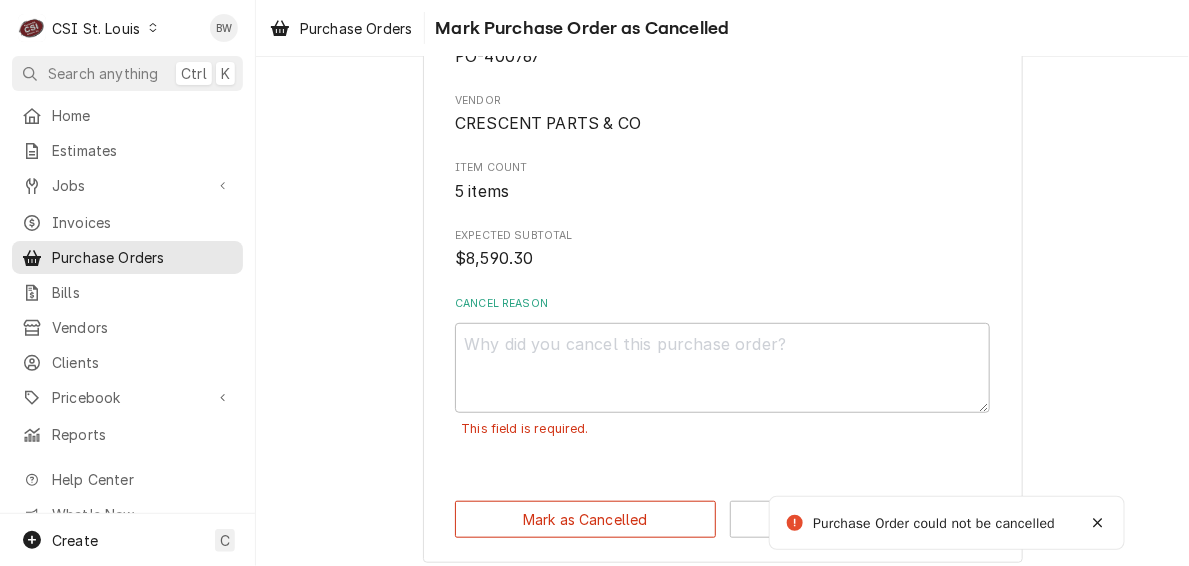 scroll, scrollTop: 225, scrollLeft: 0, axis: vertical 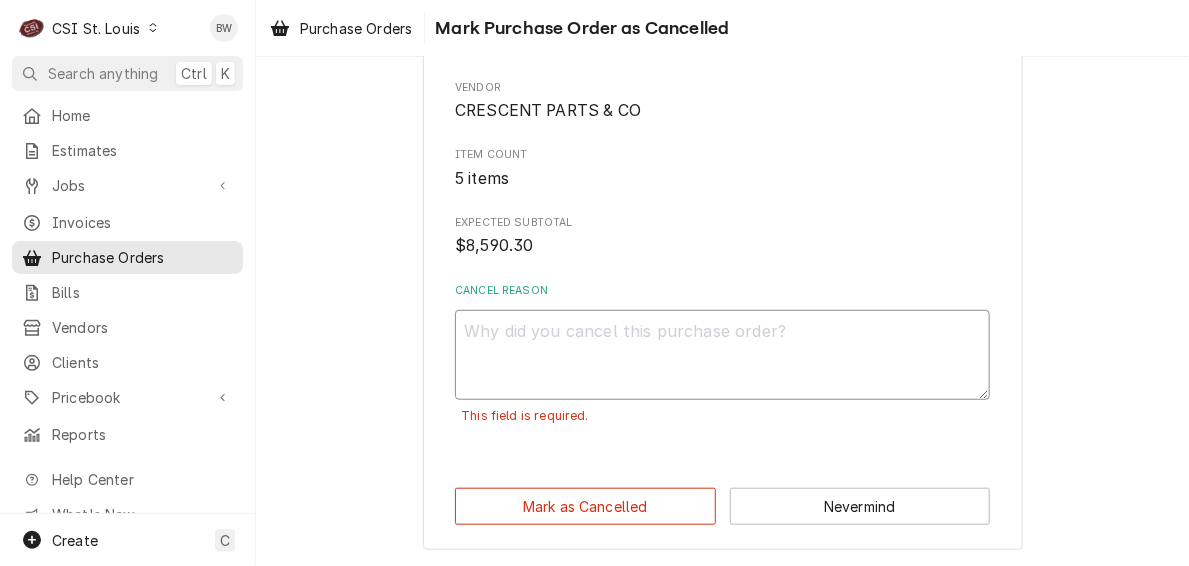 click on "Cancel Reason" at bounding box center [722, 355] 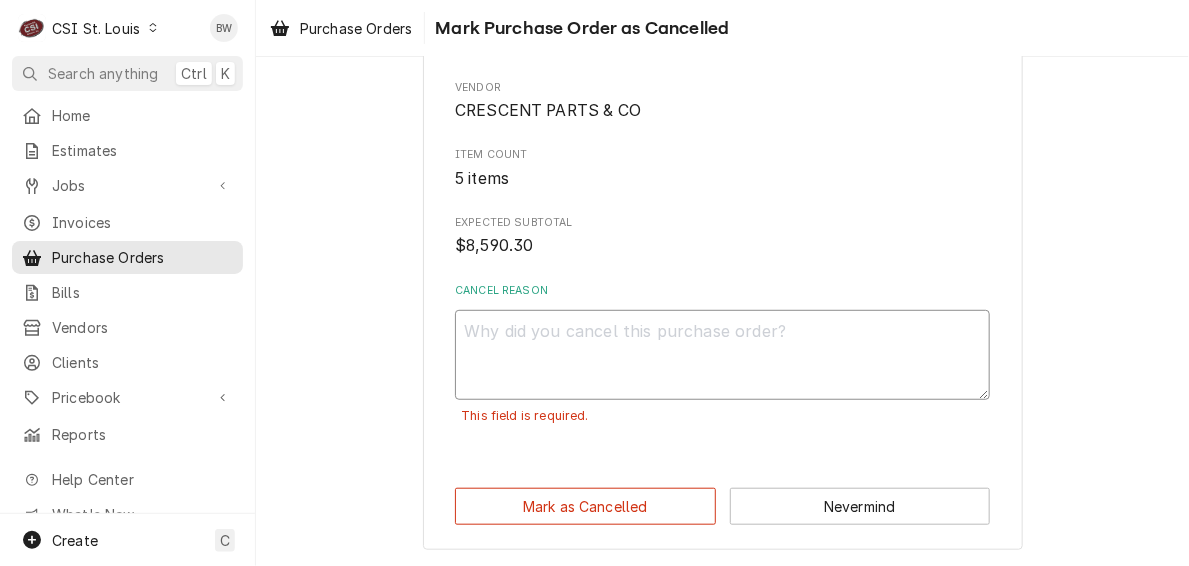 type on "x" 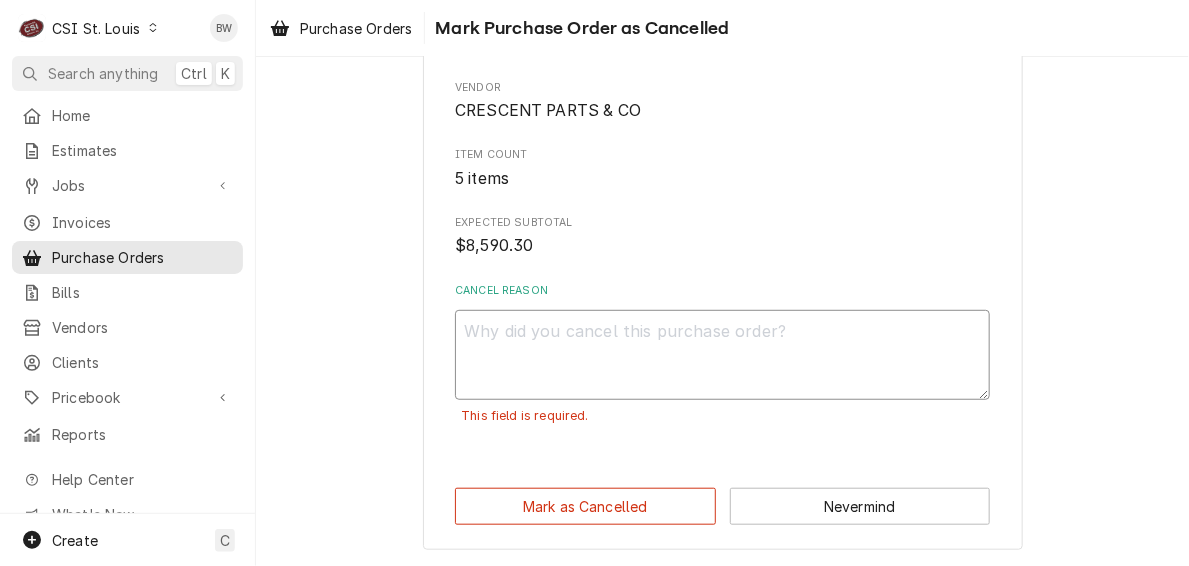 type on "J" 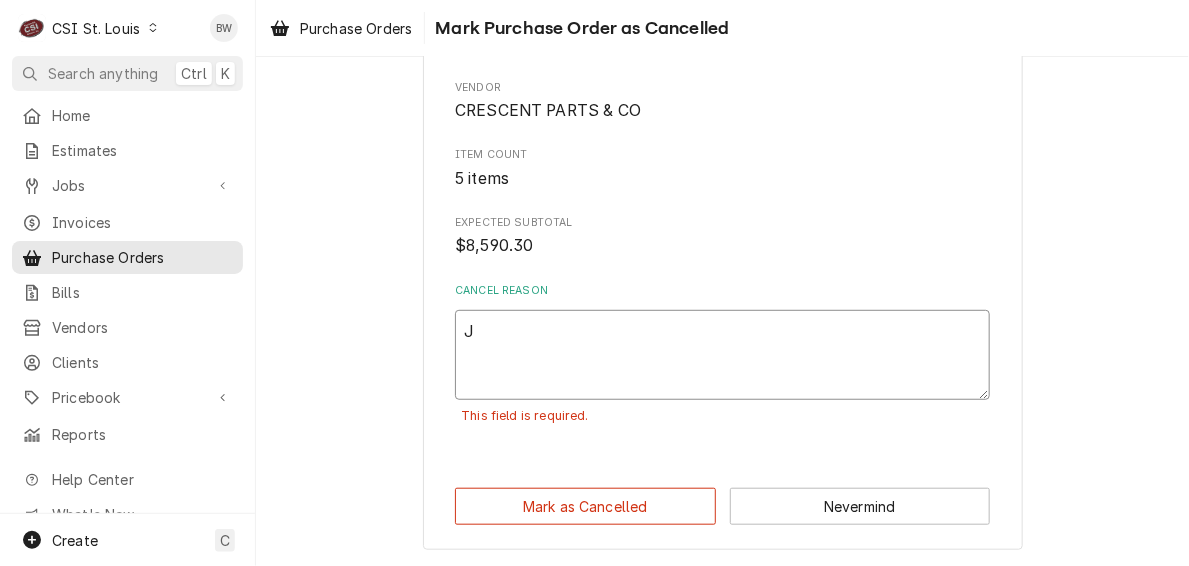 type on "x" 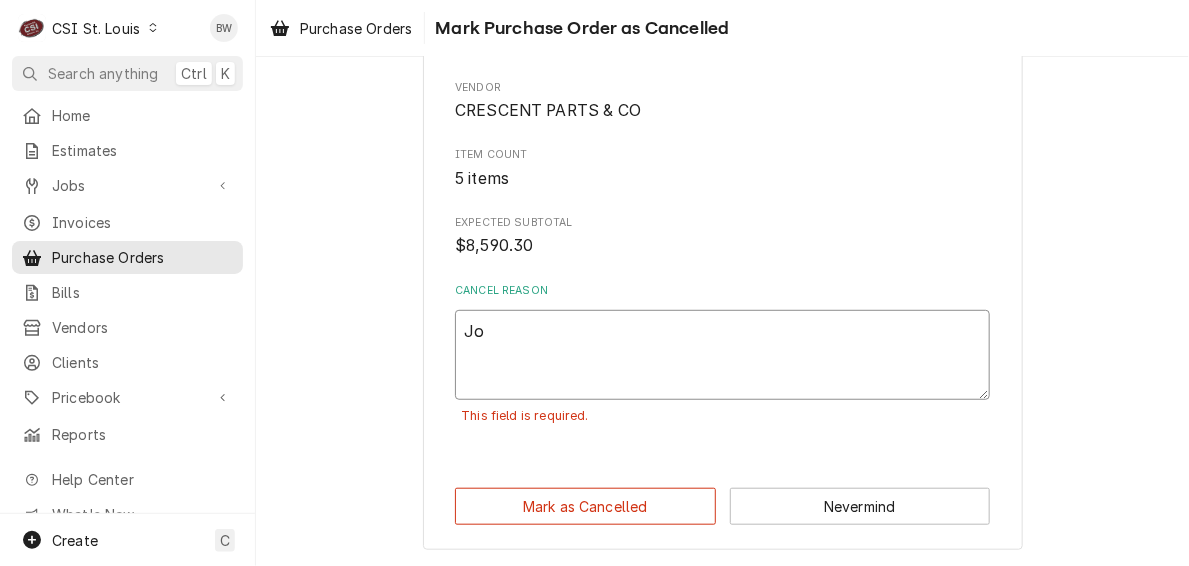 type on "x" 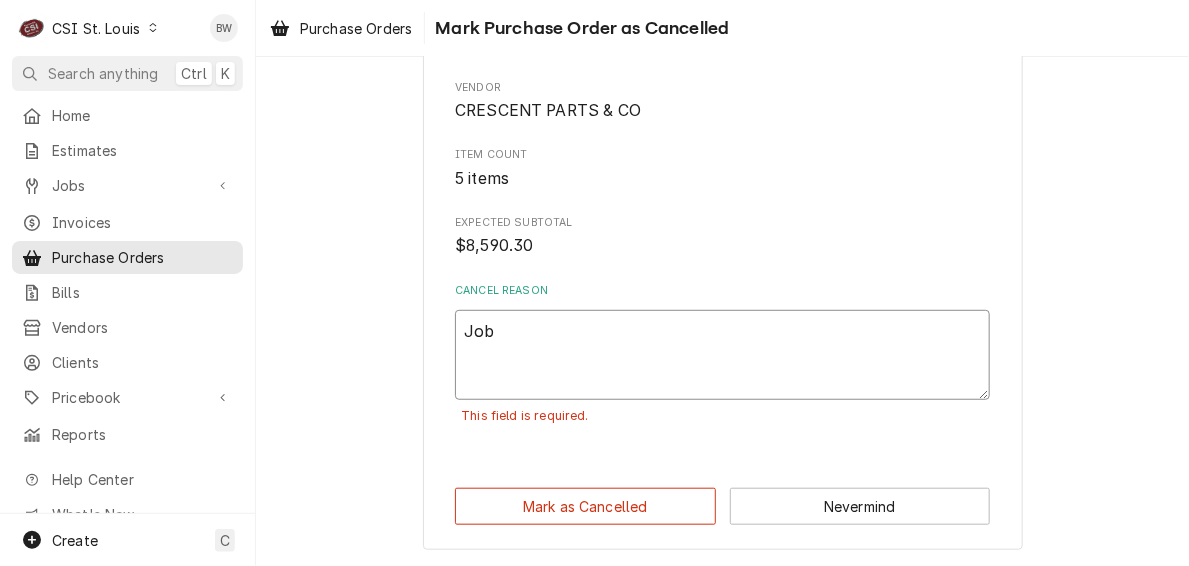 type on "x" 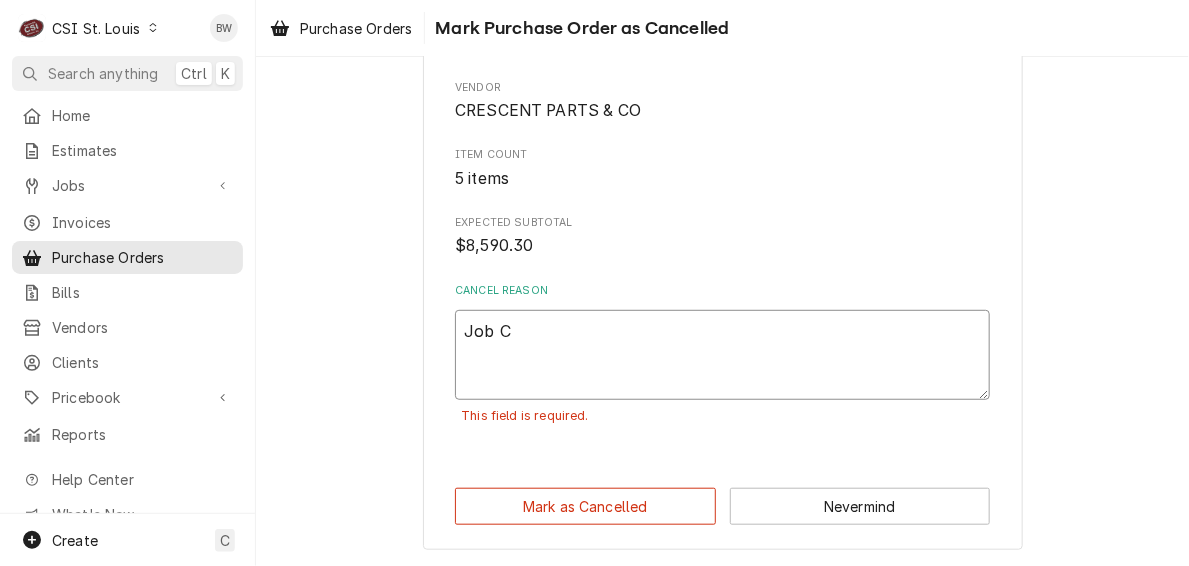 type on "x" 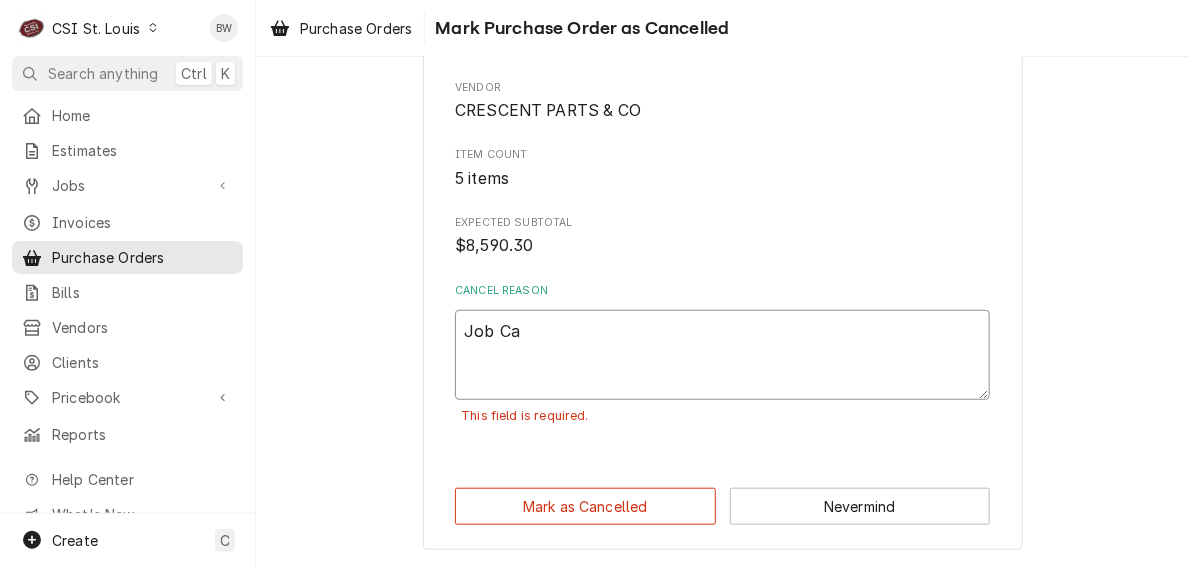 type on "x" 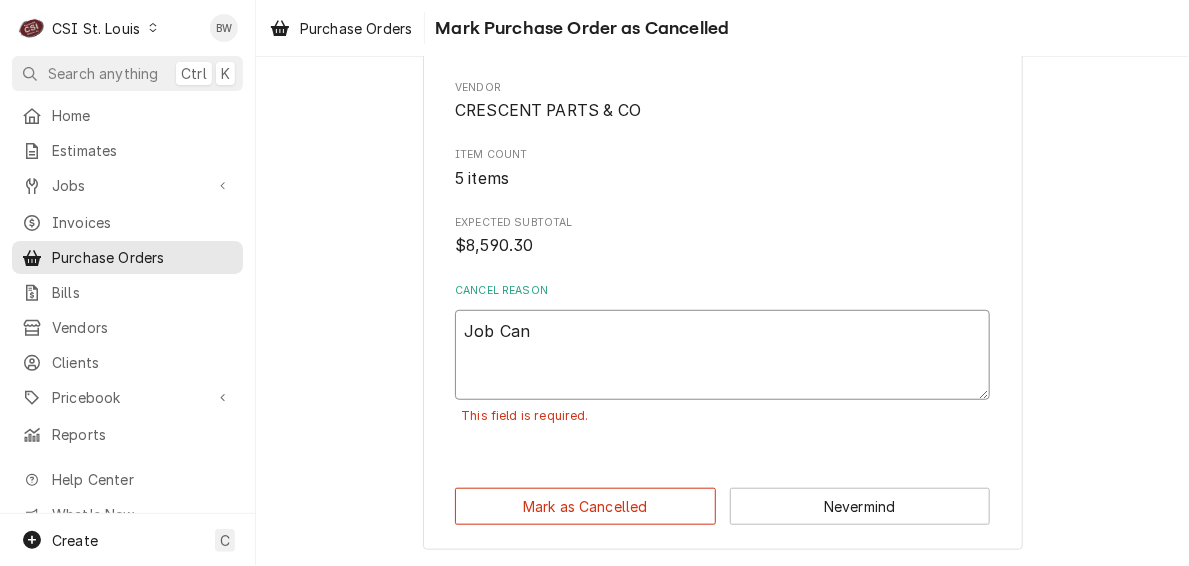 type on "x" 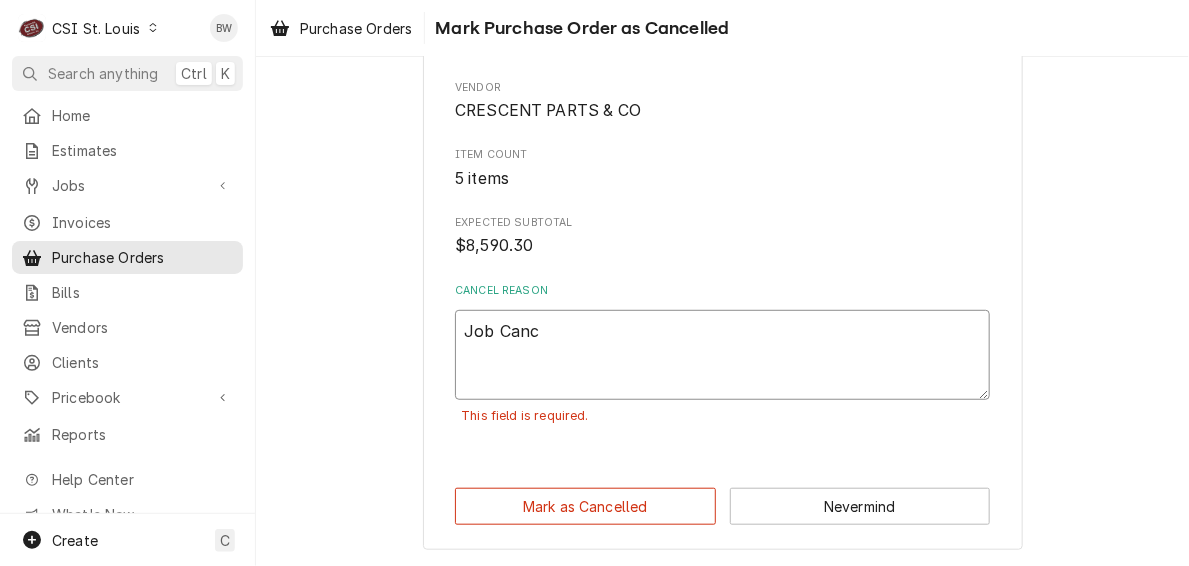type on "x" 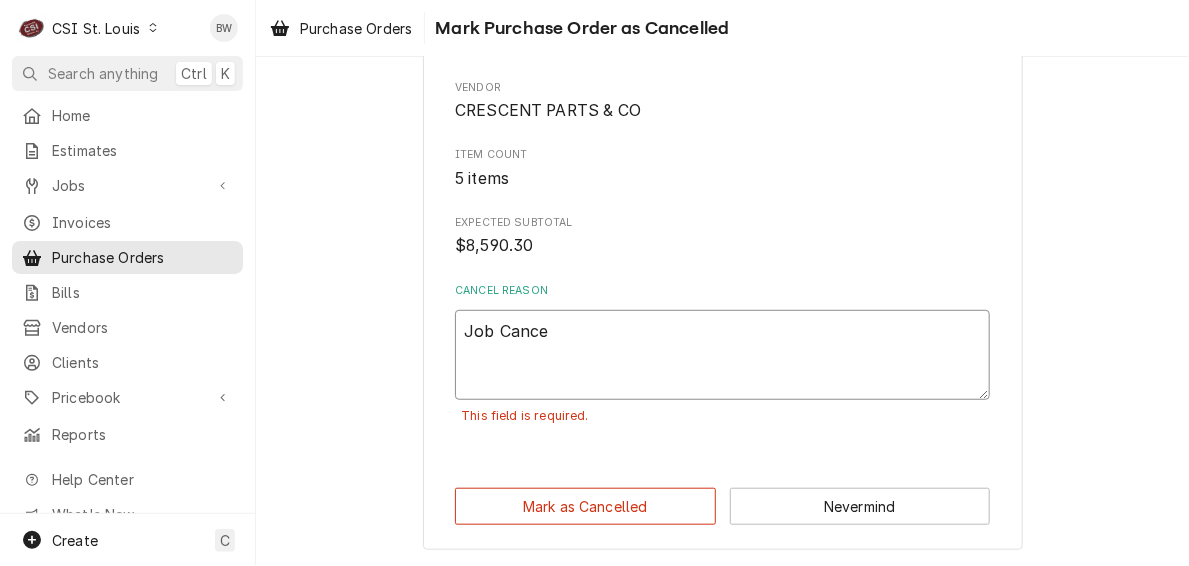 type on "x" 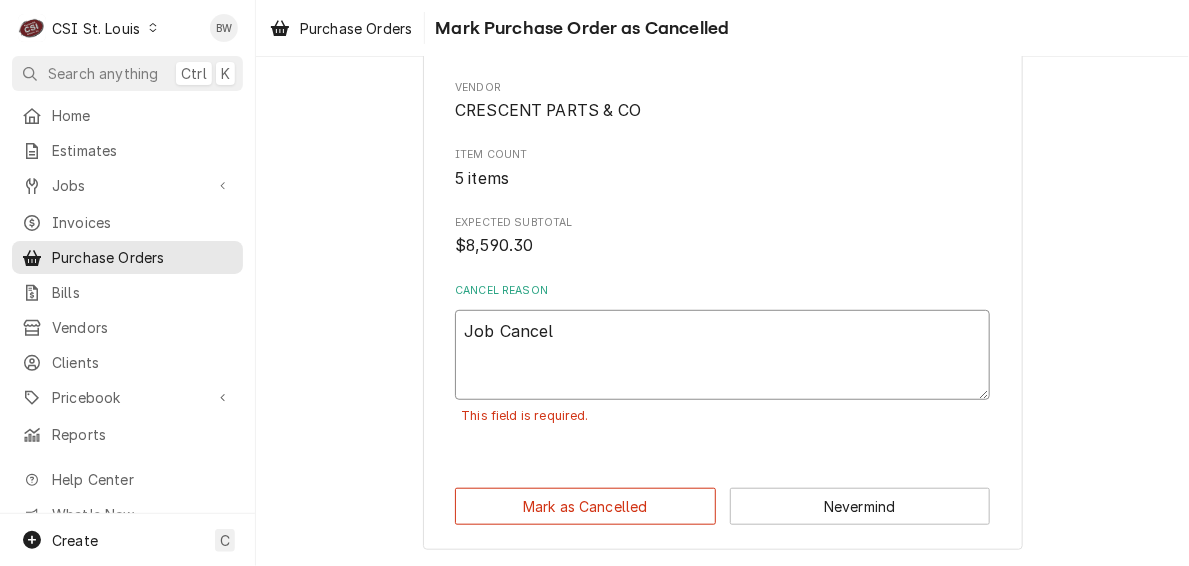 type on "x" 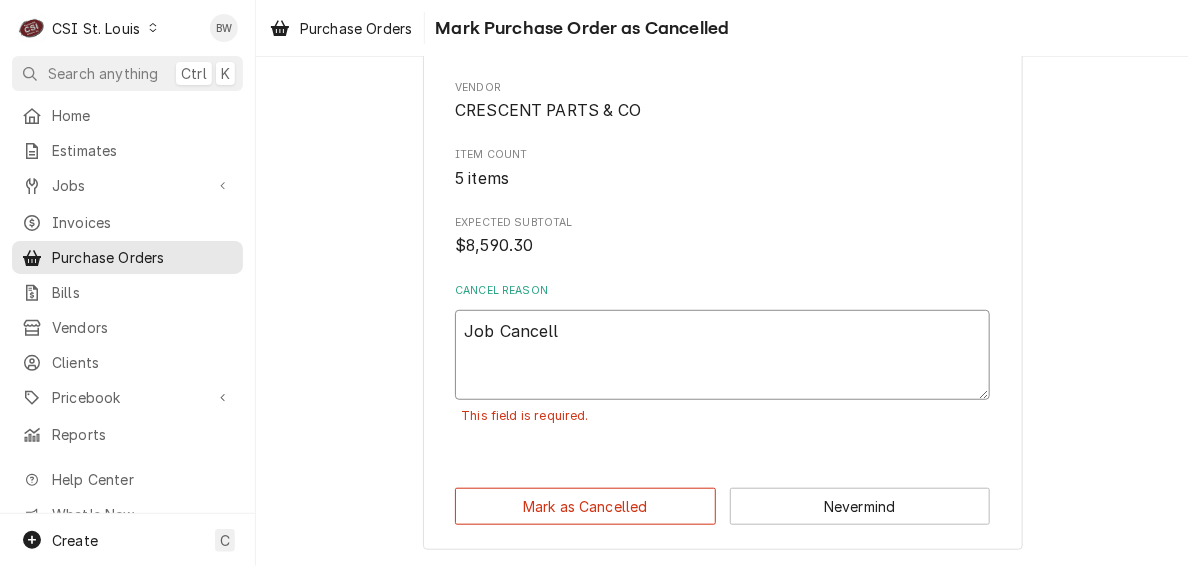 type on "x" 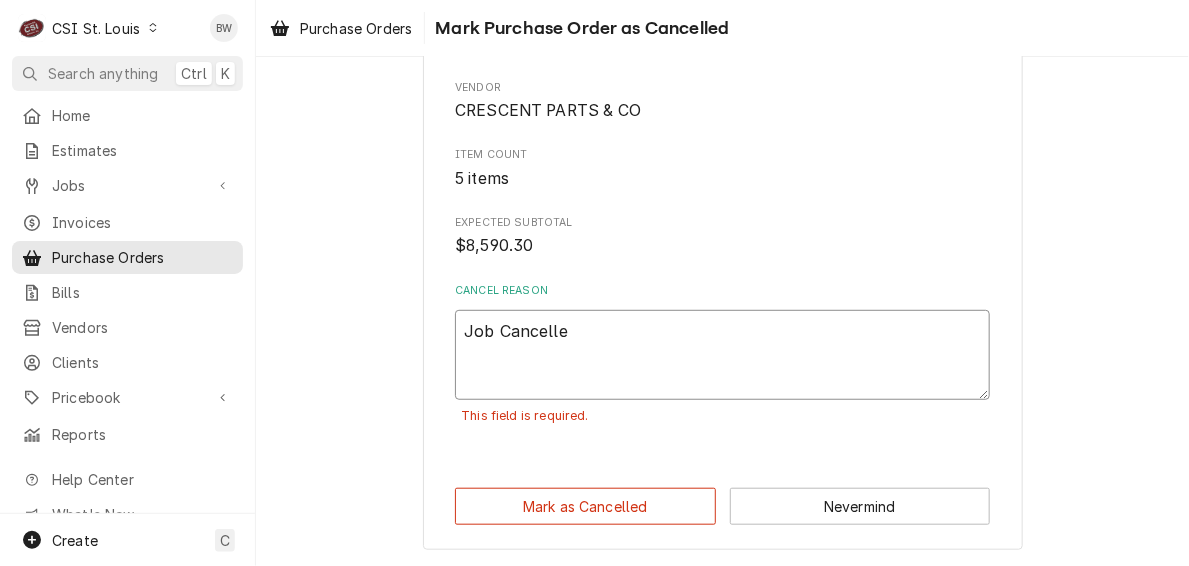 type on "x" 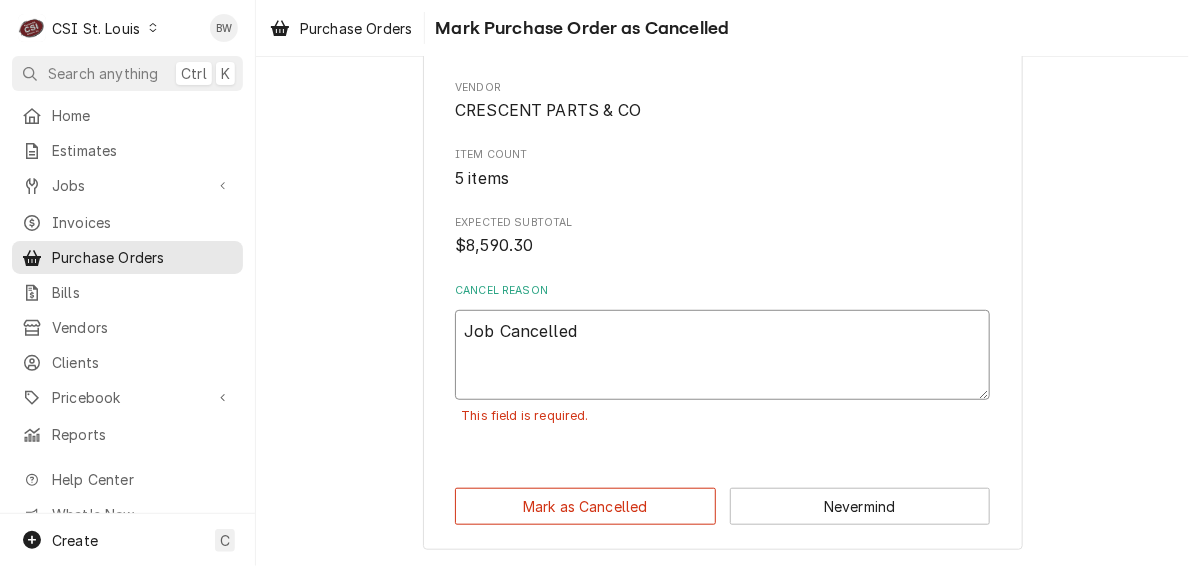 type on "x" 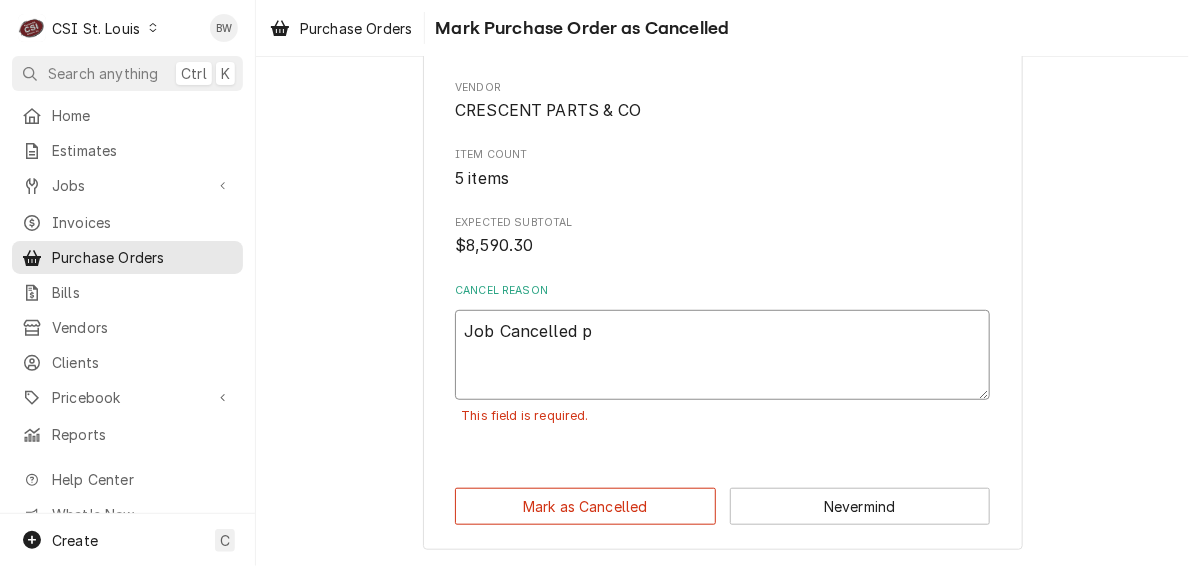 type on "x" 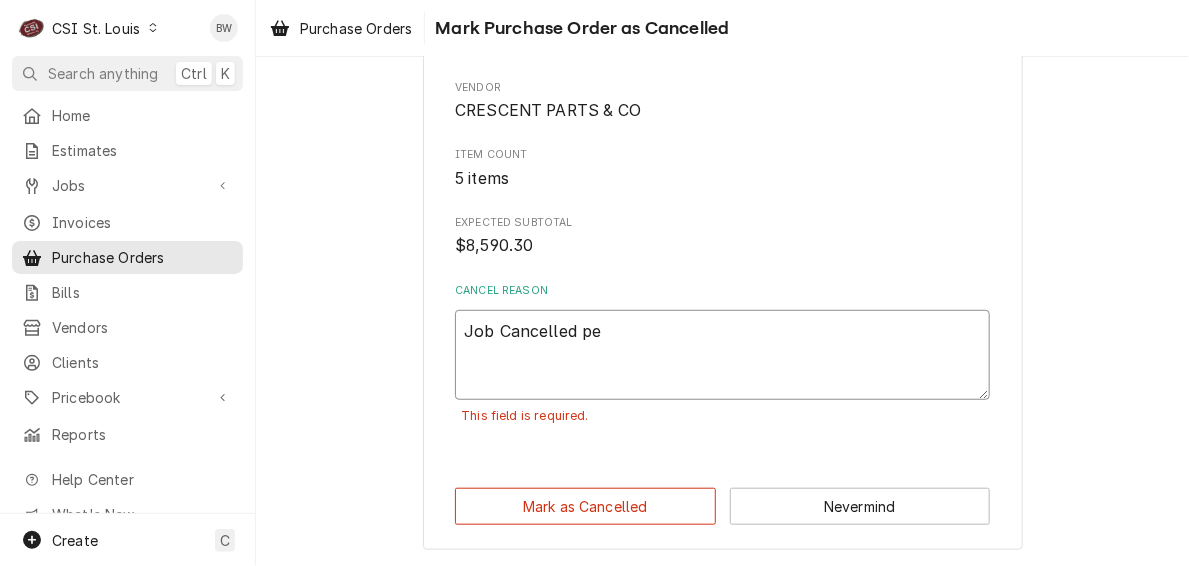 type on "x" 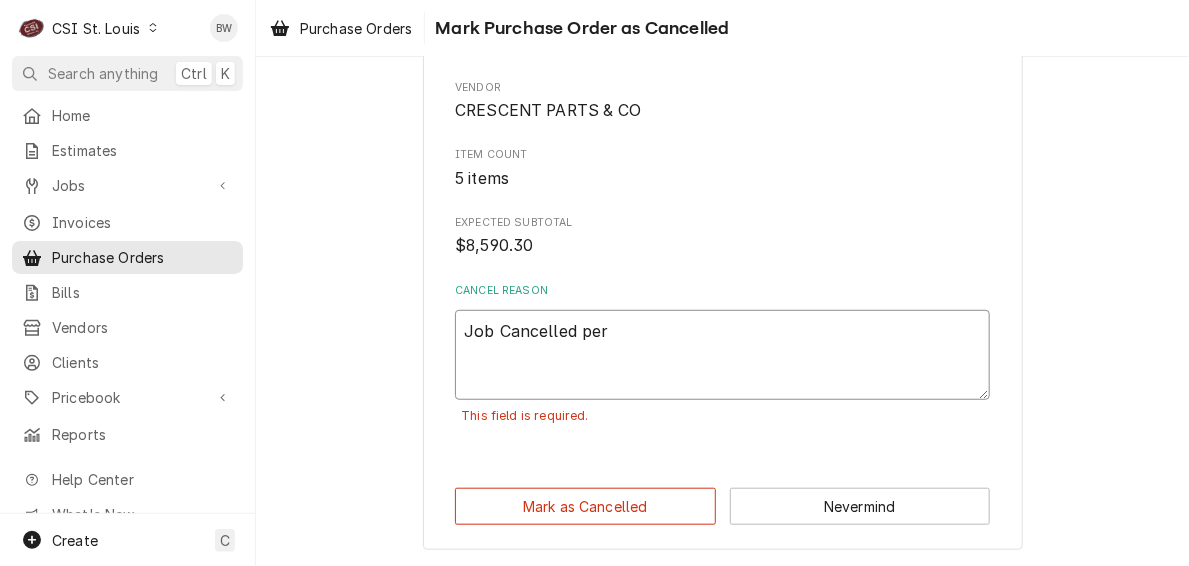 type on "Job Cancelled per" 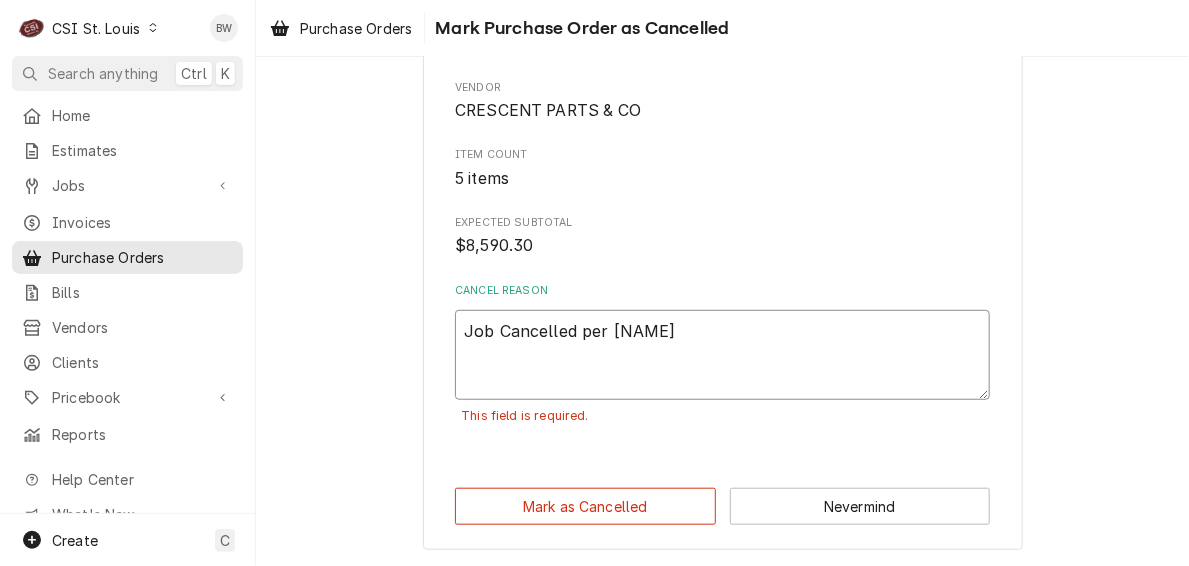 type on "x" 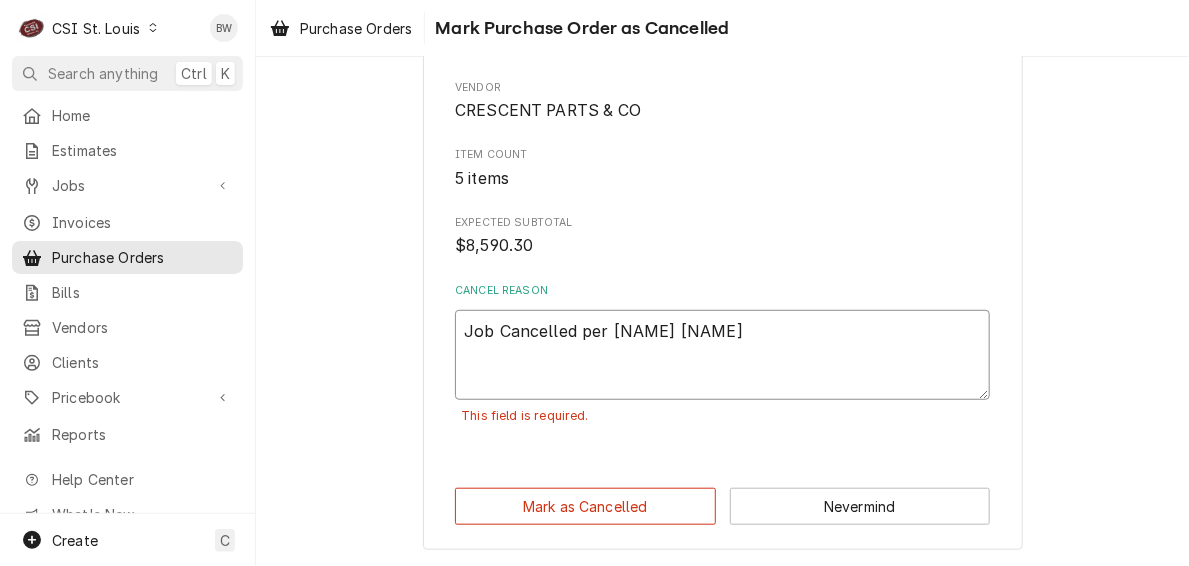 type on "x" 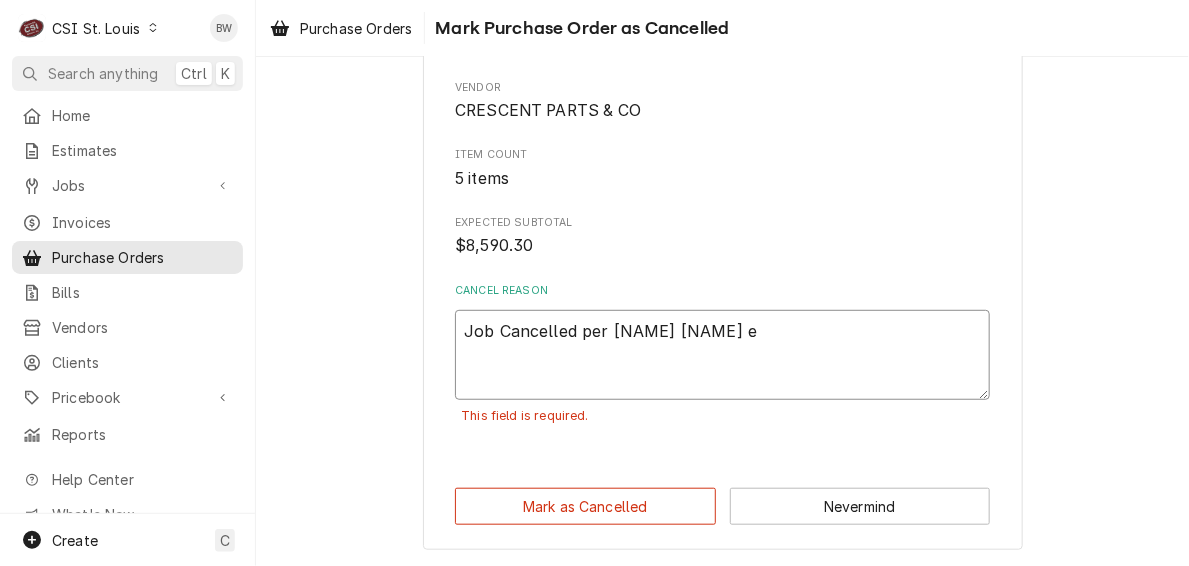 type on "x" 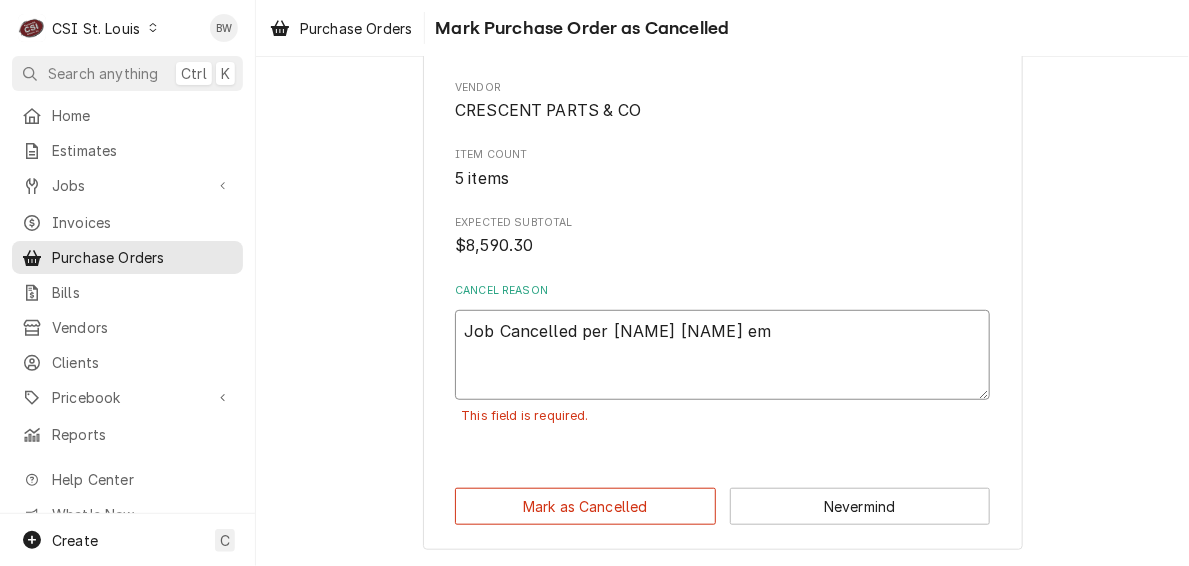 type on "x" 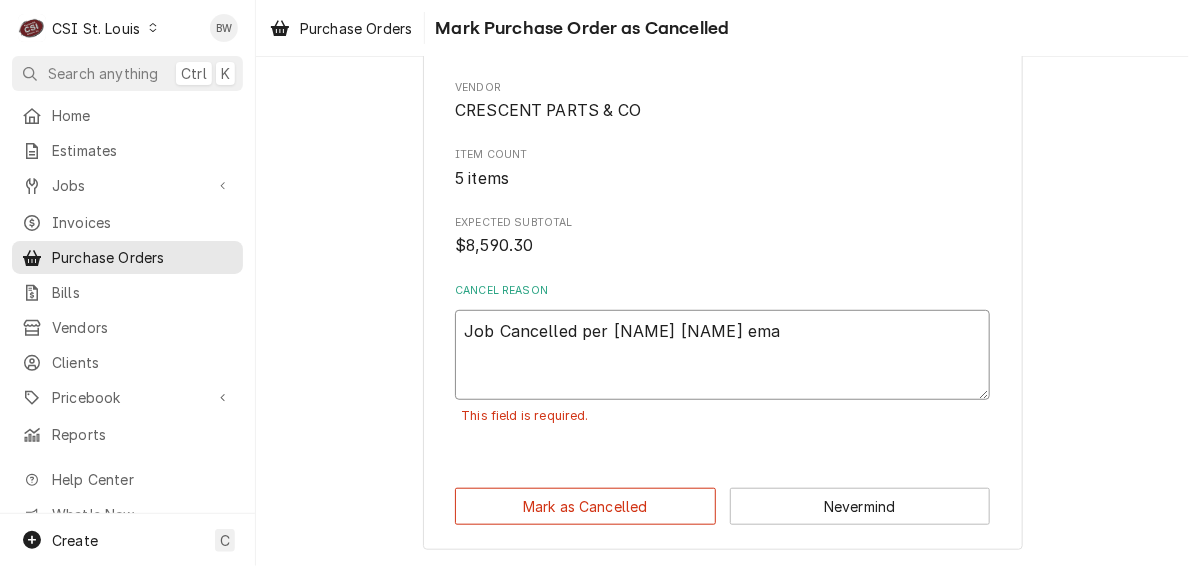 type on "x" 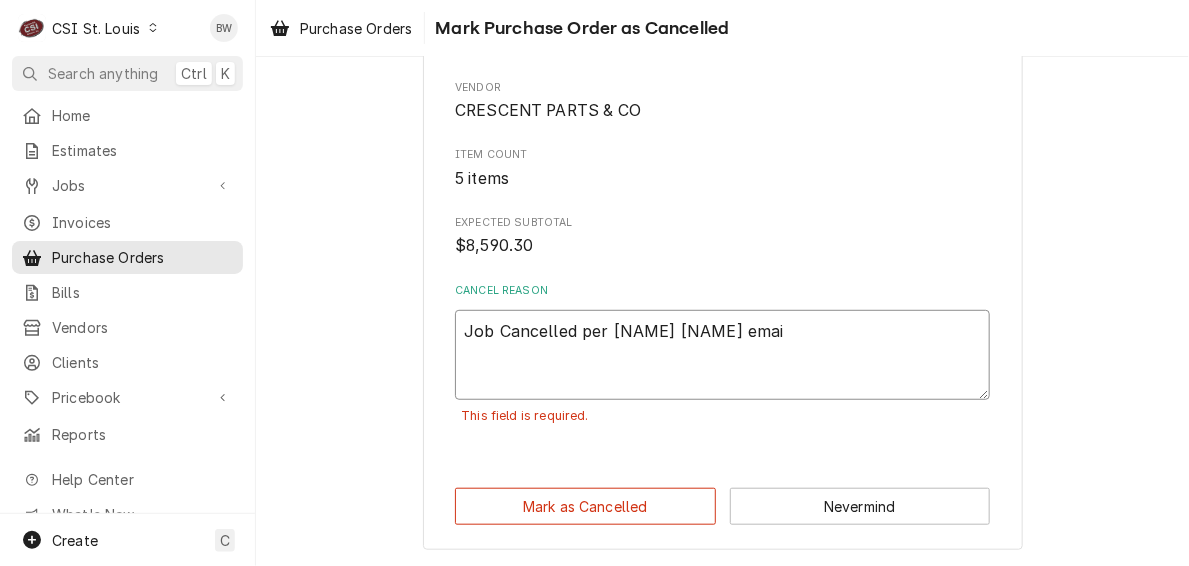 type on "x" 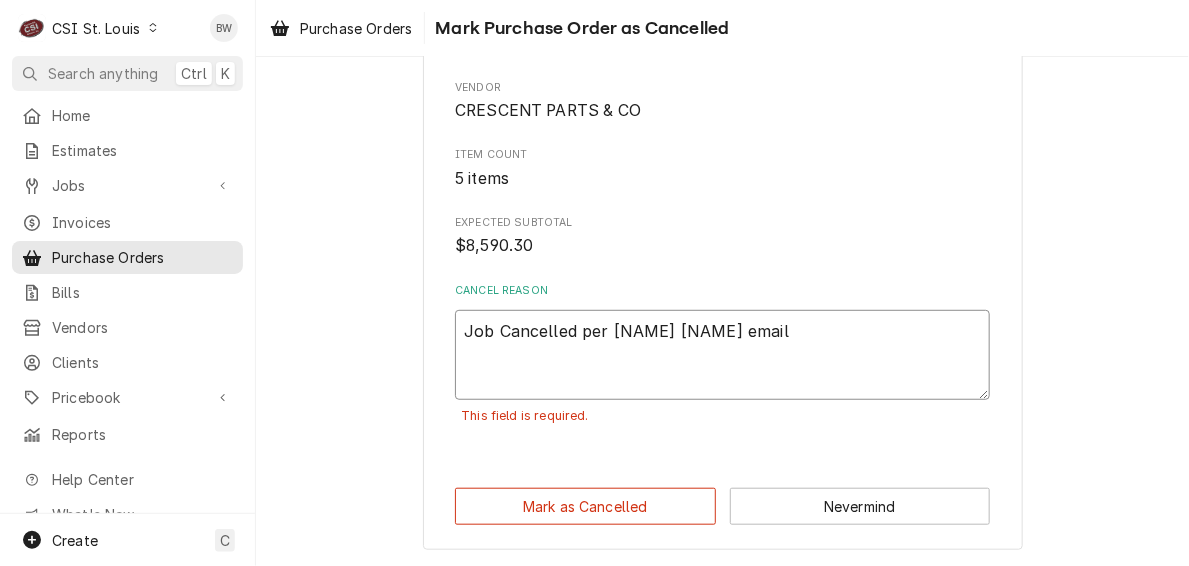 type on "x" 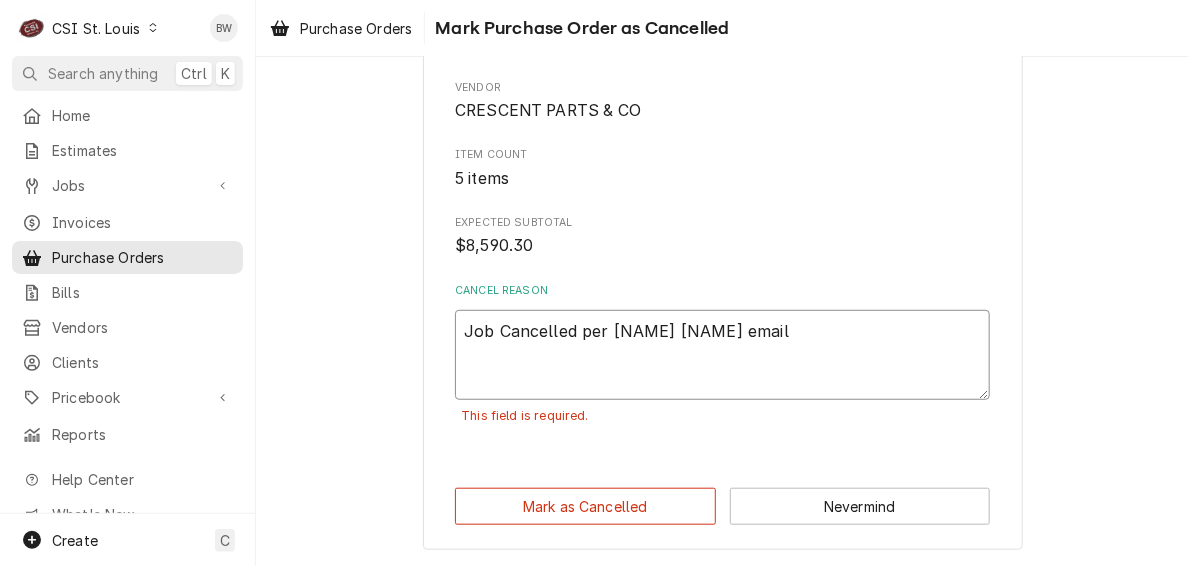 type on "x" 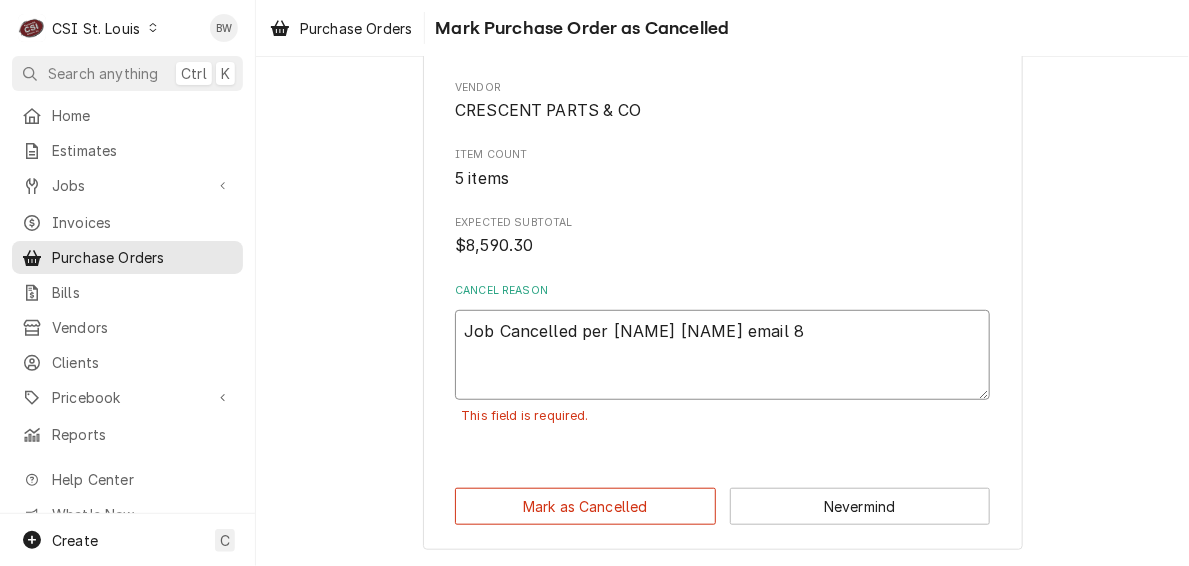 type on "x" 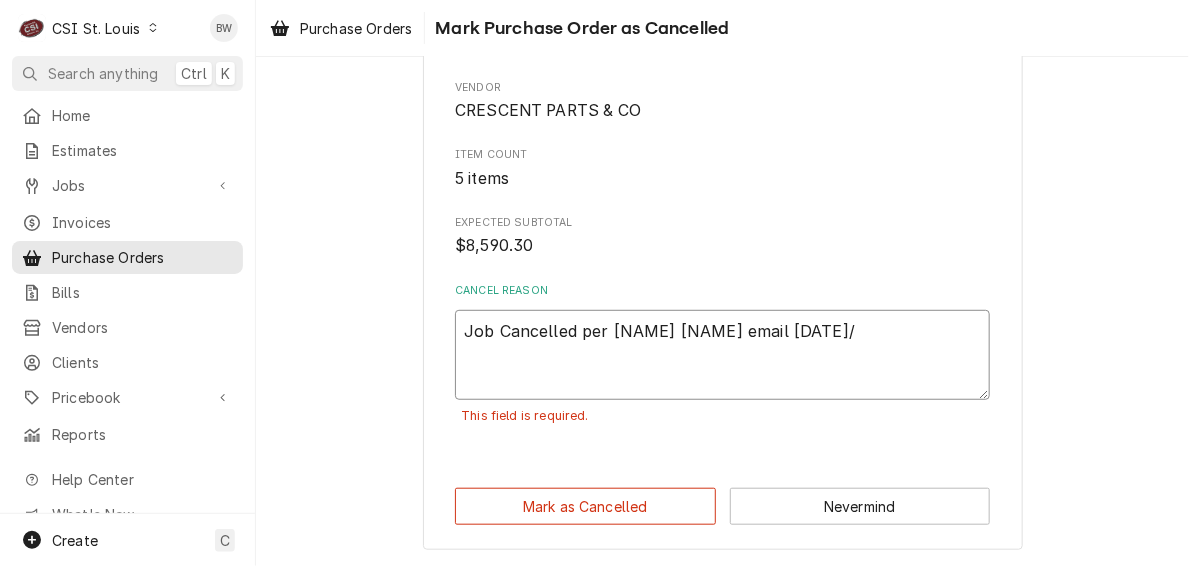 type on "x" 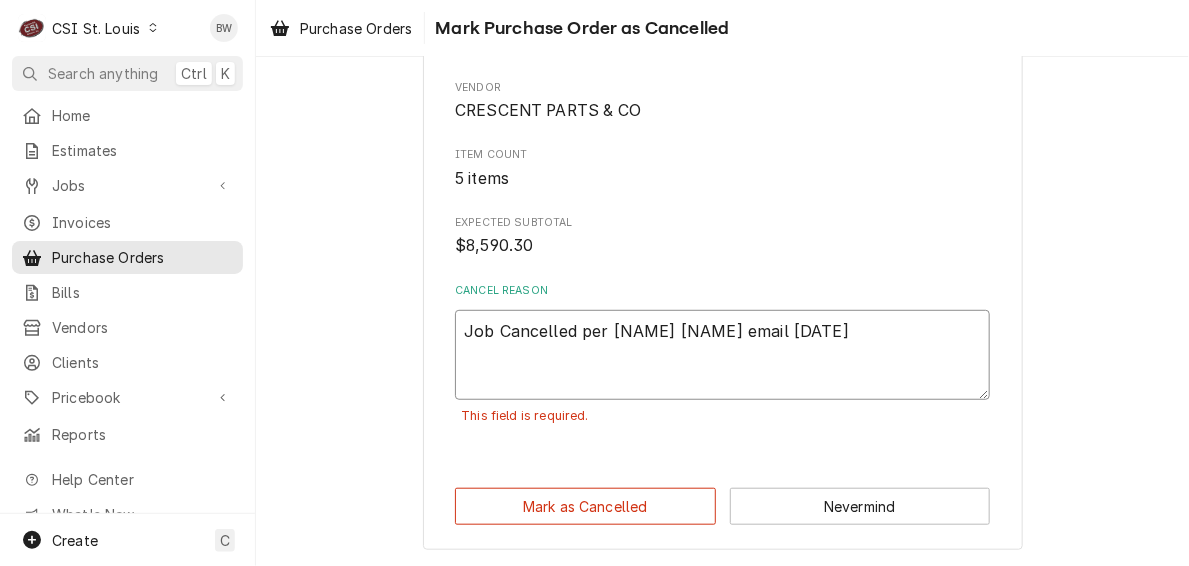 type on "x" 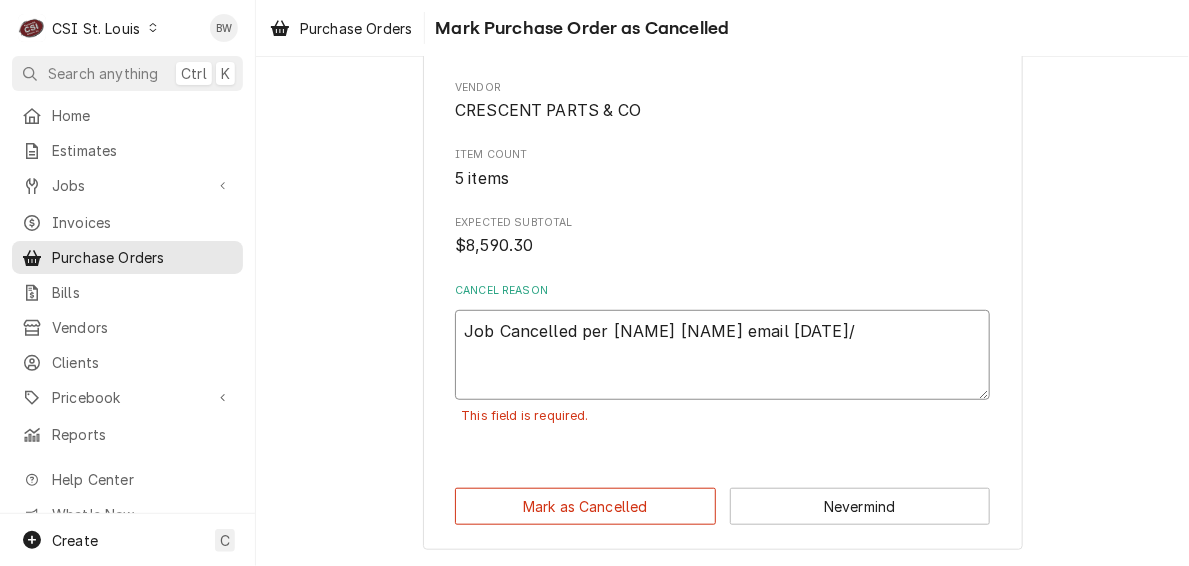 type on "x" 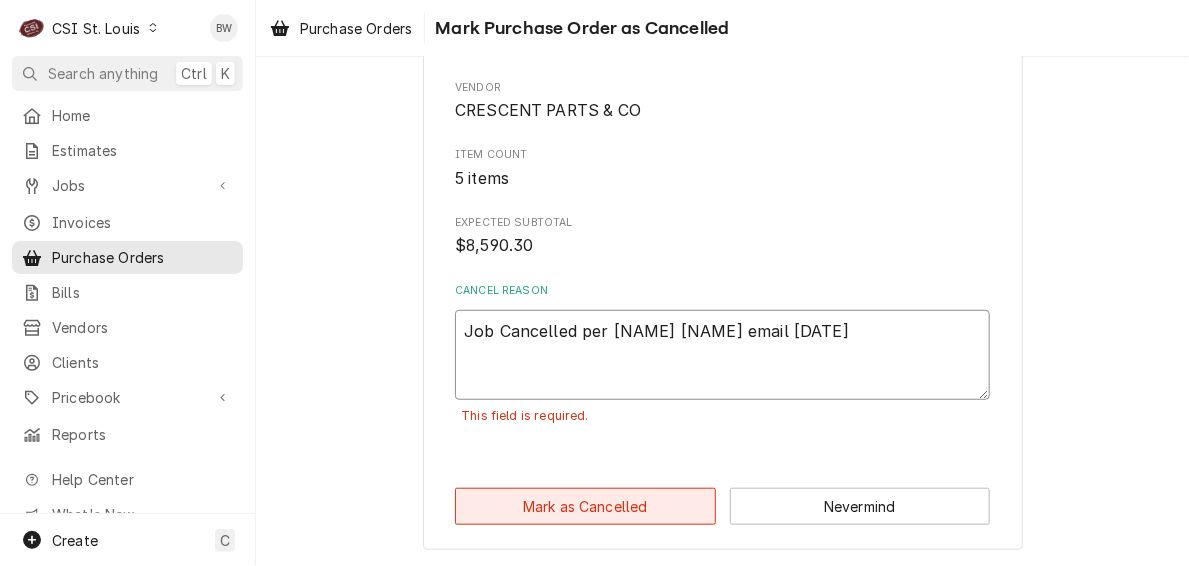 type on "Job Cancelled per Dave L email 8/8/25" 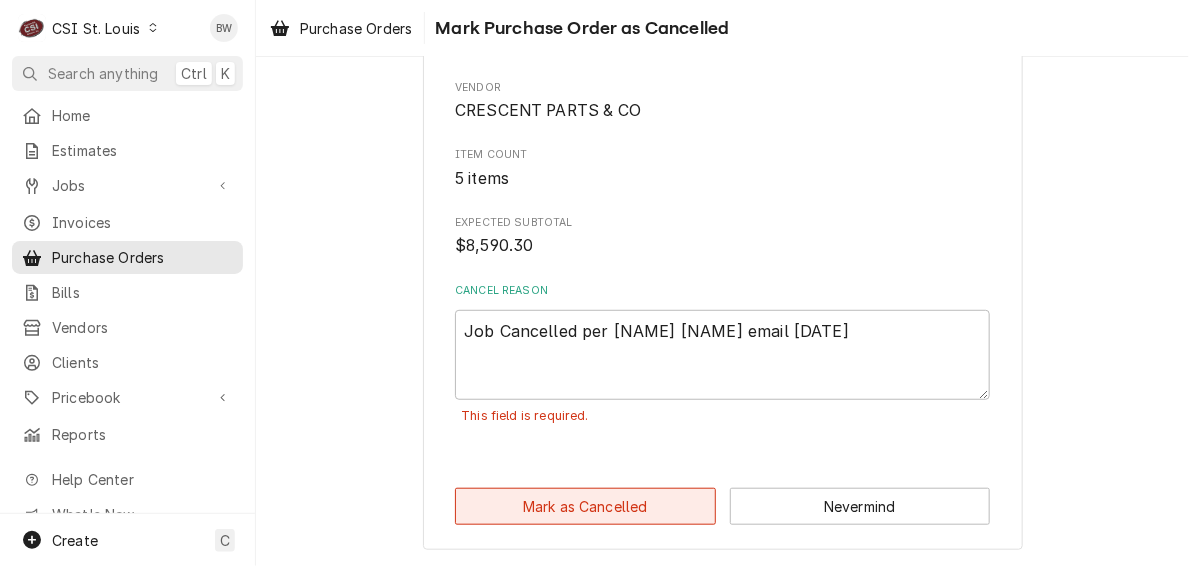 click on "Mark as Cancelled" at bounding box center [585, 506] 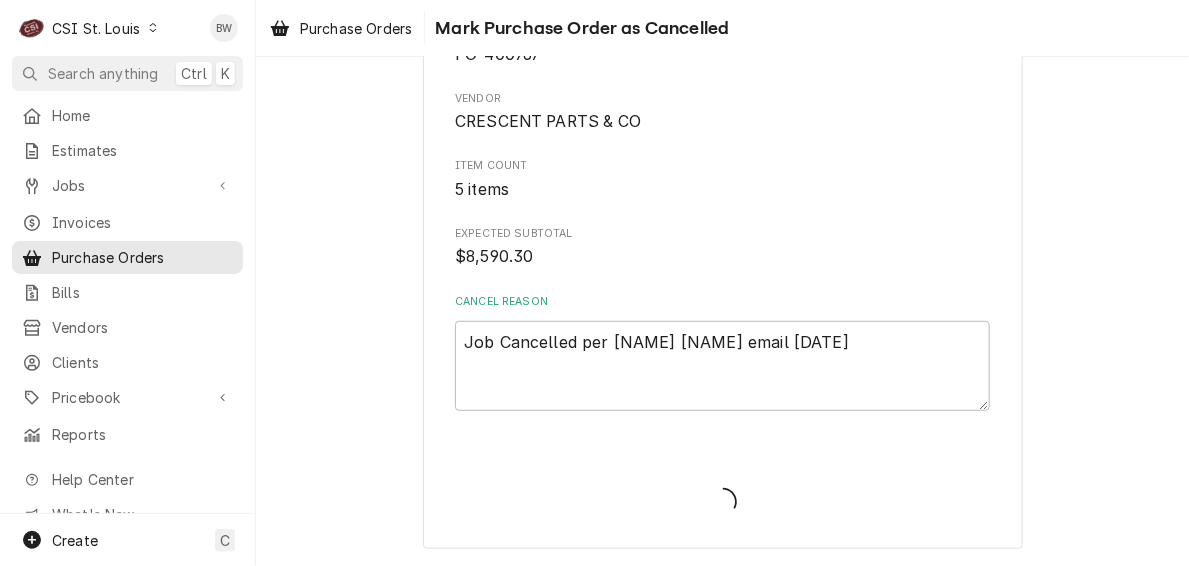 scroll, scrollTop: 212, scrollLeft: 0, axis: vertical 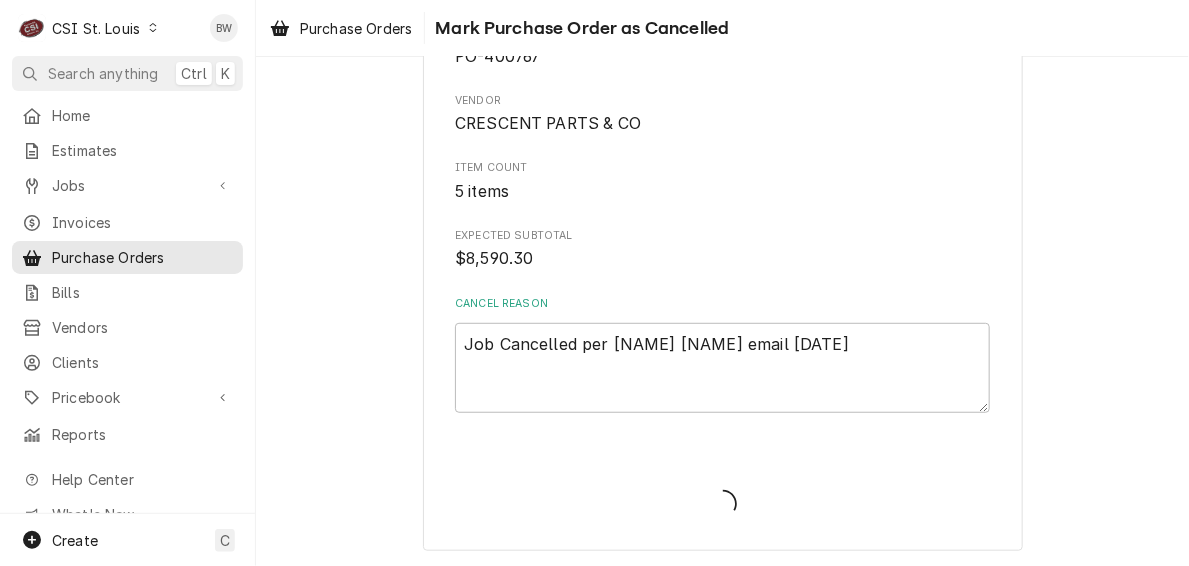 type on "x" 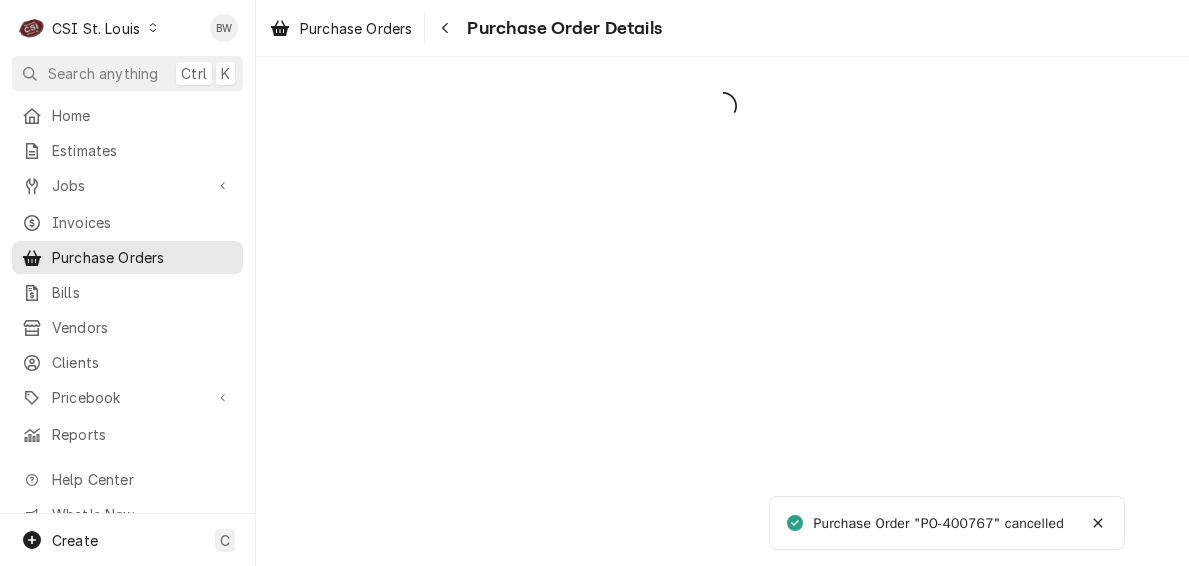 scroll, scrollTop: 0, scrollLeft: 0, axis: both 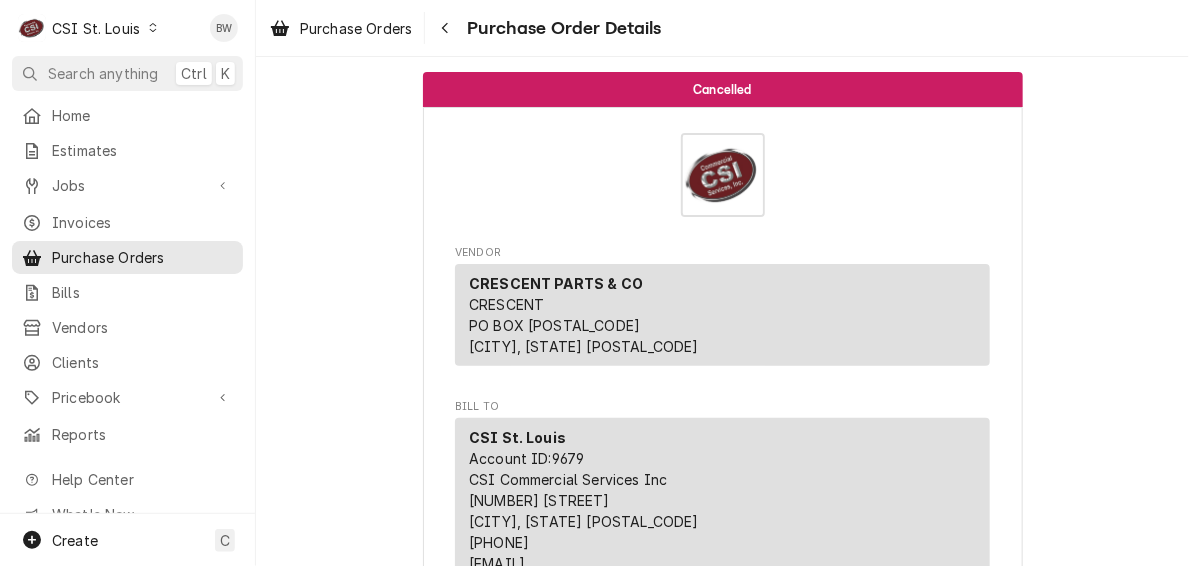 drag, startPoint x: 391, startPoint y: 378, endPoint x: 380, endPoint y: 407, distance: 31.016125 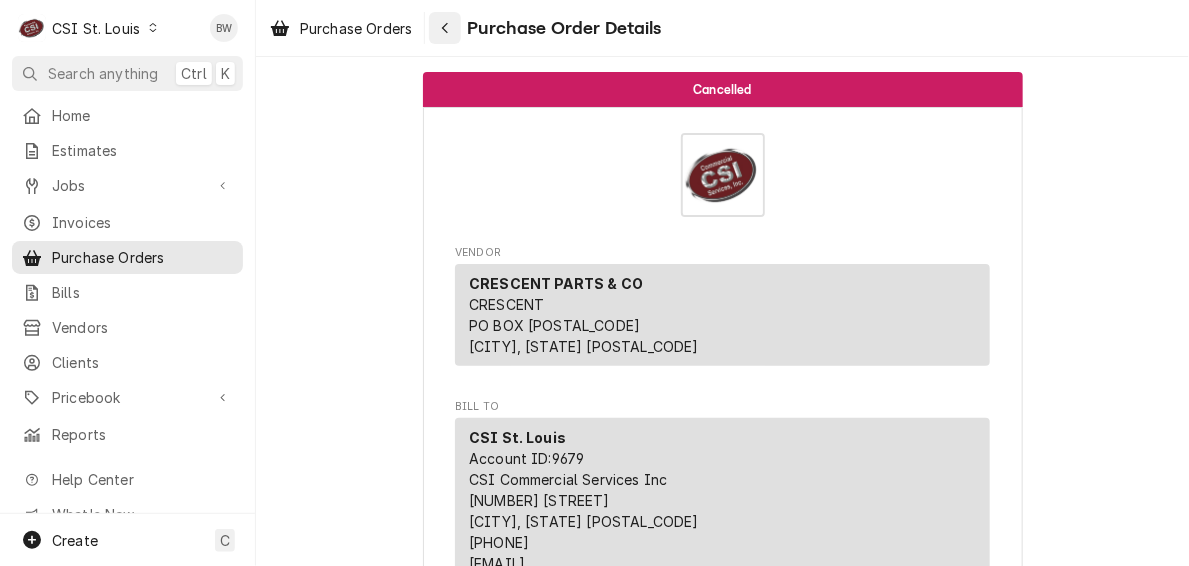click 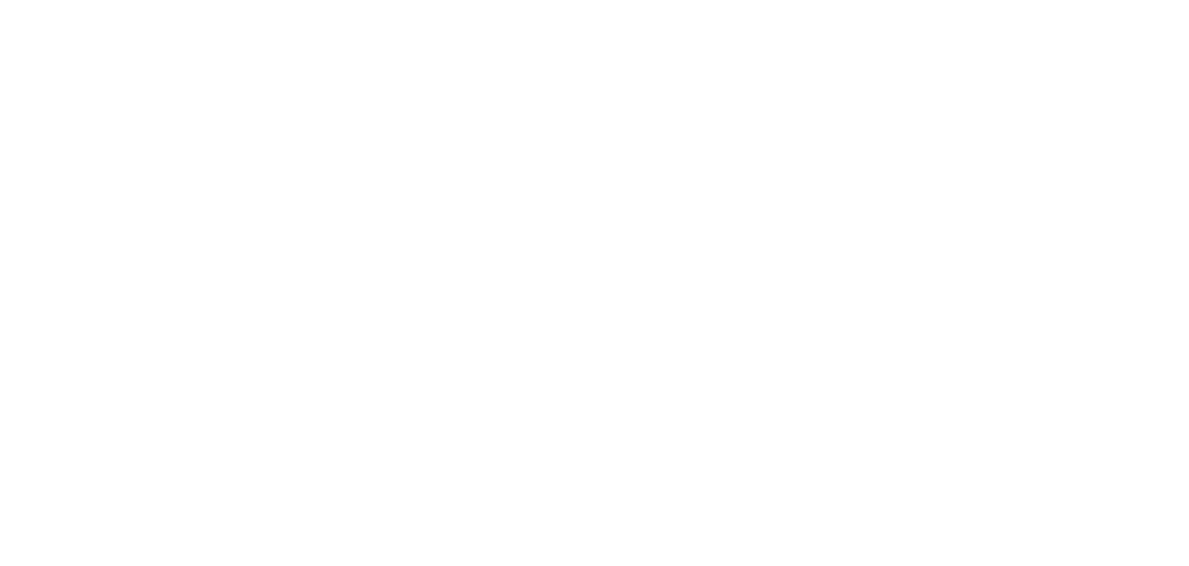 scroll, scrollTop: 0, scrollLeft: 0, axis: both 